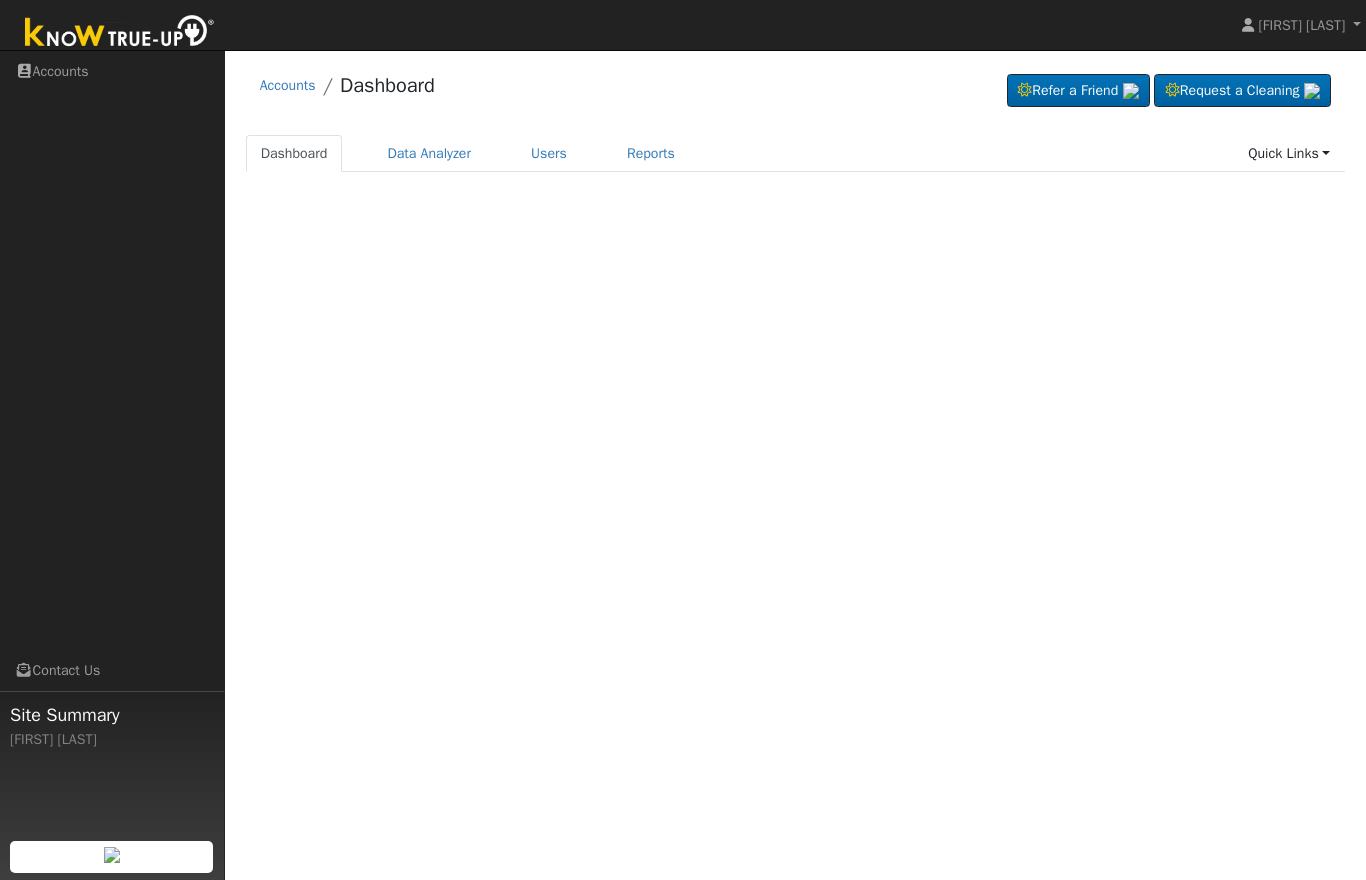 scroll, scrollTop: 0, scrollLeft: 0, axis: both 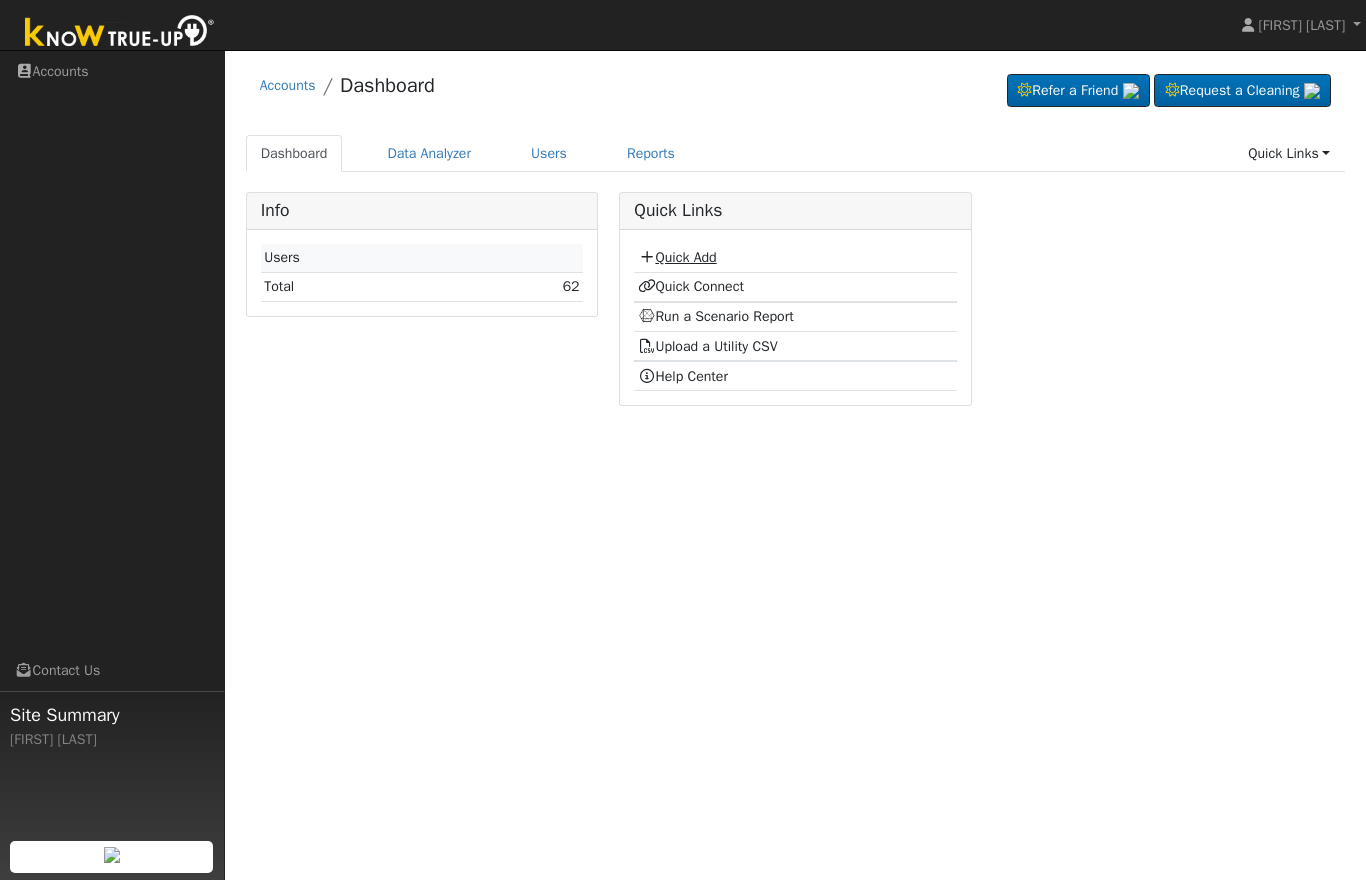 click on "Quick Add" at bounding box center (677, 257) 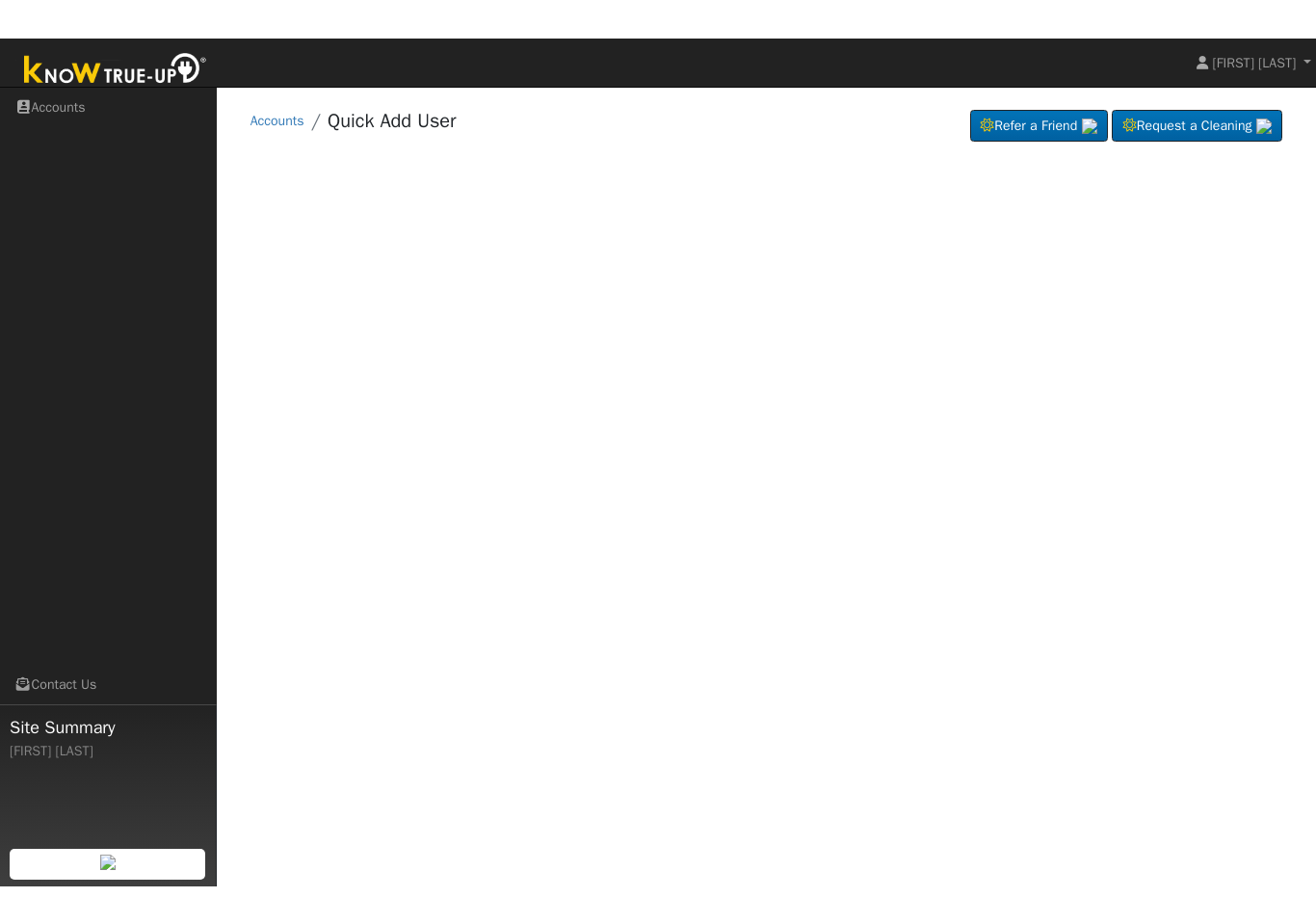 scroll, scrollTop: 0, scrollLeft: 0, axis: both 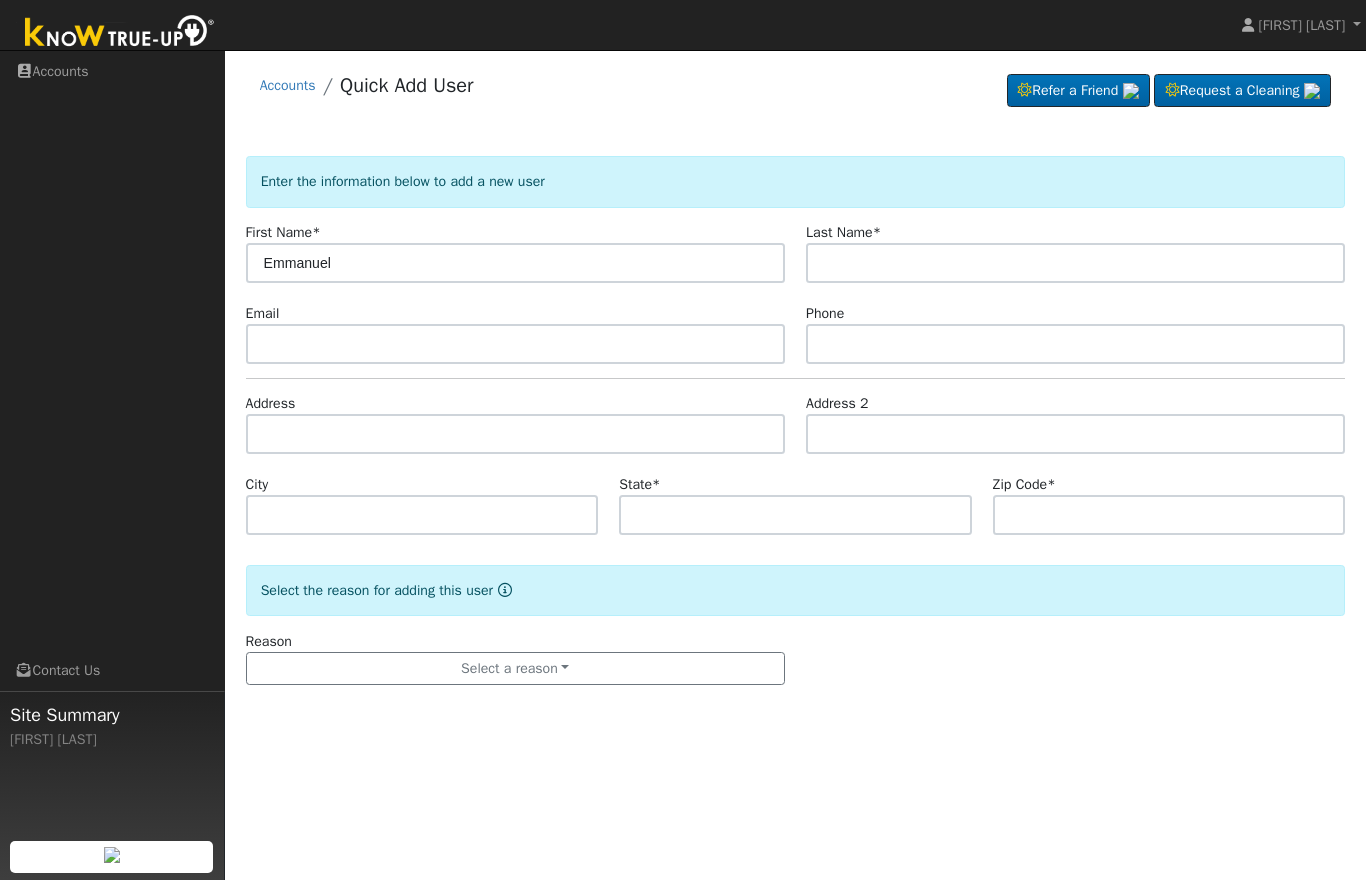 type on "Emmanuel" 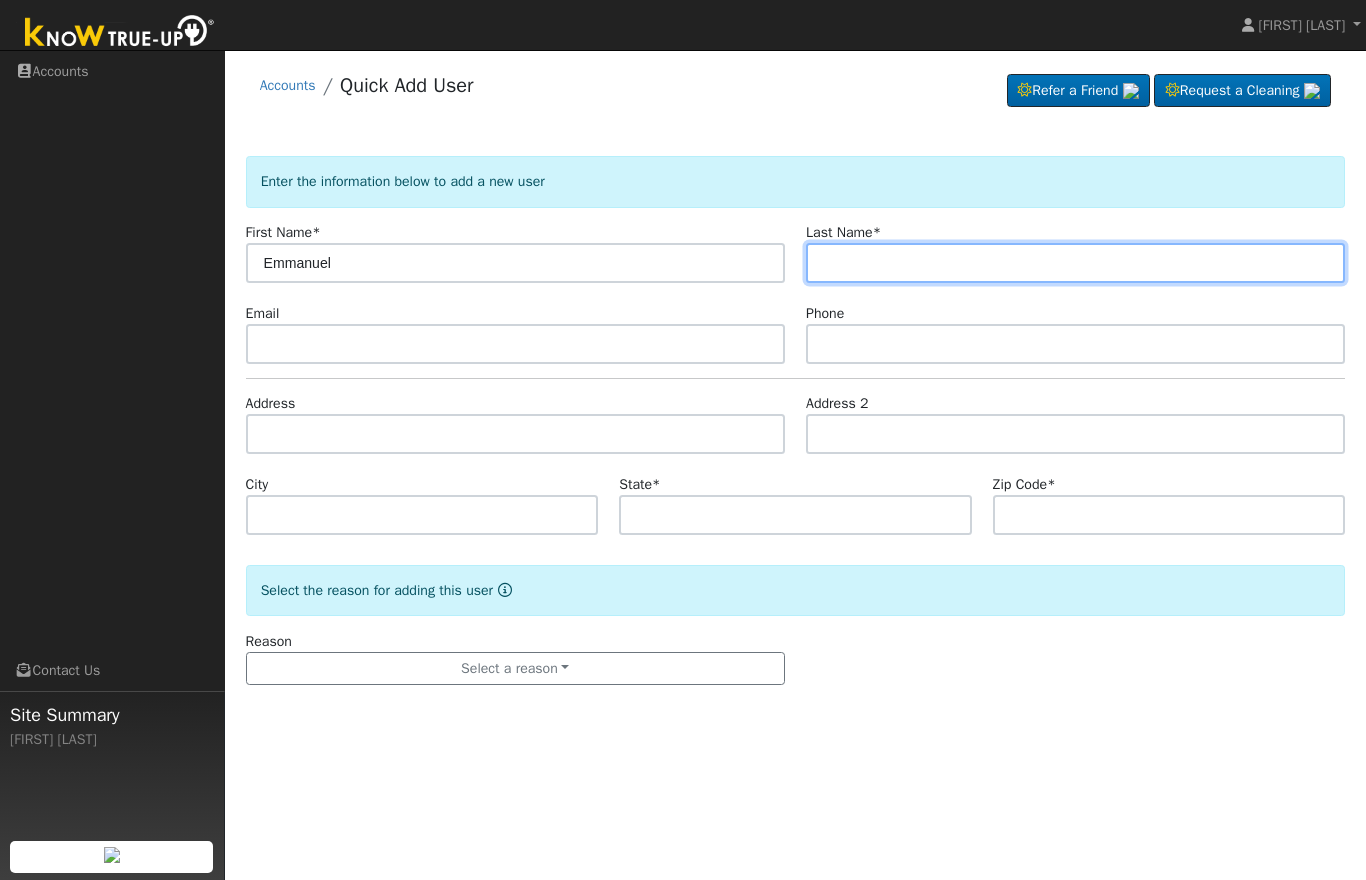 click at bounding box center [1075, 263] 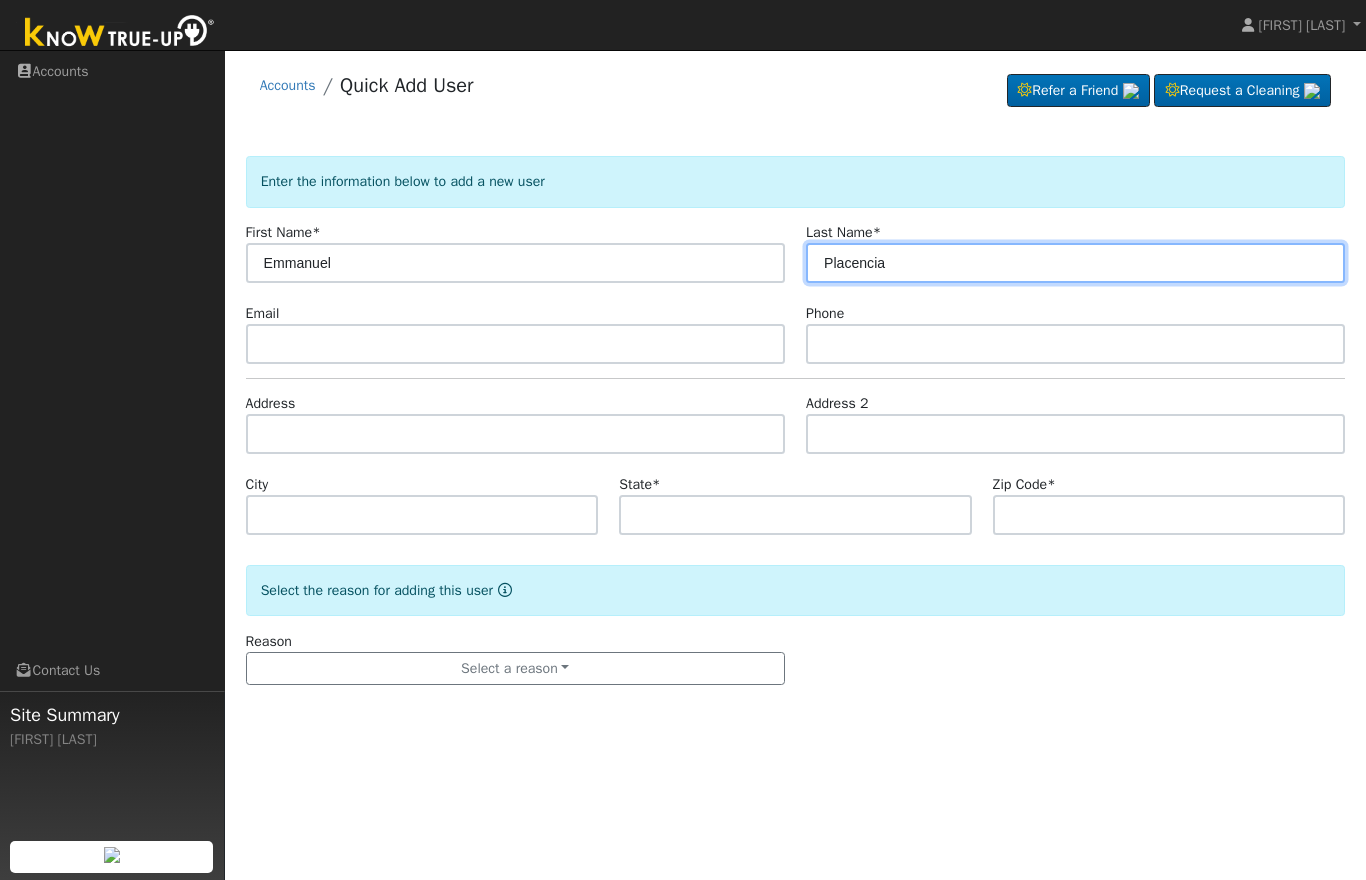 type on "Placencia" 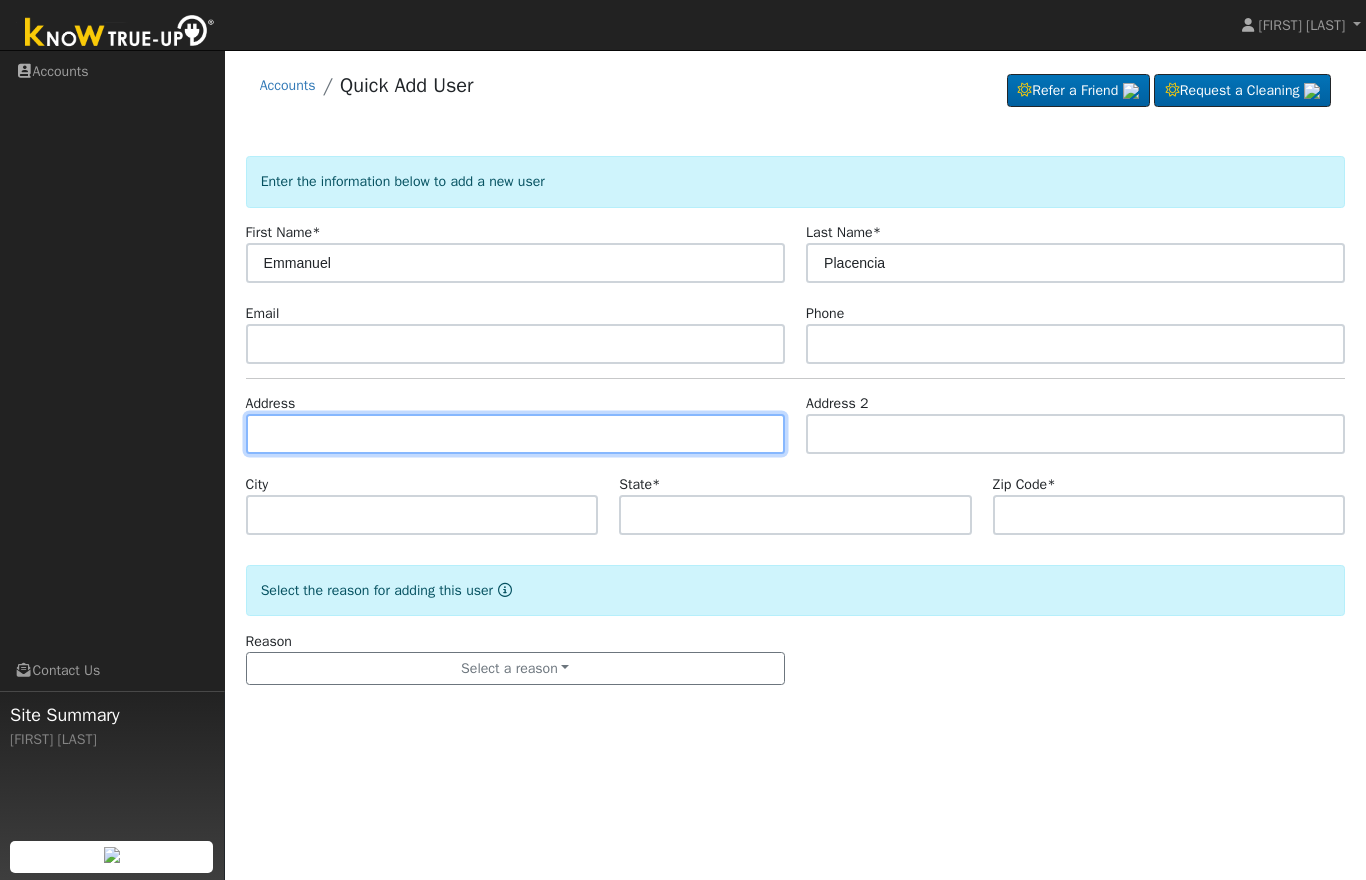 click at bounding box center [515, 434] 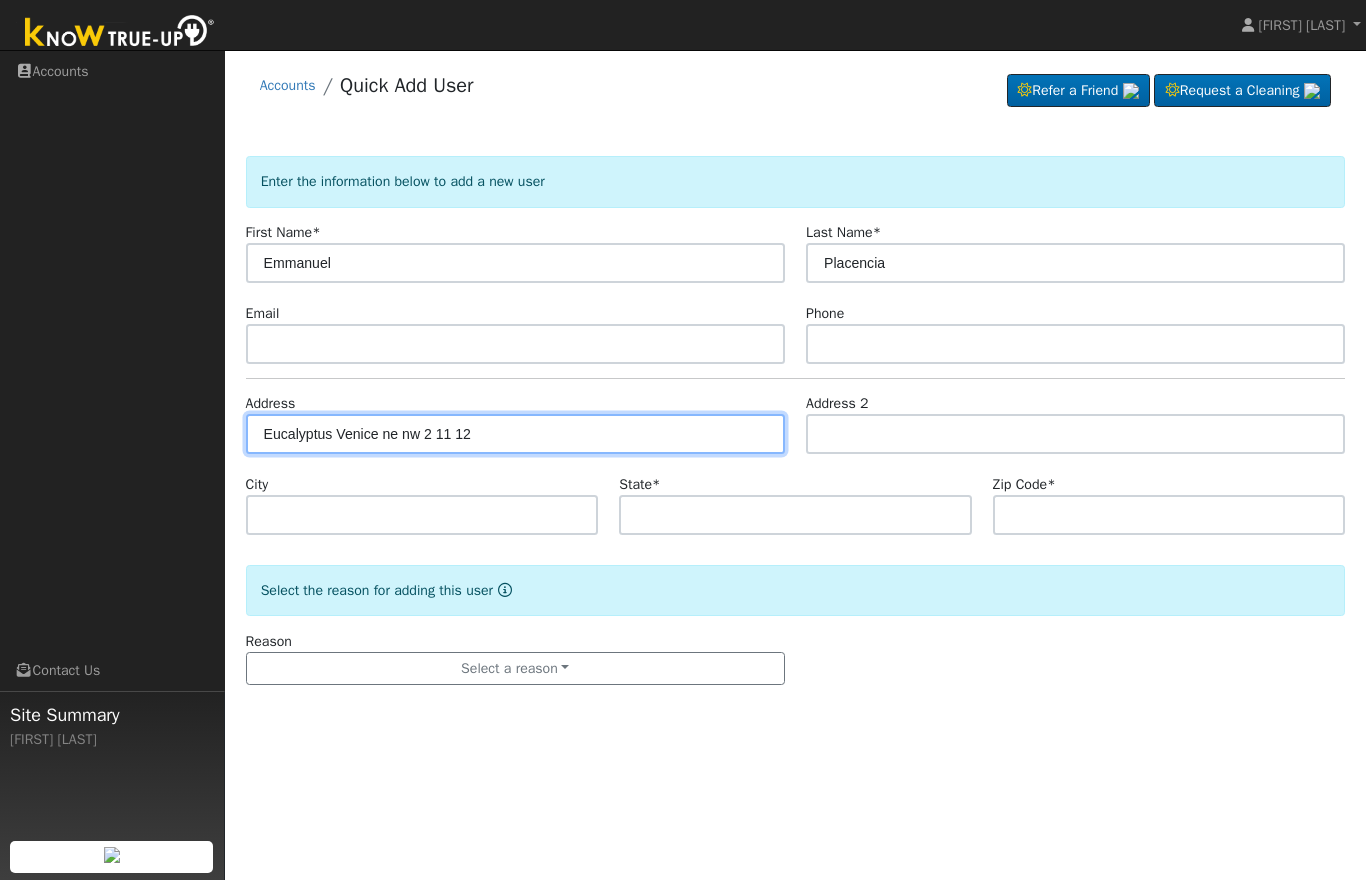 type on "Eucalyptus Venice ne nw 2 11 12" 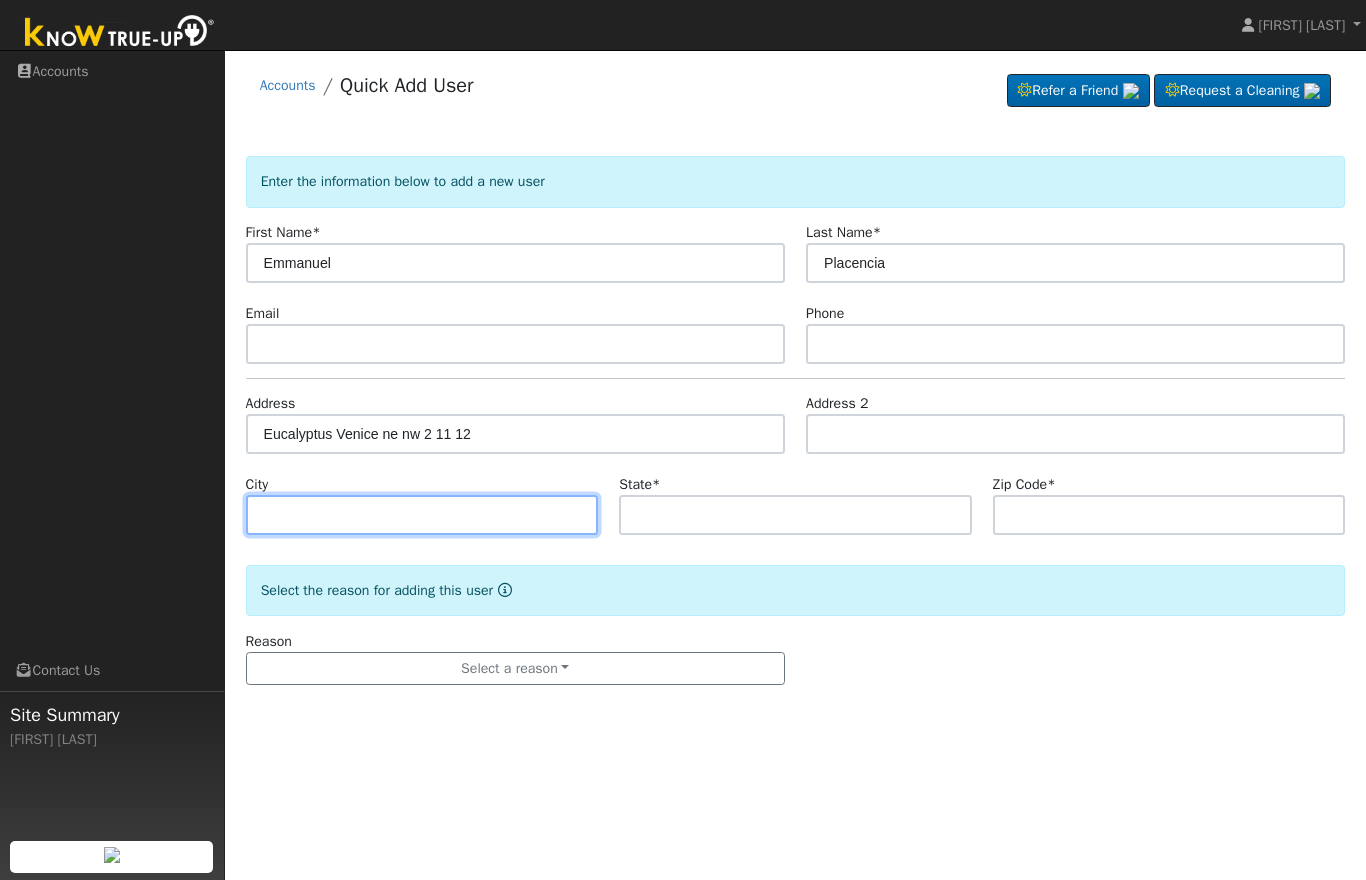 click at bounding box center [422, 515] 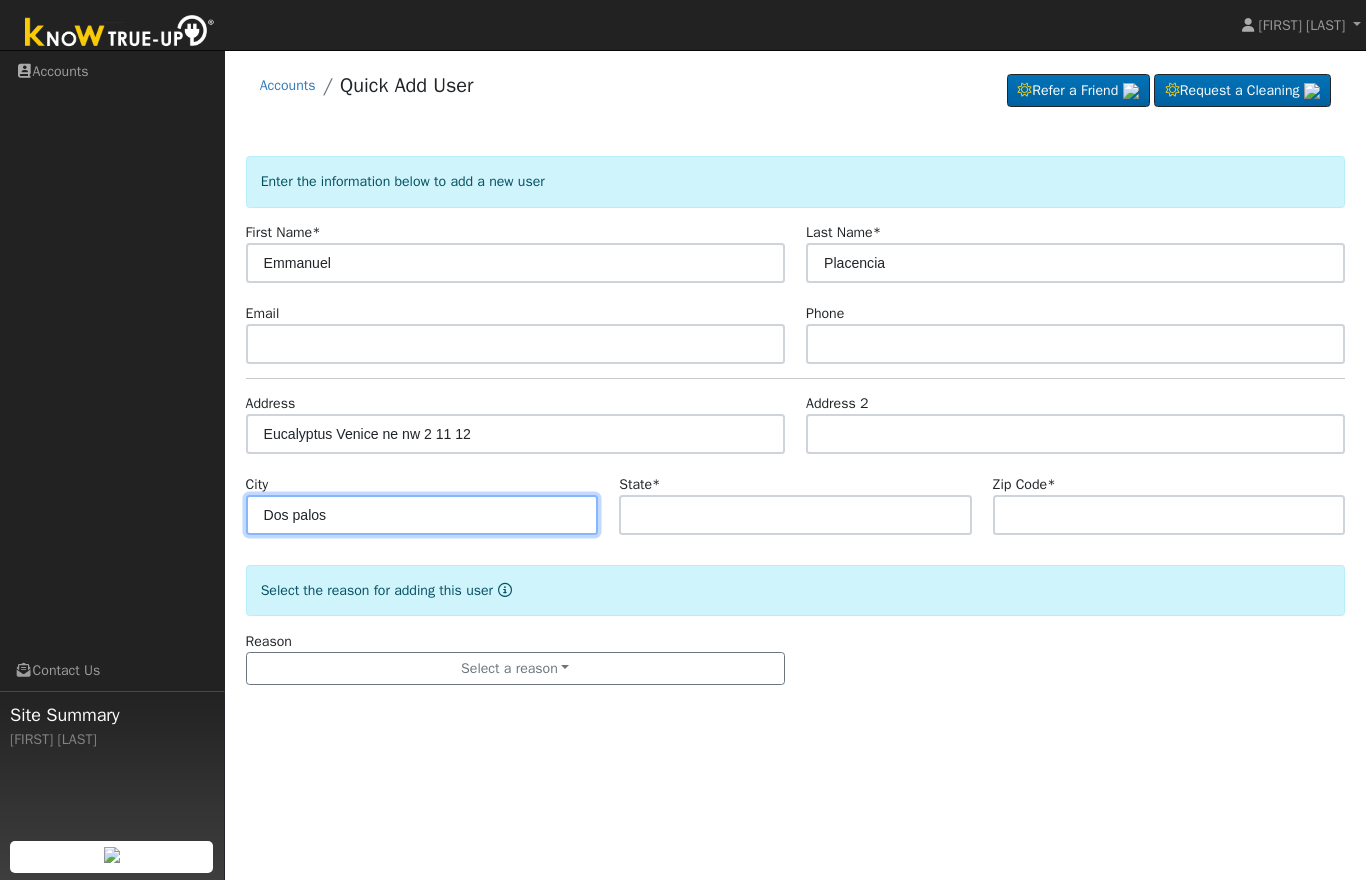 type on "Dos palos" 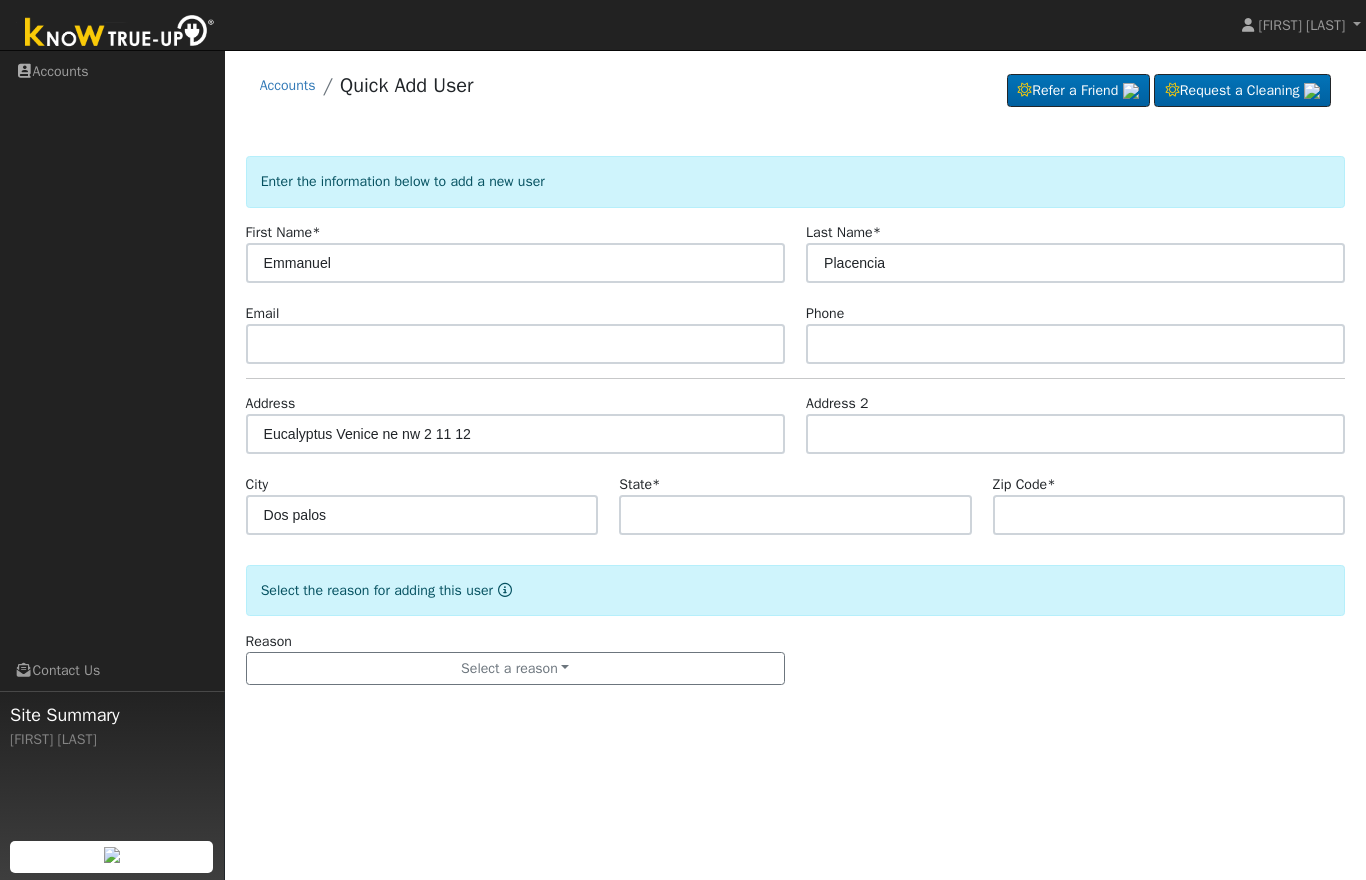 click at bounding box center [795, 515] 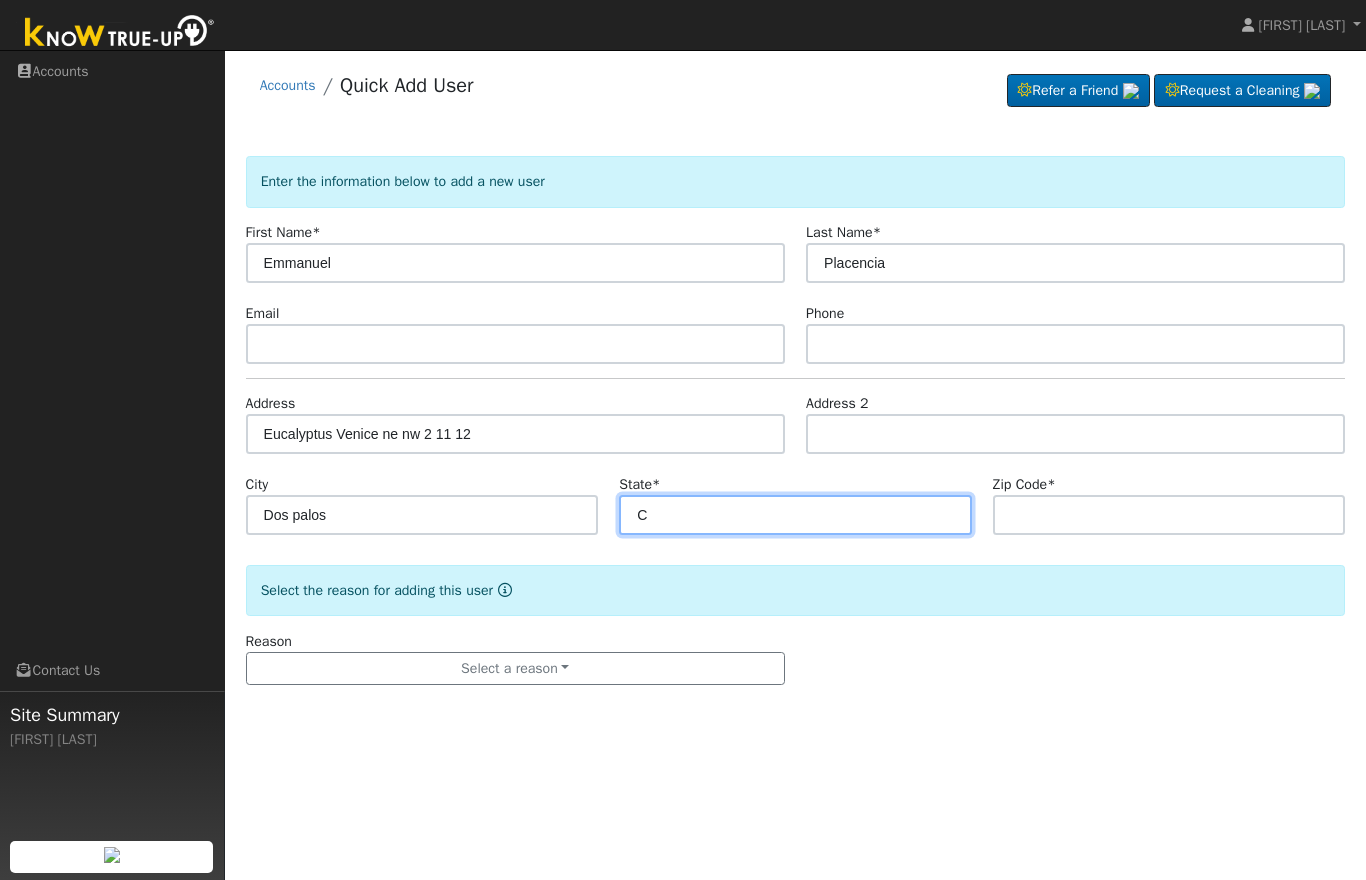 type on "CA" 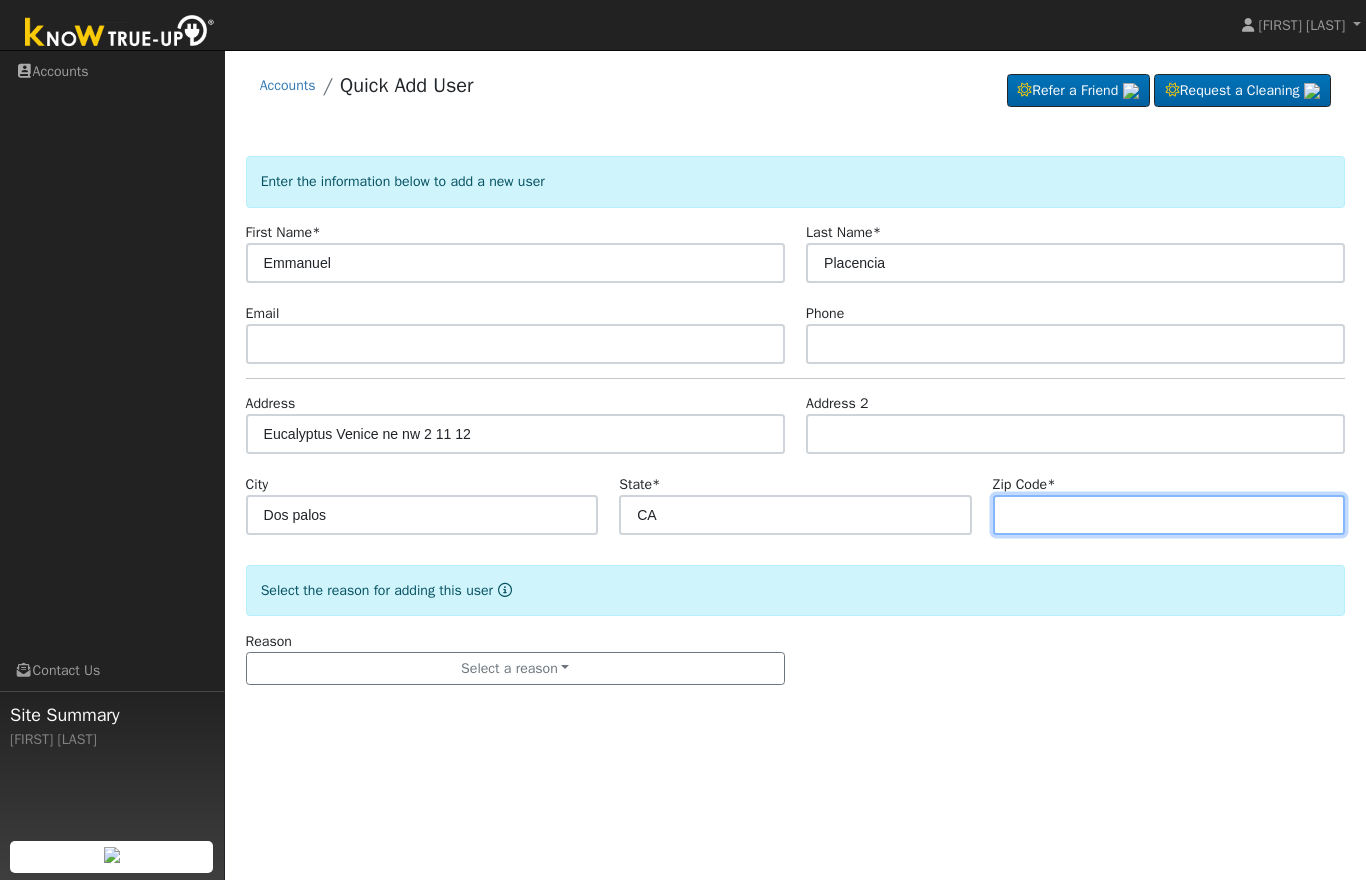 click at bounding box center [1169, 515] 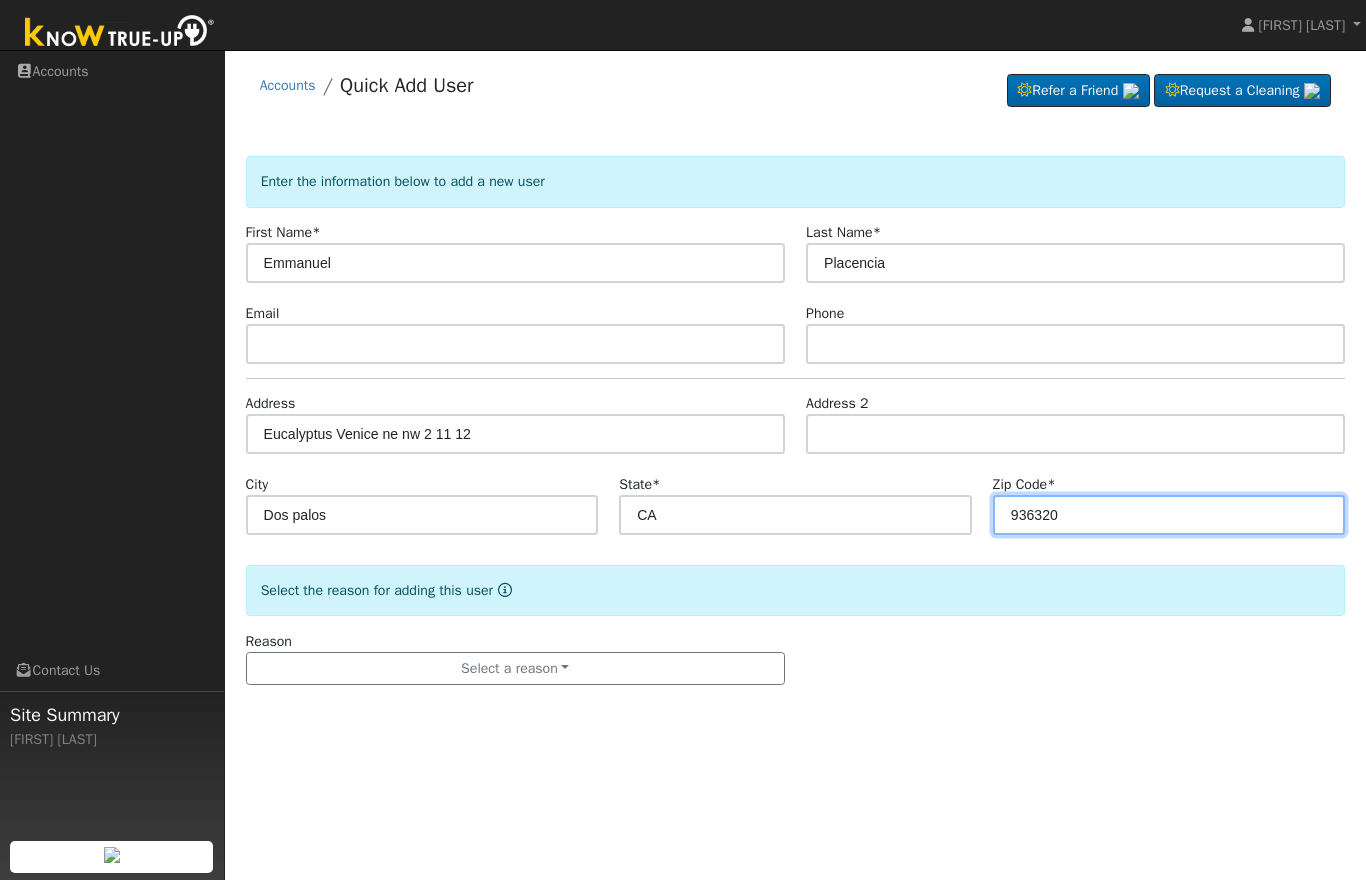 type on "936320" 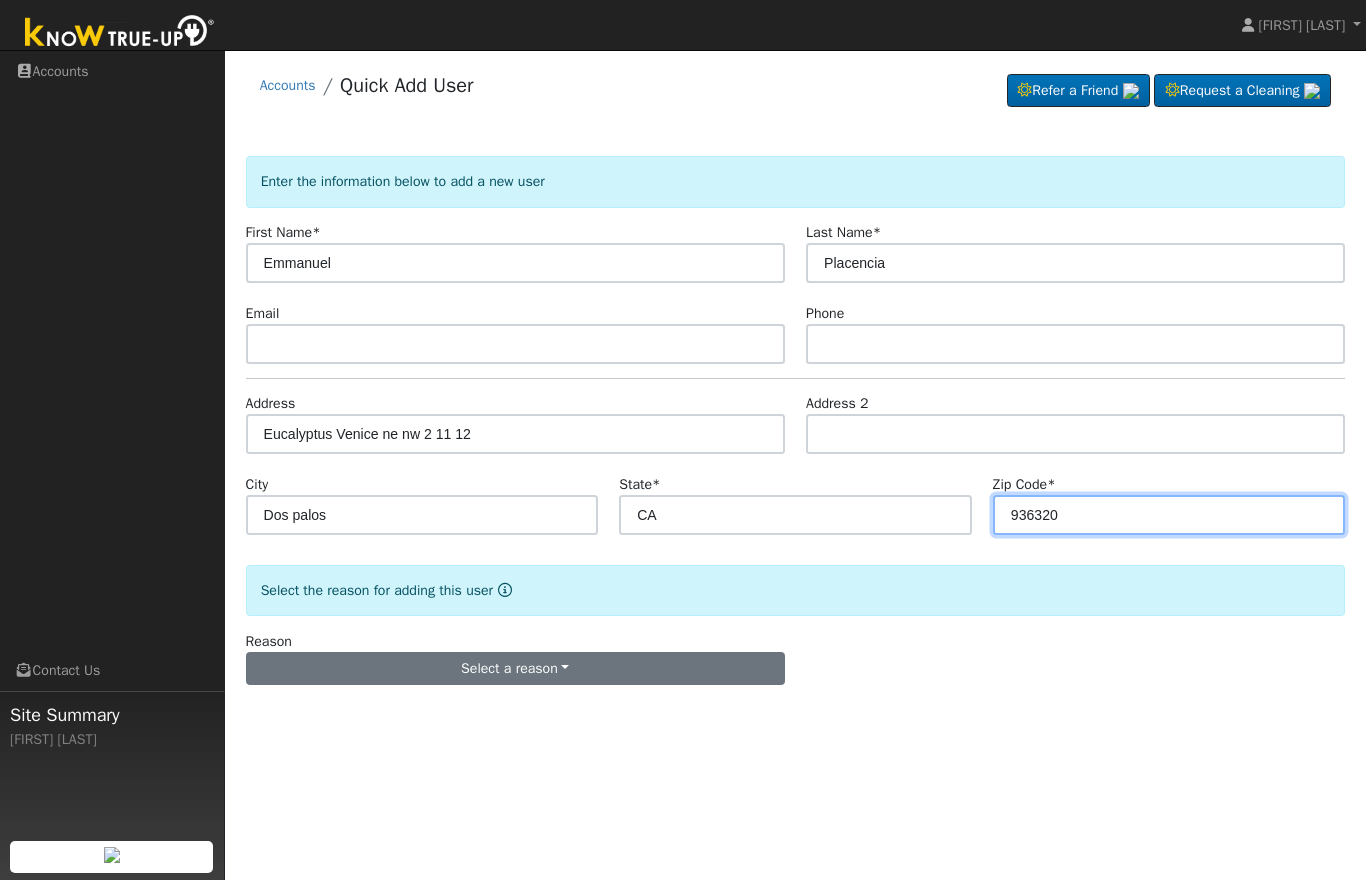 click on "Select a reason" at bounding box center [515, 669] 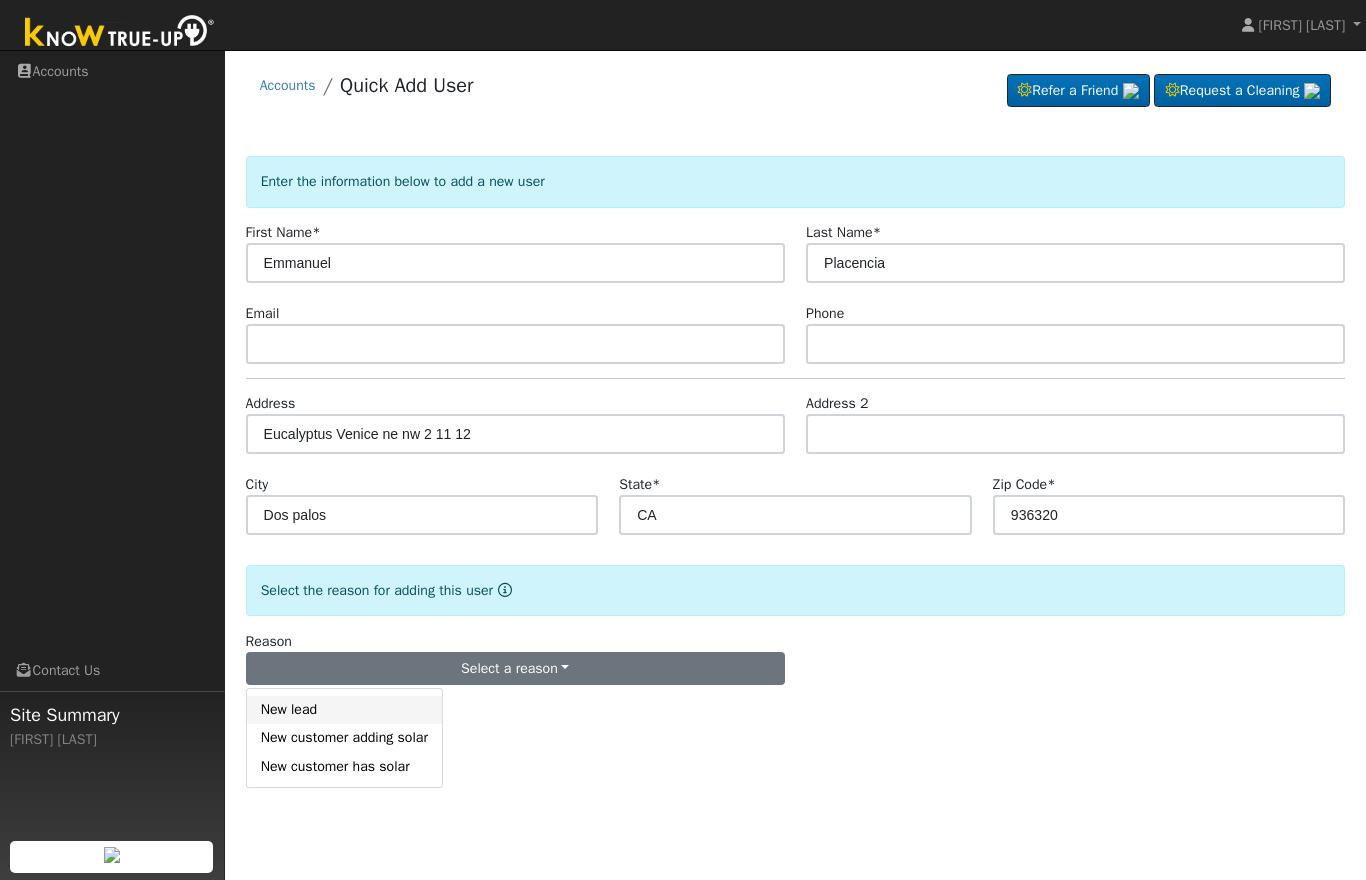 click on "New lead" at bounding box center [344, 710] 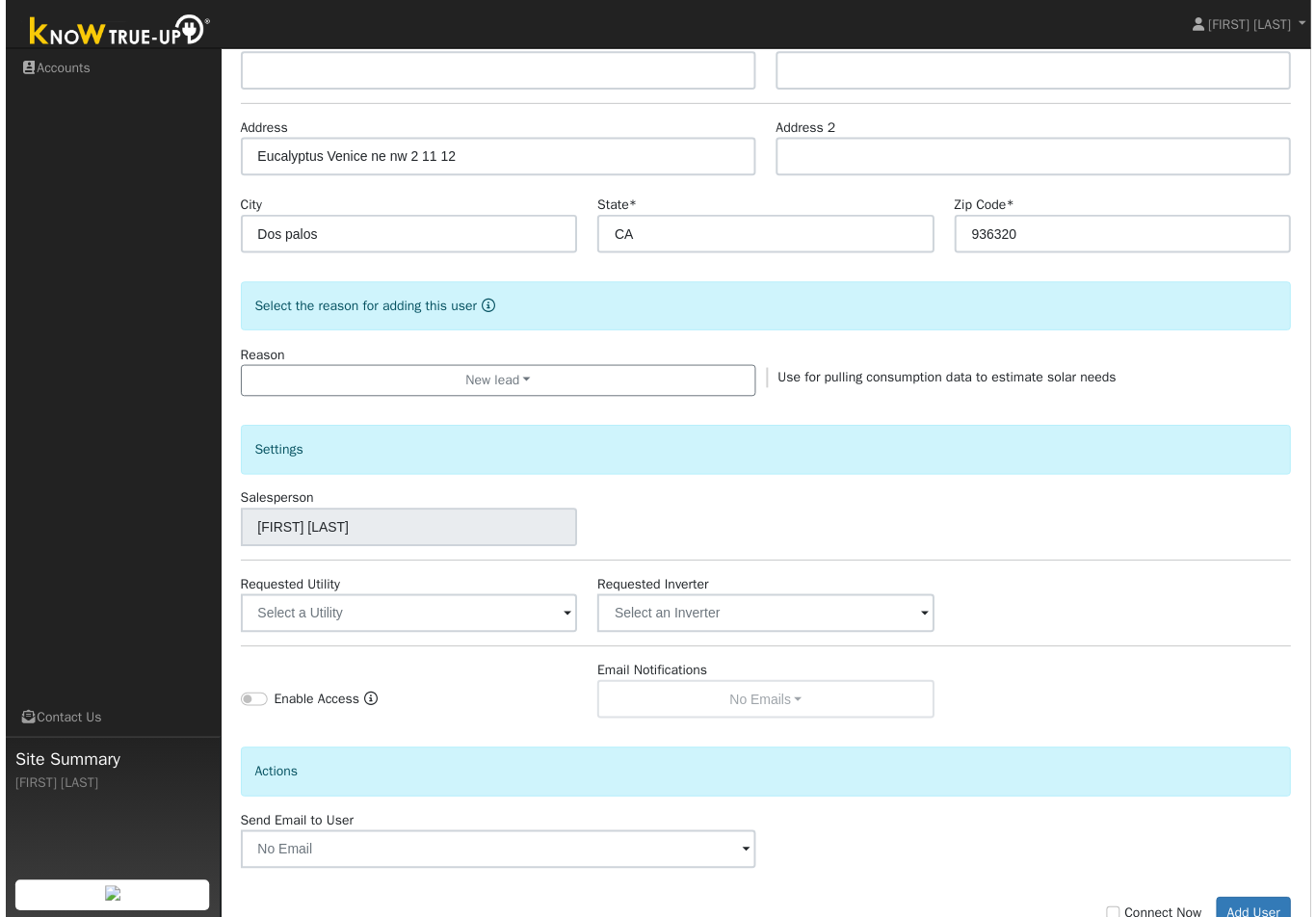 scroll, scrollTop: 320, scrollLeft: 0, axis: vertical 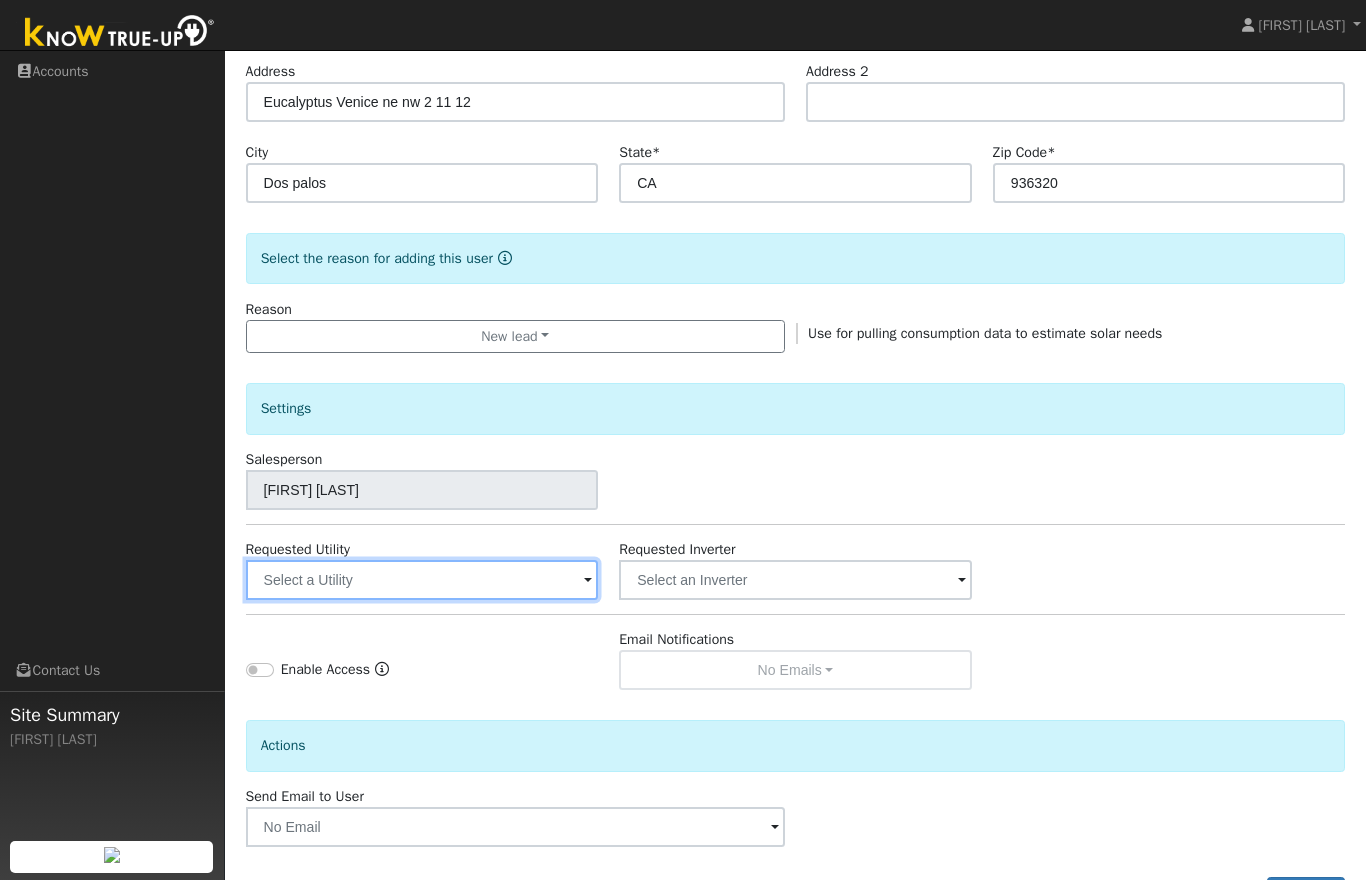 click at bounding box center (422, 580) 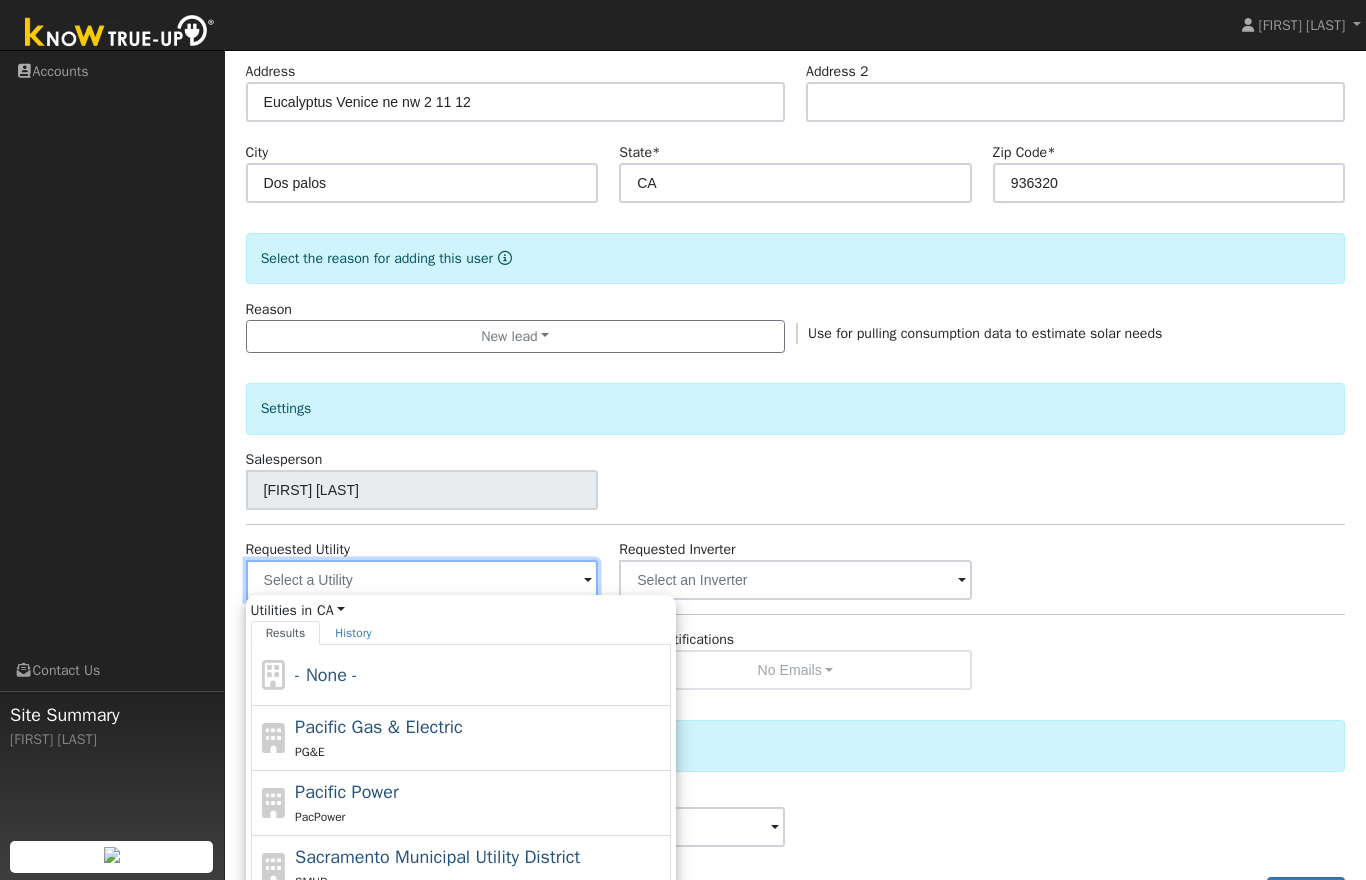 click at bounding box center (422, 580) 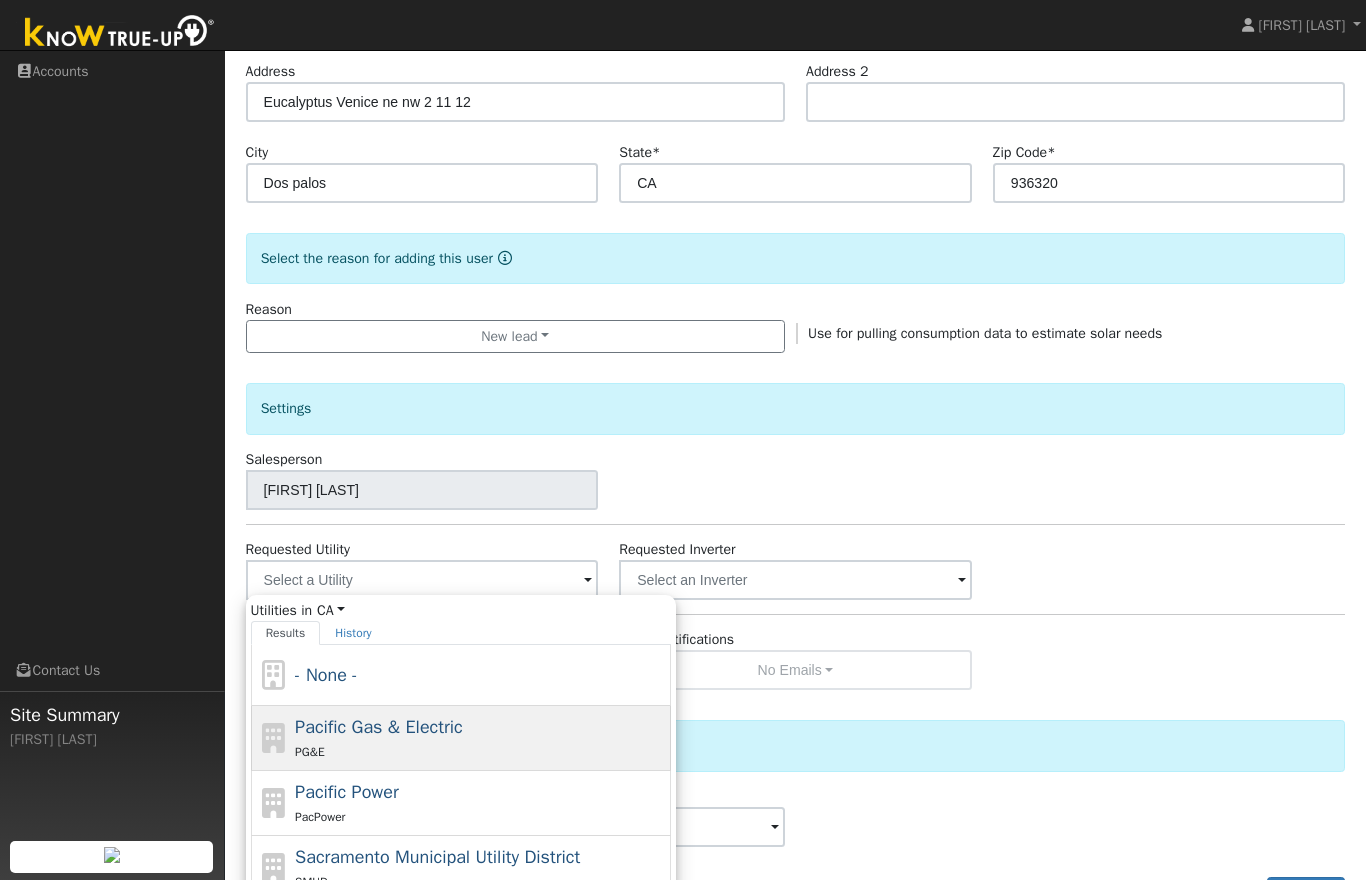 click on "Pacific Gas & Electric PG&E" at bounding box center [480, 738] 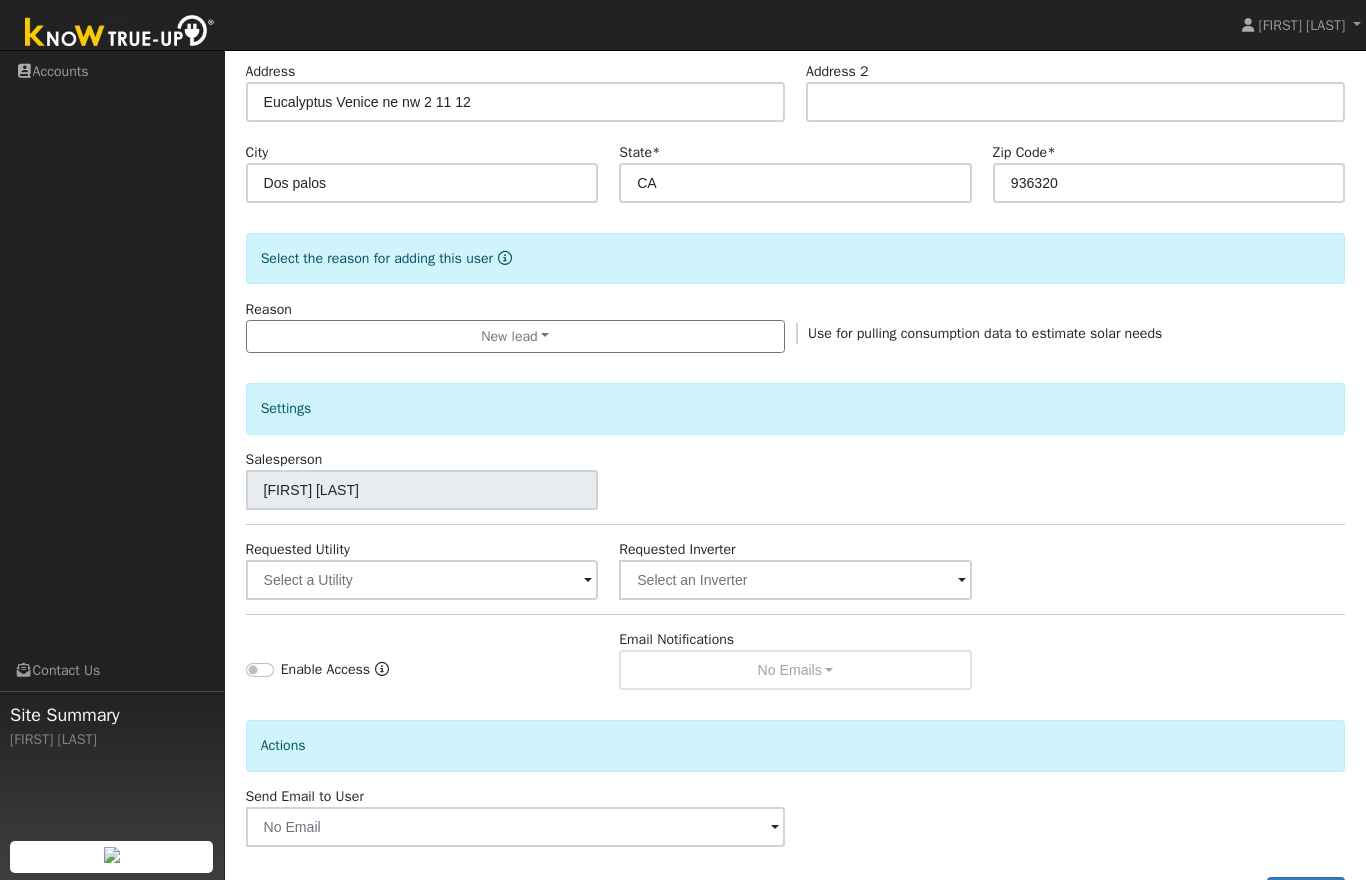 type on "Pacific Gas & Electric" 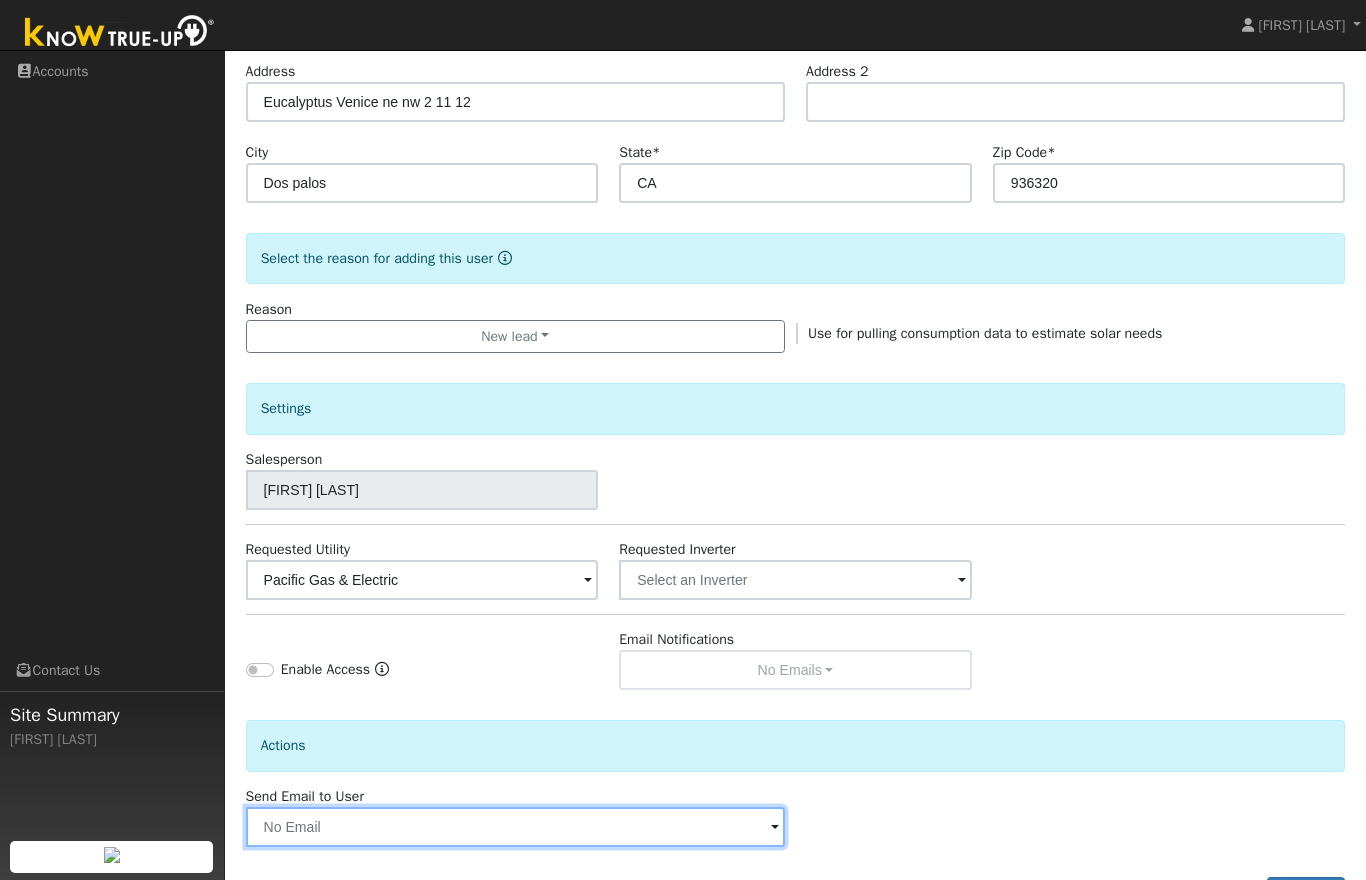 click at bounding box center [515, 827] 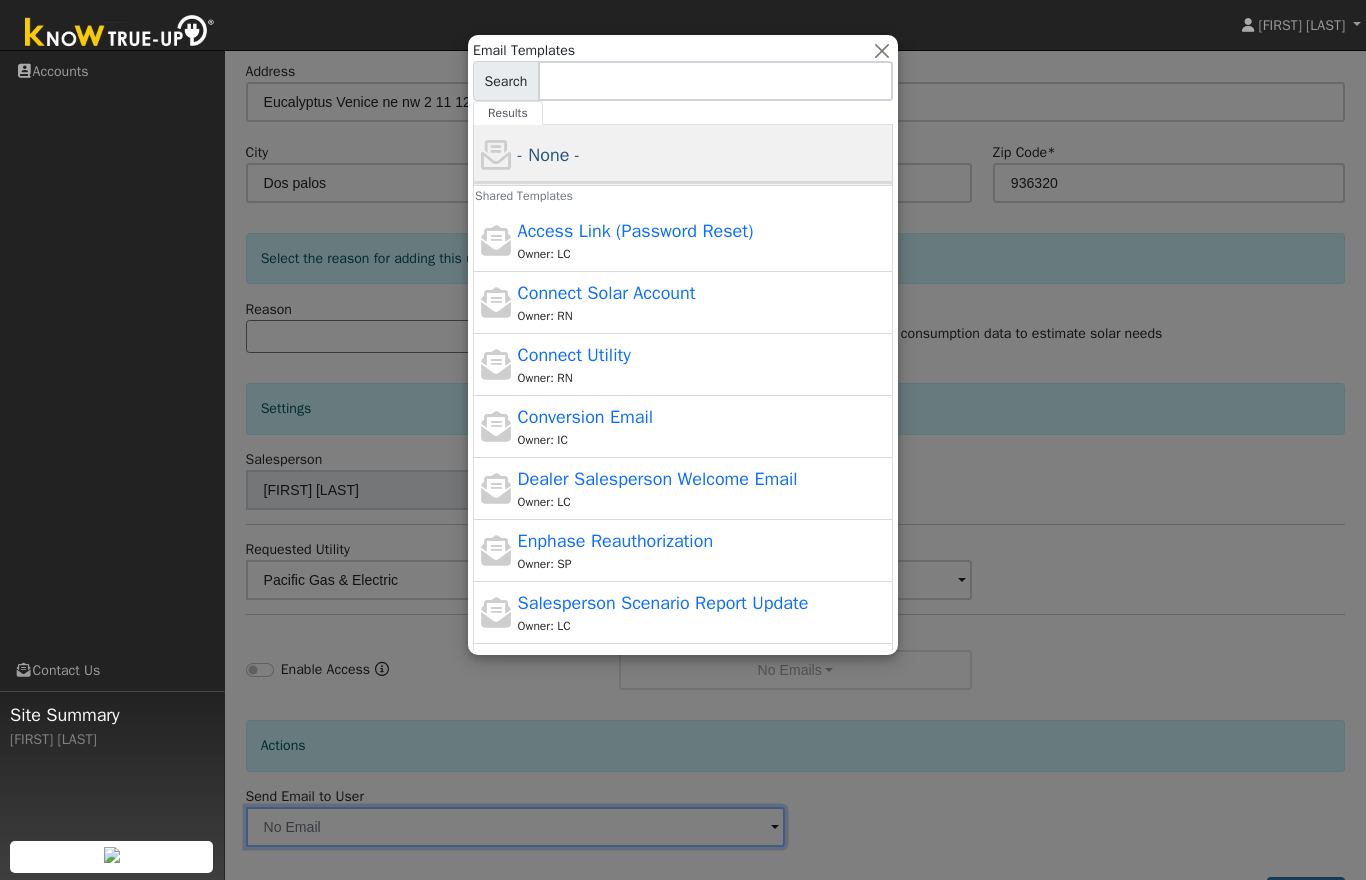 click on "- None -" at bounding box center [703, 155] 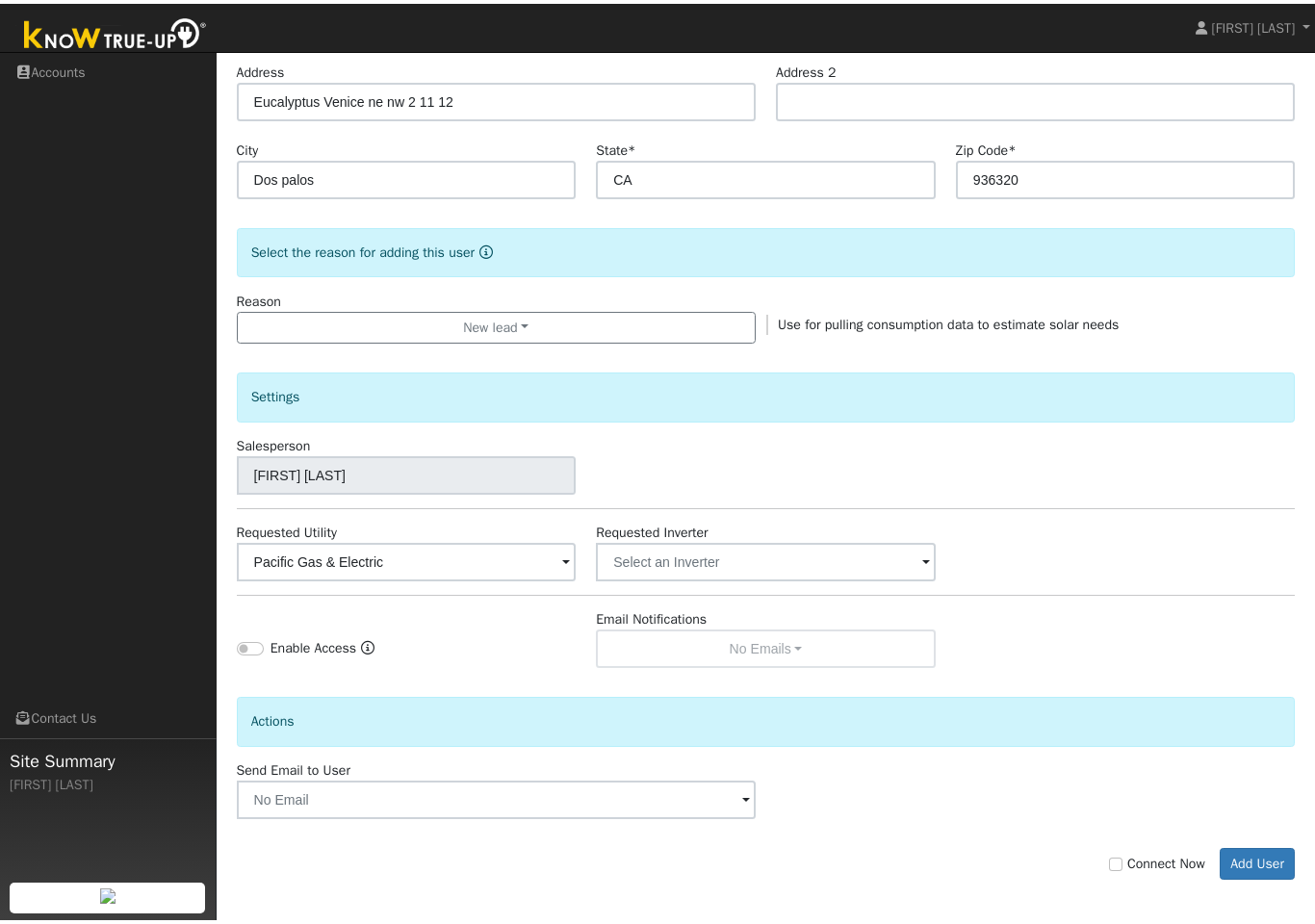 scroll, scrollTop: 312, scrollLeft: 0, axis: vertical 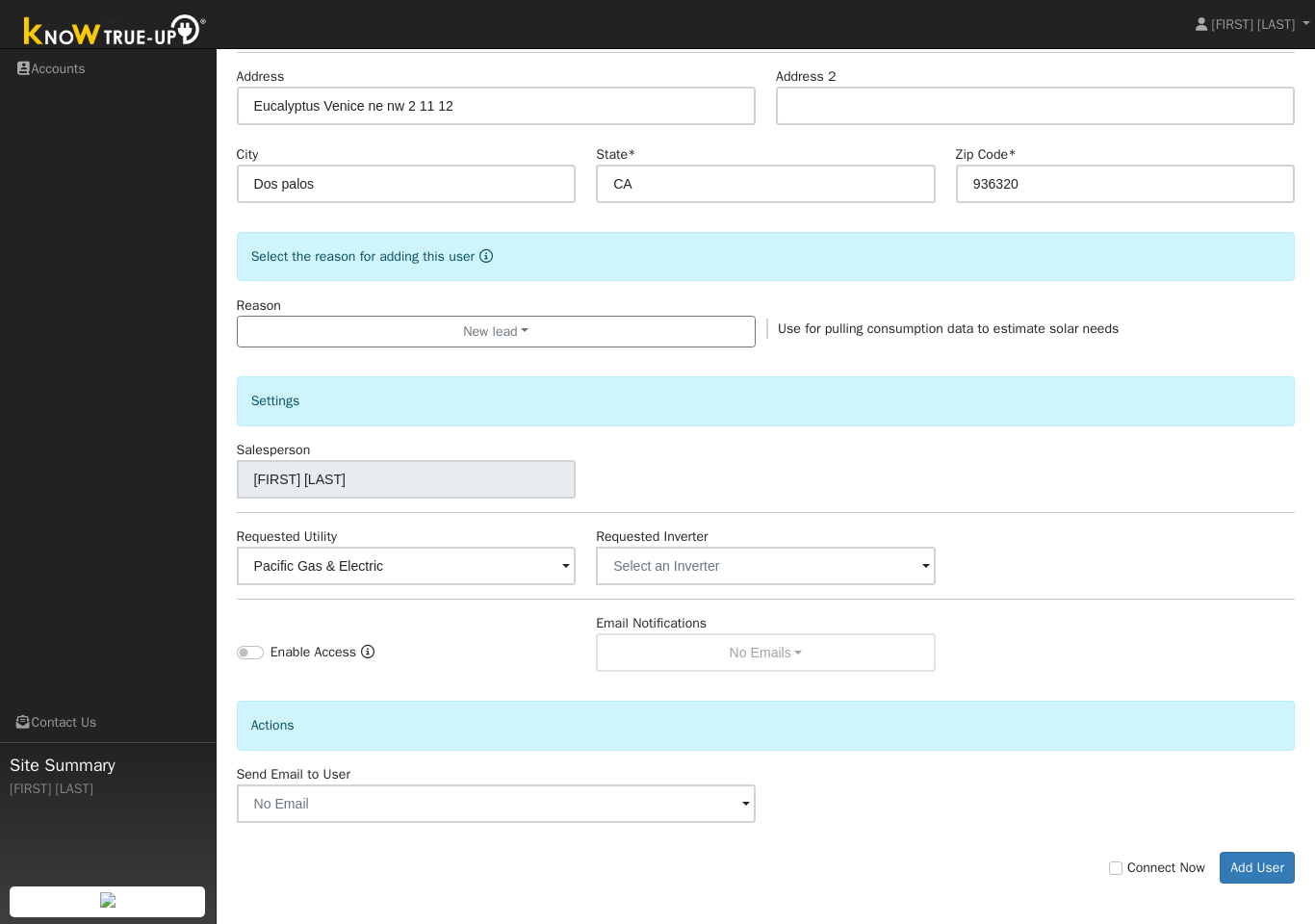 click on "Connect Now" at bounding box center (1116, 868) 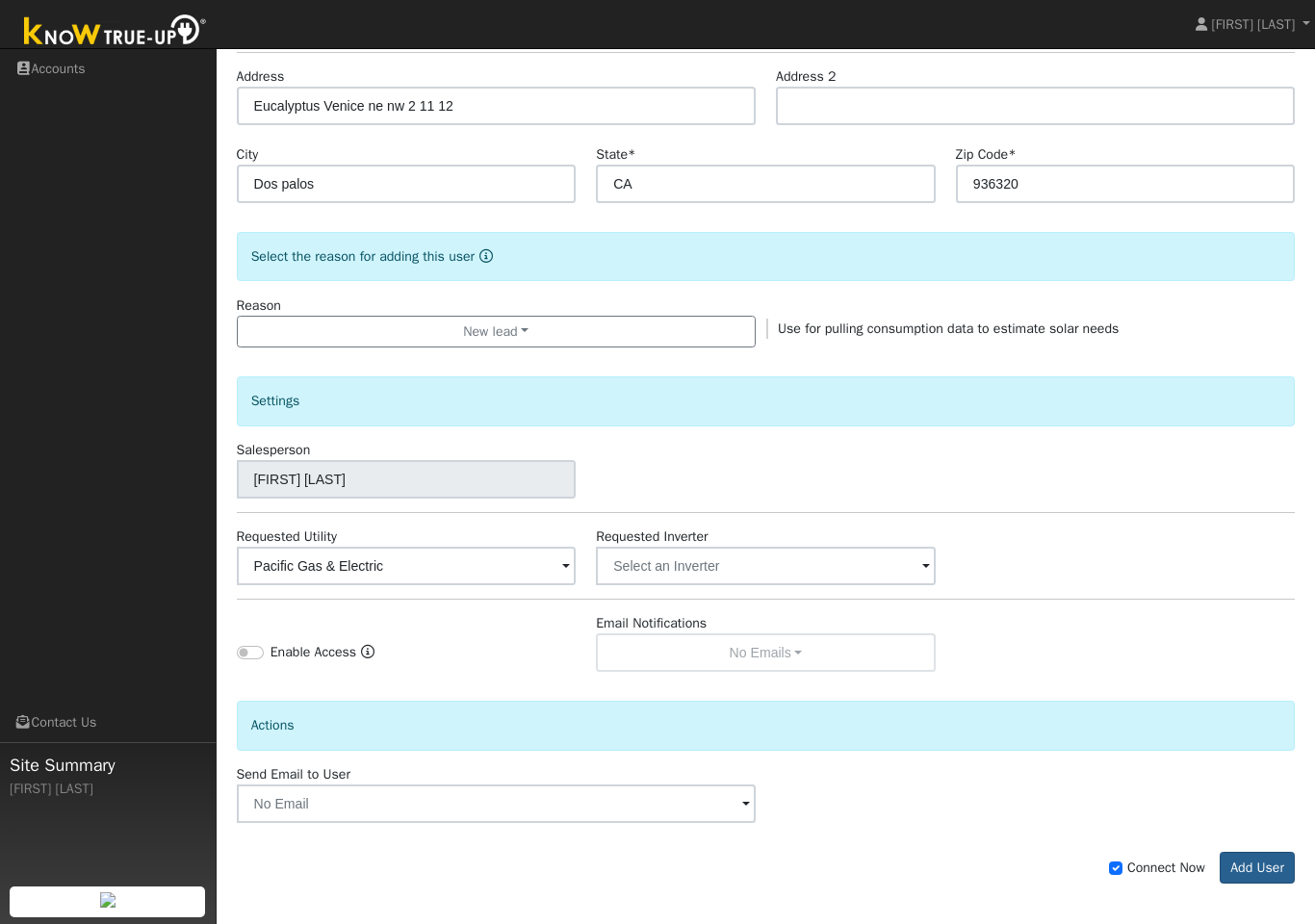 click on "Add User" at bounding box center (1257, 868) 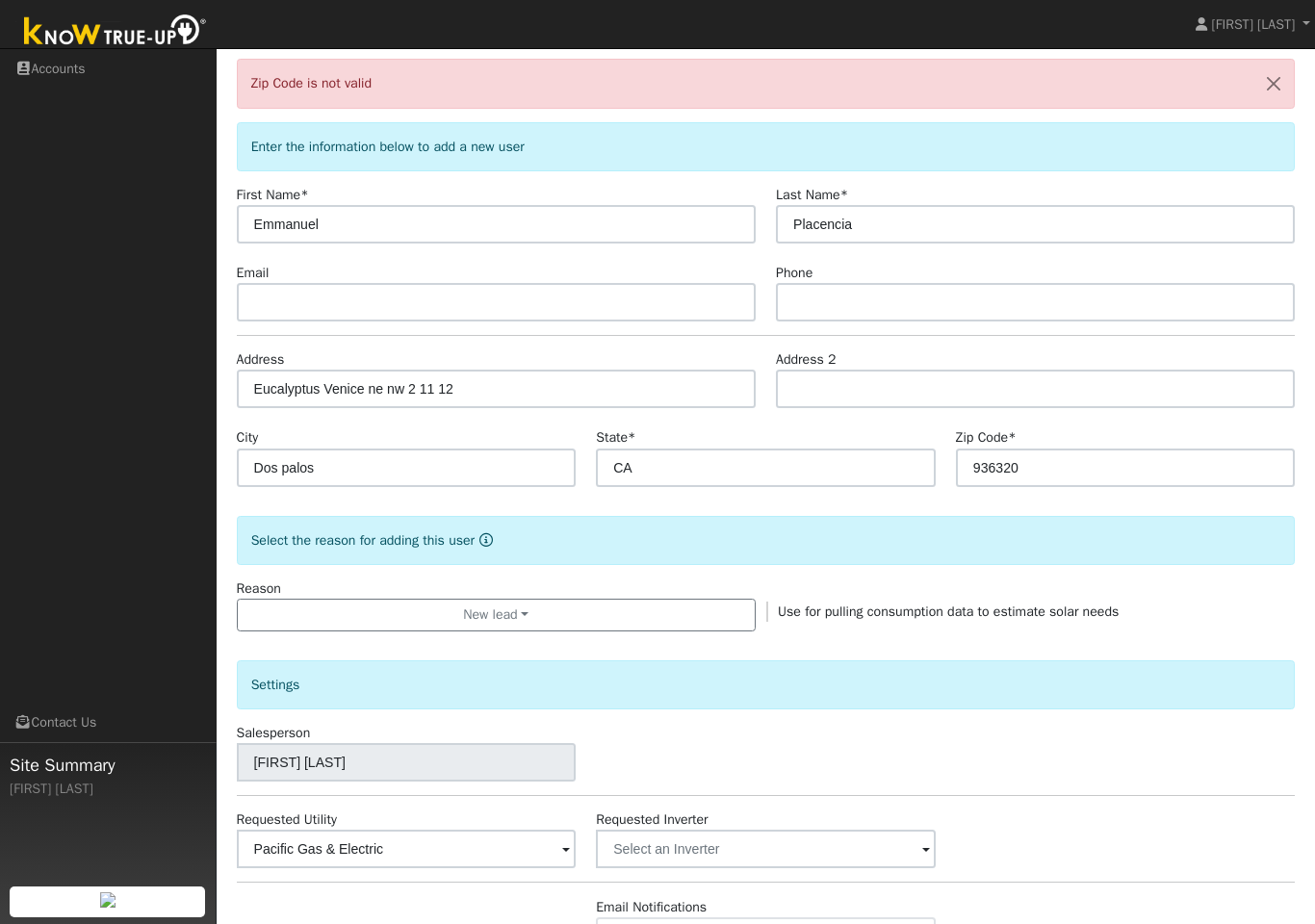 scroll, scrollTop: 0, scrollLeft: 0, axis: both 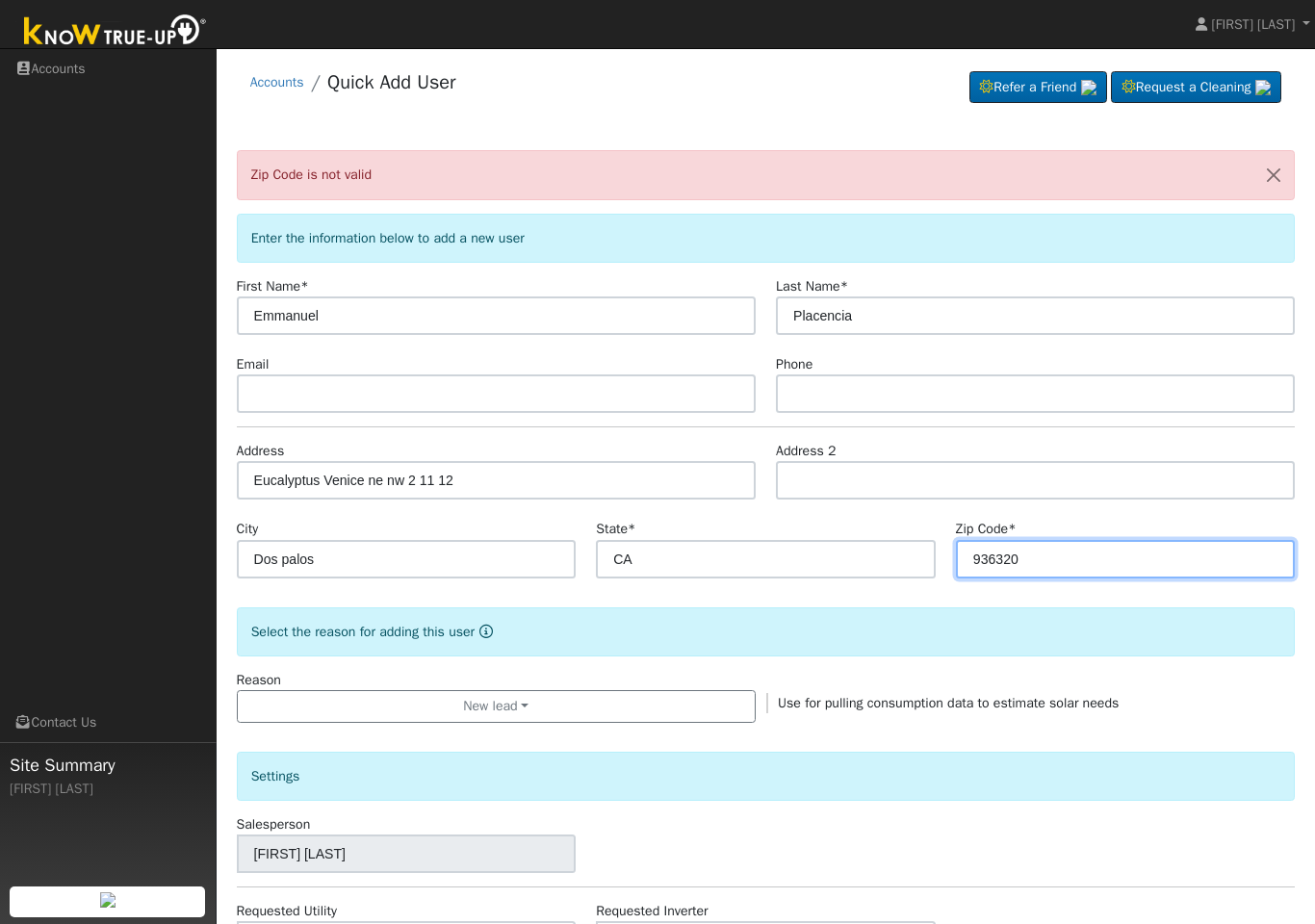 click on "936320" at bounding box center [1125, 559] 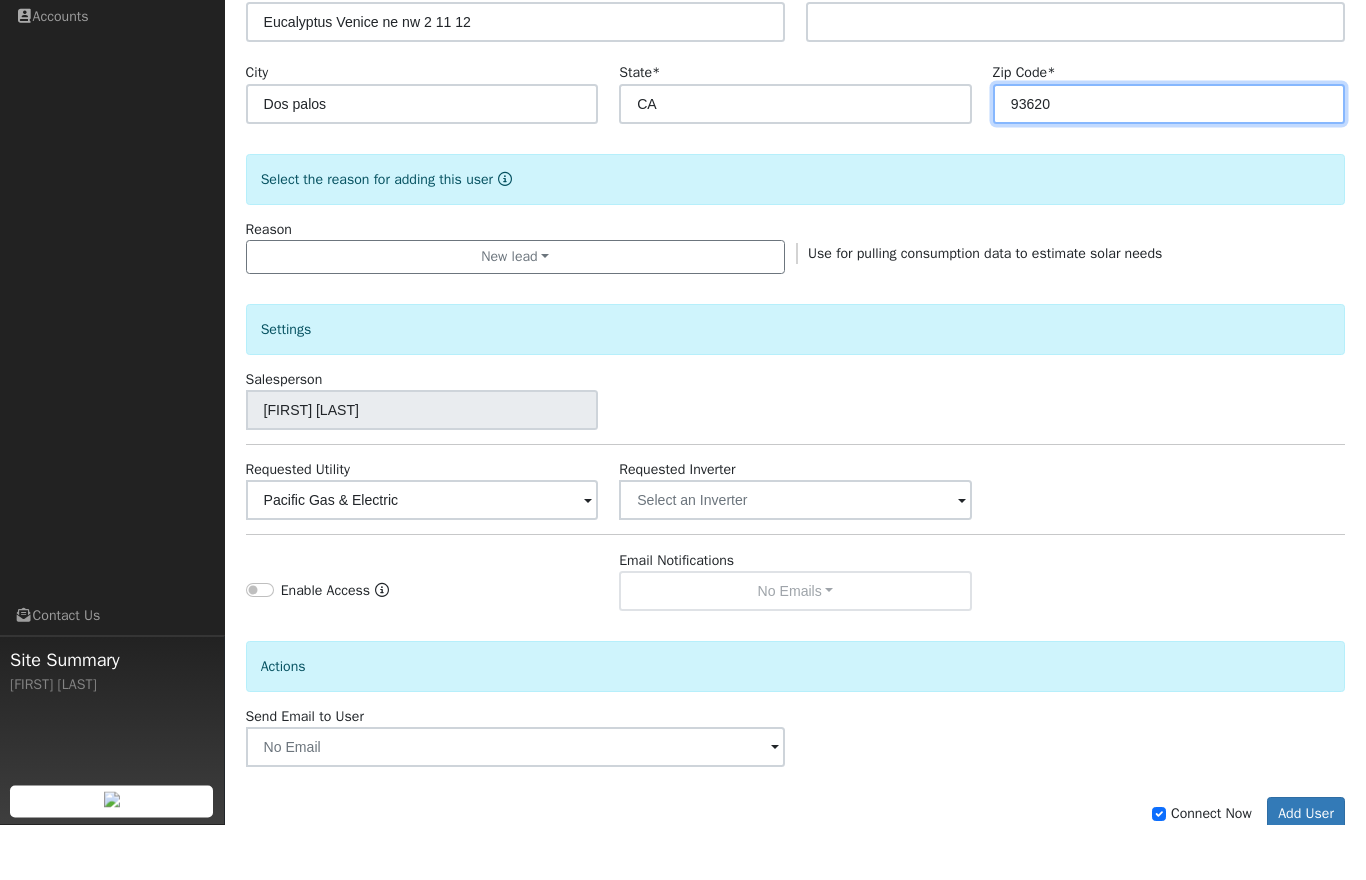 scroll, scrollTop: 477, scrollLeft: 0, axis: vertical 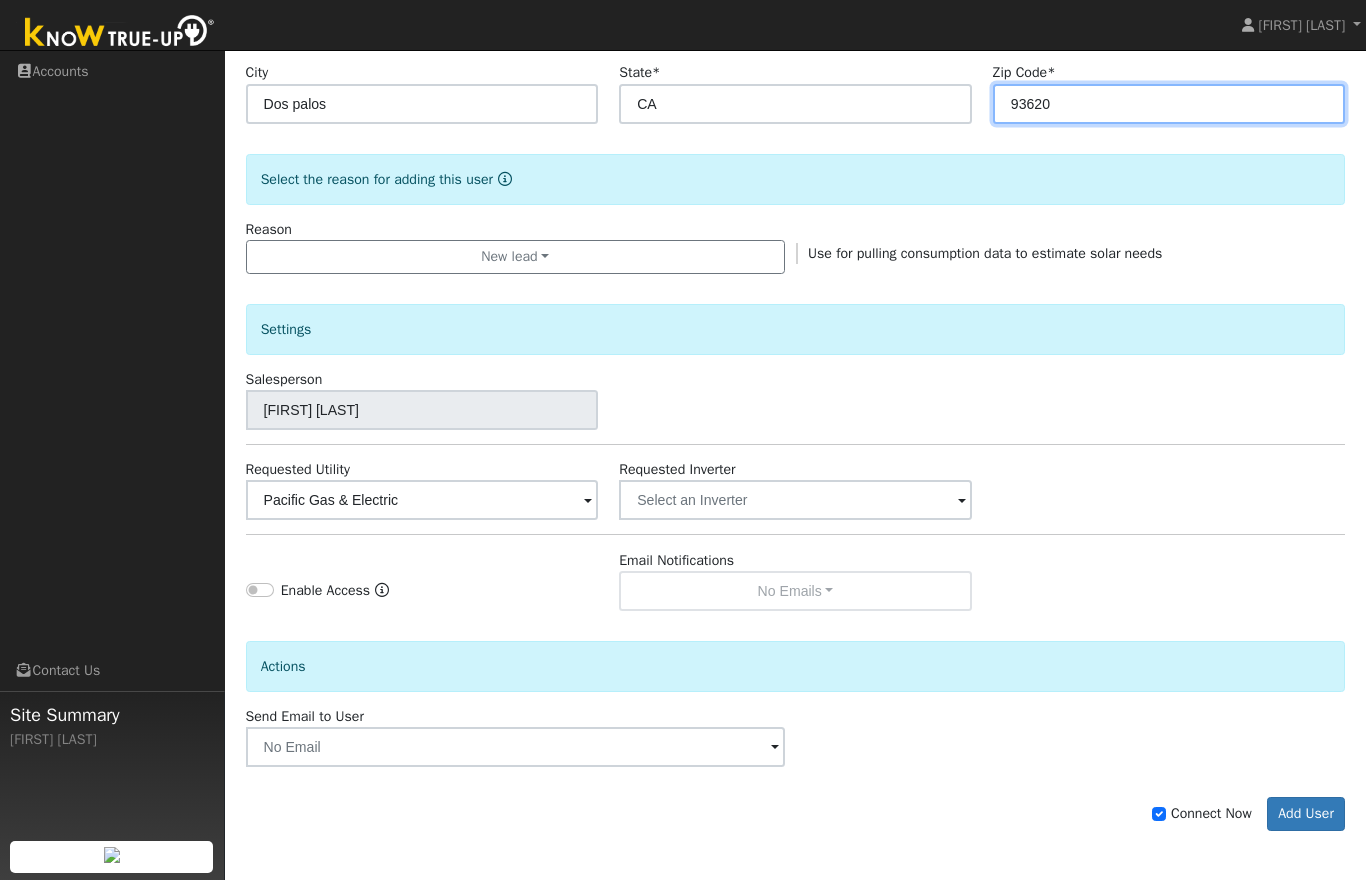 type on "93620" 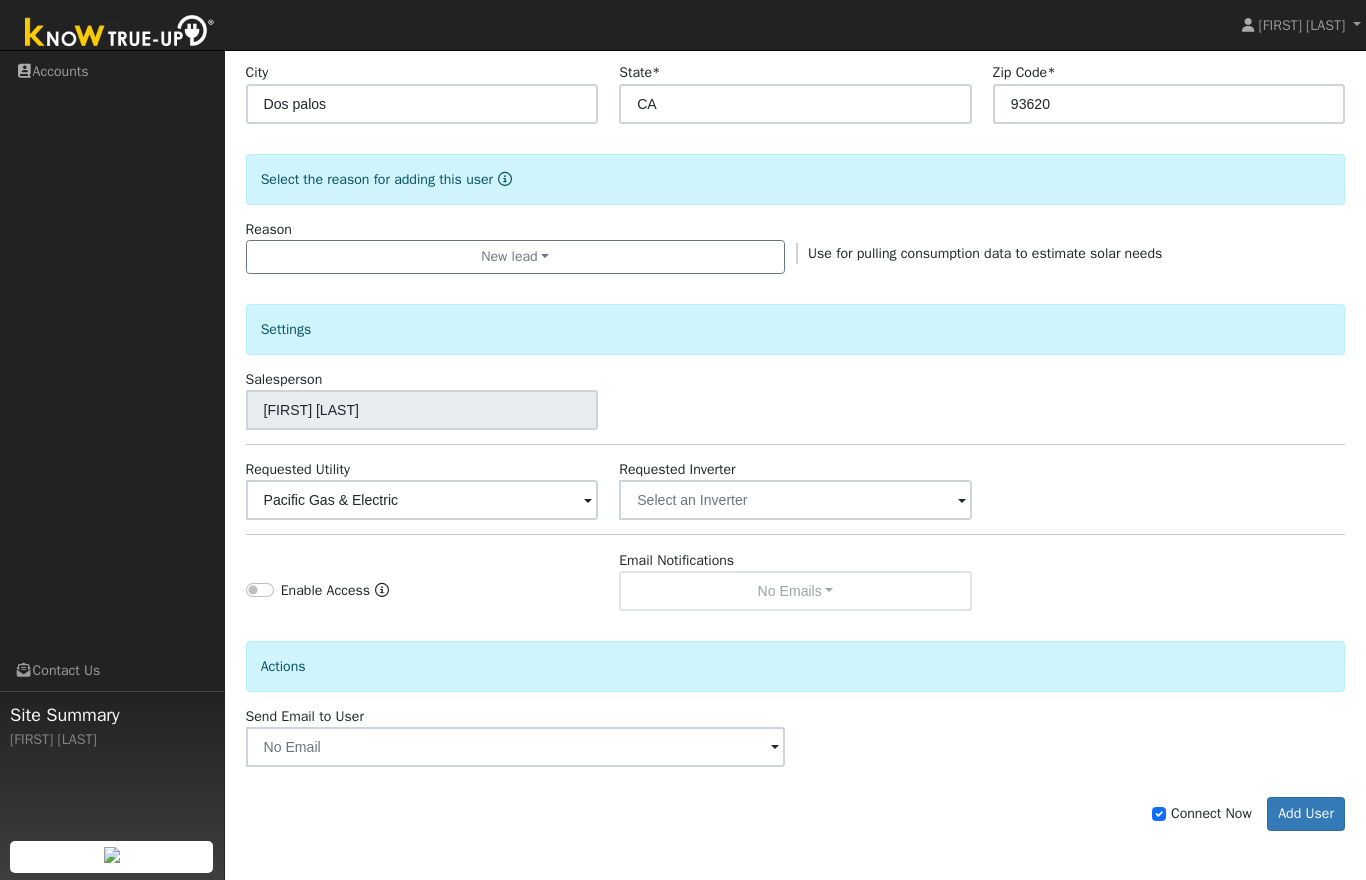 click on "Send Email to User Delete Email Template Are you sure you want to delete ? Cancel Delete" at bounding box center [795, 736] 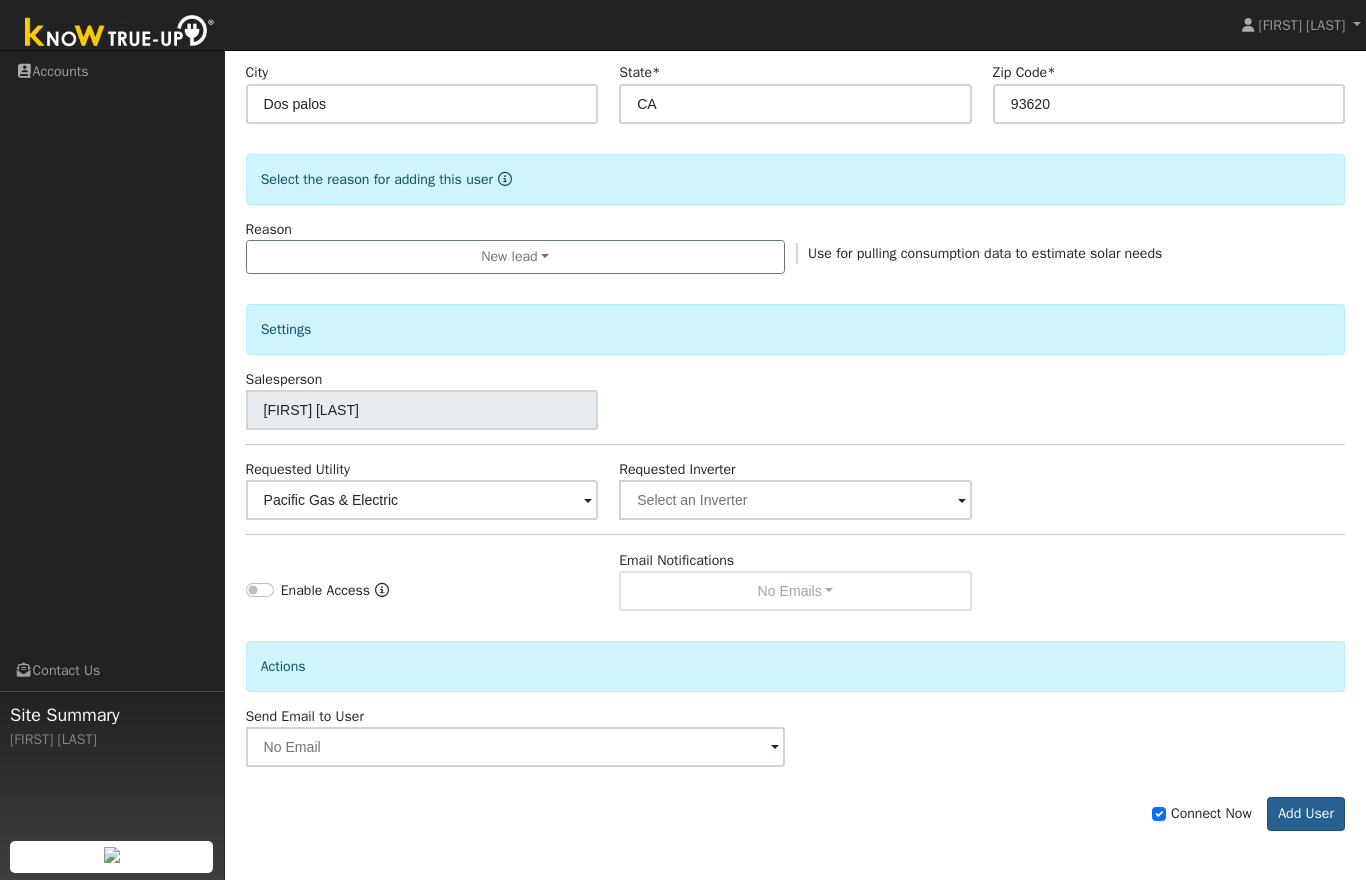 click on "Add User" at bounding box center (1306, 814) 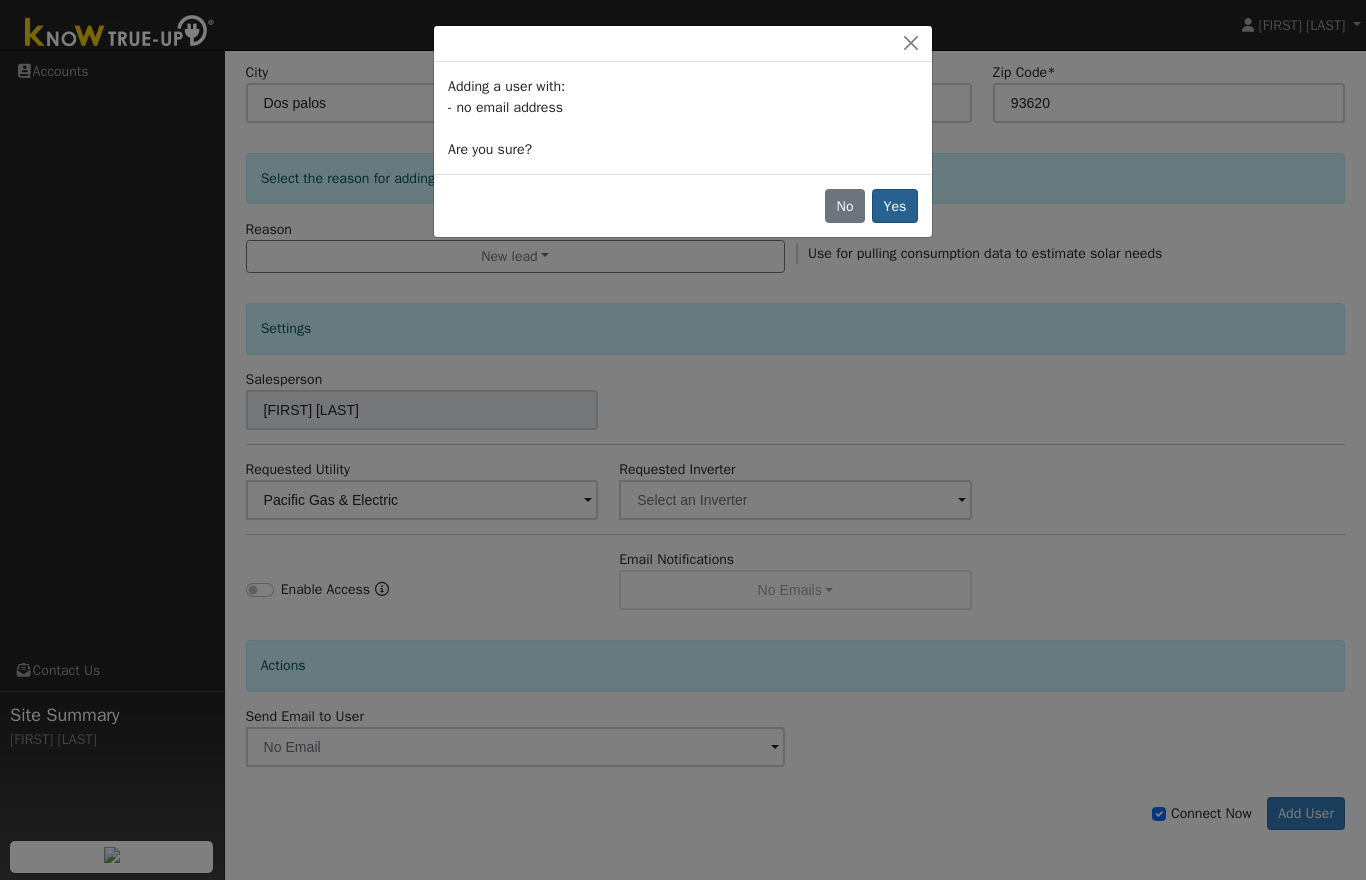 click on "Yes" at bounding box center (895, 206) 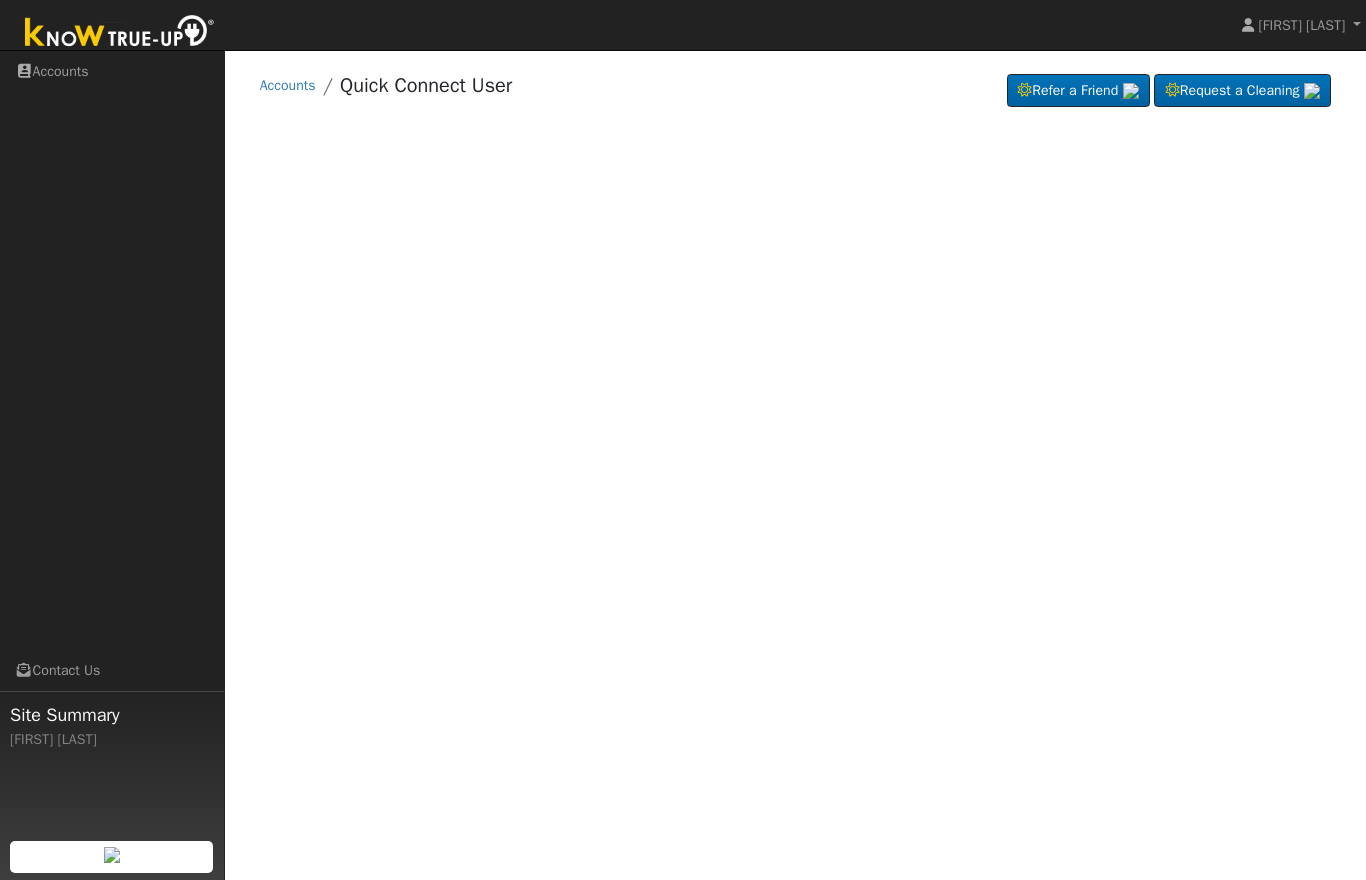 scroll, scrollTop: 0, scrollLeft: 0, axis: both 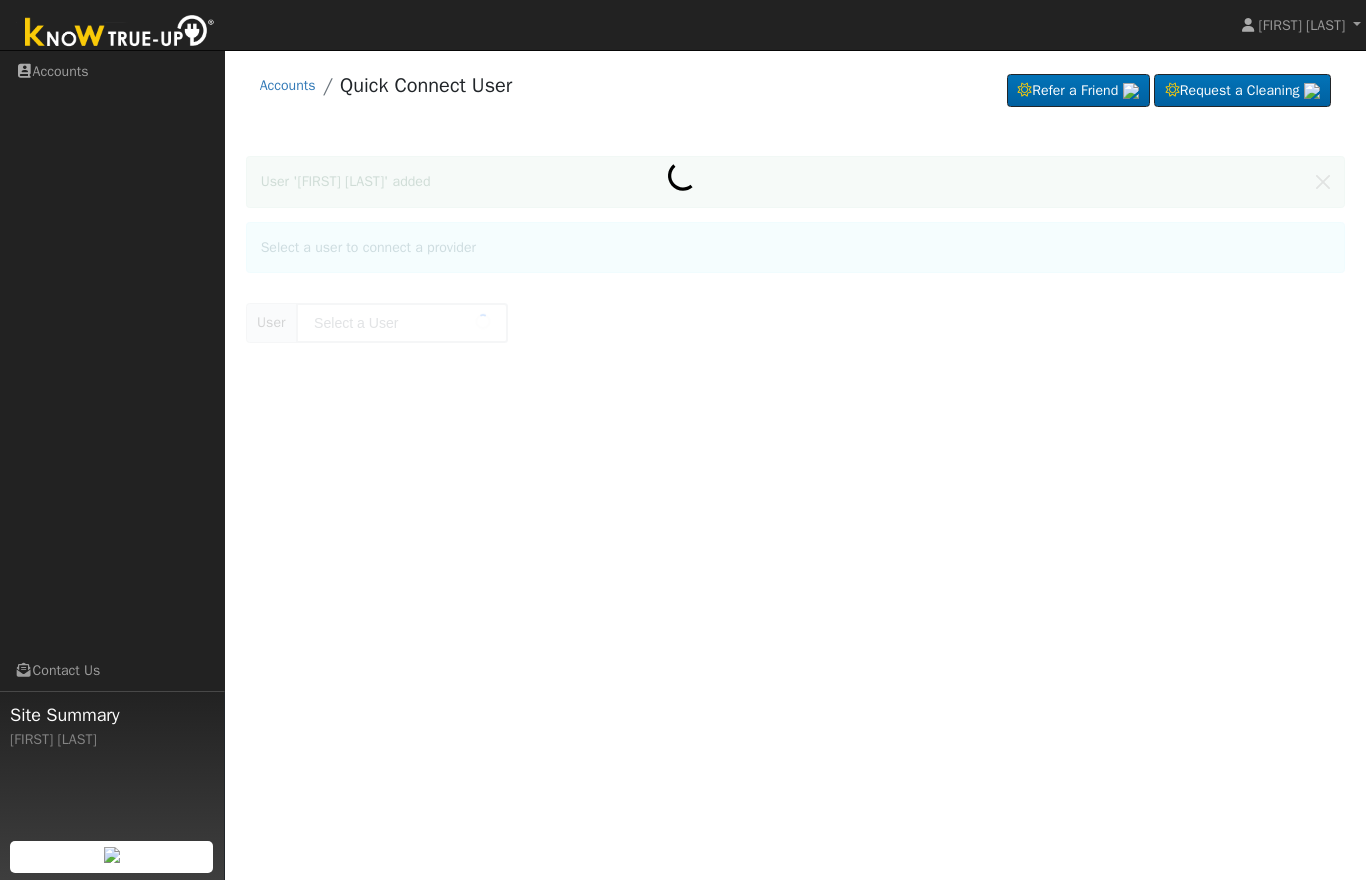 type on "[FIRST] [LAST]" 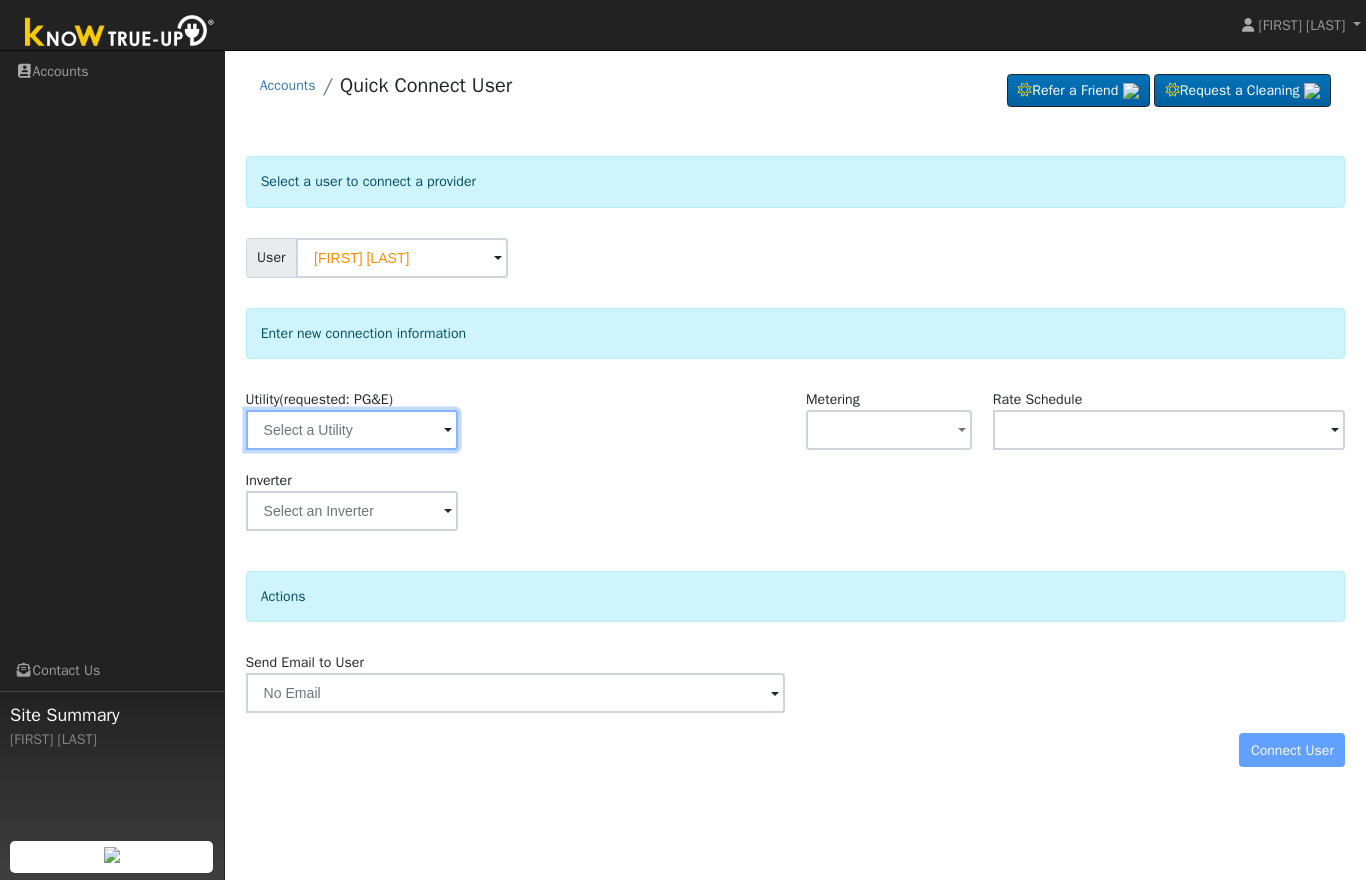 click at bounding box center (352, 430) 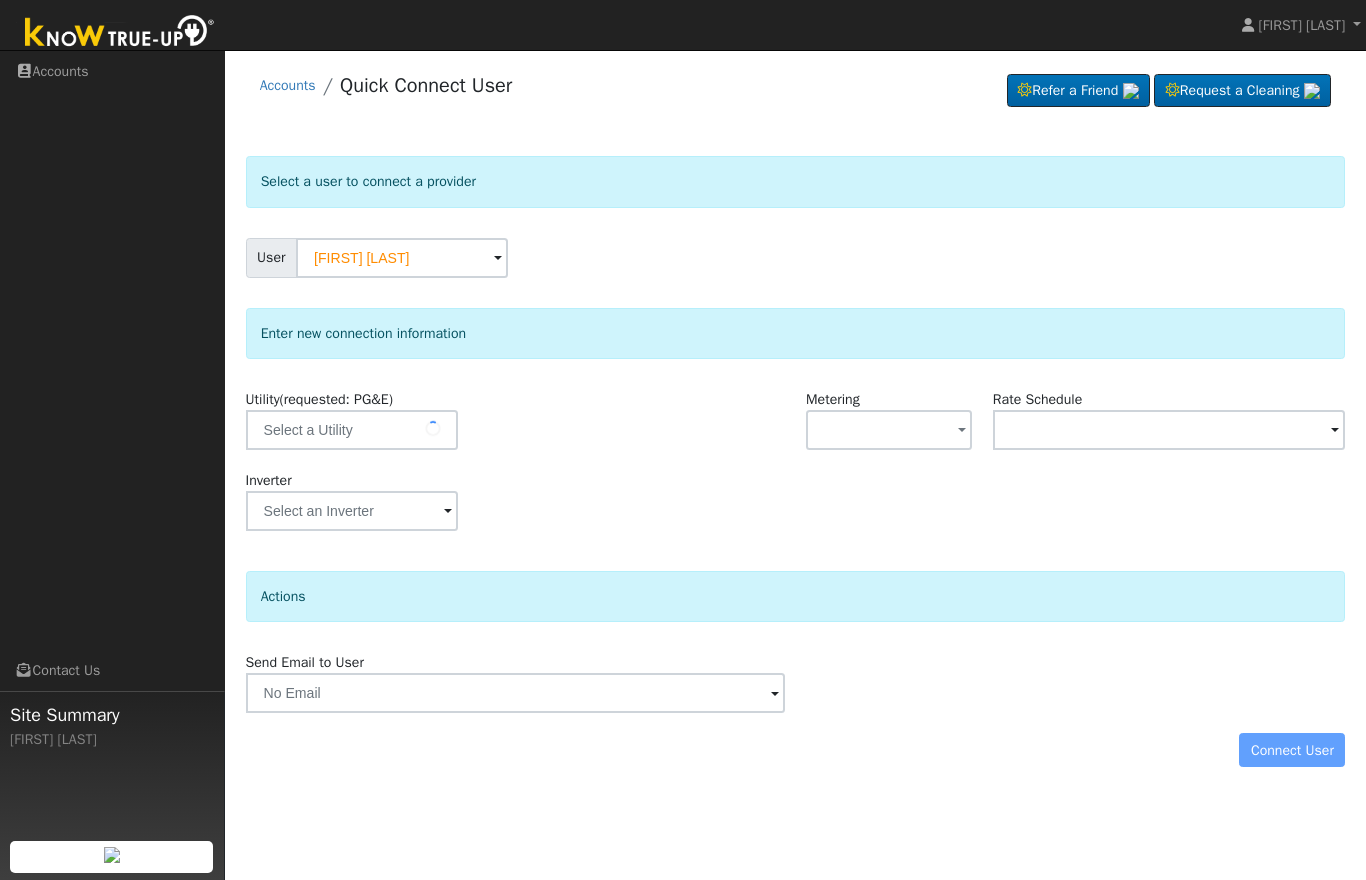 click at bounding box center [433, 429] 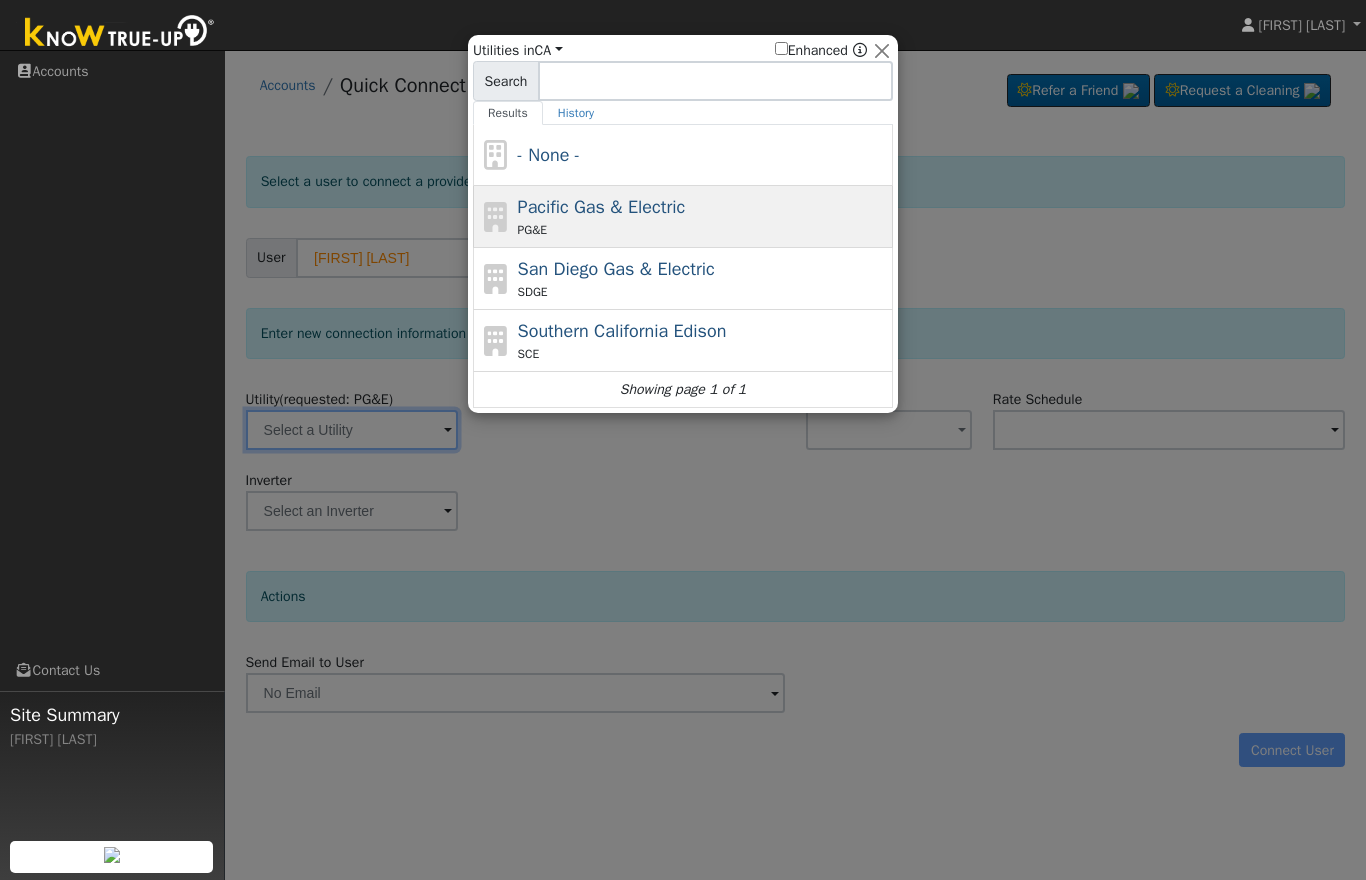 click on "PG&E" at bounding box center [703, 230] 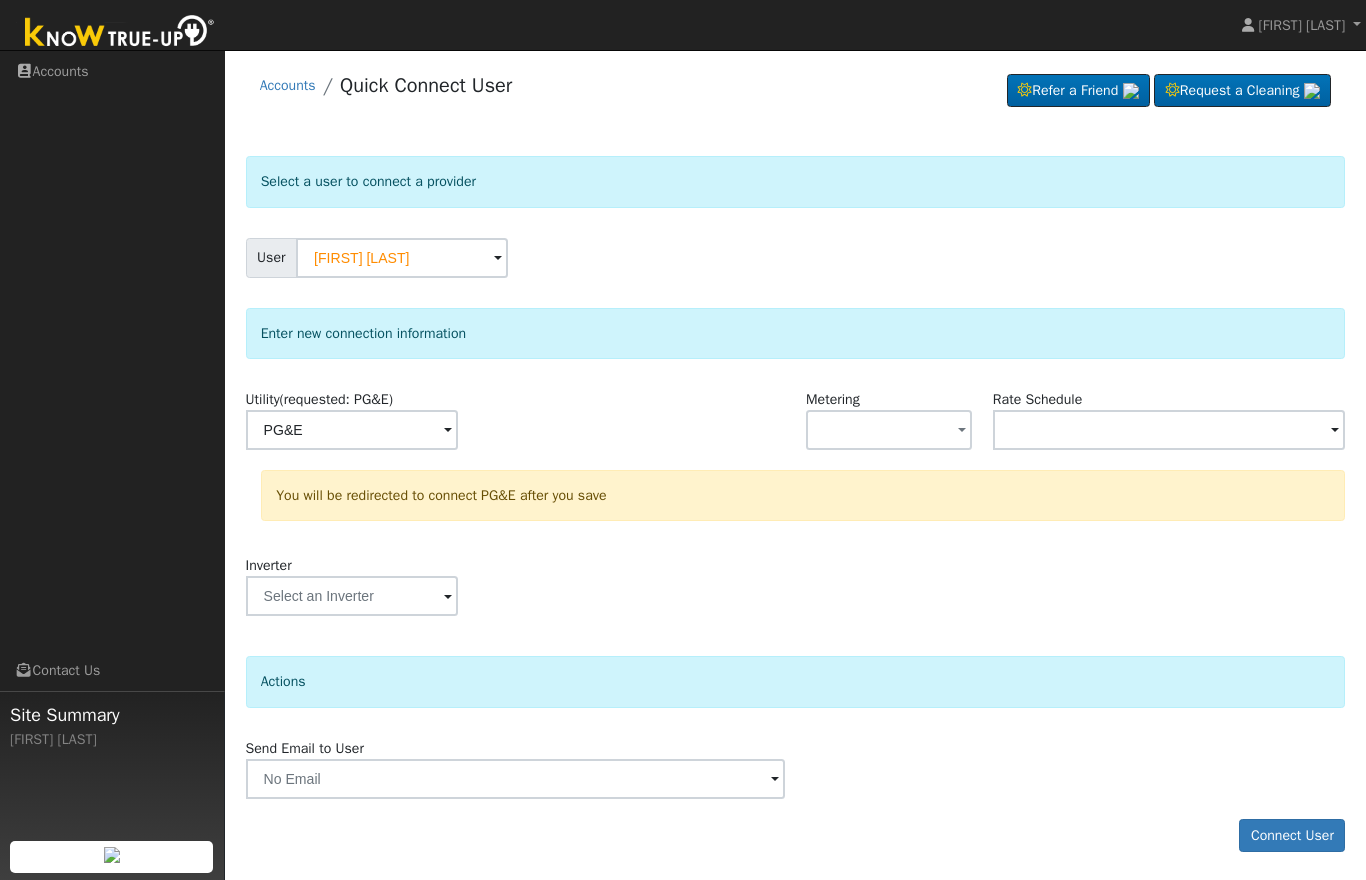 scroll, scrollTop: 1, scrollLeft: 0, axis: vertical 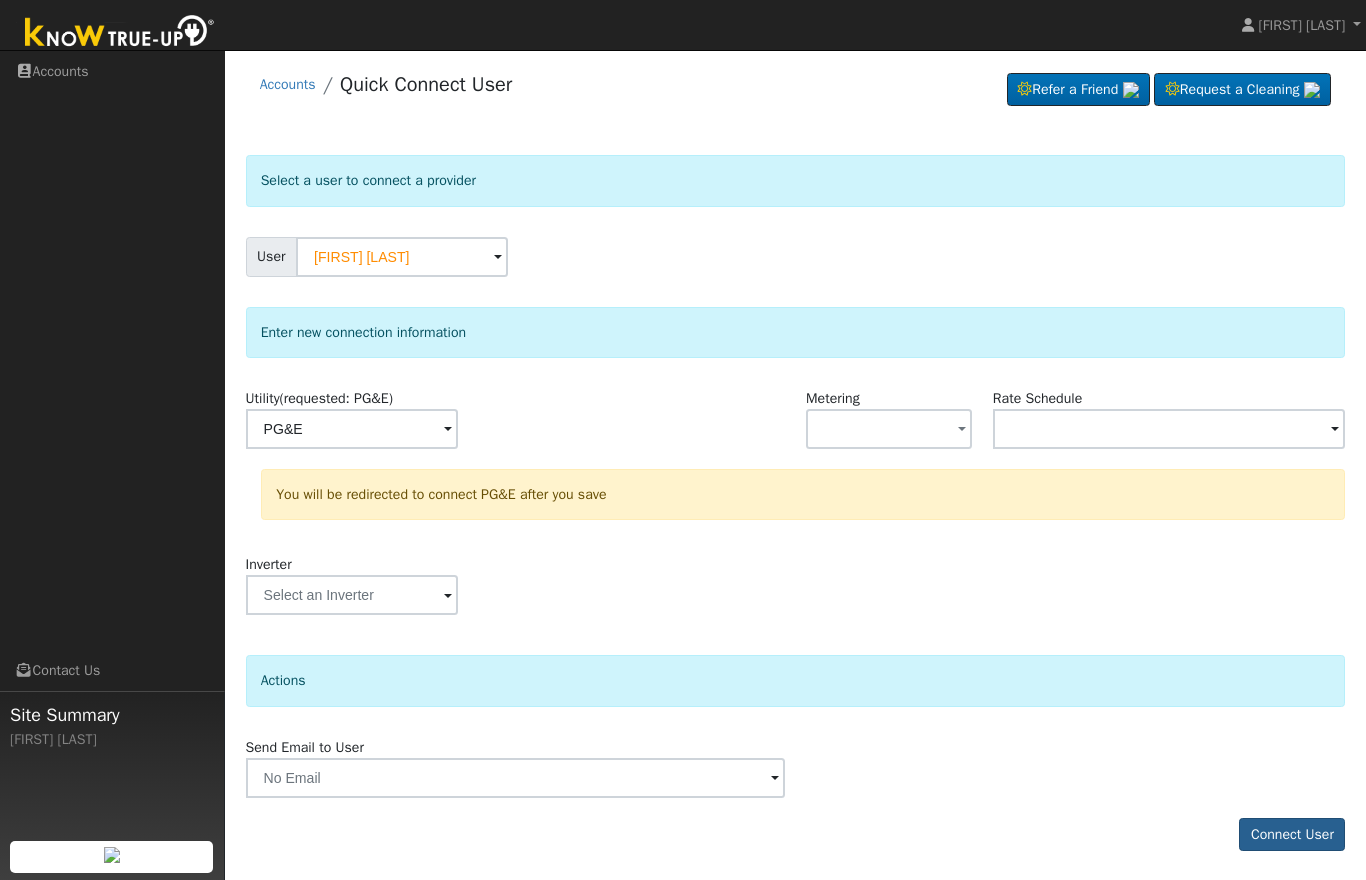 click on "Connect User" at bounding box center [1292, 835] 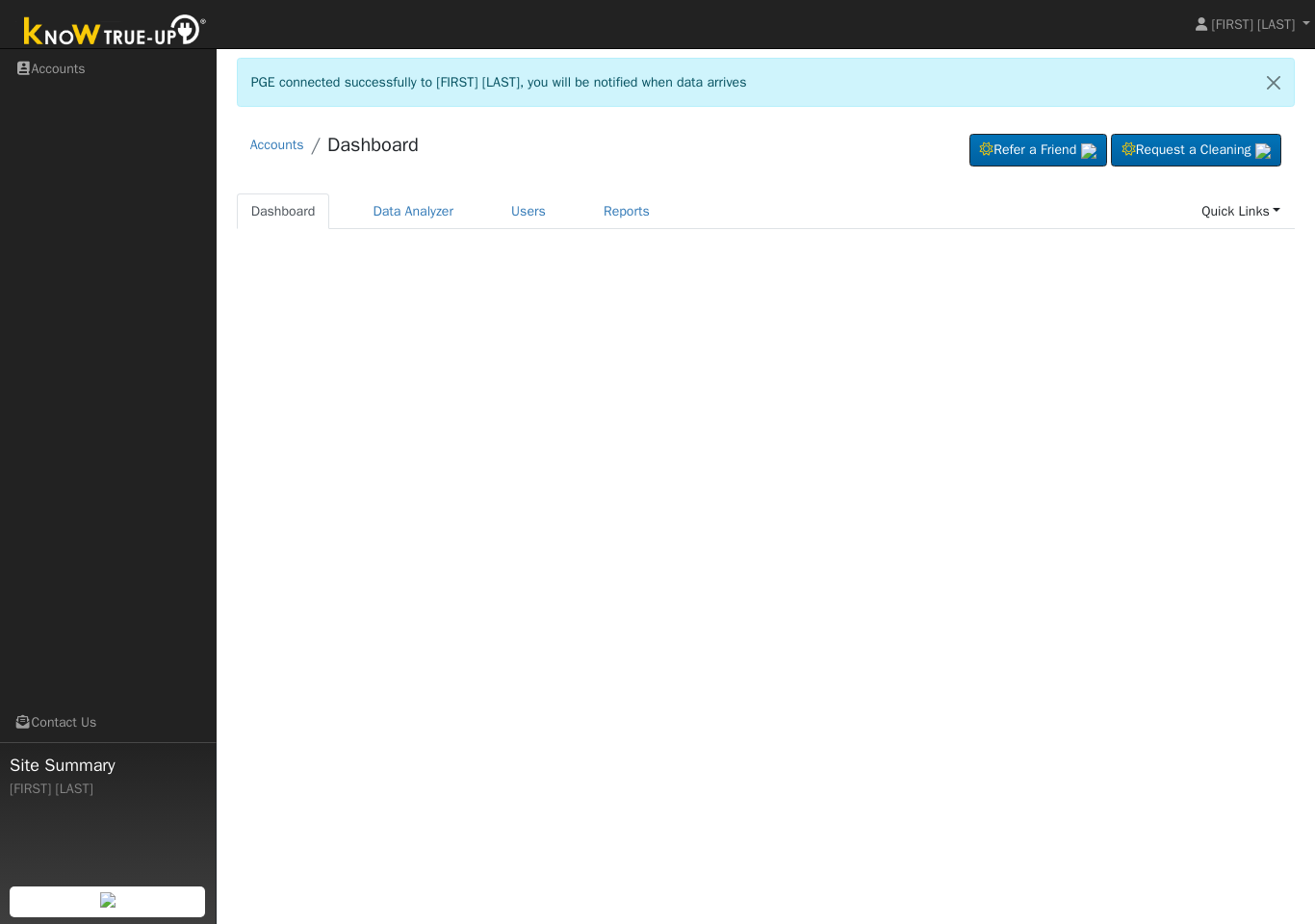 scroll, scrollTop: 0, scrollLeft: 0, axis: both 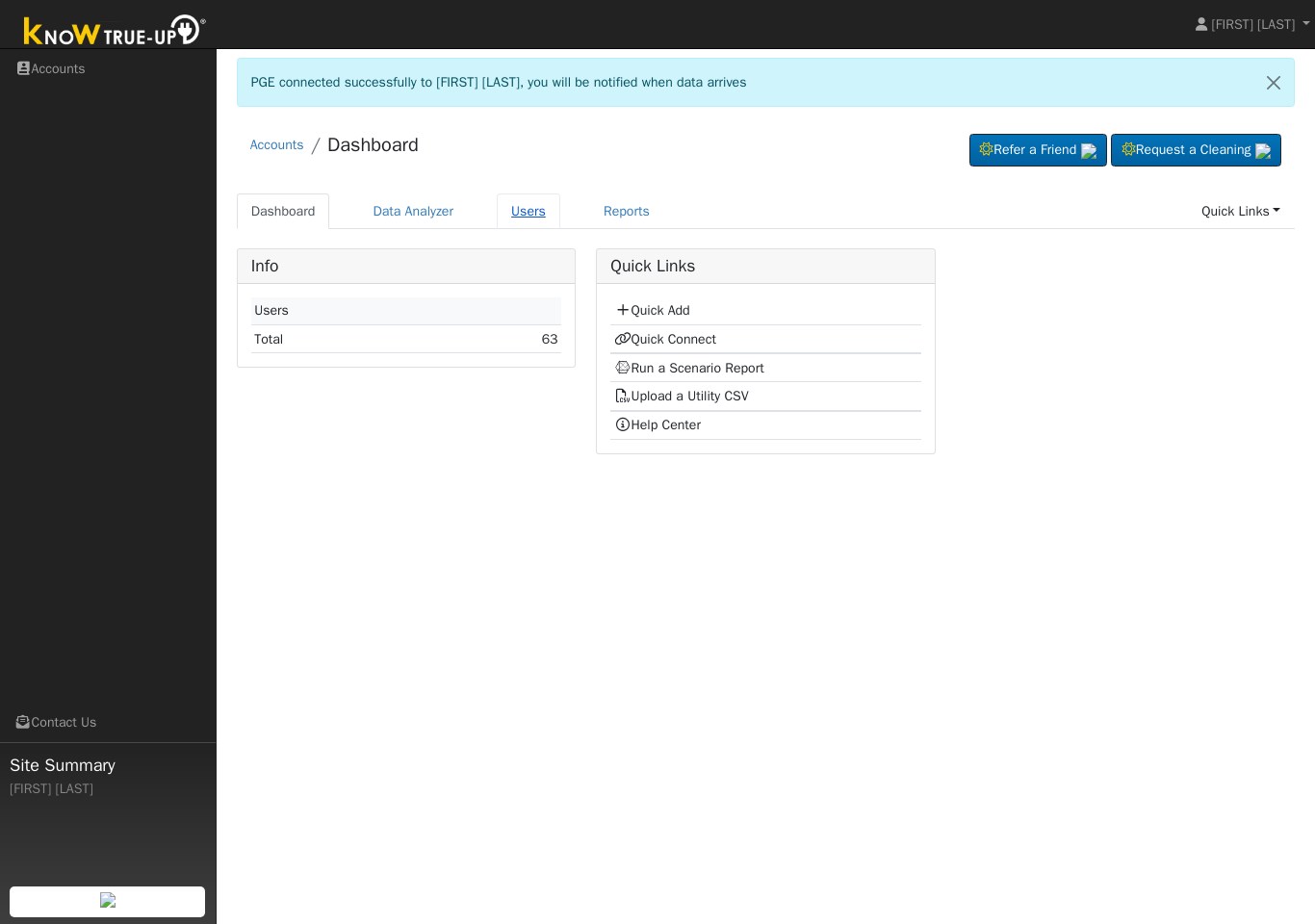 click on "Users" at bounding box center (529, 211) 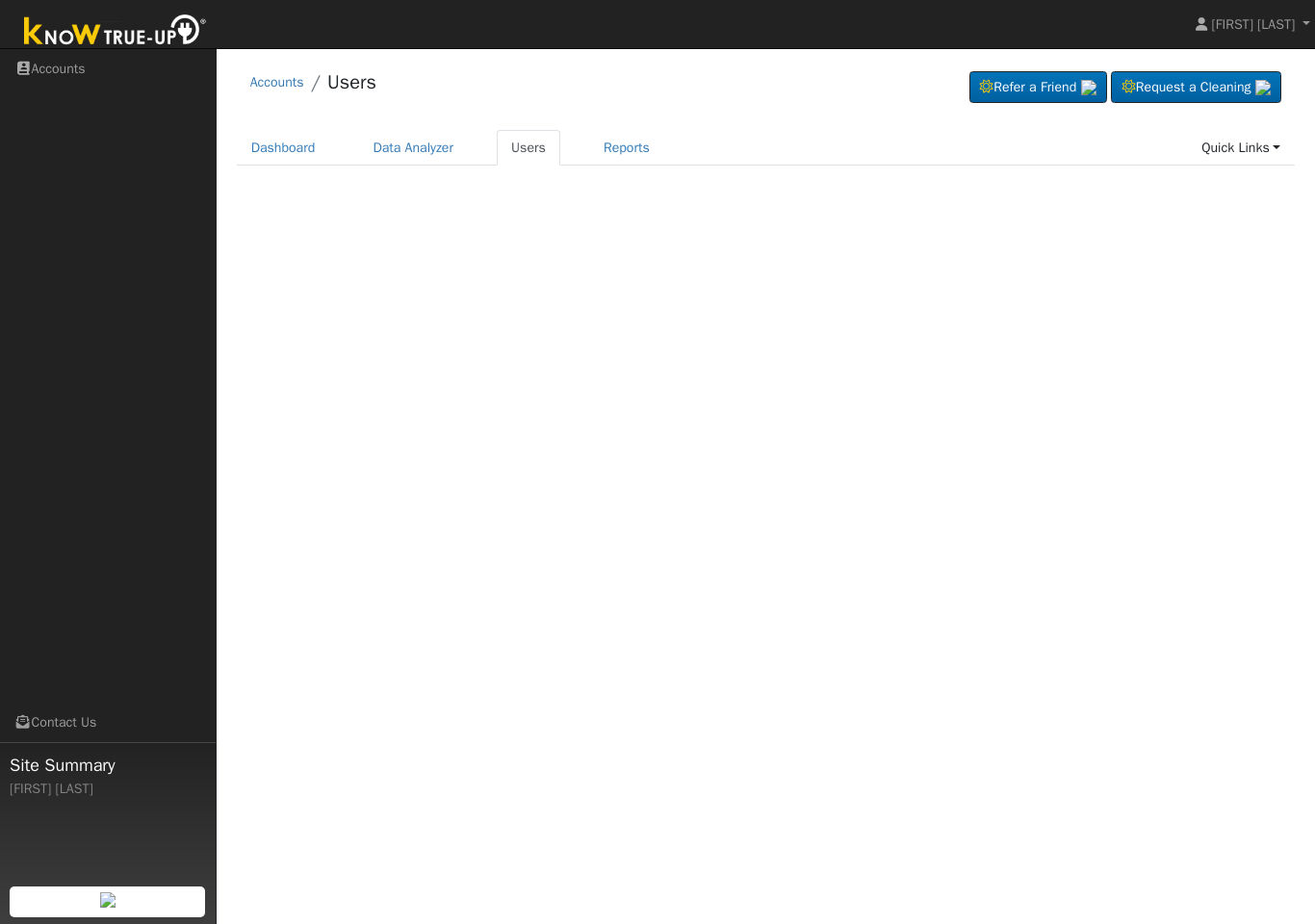 scroll, scrollTop: 0, scrollLeft: 0, axis: both 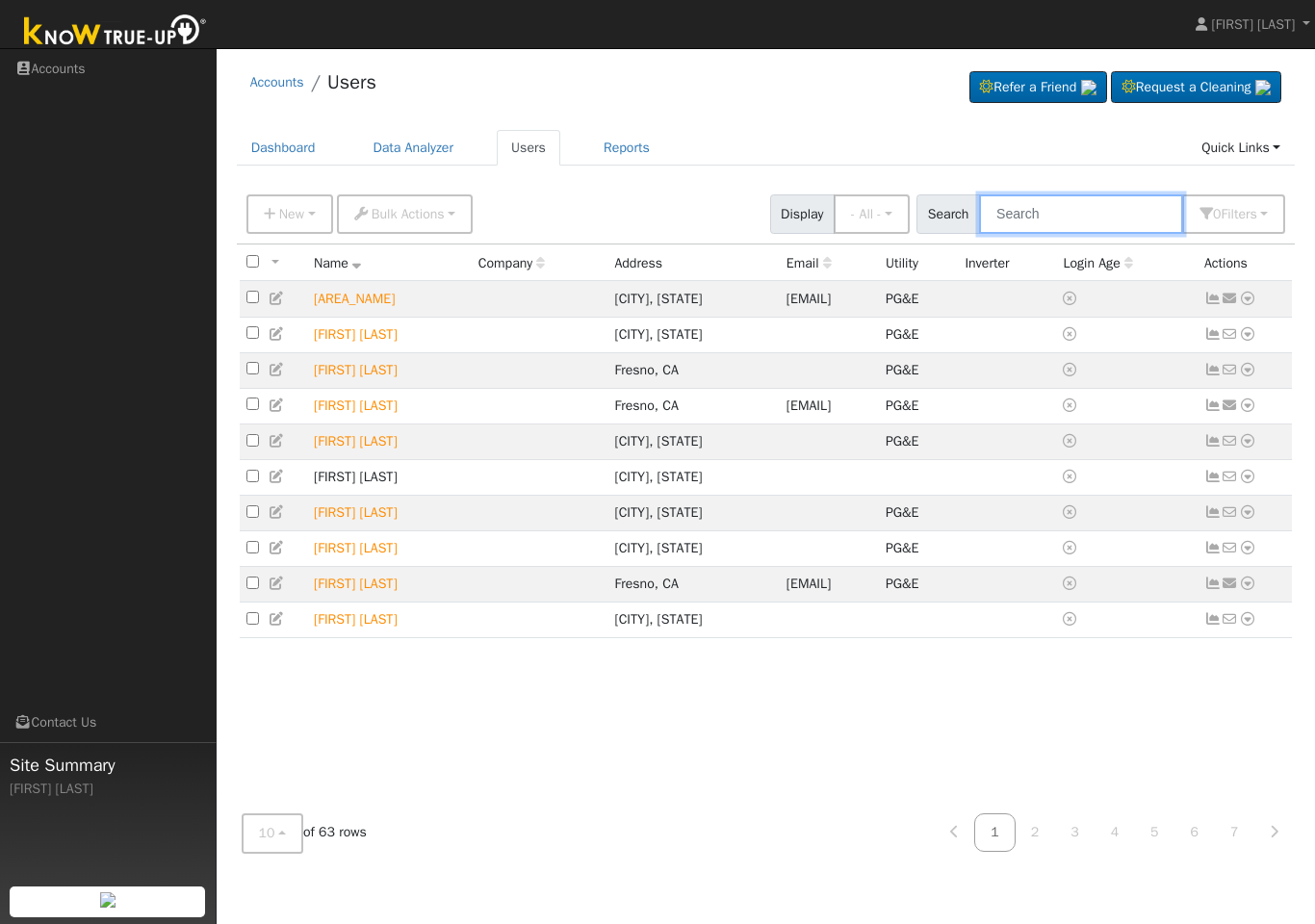 click at bounding box center (1081, 214) 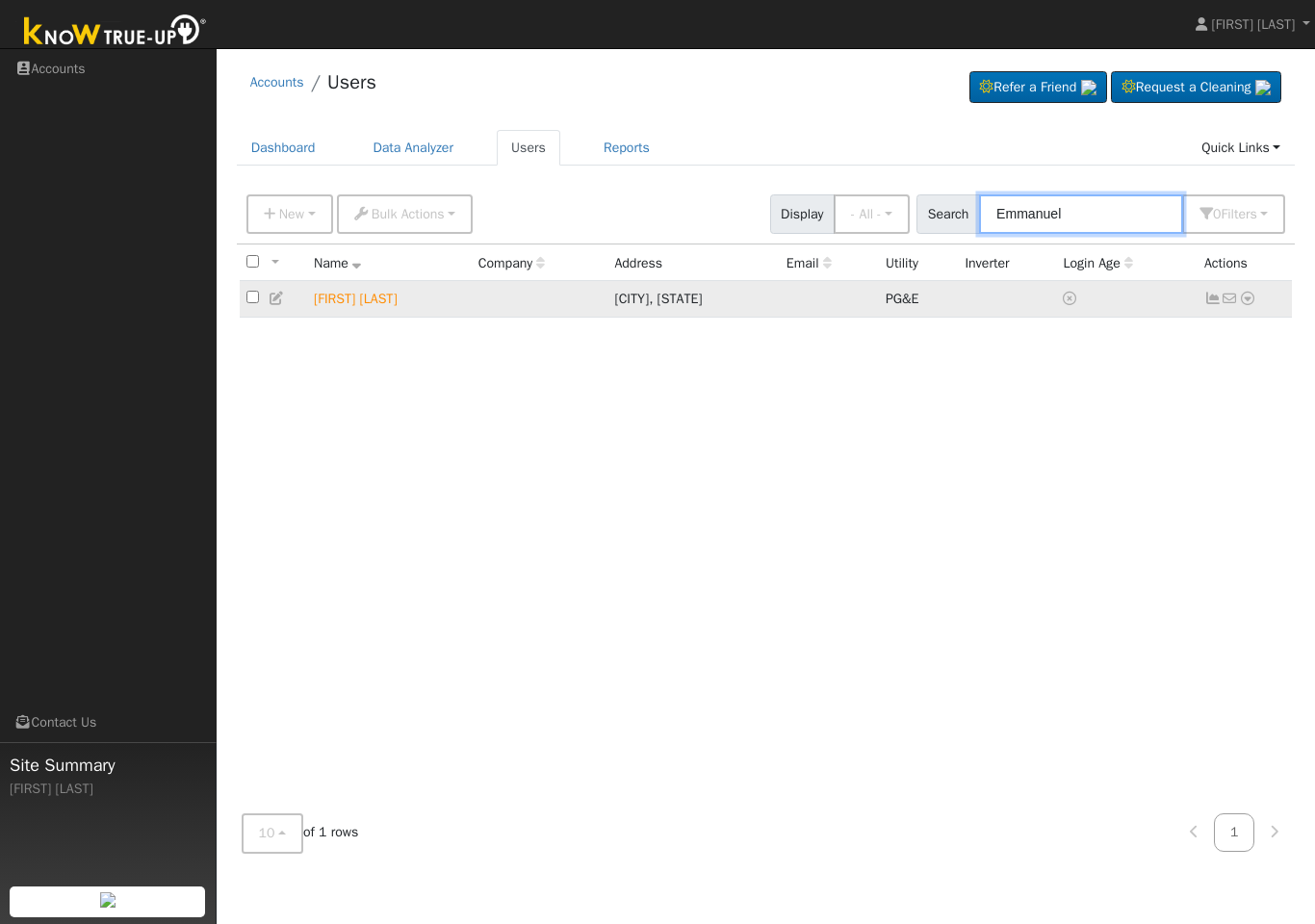 type on "Emmanuel" 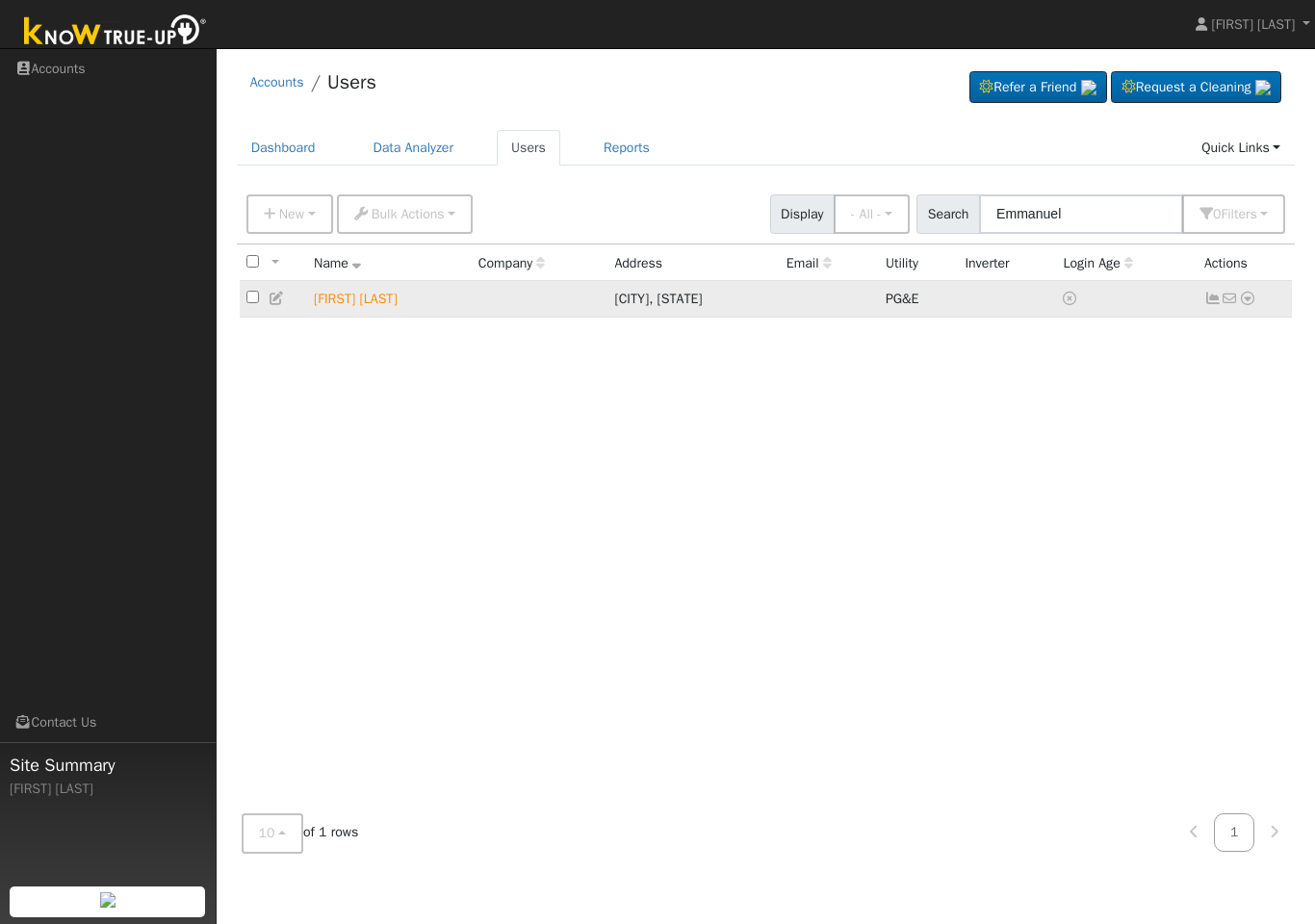 click at bounding box center (1213, 298) 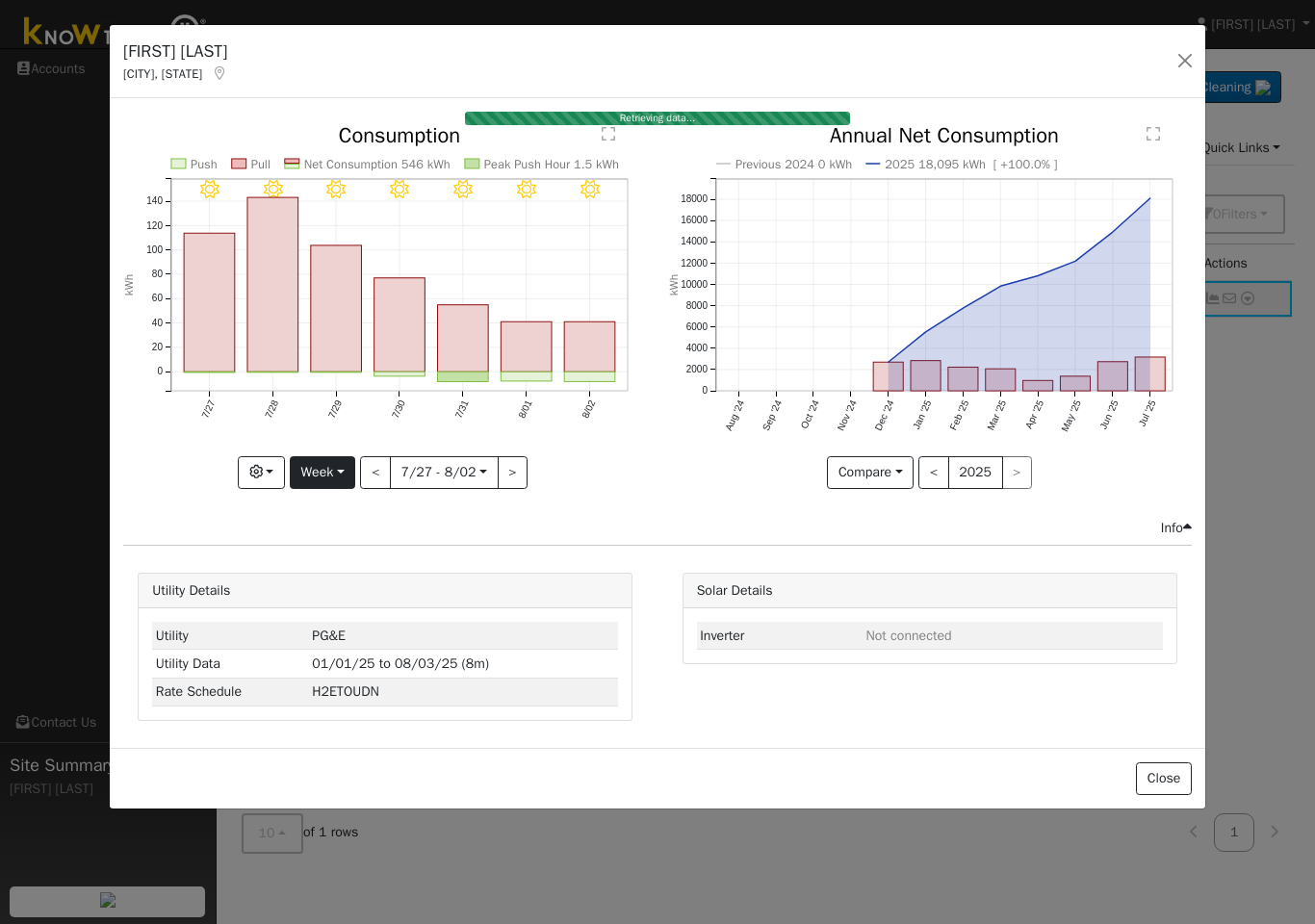 click on "Week" at bounding box center [322, 473] 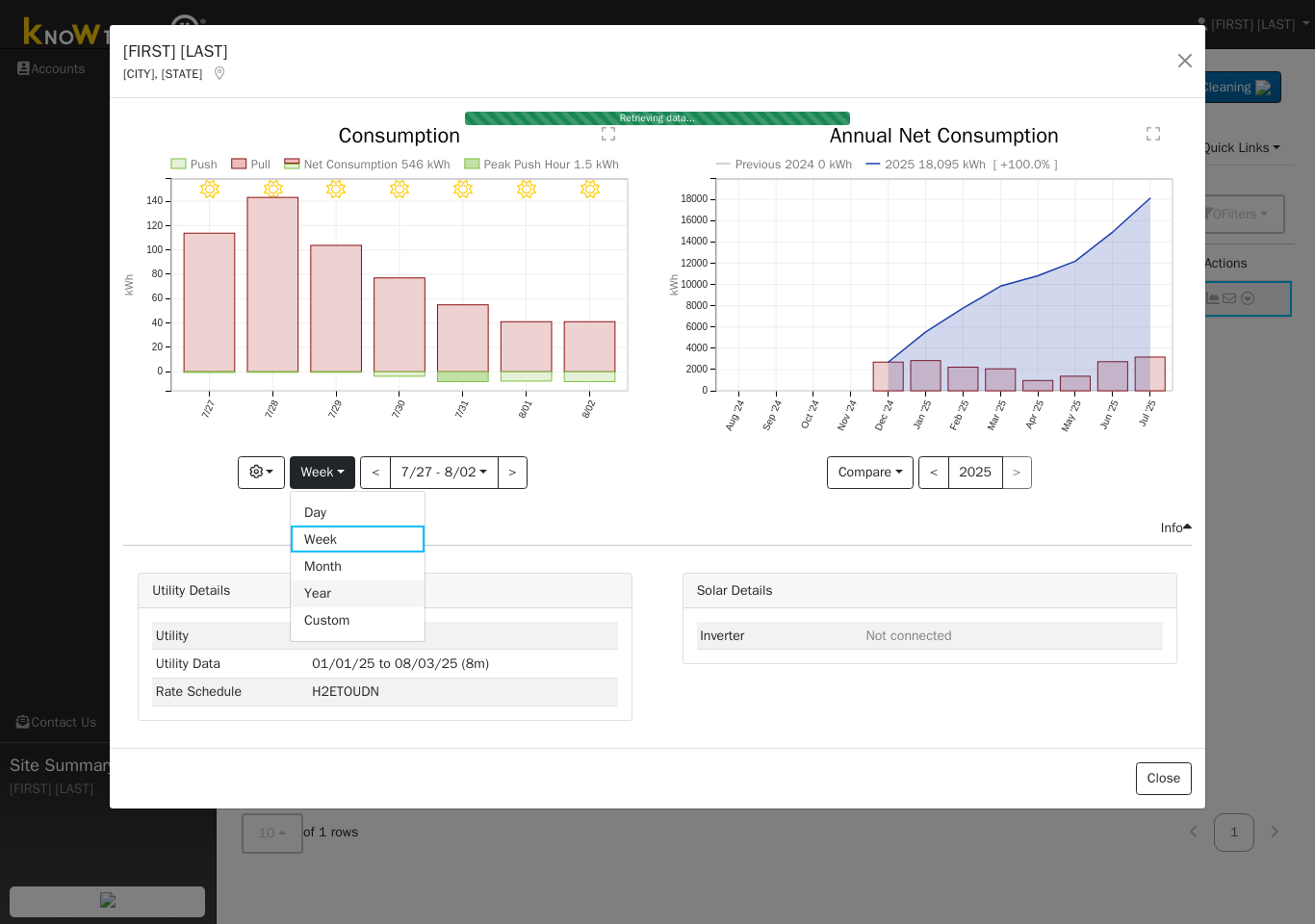 click on "Year" at bounding box center [357, 594] 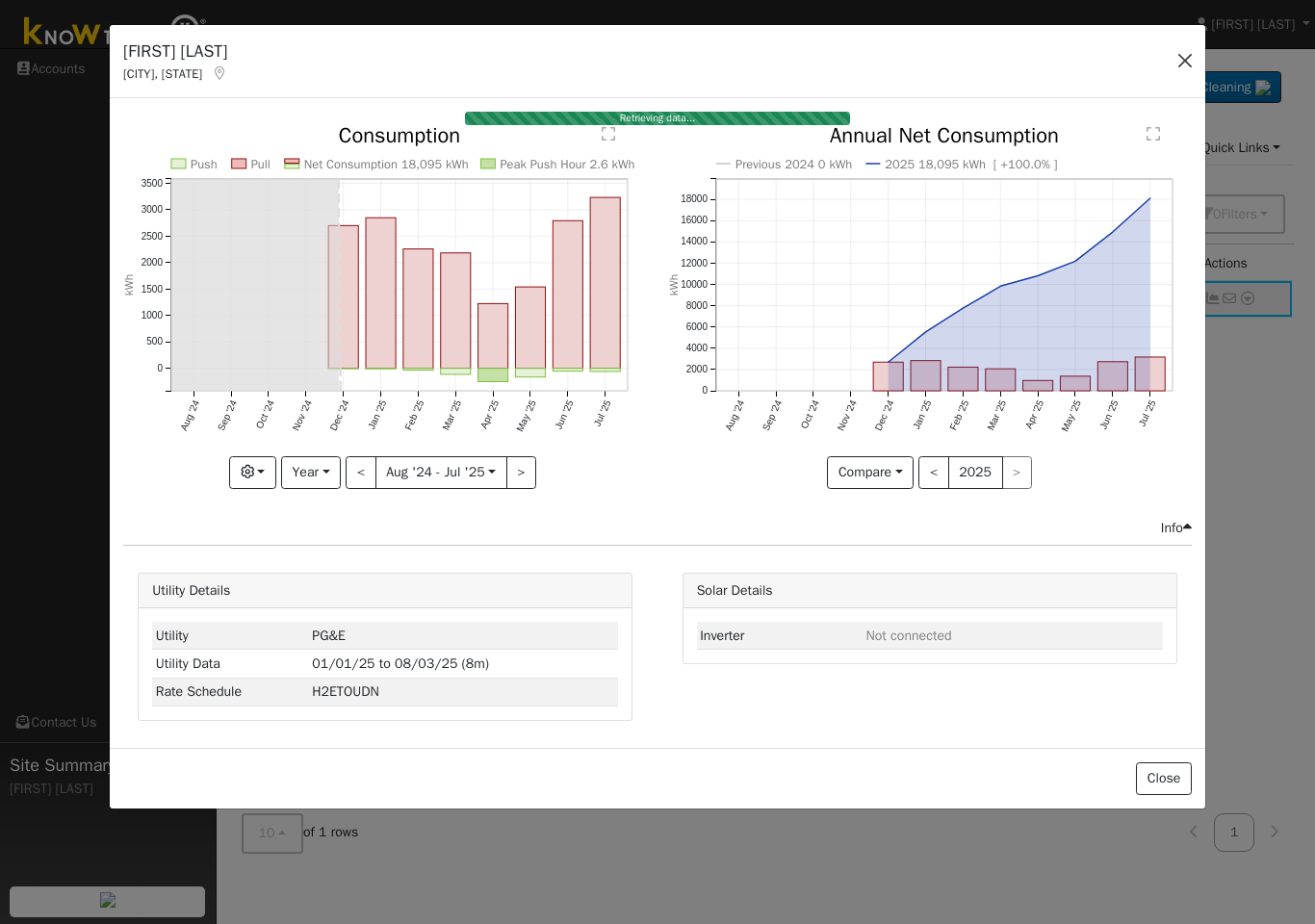 click at bounding box center [1185, 61] 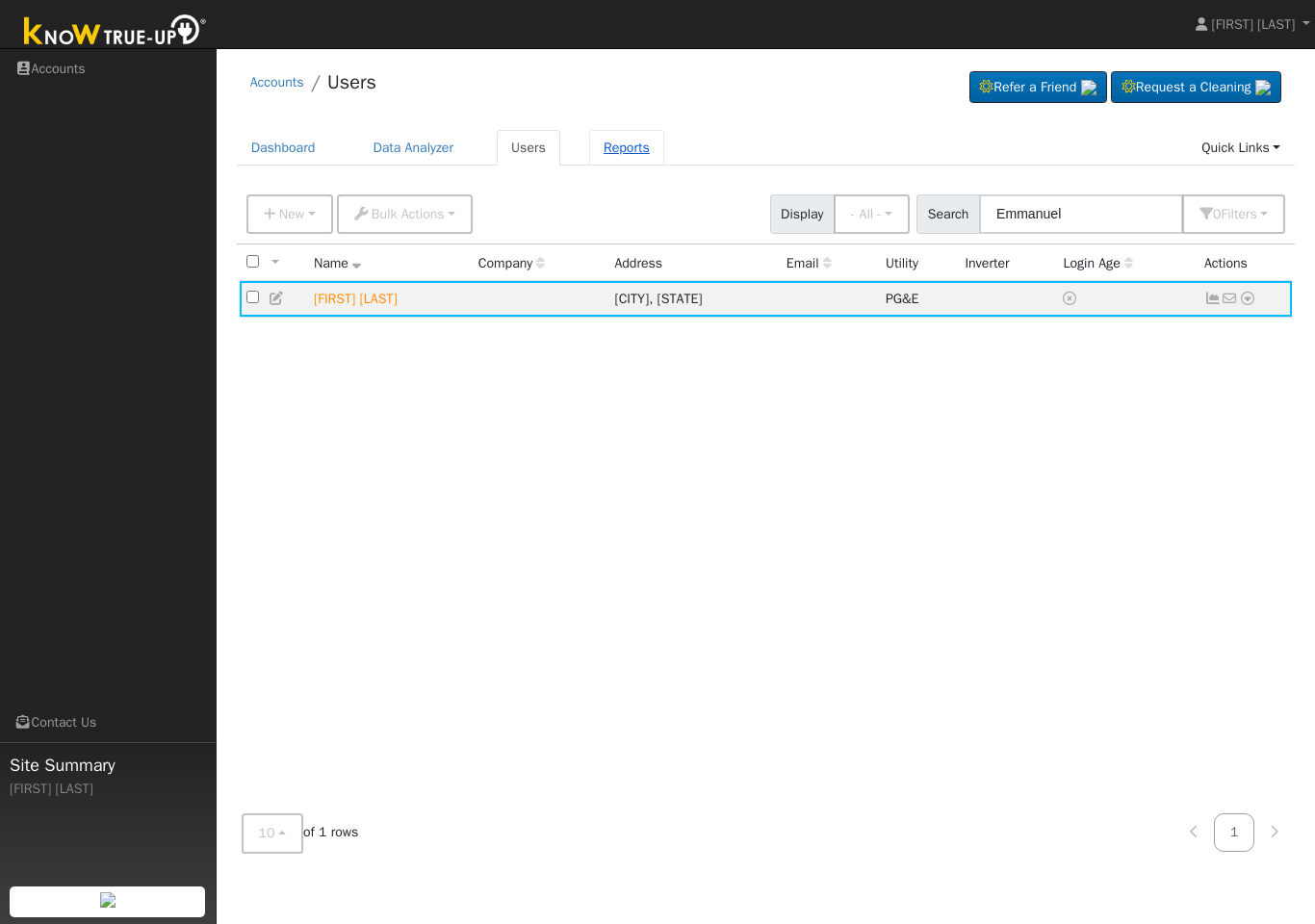 click on "Reports" at bounding box center (627, 147) 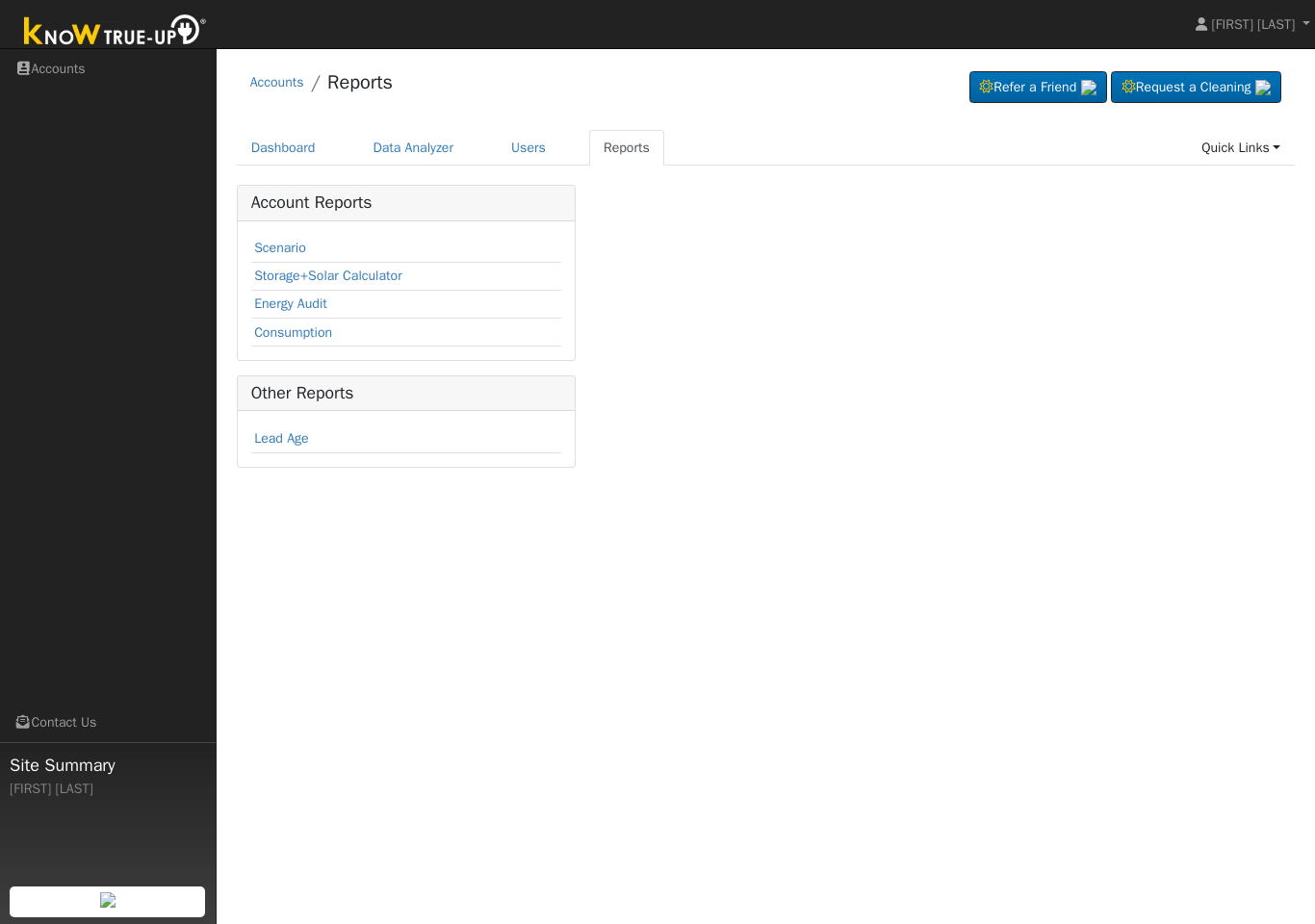 scroll, scrollTop: 0, scrollLeft: 0, axis: both 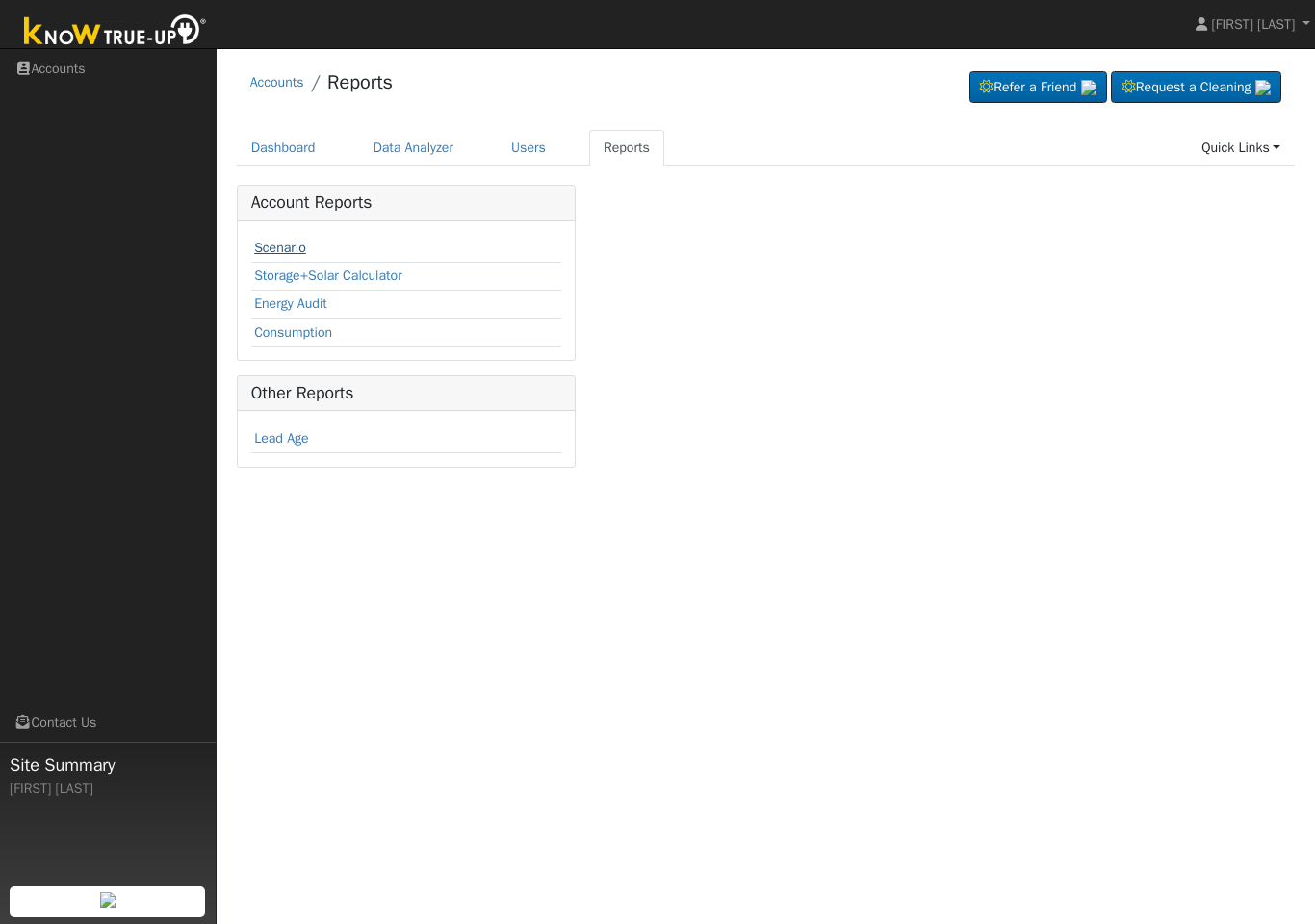 click on "Scenario" at bounding box center (280, 247) 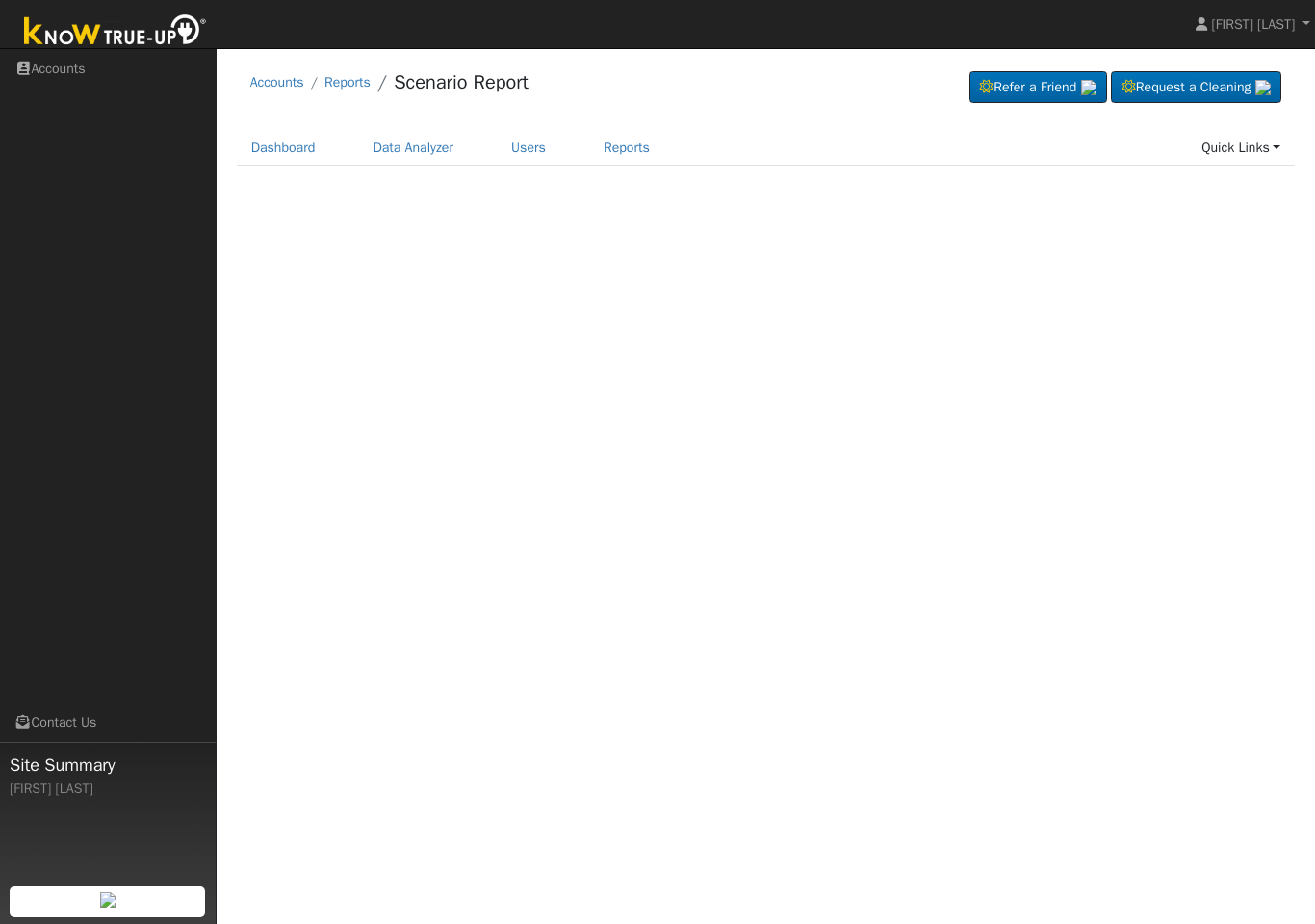 scroll, scrollTop: 0, scrollLeft: 0, axis: both 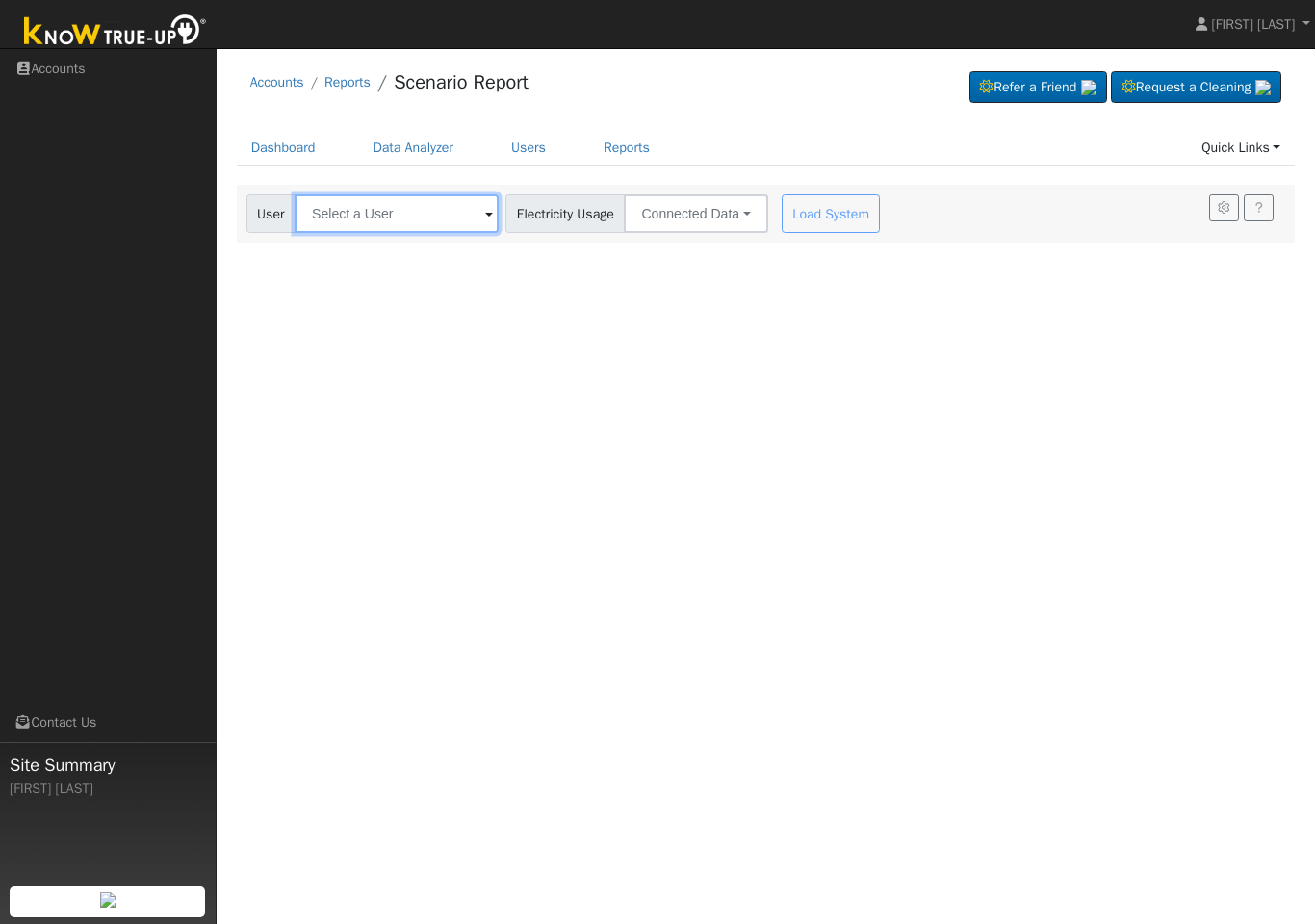 click at bounding box center (397, 214) 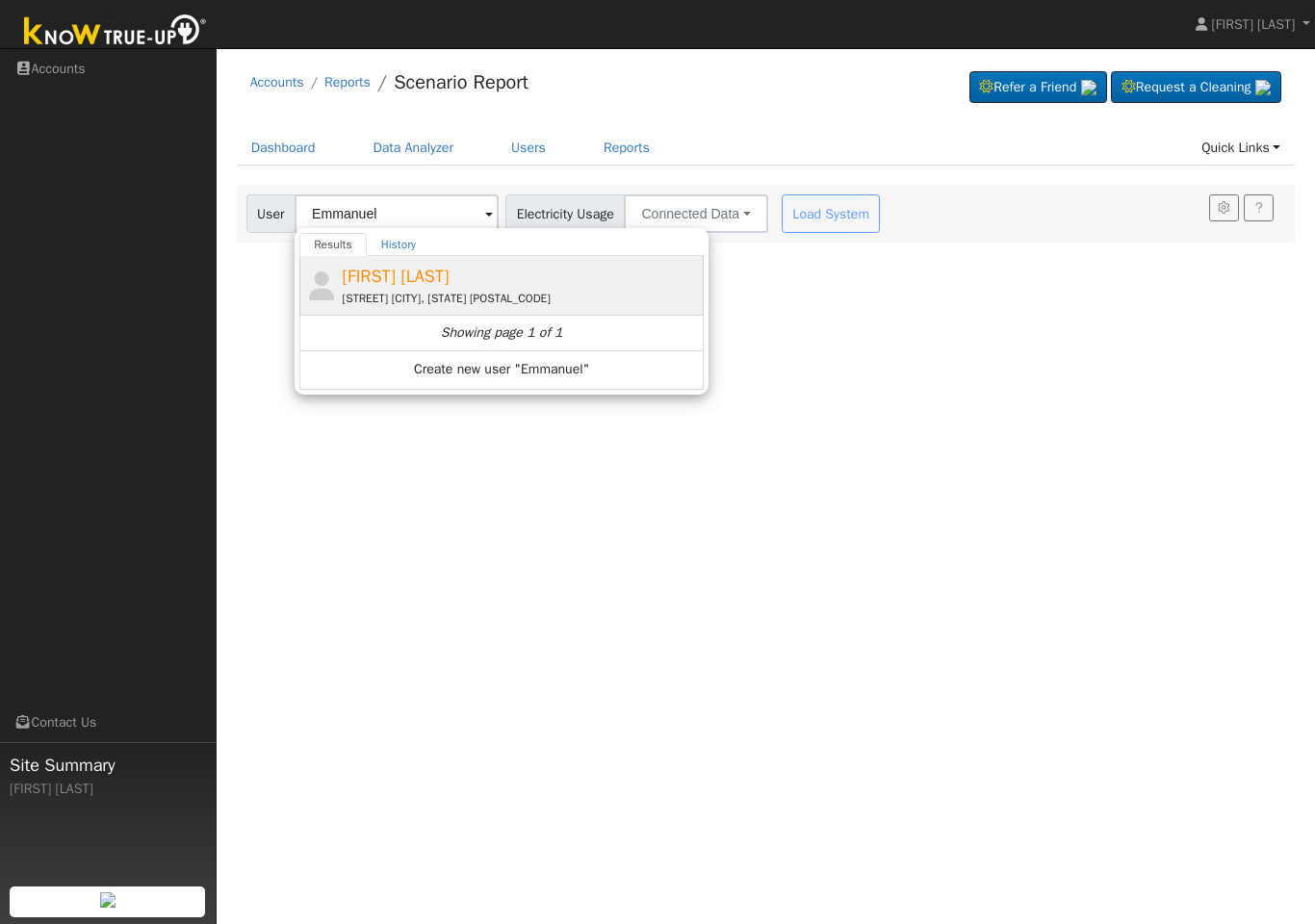 click on "[FIRST] [LAST]" at bounding box center (396, 276) 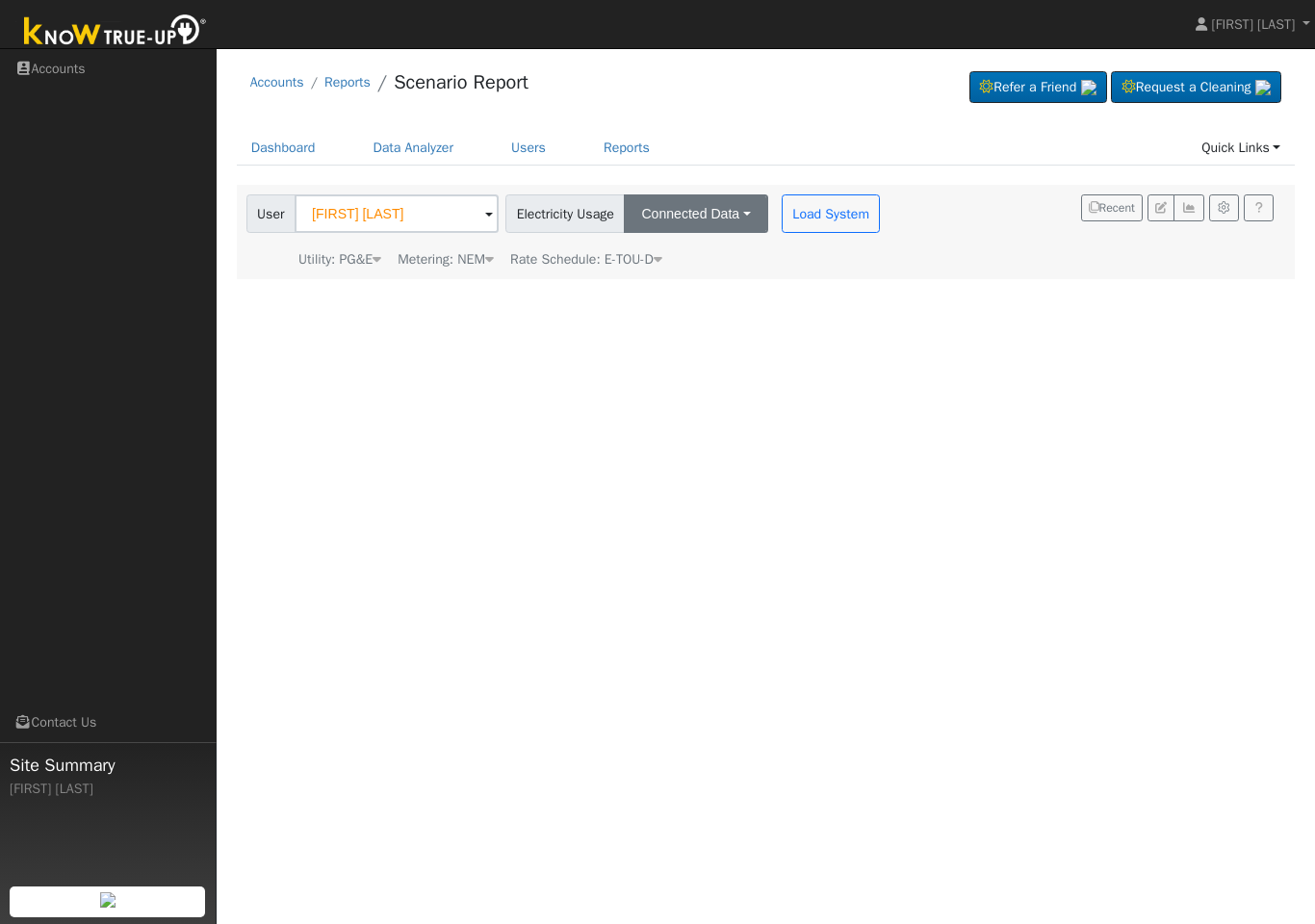 click on "Connected Data" at bounding box center (695, 214) 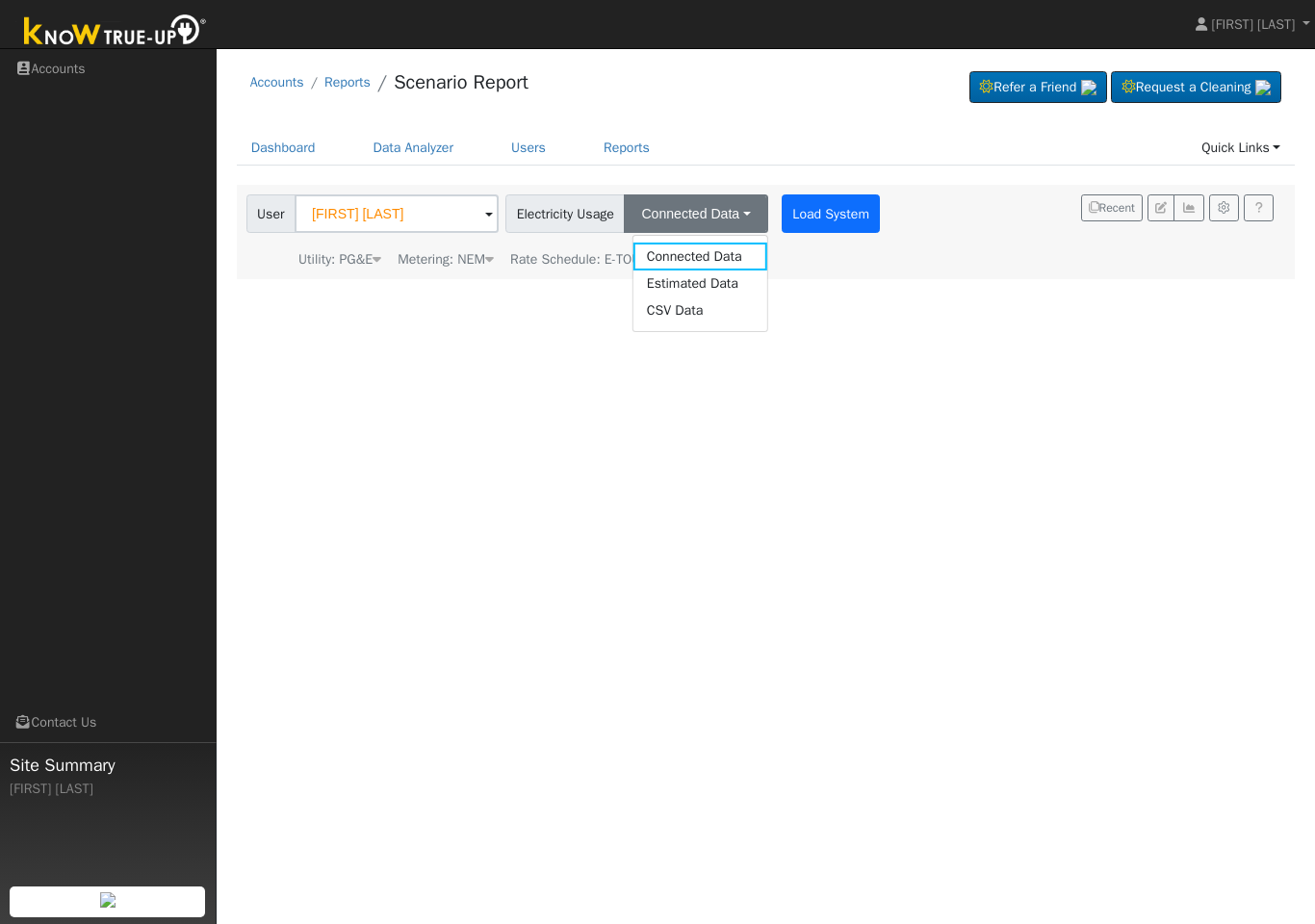 click on "Load System" at bounding box center (831, 214) 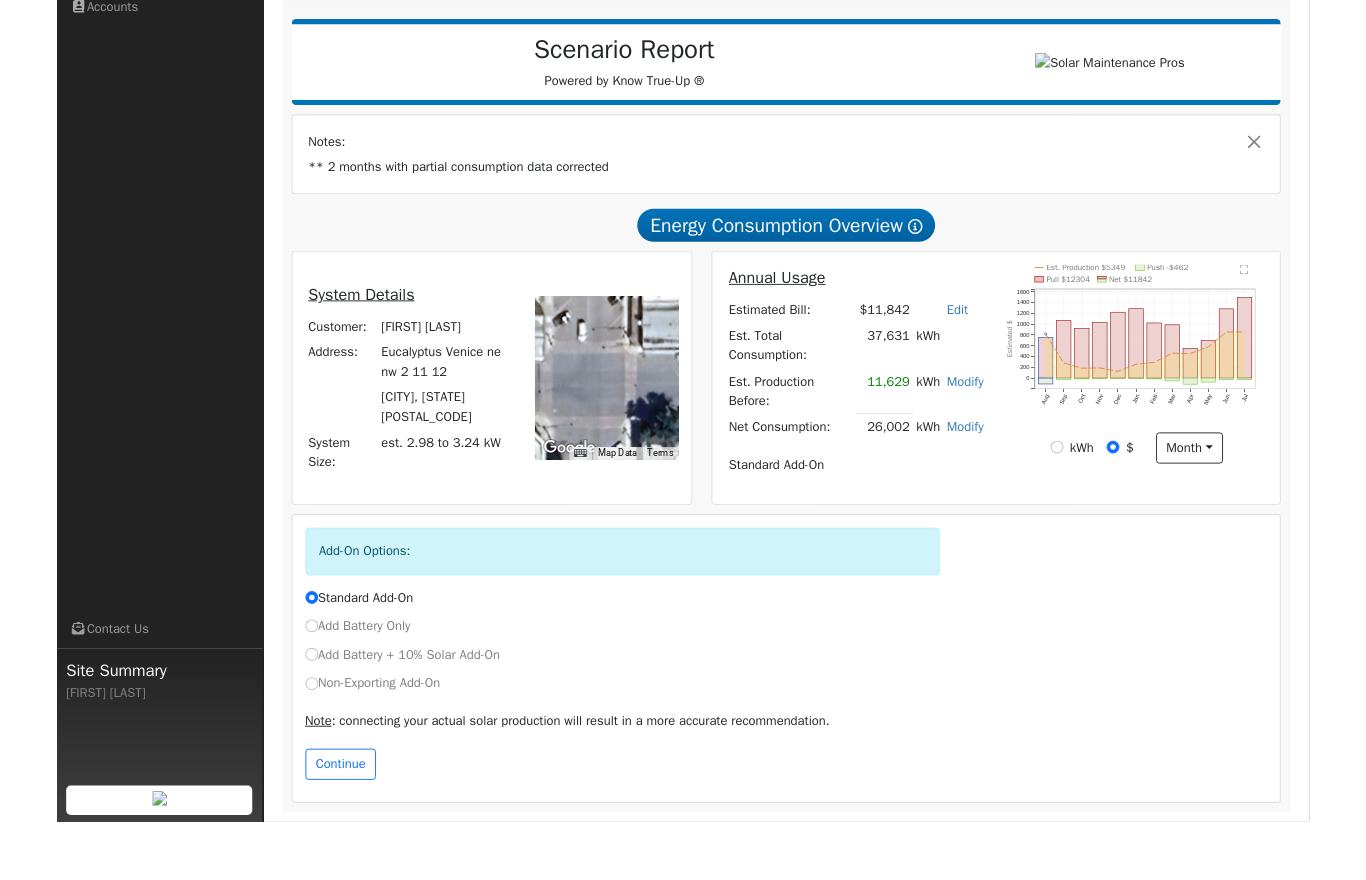 scroll, scrollTop: 301, scrollLeft: 0, axis: vertical 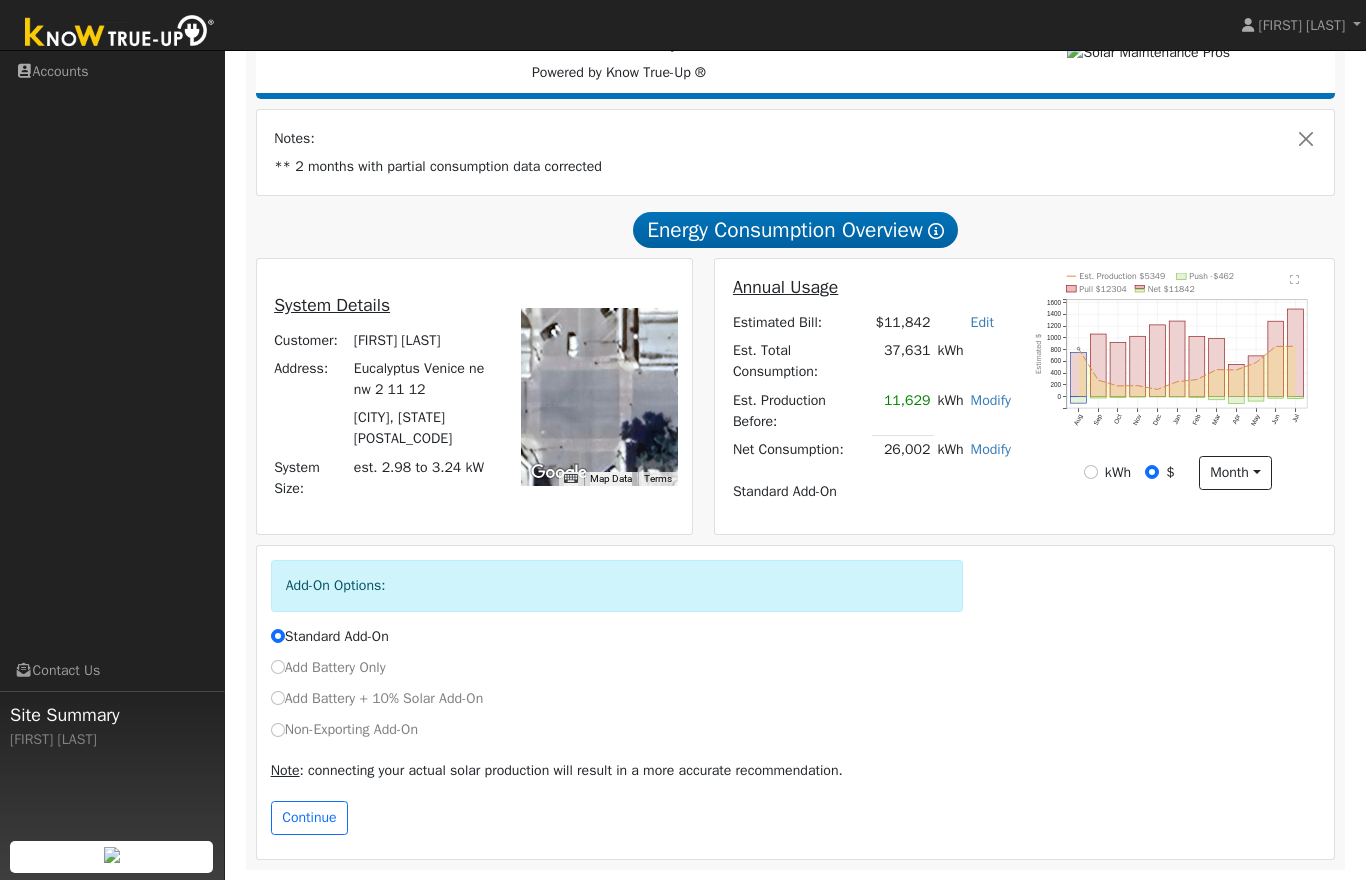 click on "Add Battery Only" at bounding box center (328, 667) 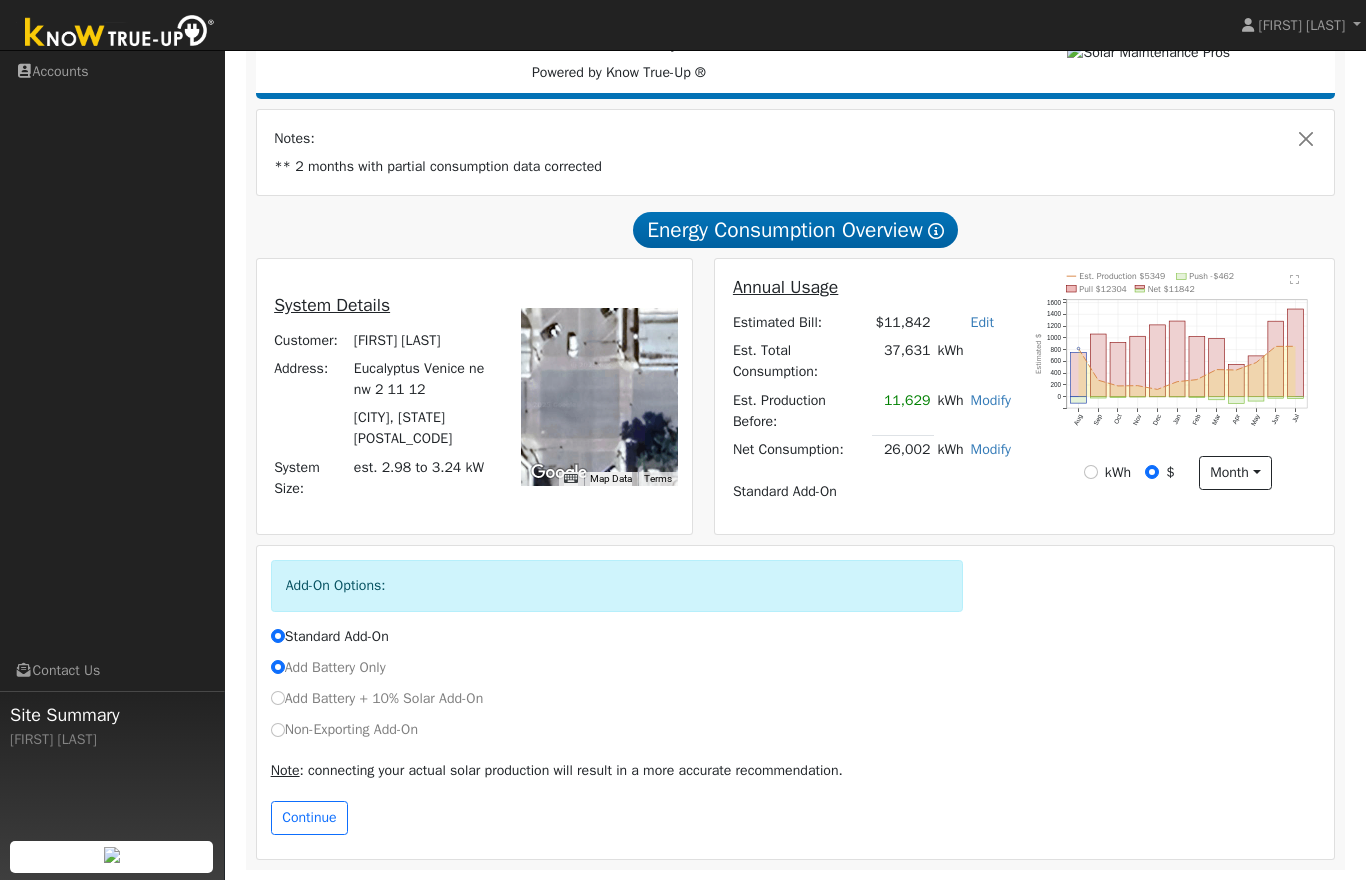 radio on "true" 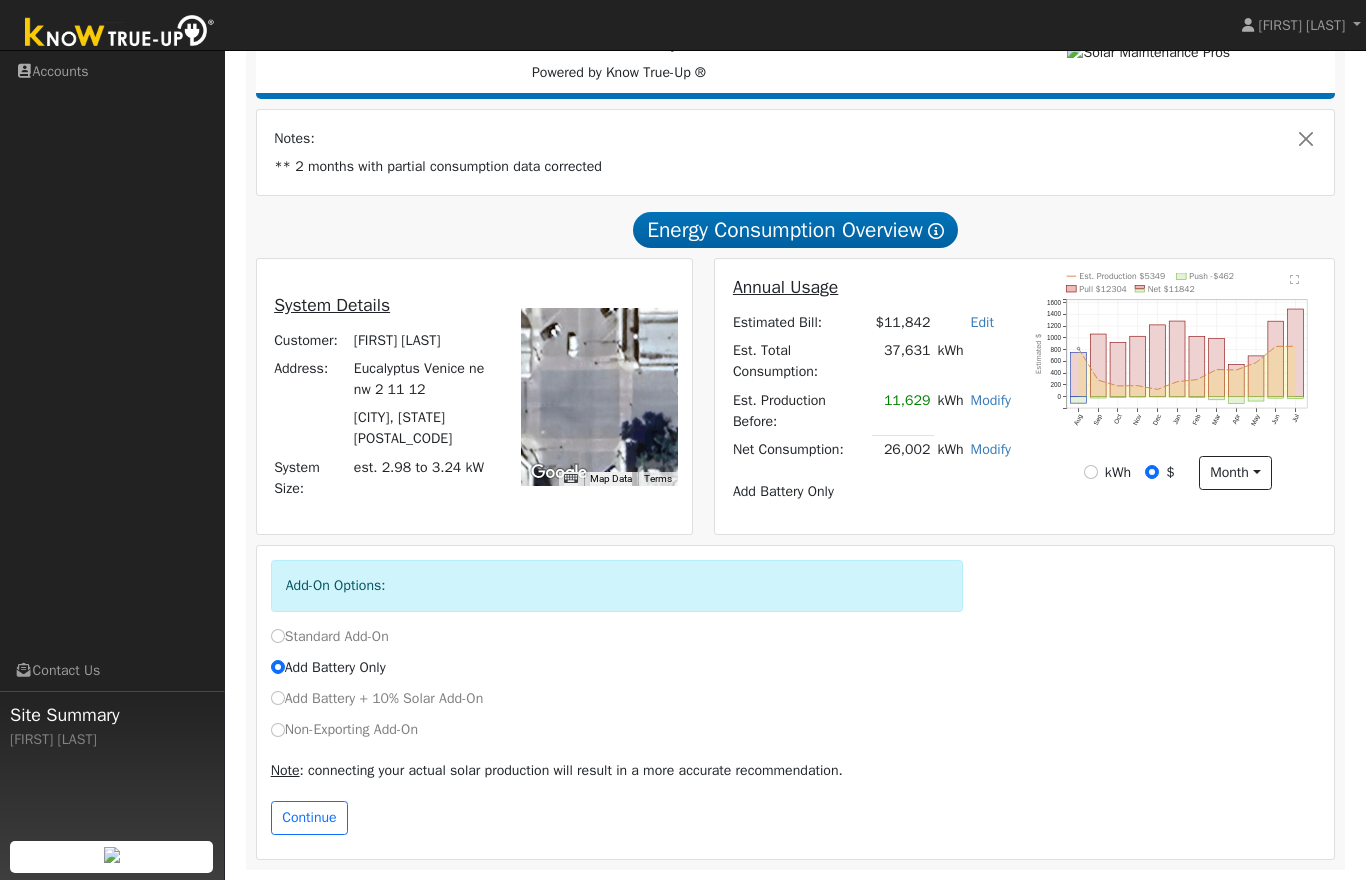 click on "Non-Exporting Add-On" at bounding box center [344, 729] 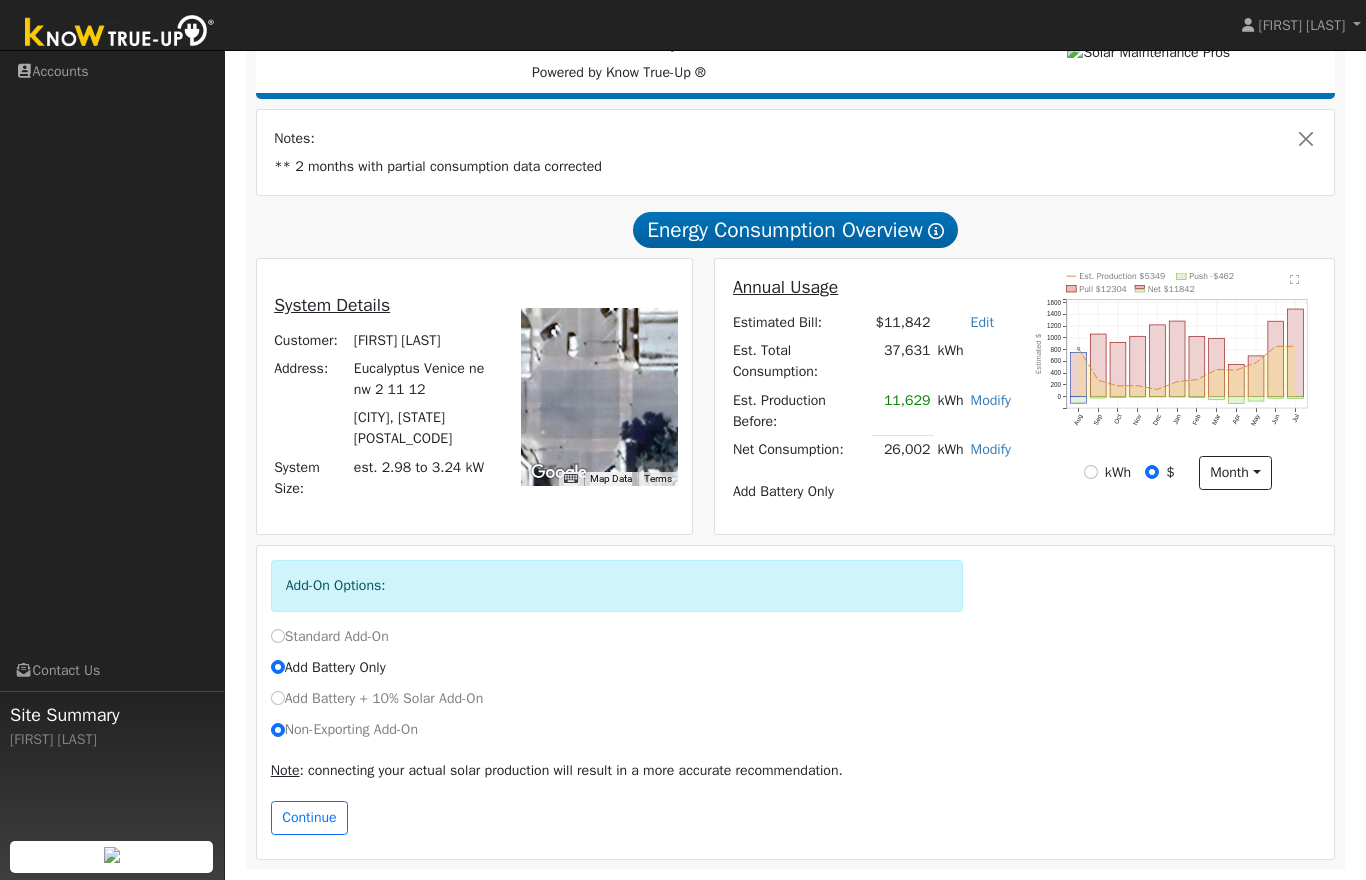 radio on "true" 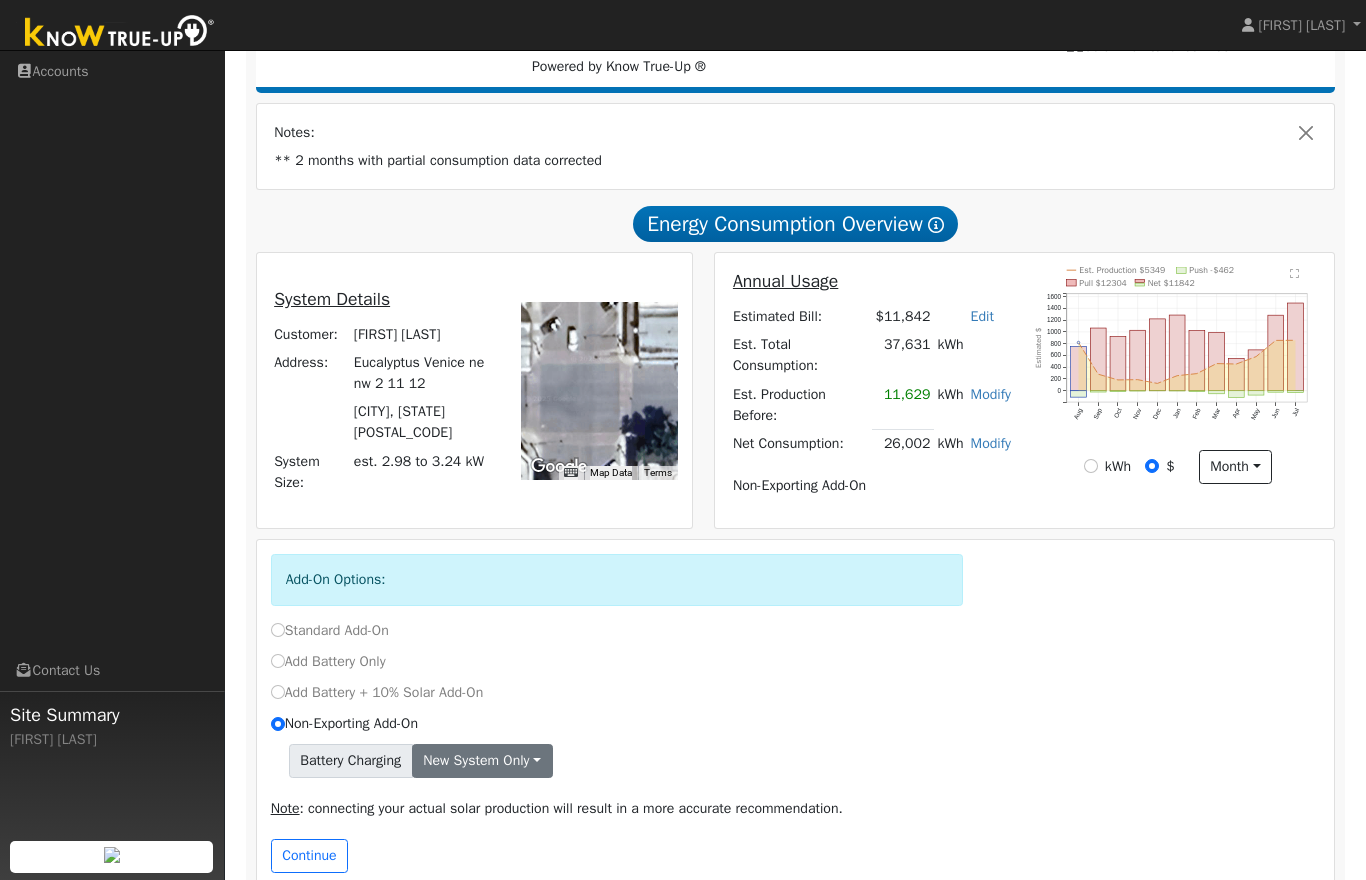 click on "New system only" at bounding box center (482, 761) 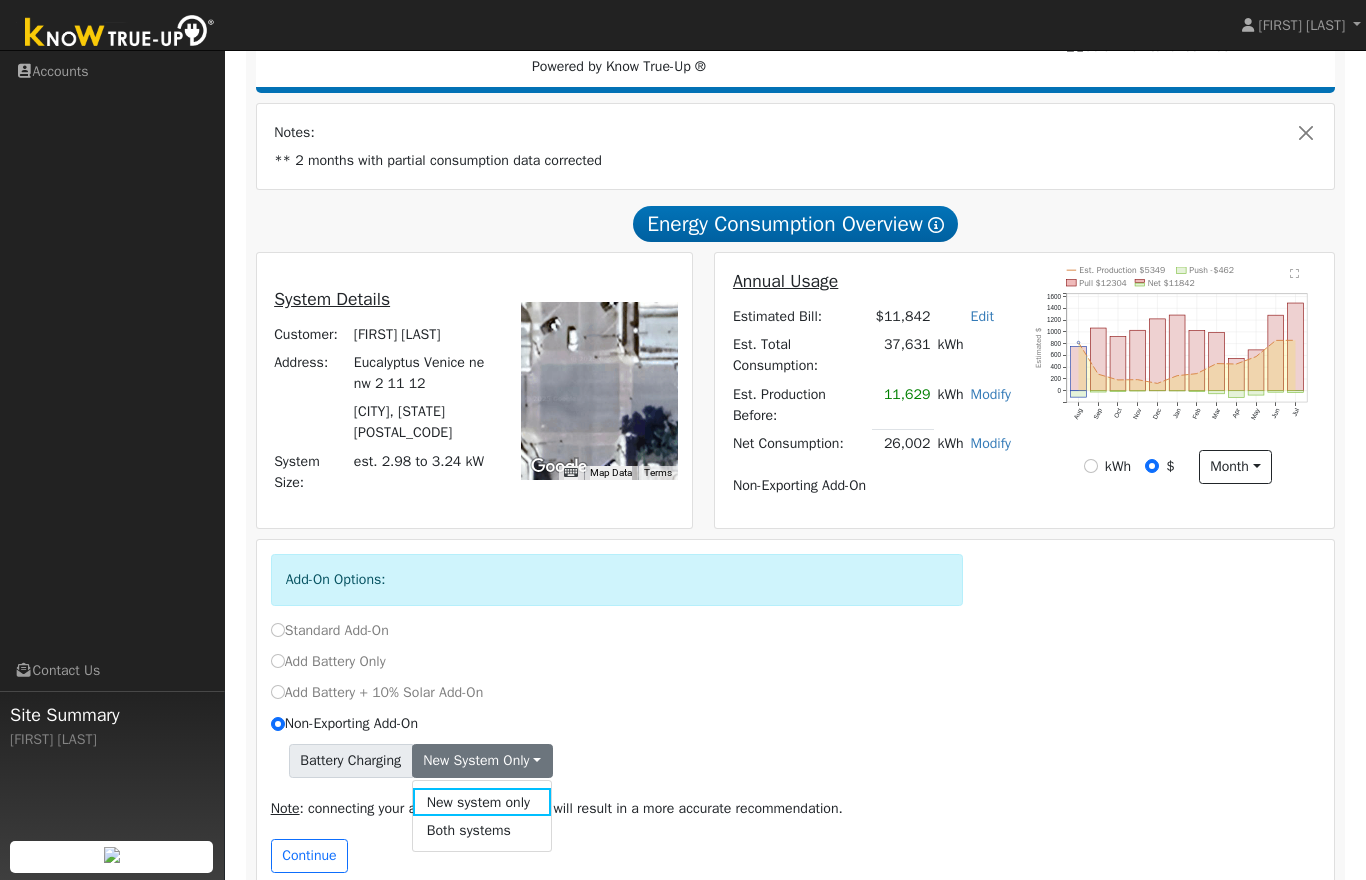 click on "Non-Exporting Add-On" at bounding box center [795, 723] 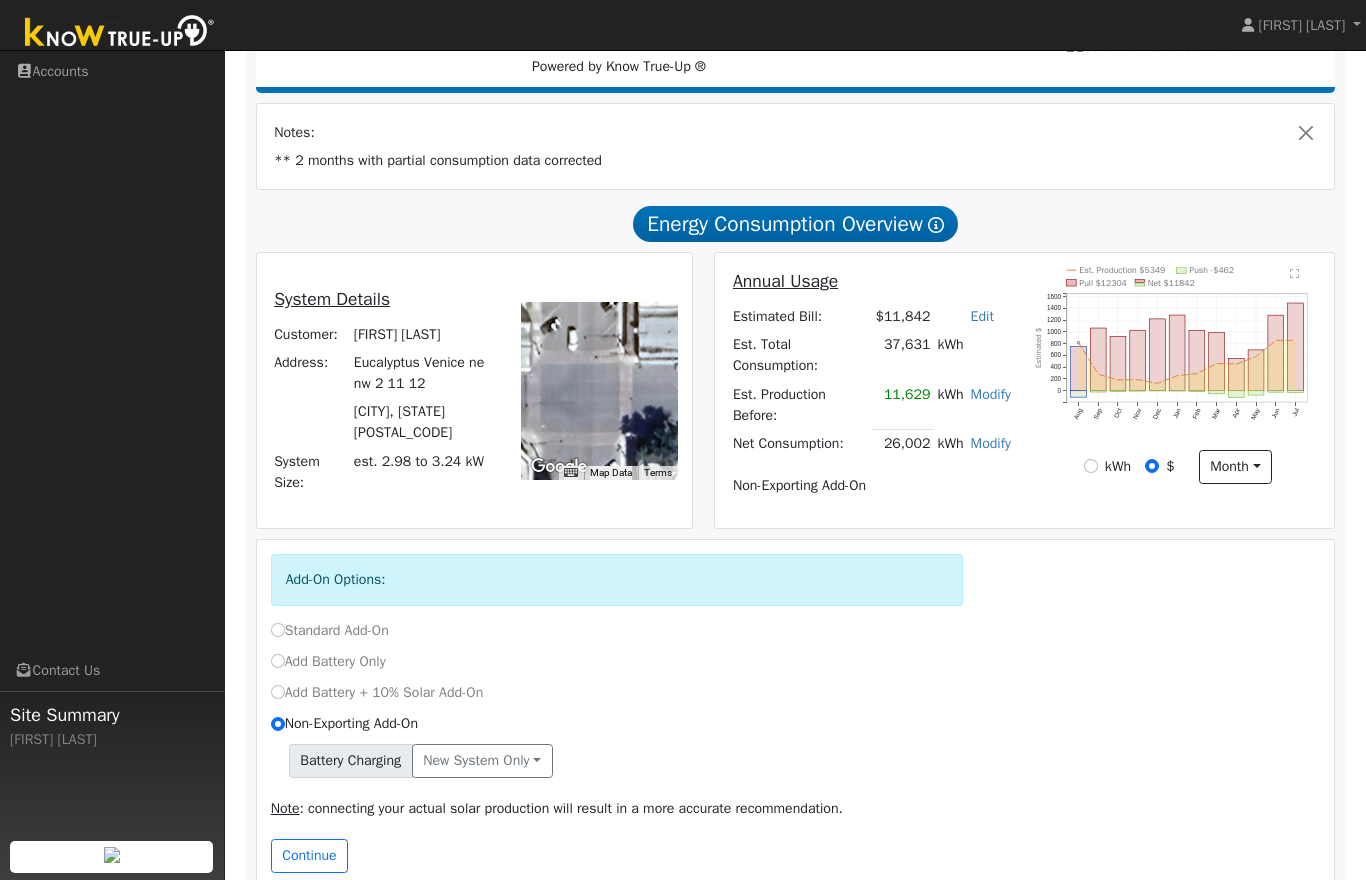 click on "Battery Charging" at bounding box center [351, 761] 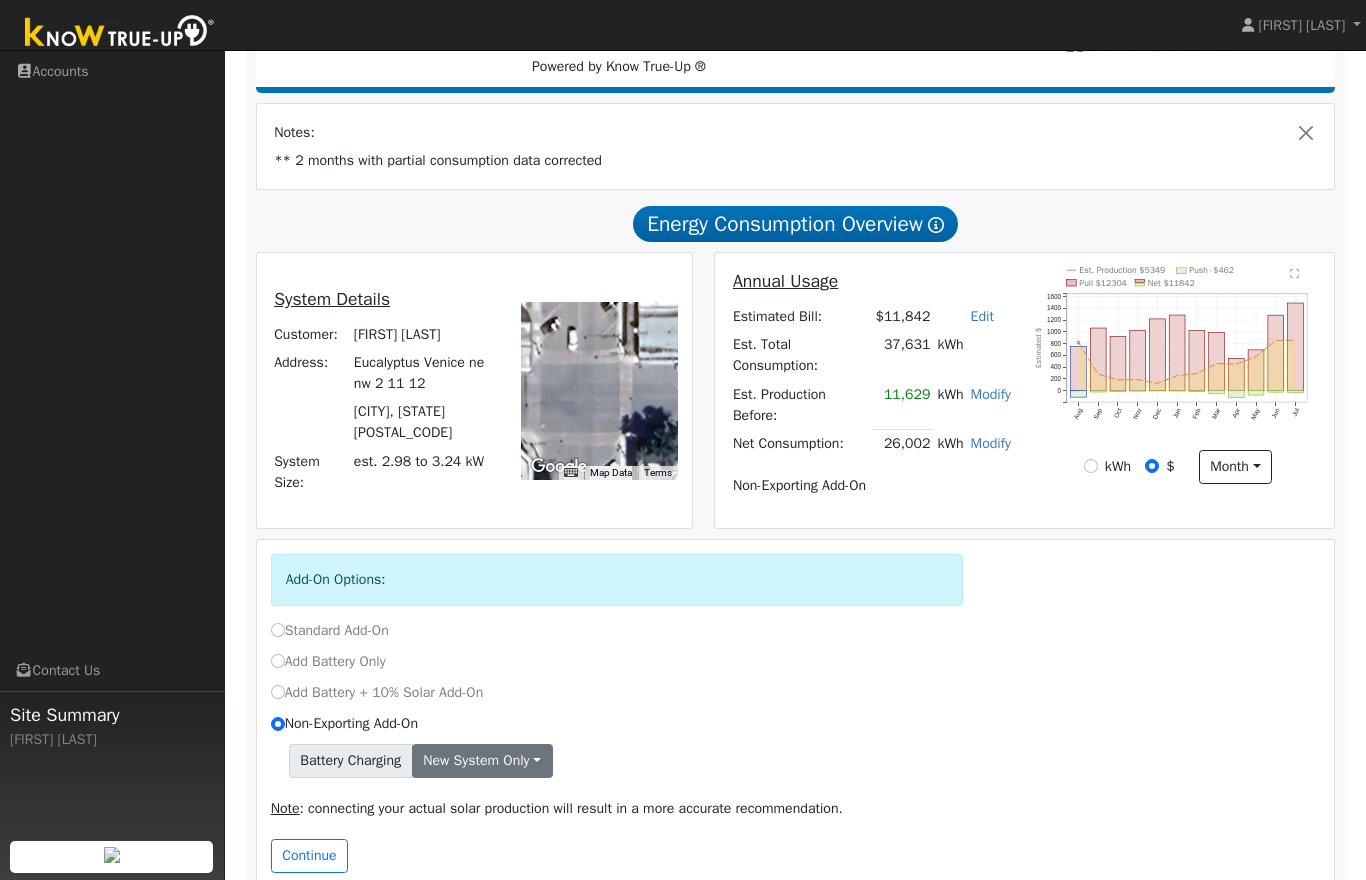 click on "New system only" at bounding box center (482, 761) 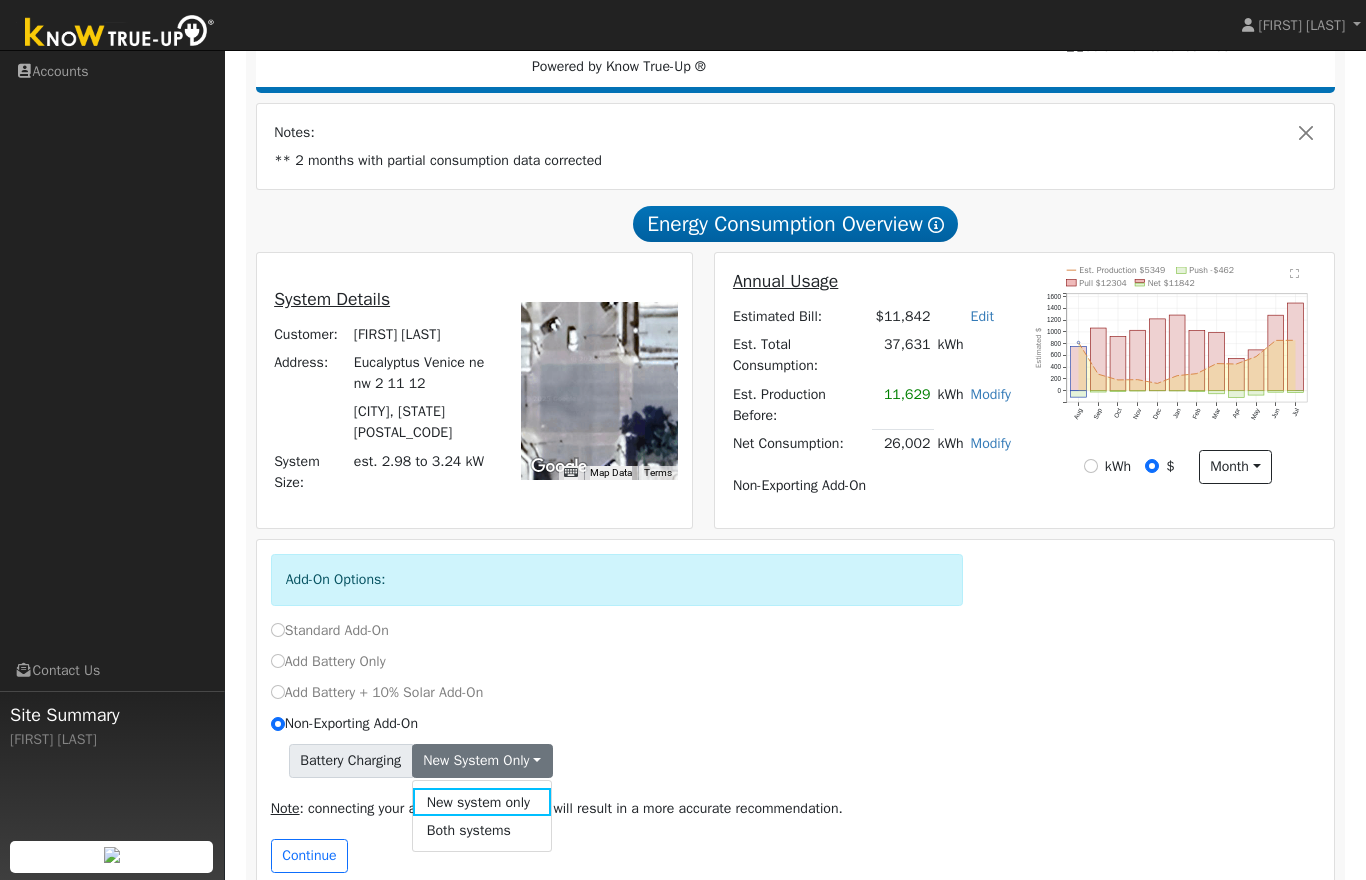 click on "Both systems" at bounding box center [482, 830] 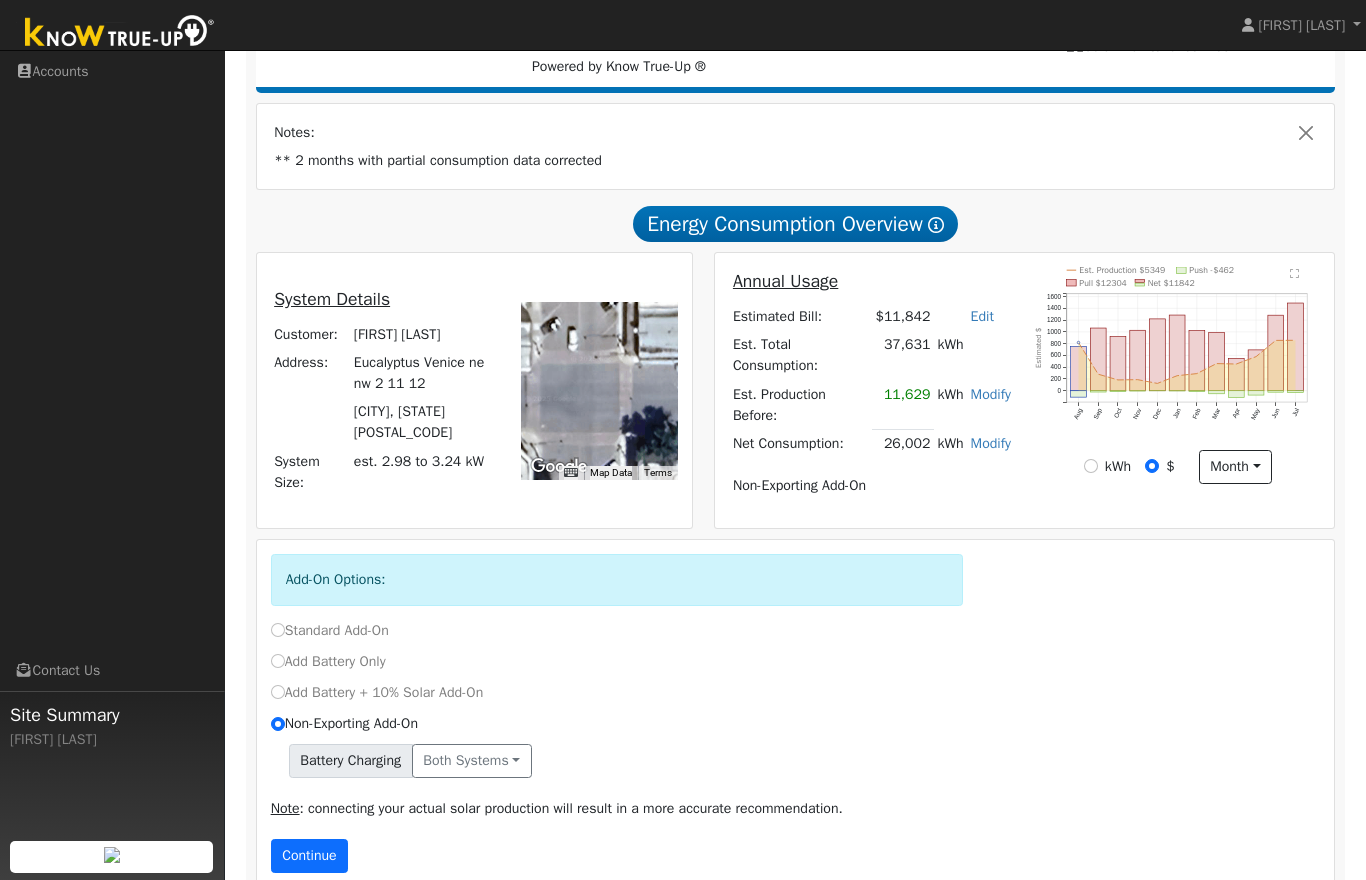 click on "Continue" at bounding box center [310, 856] 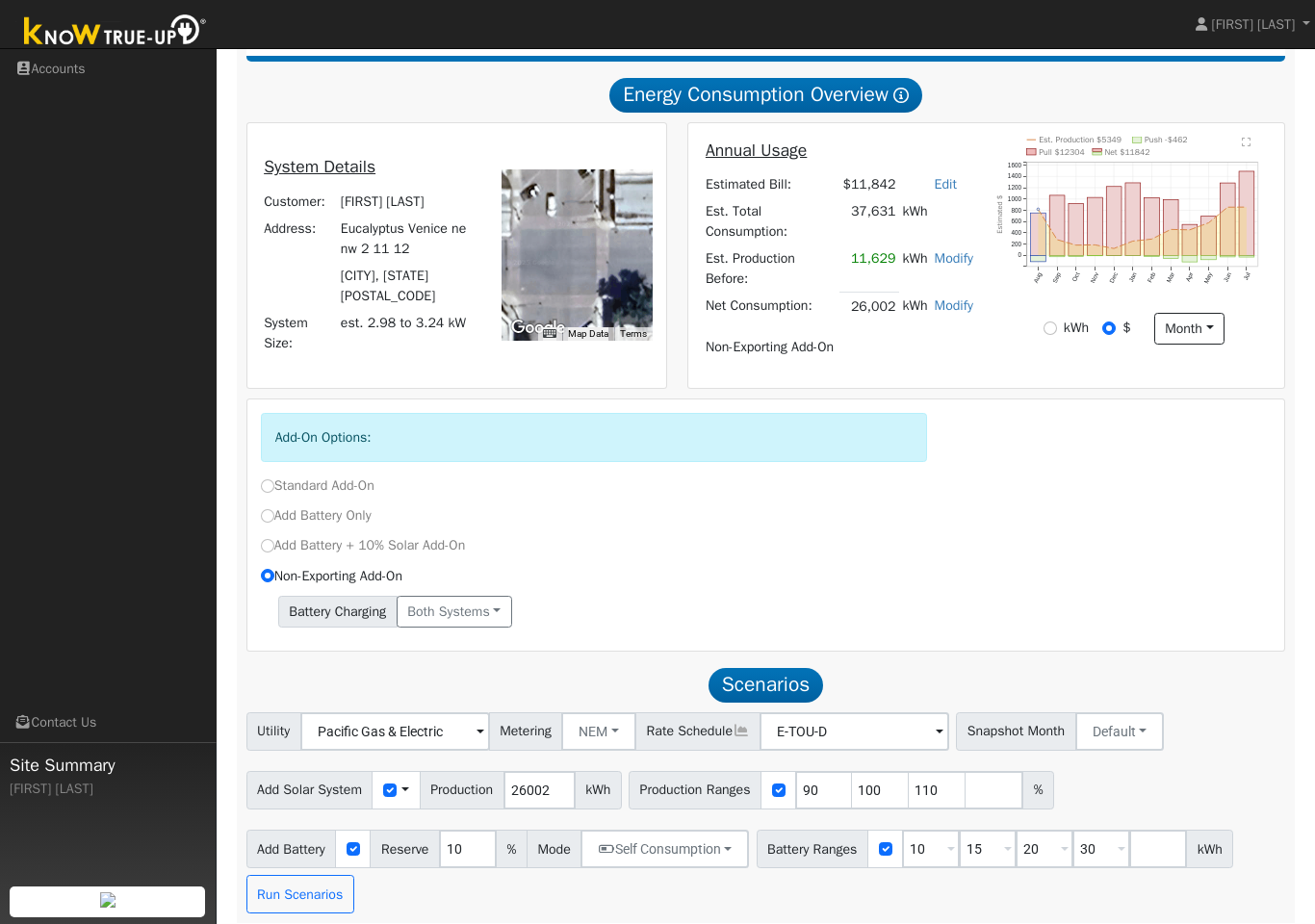 scroll, scrollTop: 332, scrollLeft: 0, axis: vertical 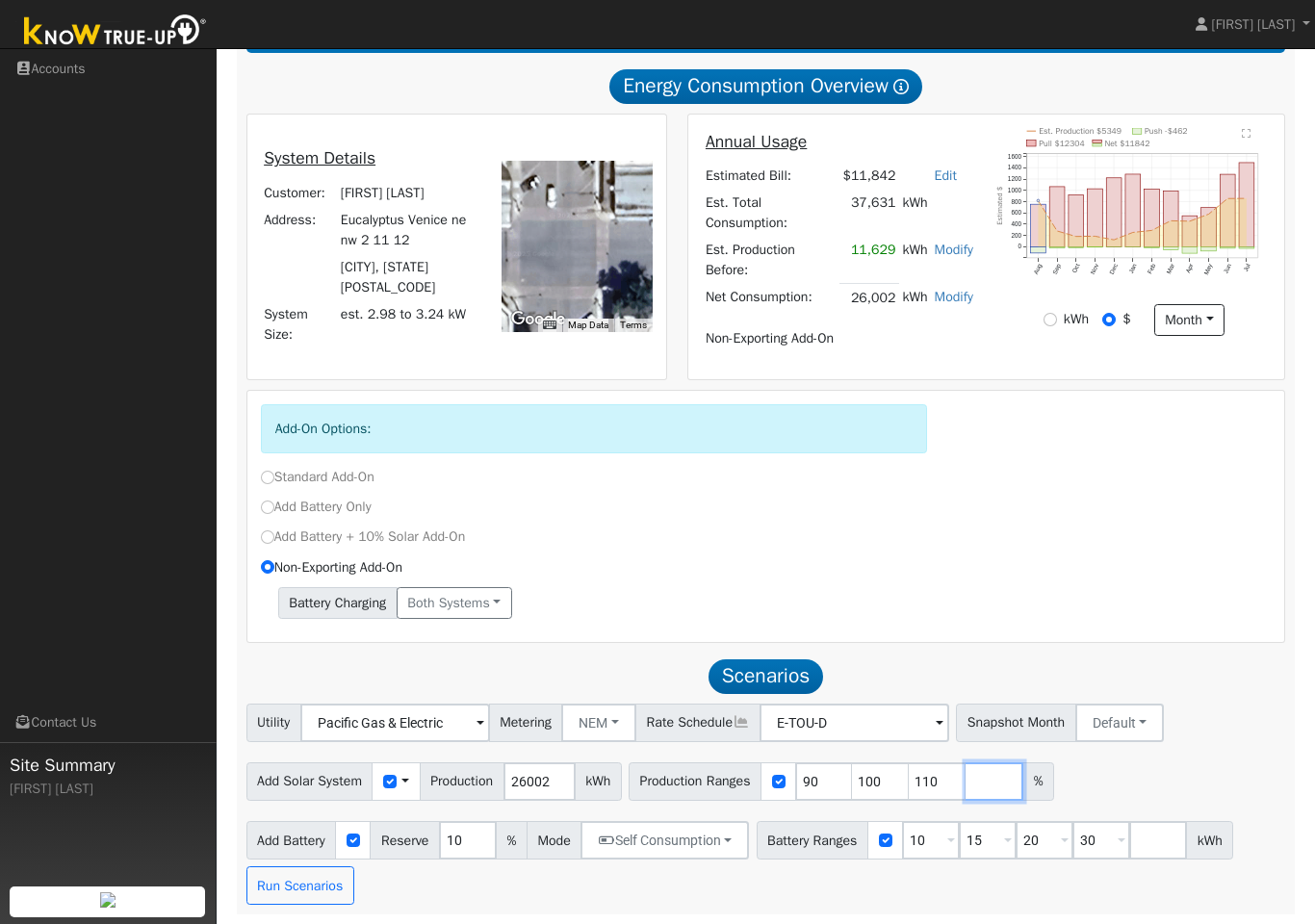 click at bounding box center [994, 782] 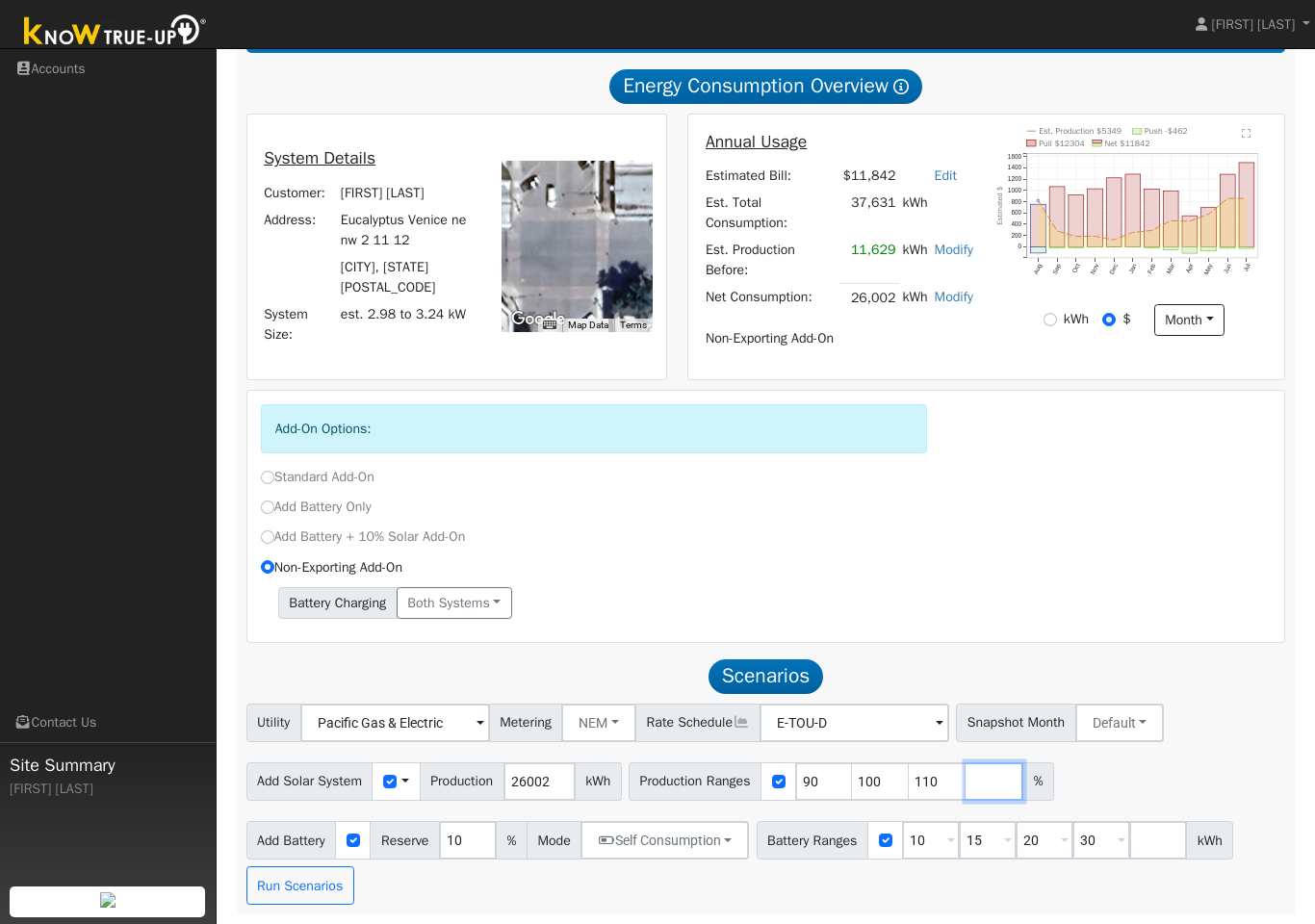 type on "1" 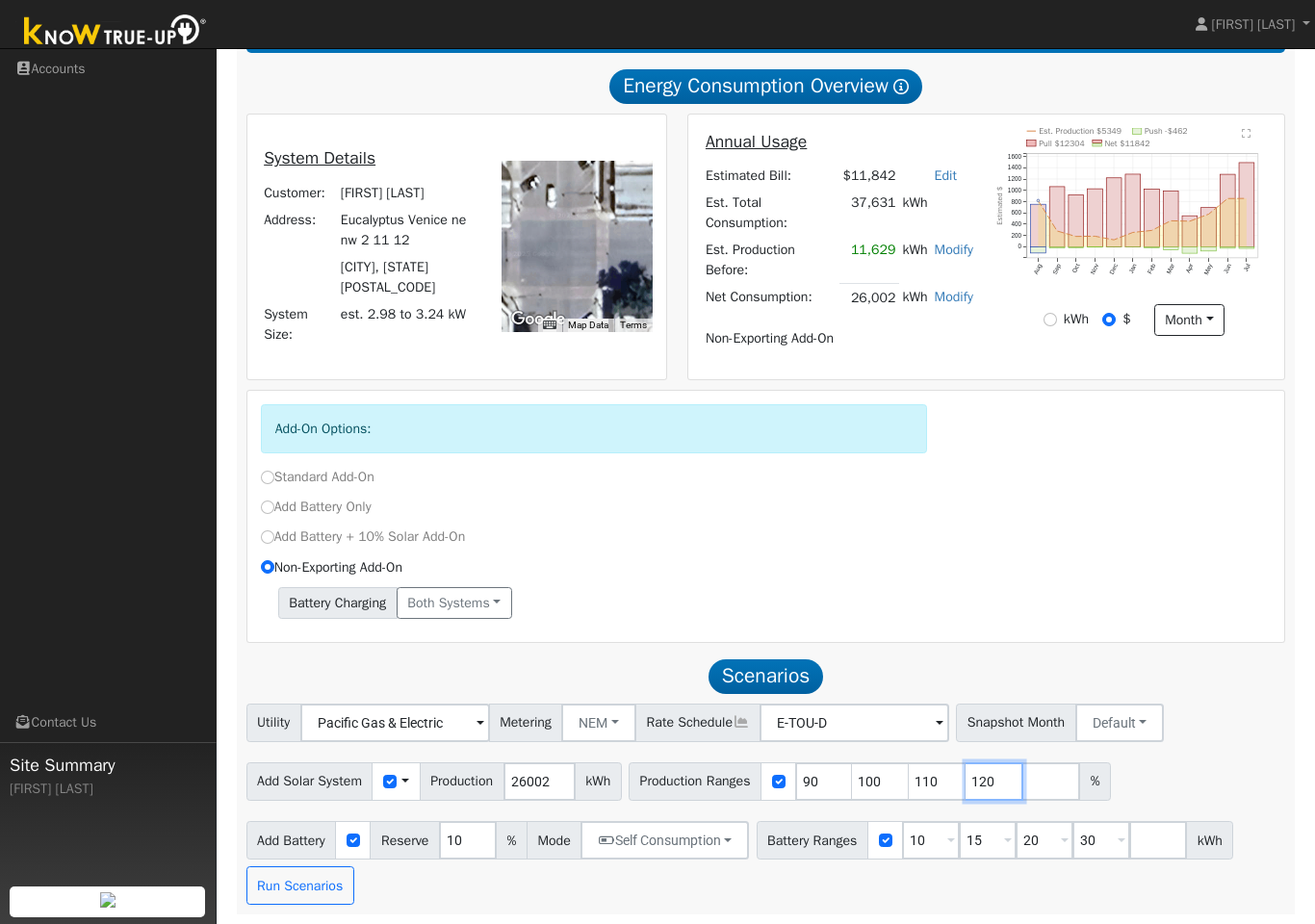 type on "120" 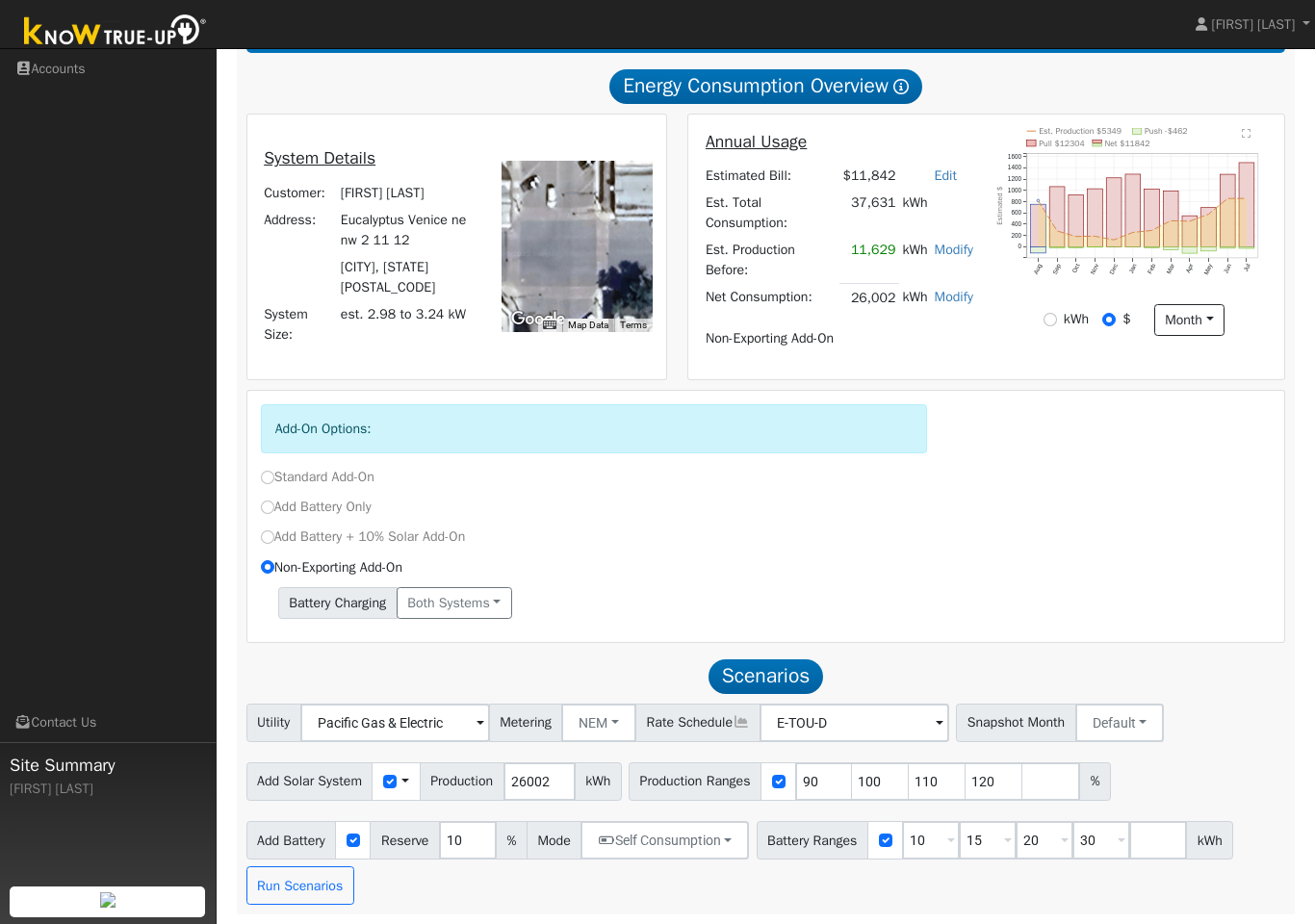 click on "Utility Pacific Gas & Electric Metering NEM NEM NBT  Rate Schedule  E-TOU-D - None - Snapshot Month Default Jan Feb Mar Apr May Jun Jul Aug Sep Oct Nov Dec" at bounding box center [765, 719] 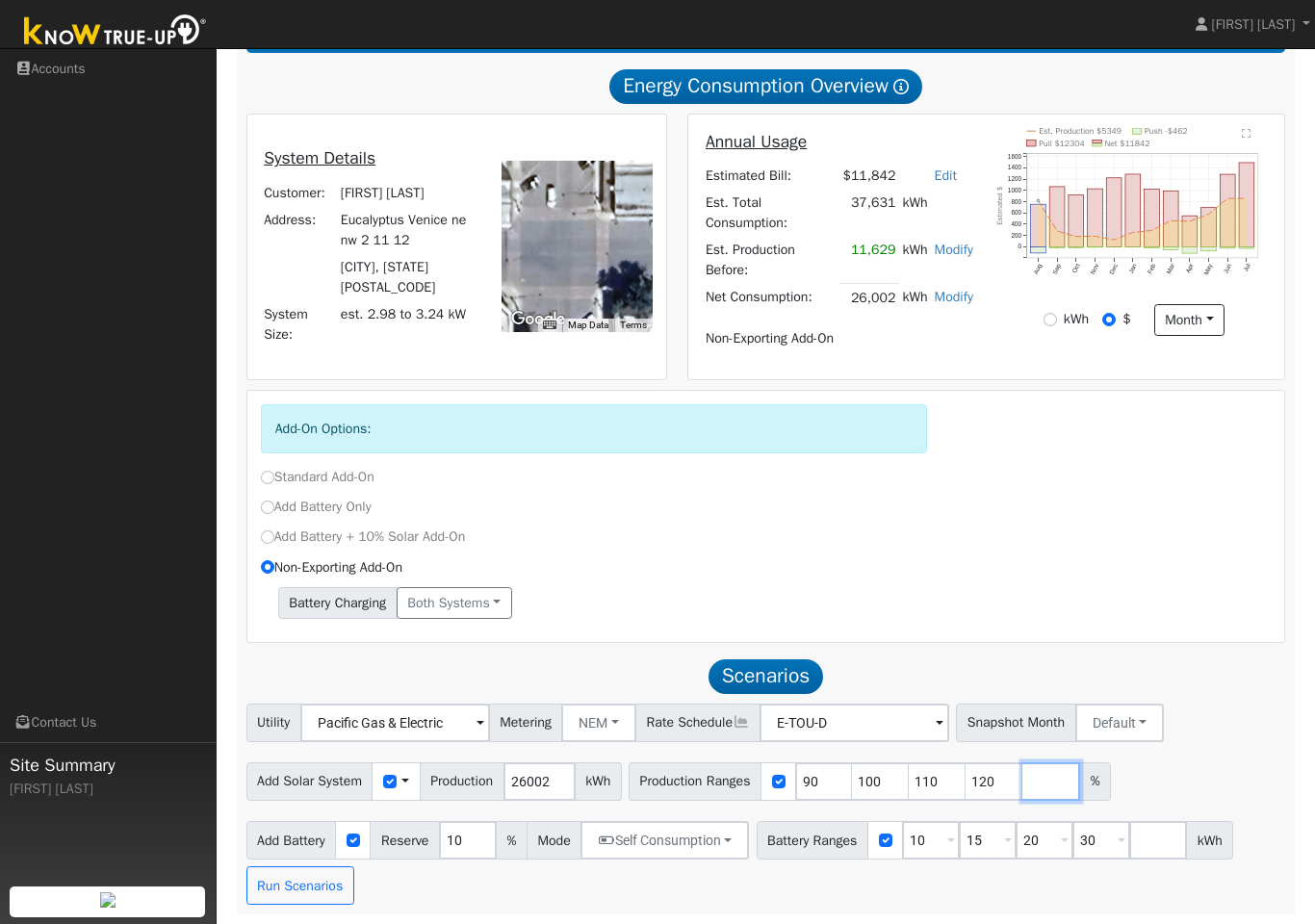 click at bounding box center (1051, 782) 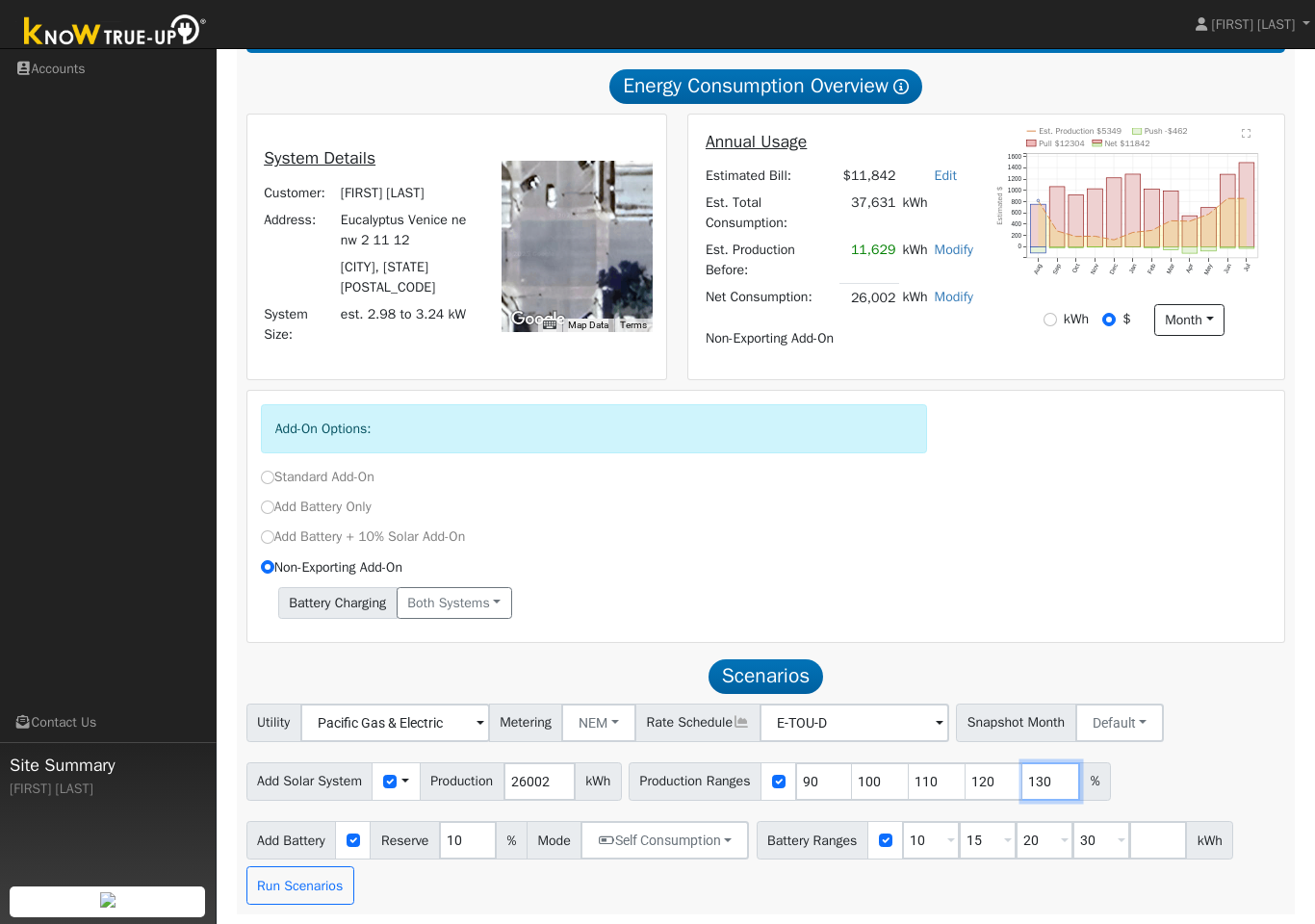 type on "130" 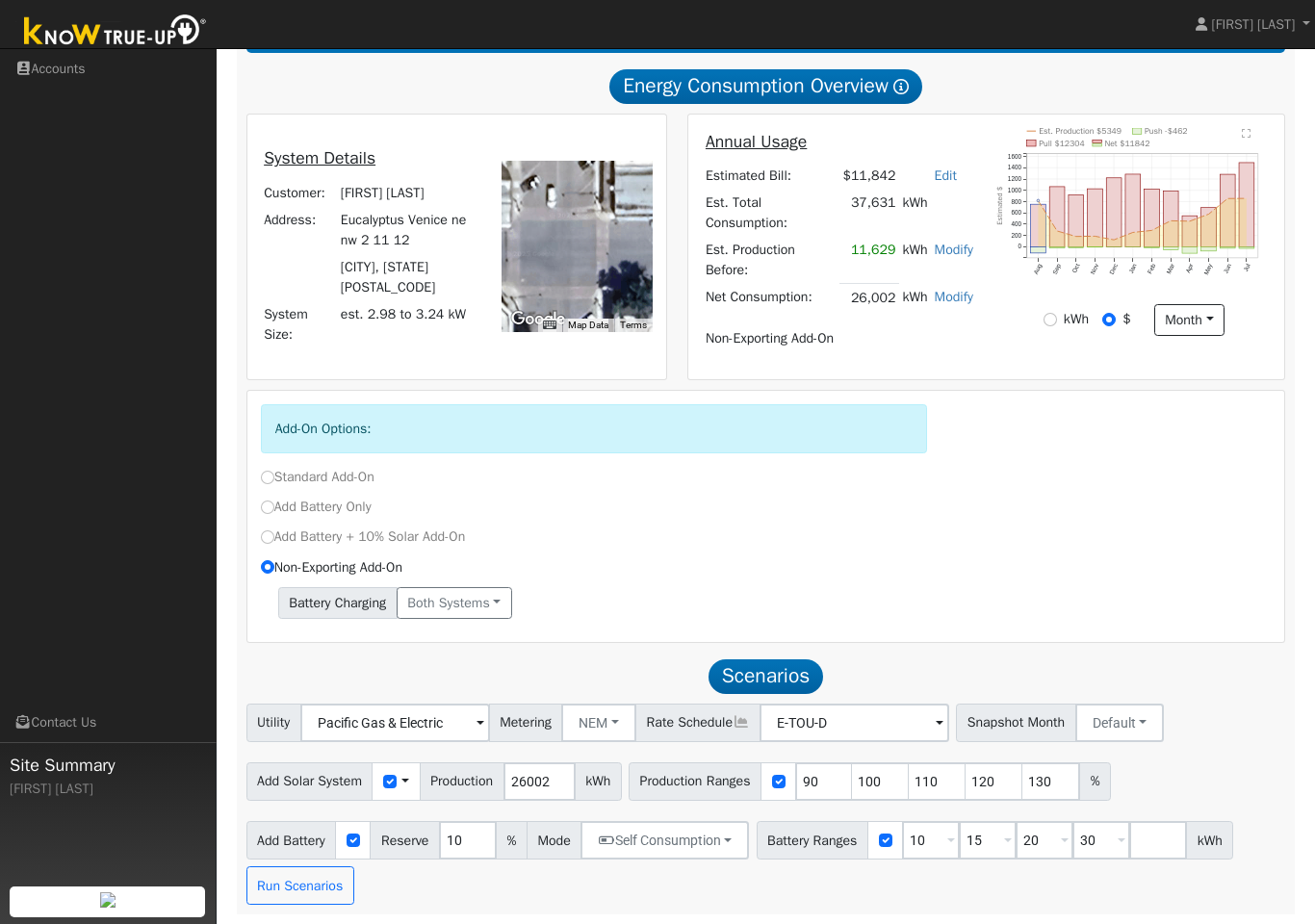 click on "Non-Exporting Add-On" at bounding box center [765, 567] 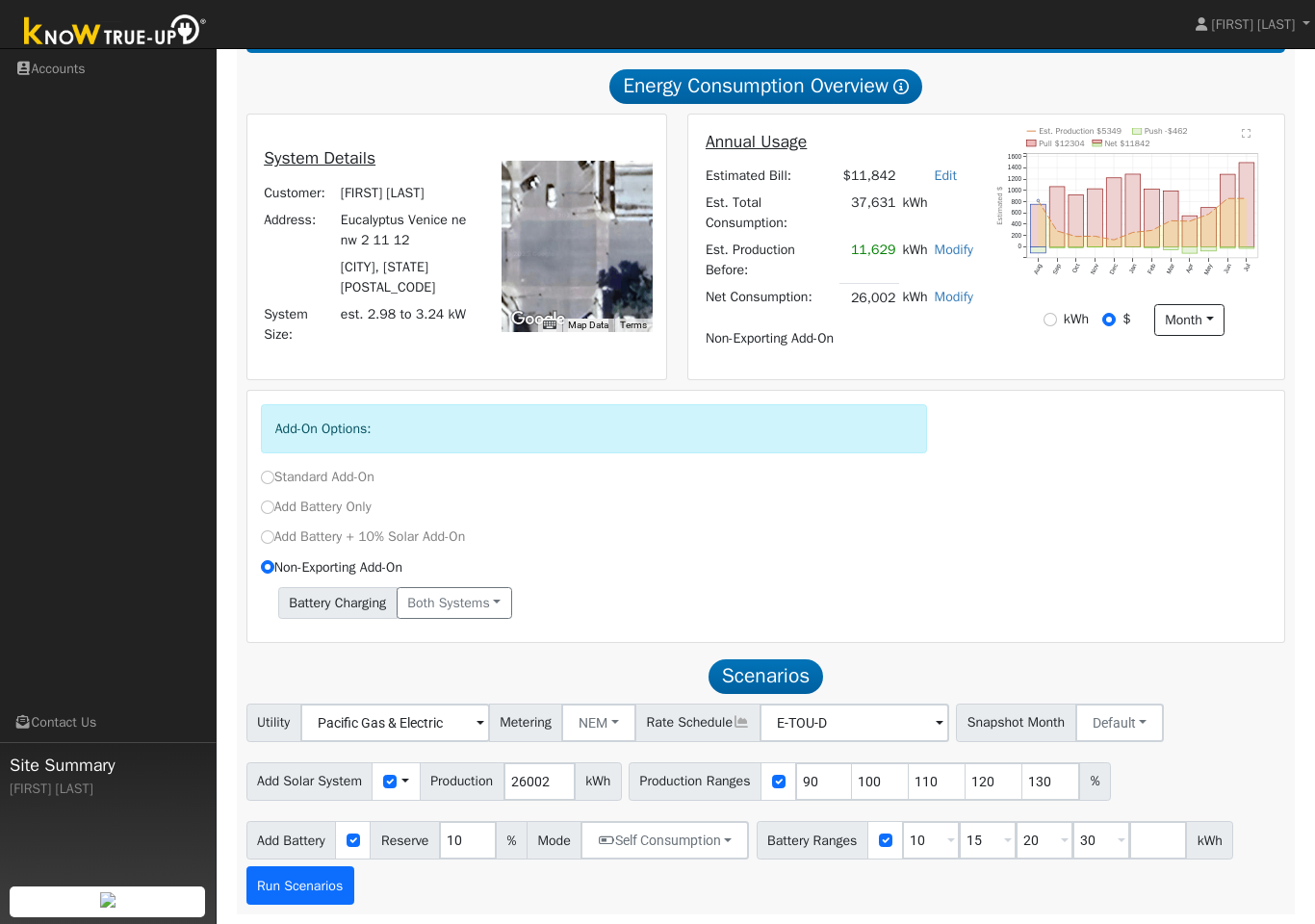 click on "Run Scenarios" at bounding box center [300, 886] 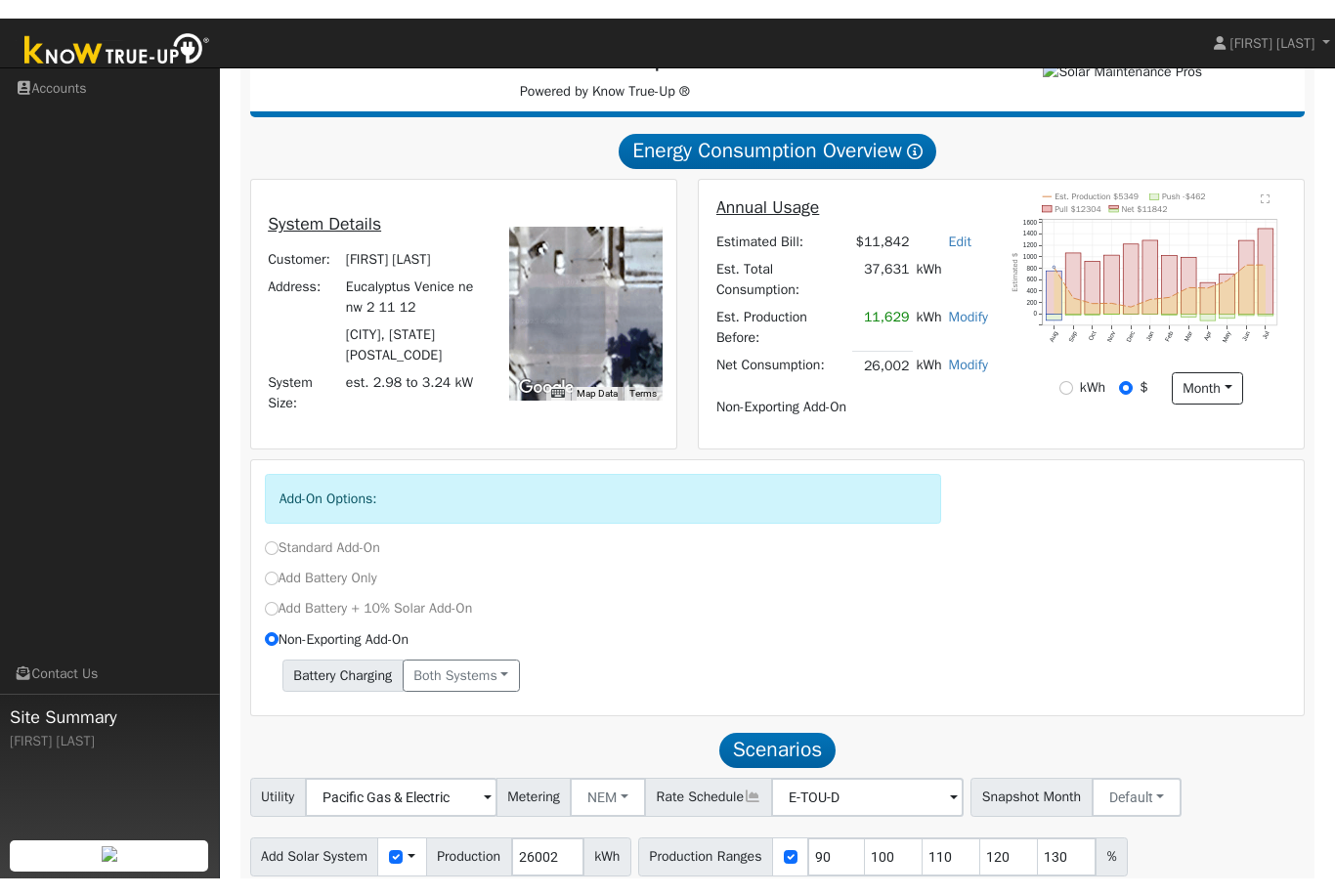 scroll, scrollTop: 284, scrollLeft: 0, axis: vertical 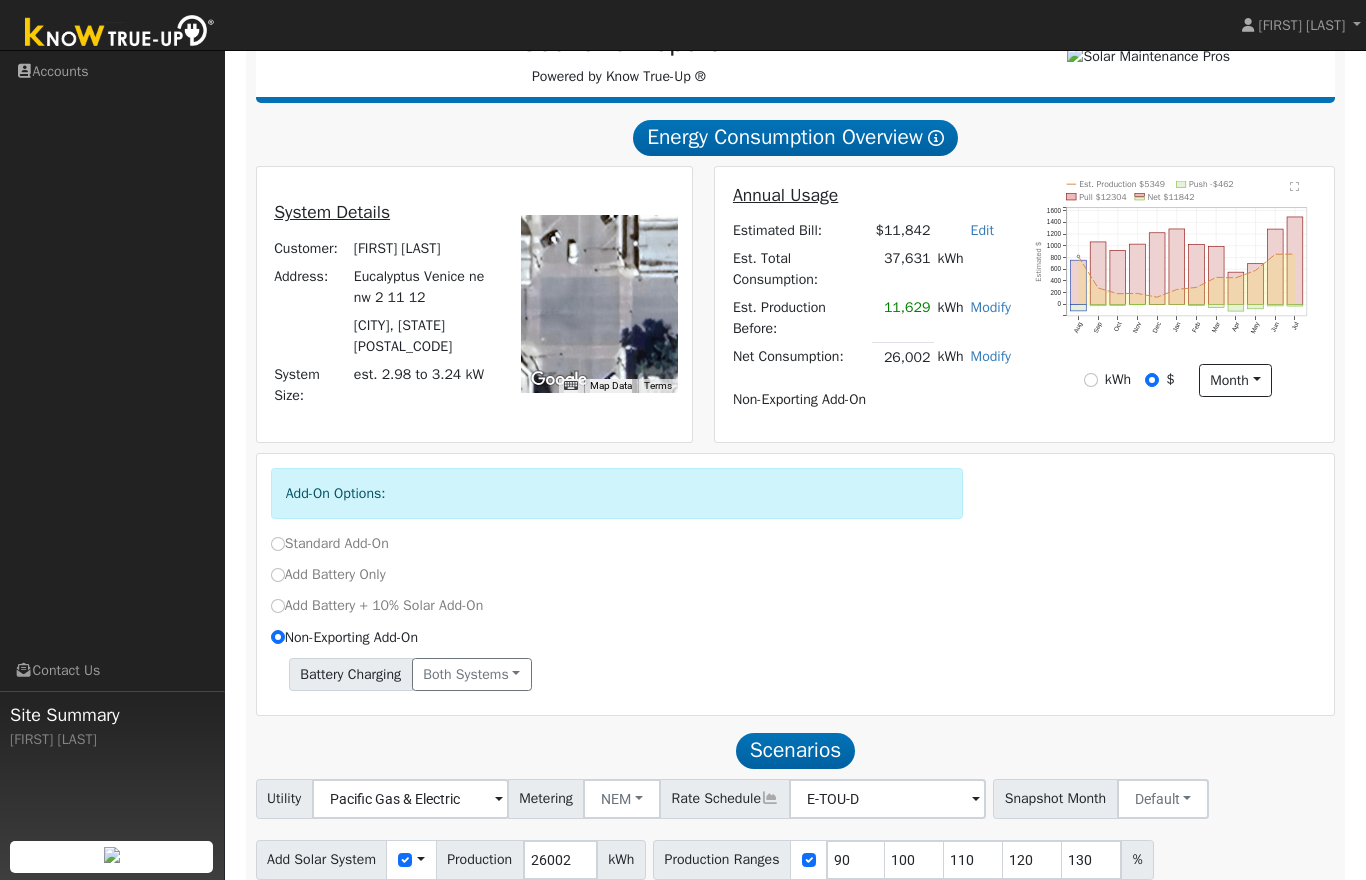click on "Standard Add-On" at bounding box center [330, 543] 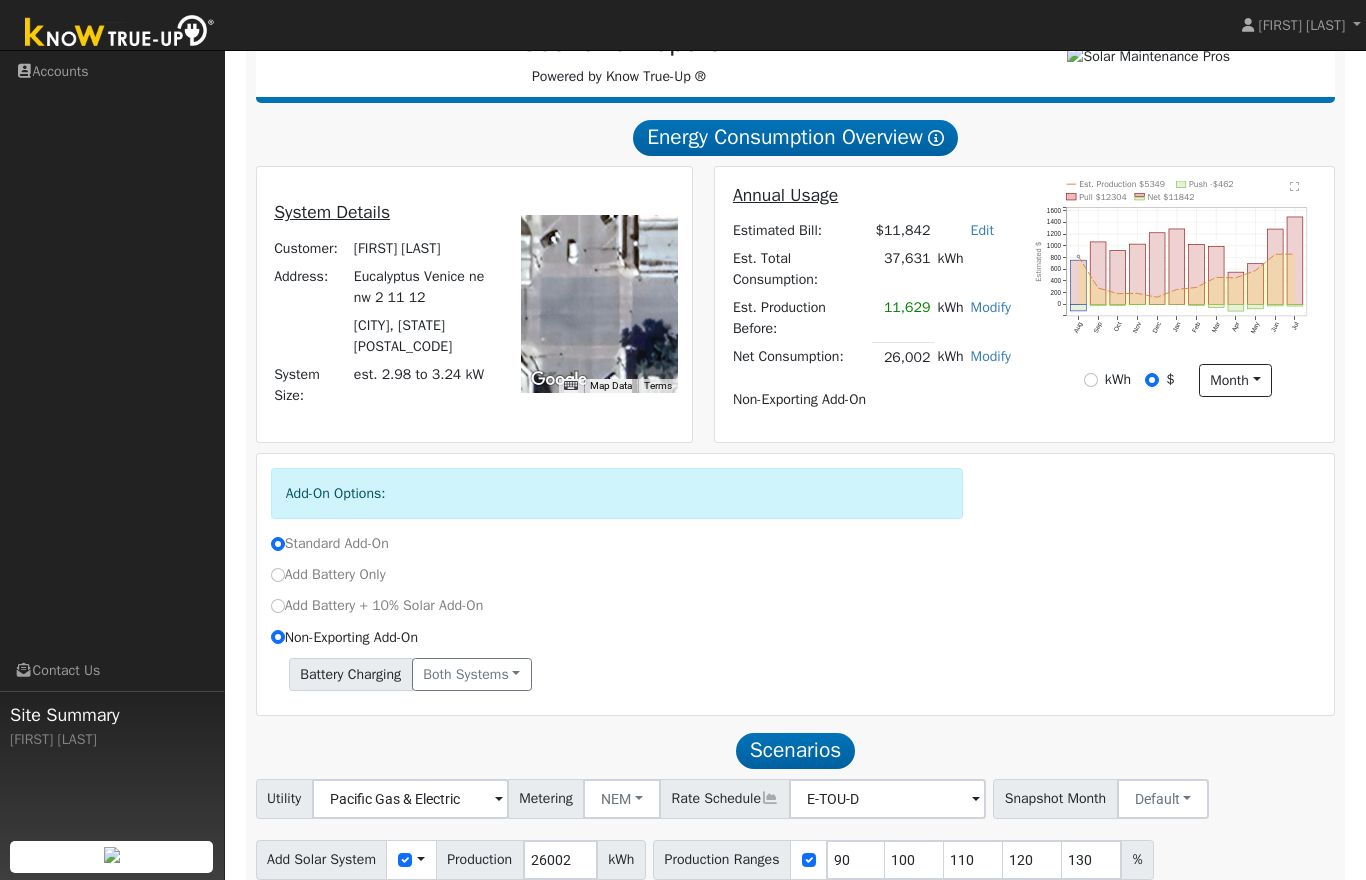 radio on "false" 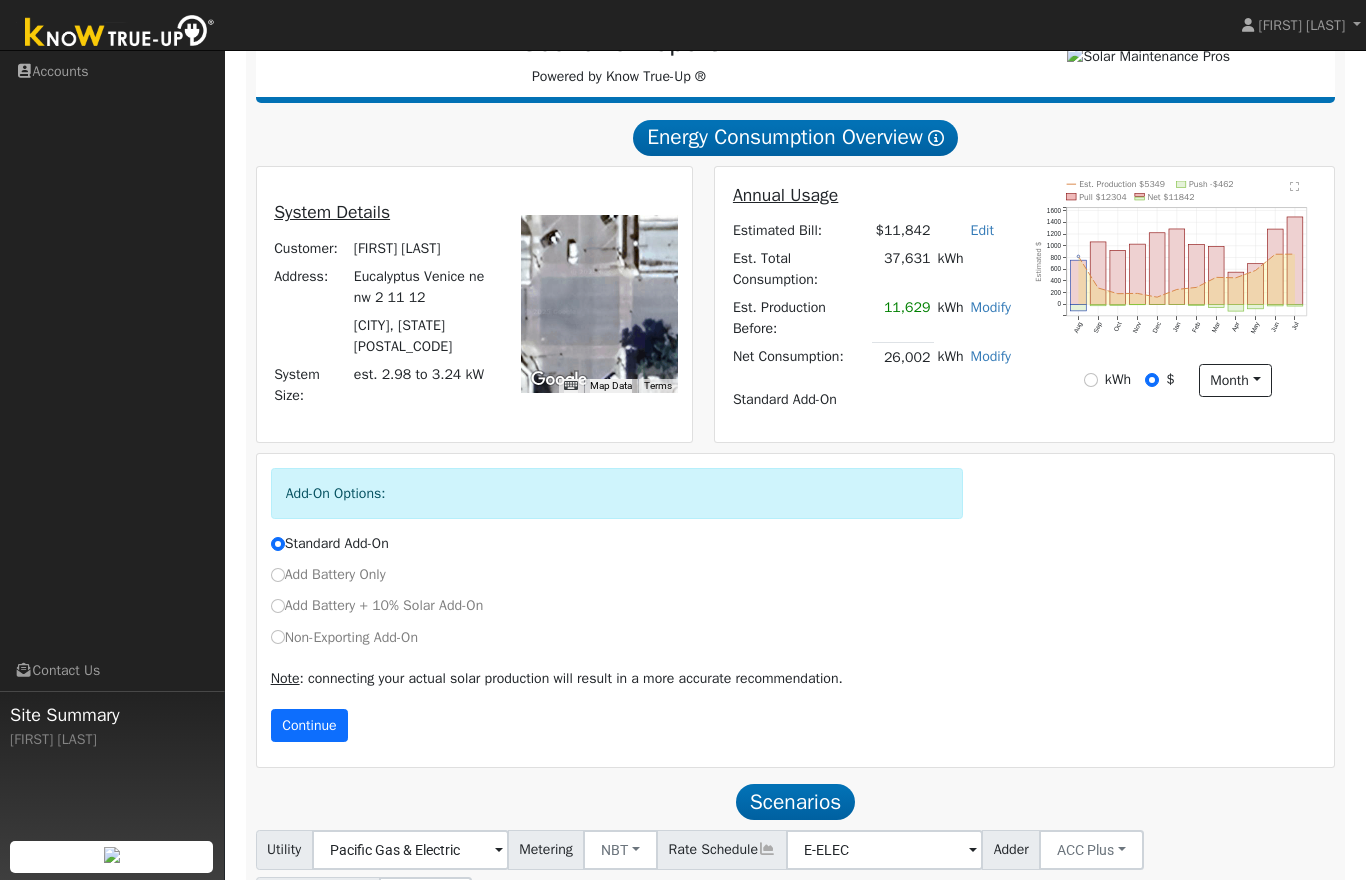 click on "Continue" at bounding box center [310, 726] 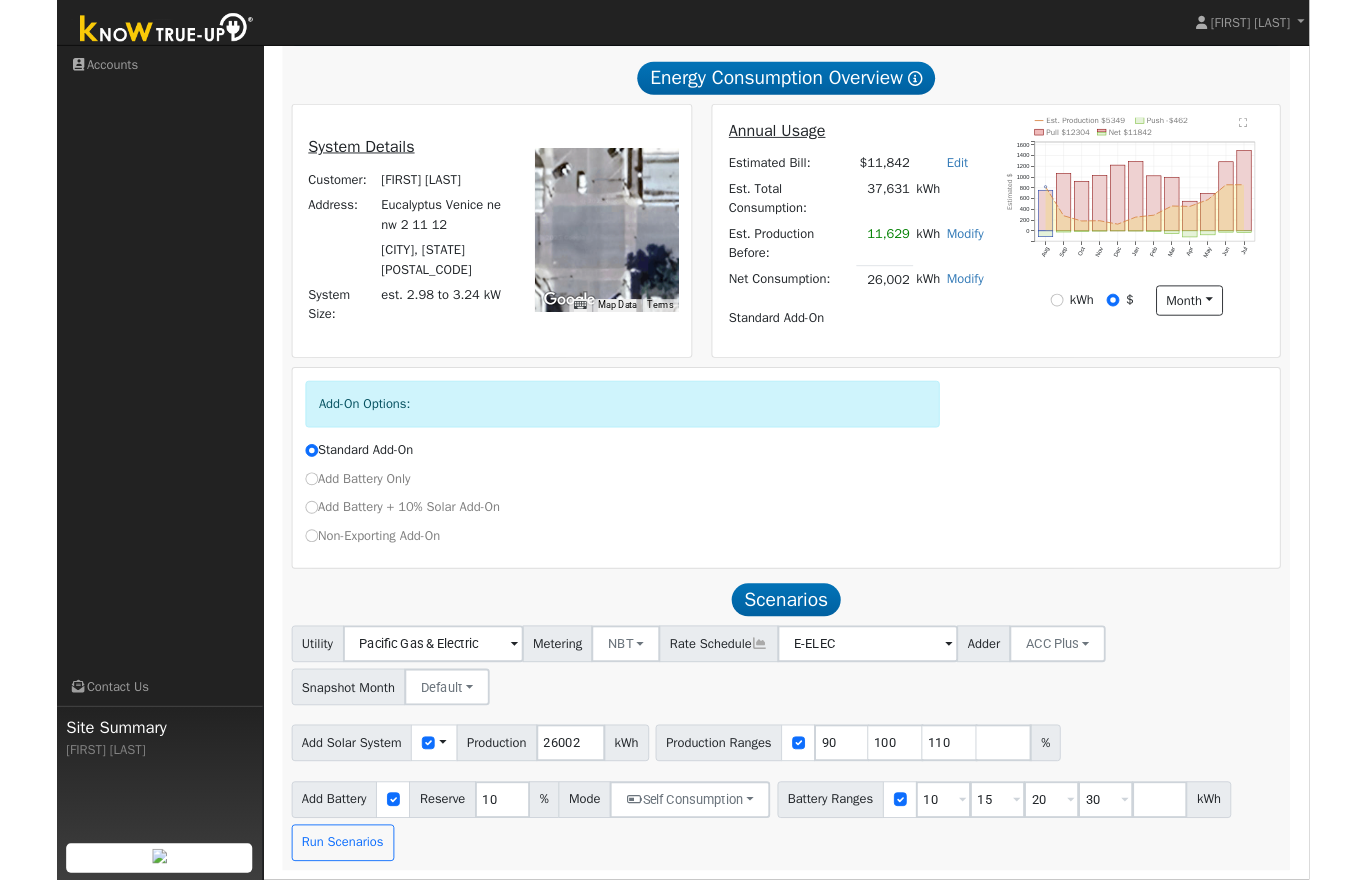 scroll, scrollTop: 428, scrollLeft: 0, axis: vertical 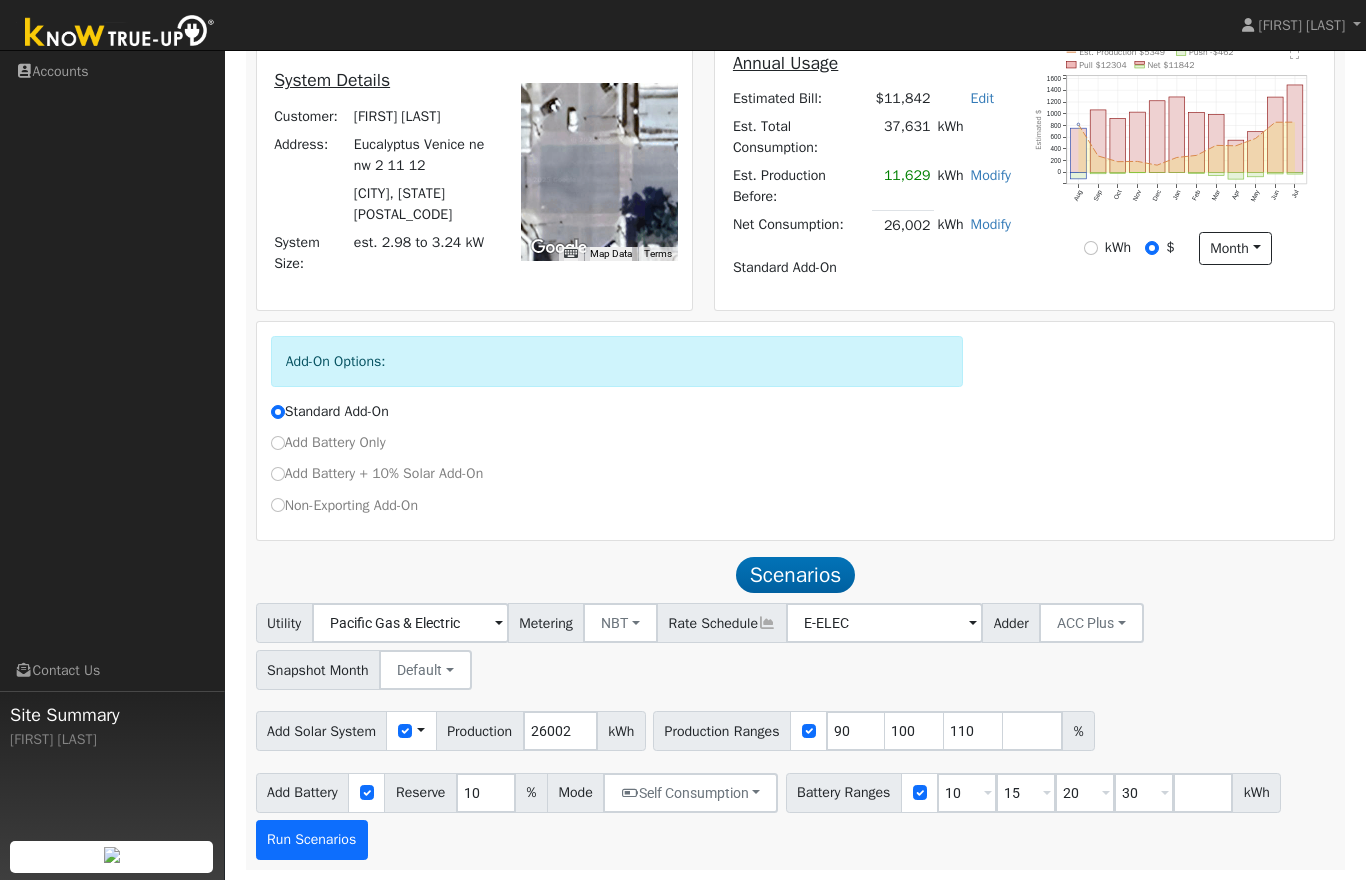 click on "Run Scenarios" at bounding box center (312, 840) 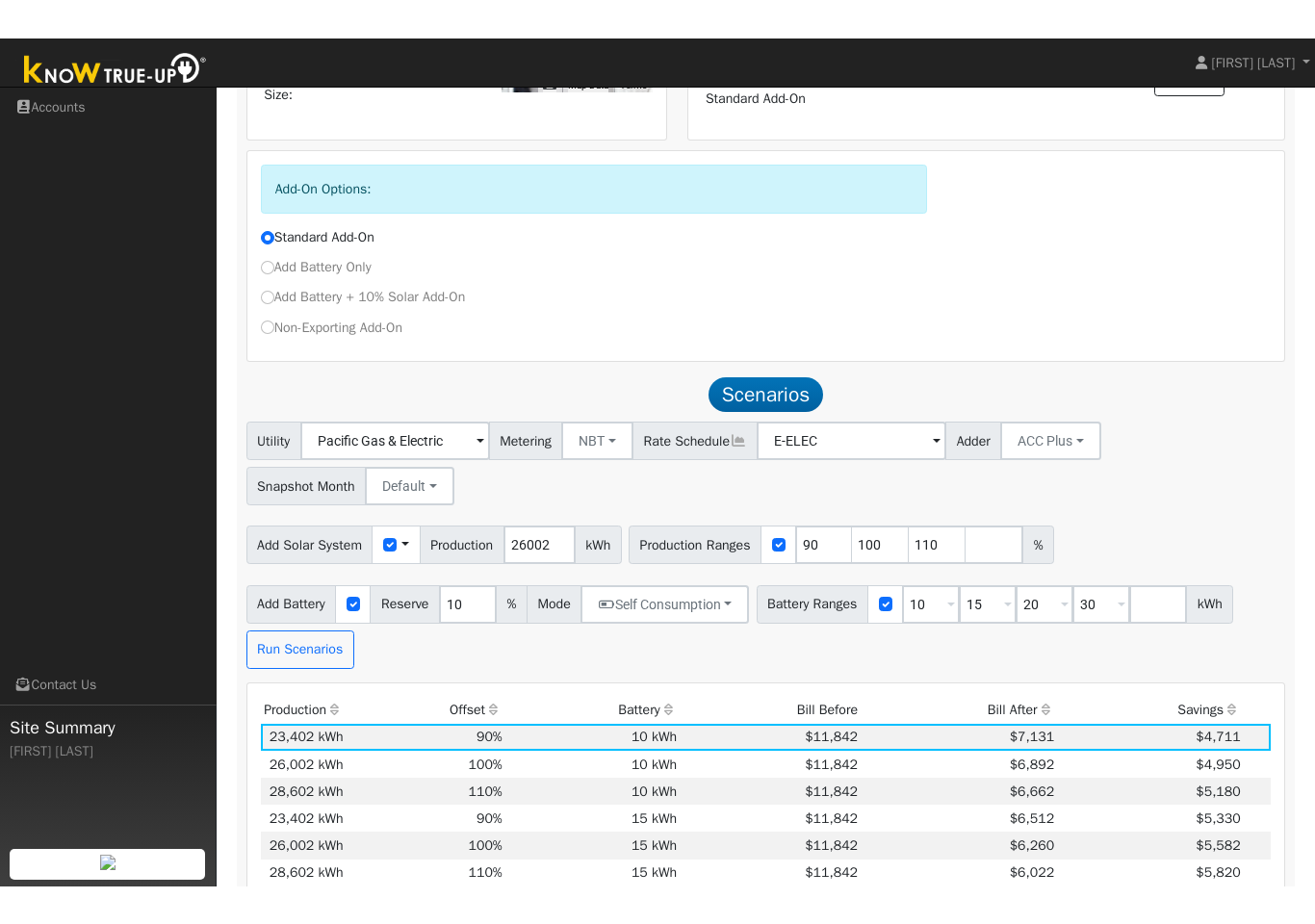 scroll, scrollTop: 530, scrollLeft: 0, axis: vertical 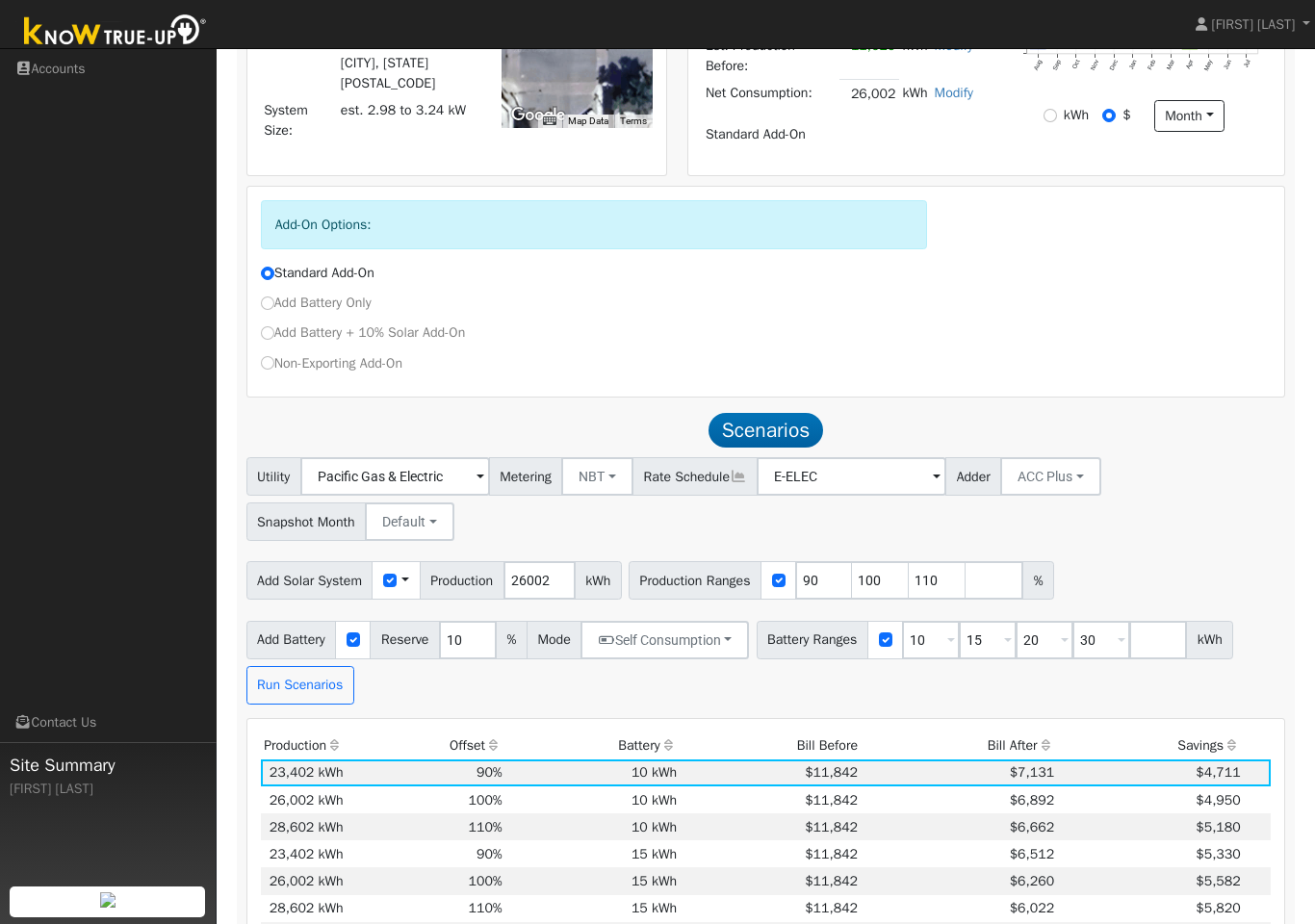 click on "Utility Pacific Gas & Electric Metering NBT NEM NBT  Rate Schedule  E-ELEC Adder ACC Plus - None - ACC Plus SB-535 Snapshot Month Default Jan Feb Mar Apr May Jun Jul Aug Sep Oct Nov Dec" at bounding box center [765, 496] 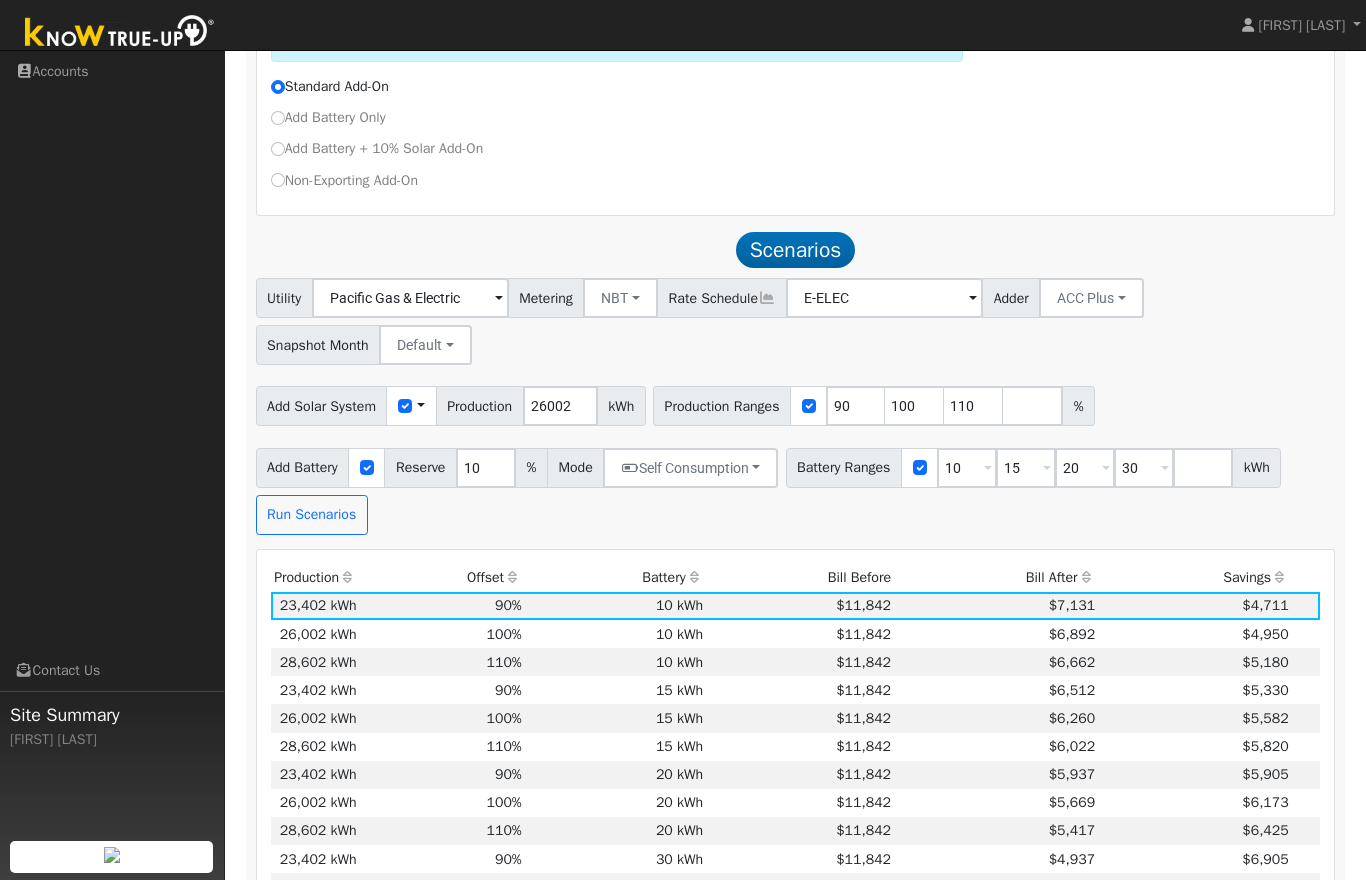 scroll, scrollTop: 738, scrollLeft: 0, axis: vertical 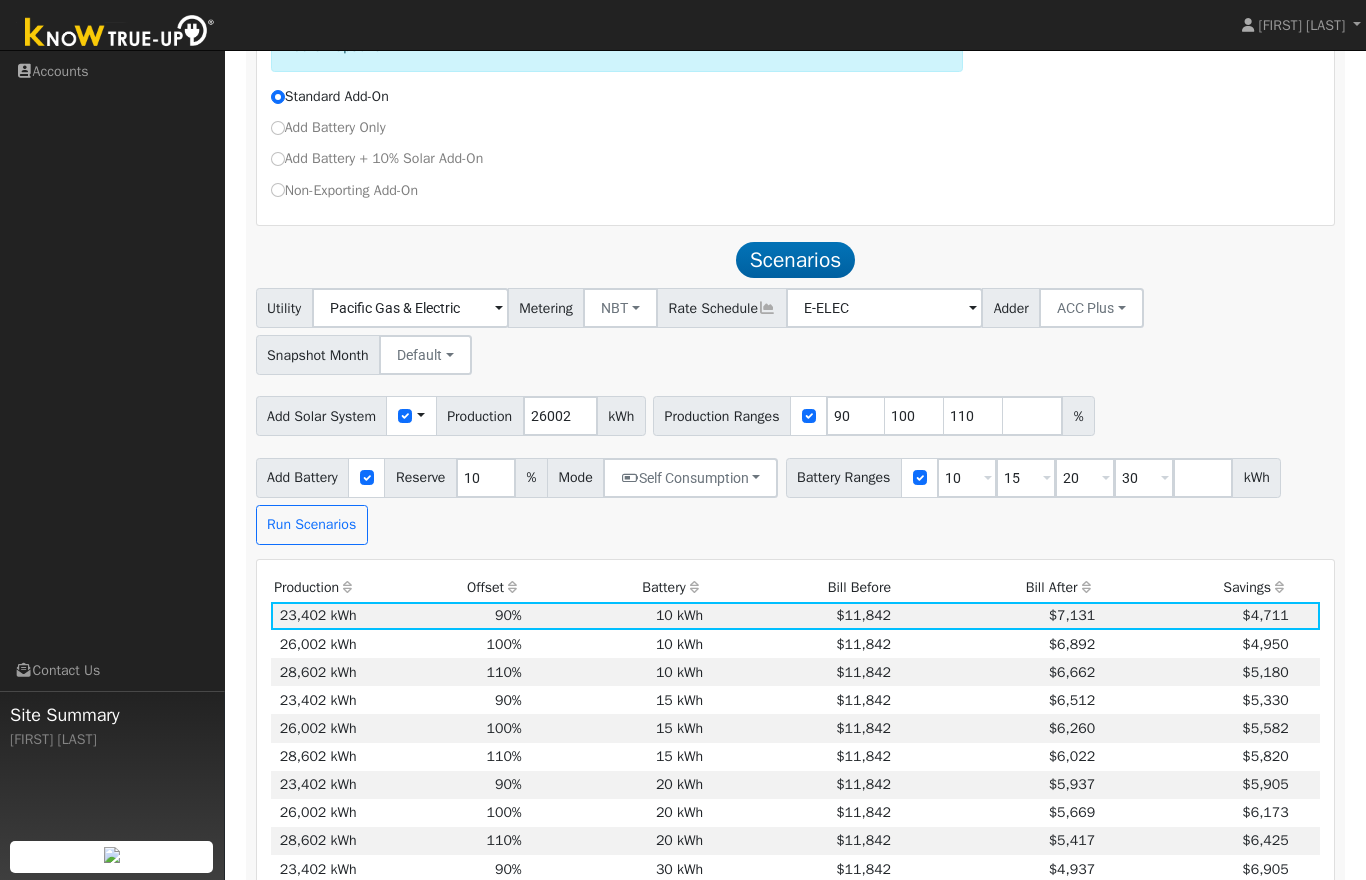click on "Non-Exporting Add-On" at bounding box center [344, 190] 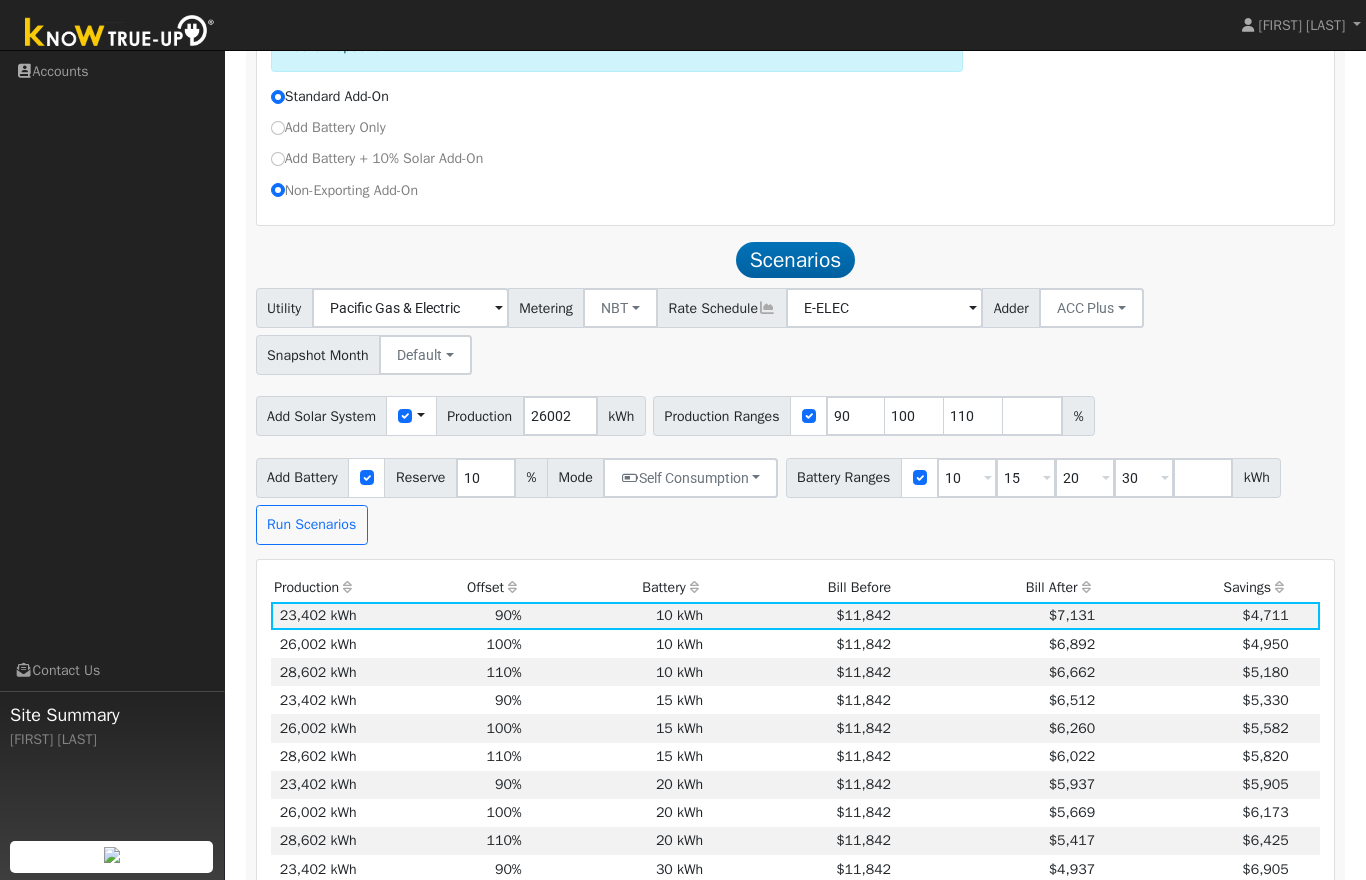 radio on "false" 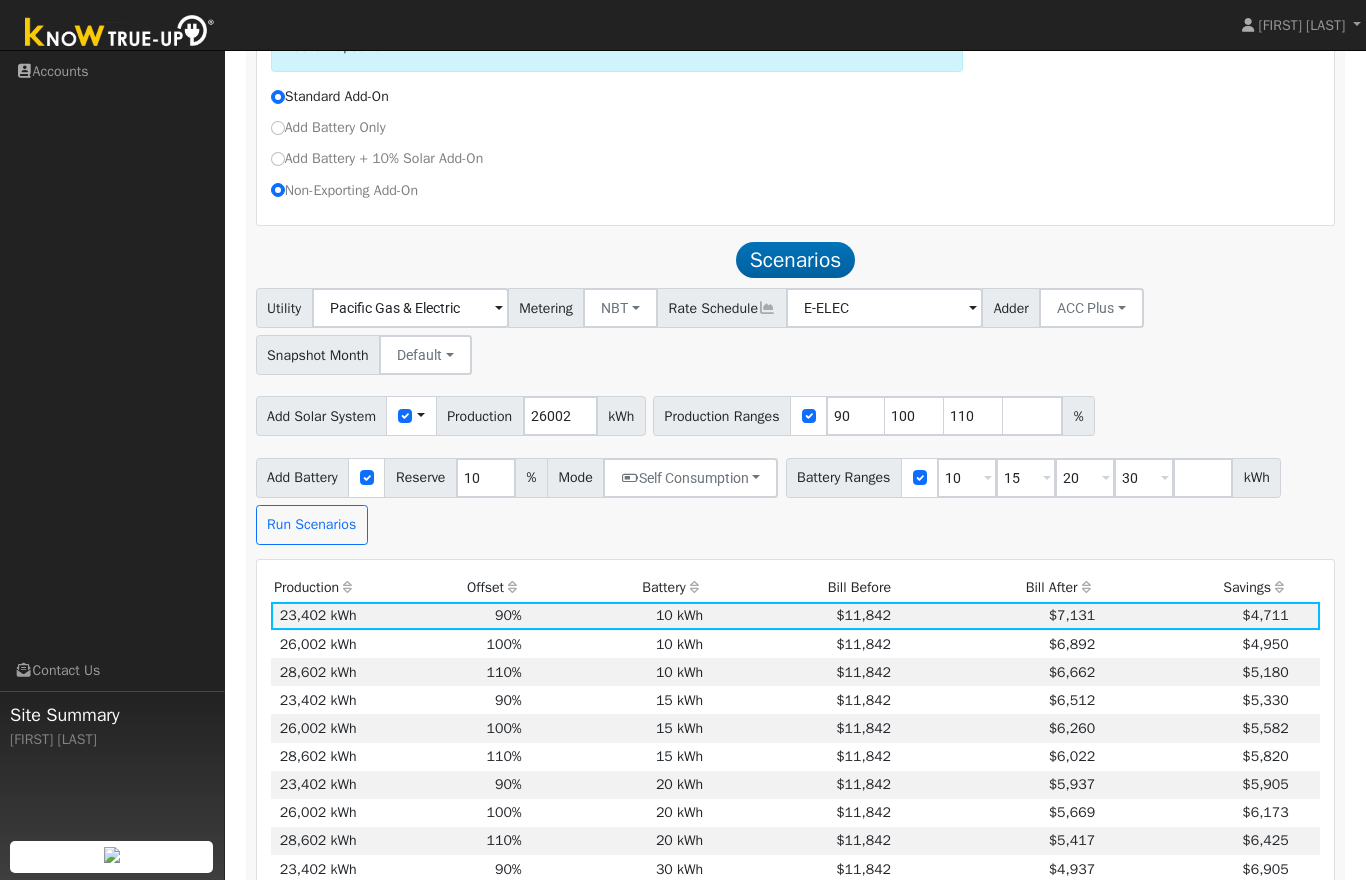 type on "E-TOU-D" 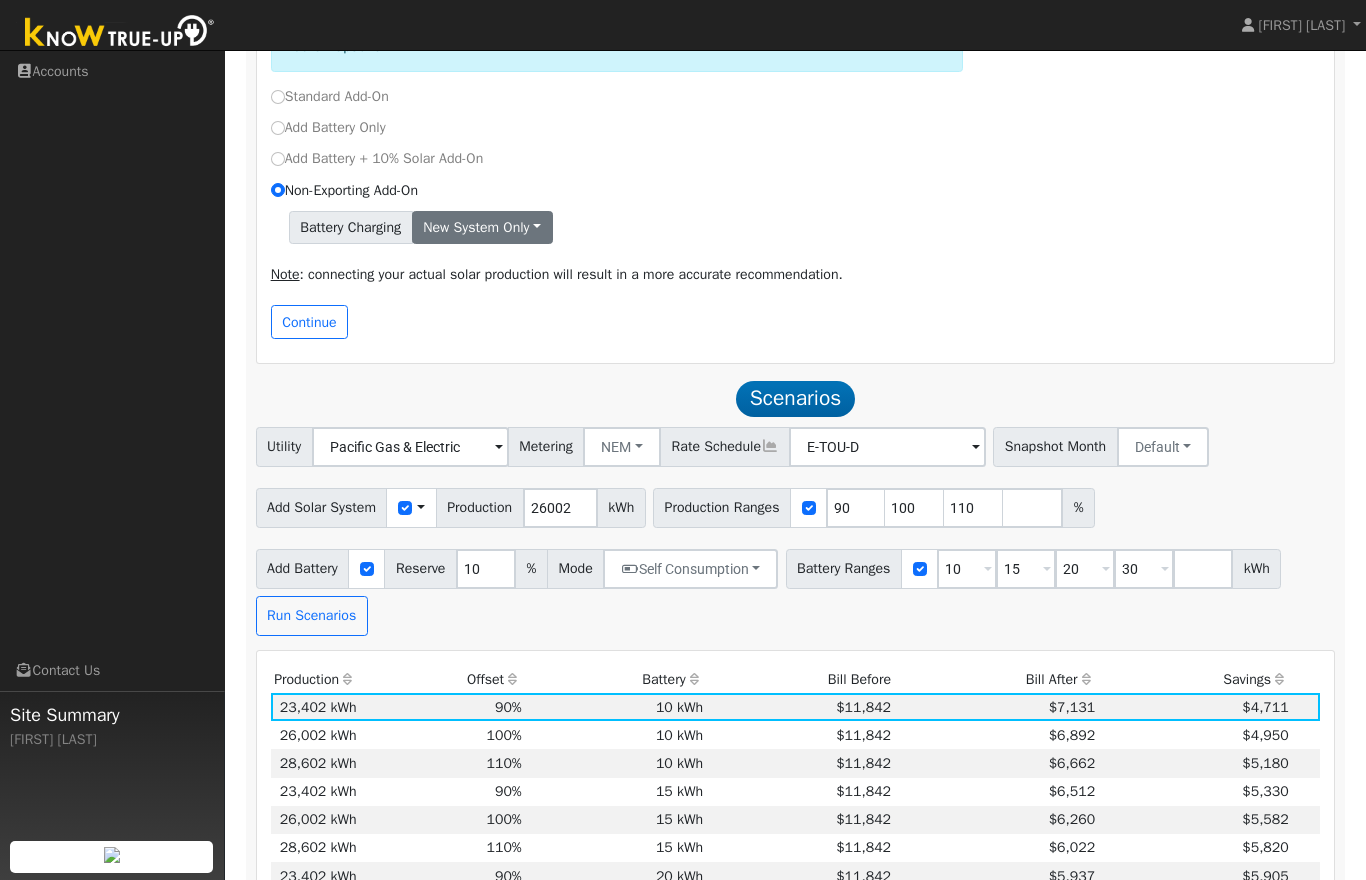 click on "New system only" at bounding box center [482, 228] 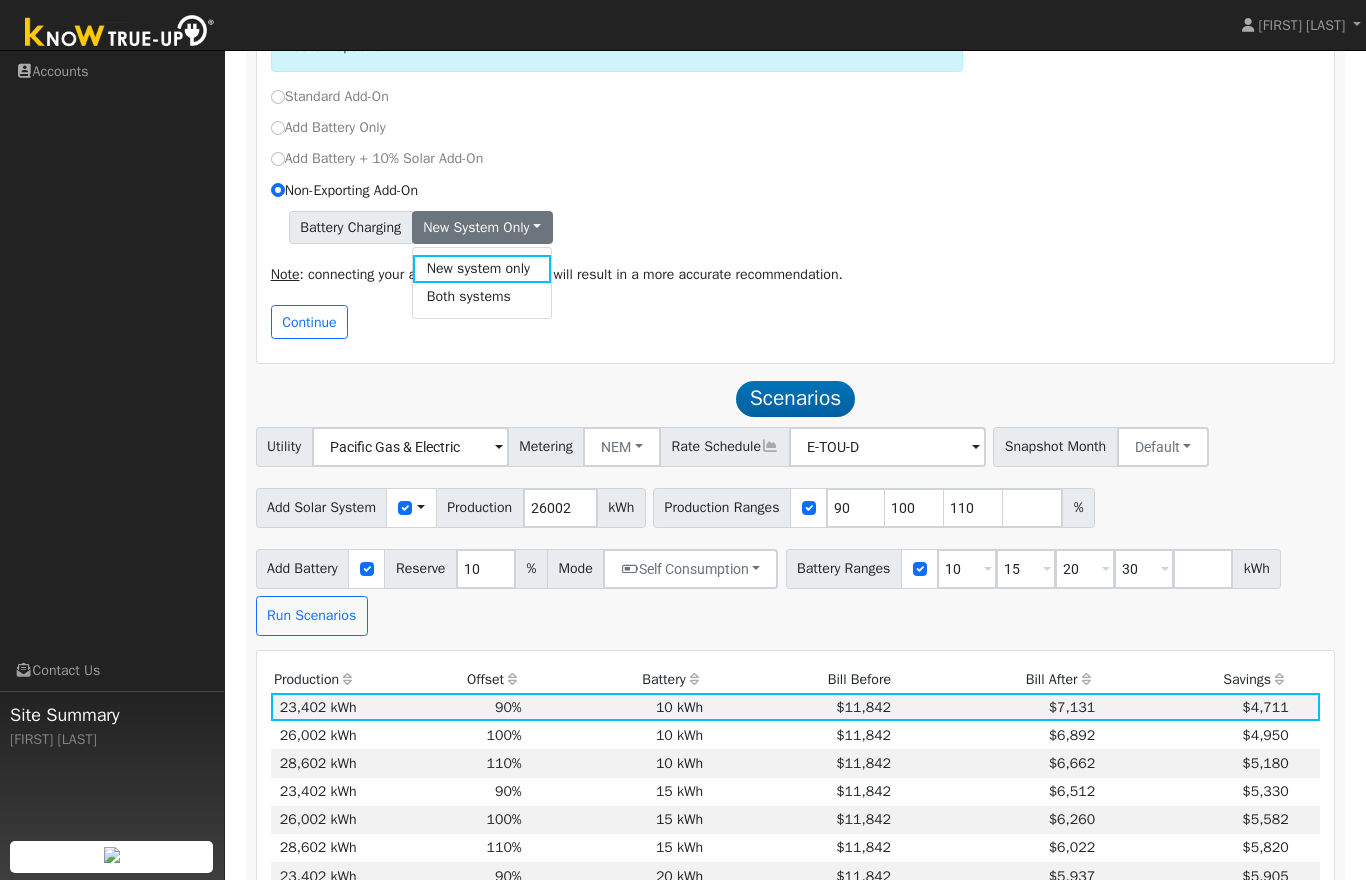 click on "Battery Charging" at bounding box center (351, 228) 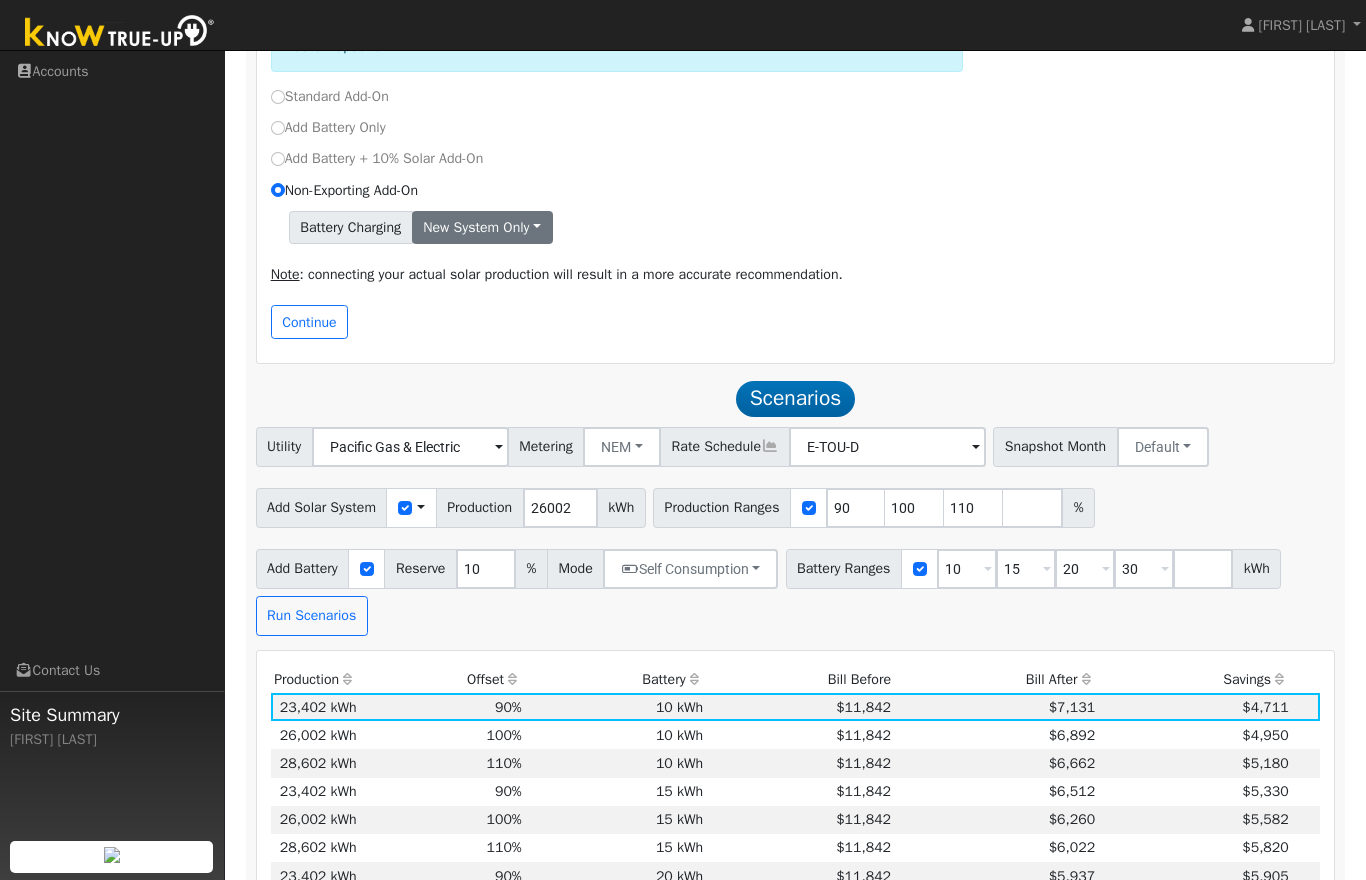 click on "New system only" at bounding box center (482, 228) 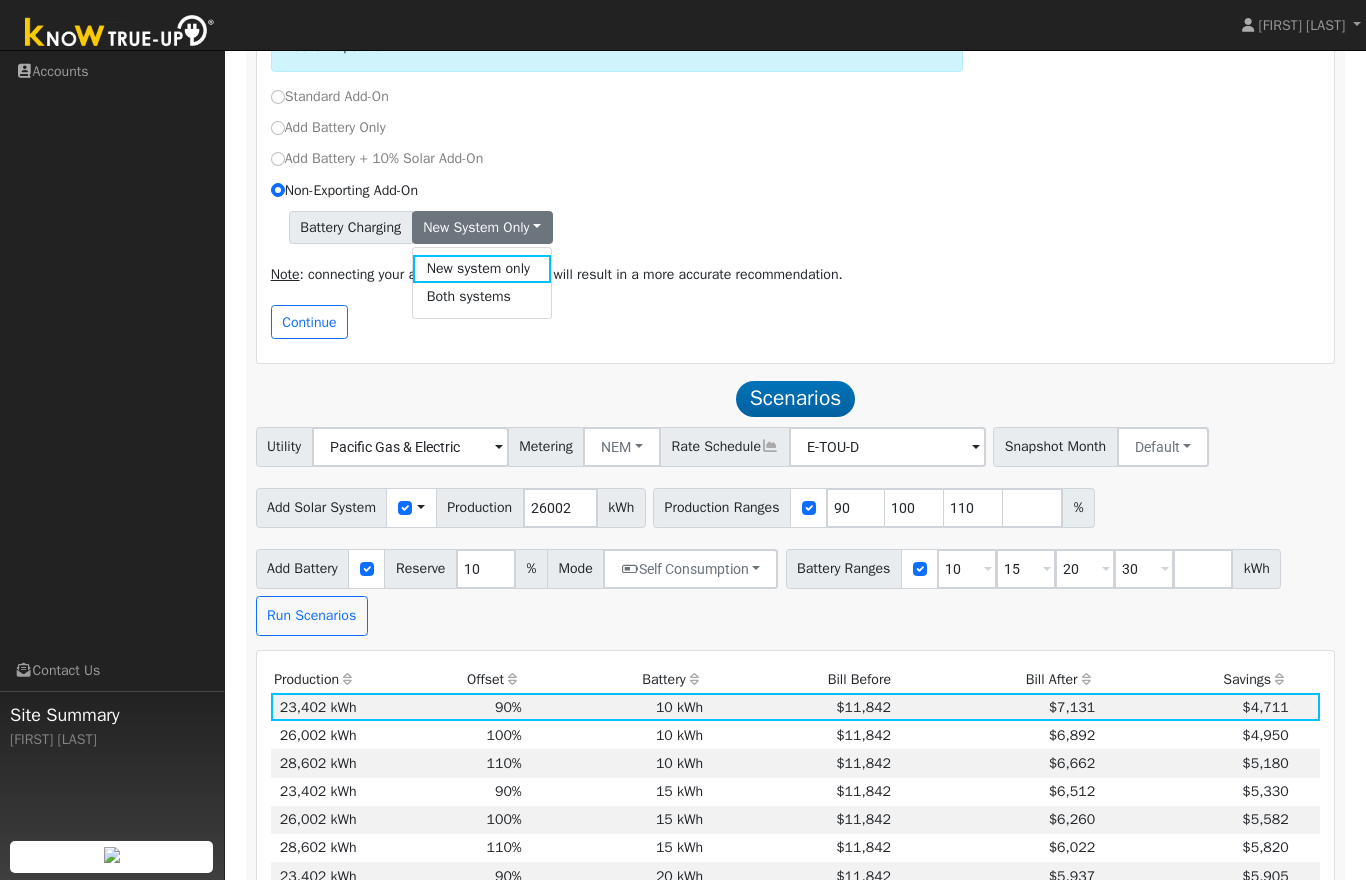 click on "Battery Charging New system only New system only Both systems" at bounding box center [796, 228] 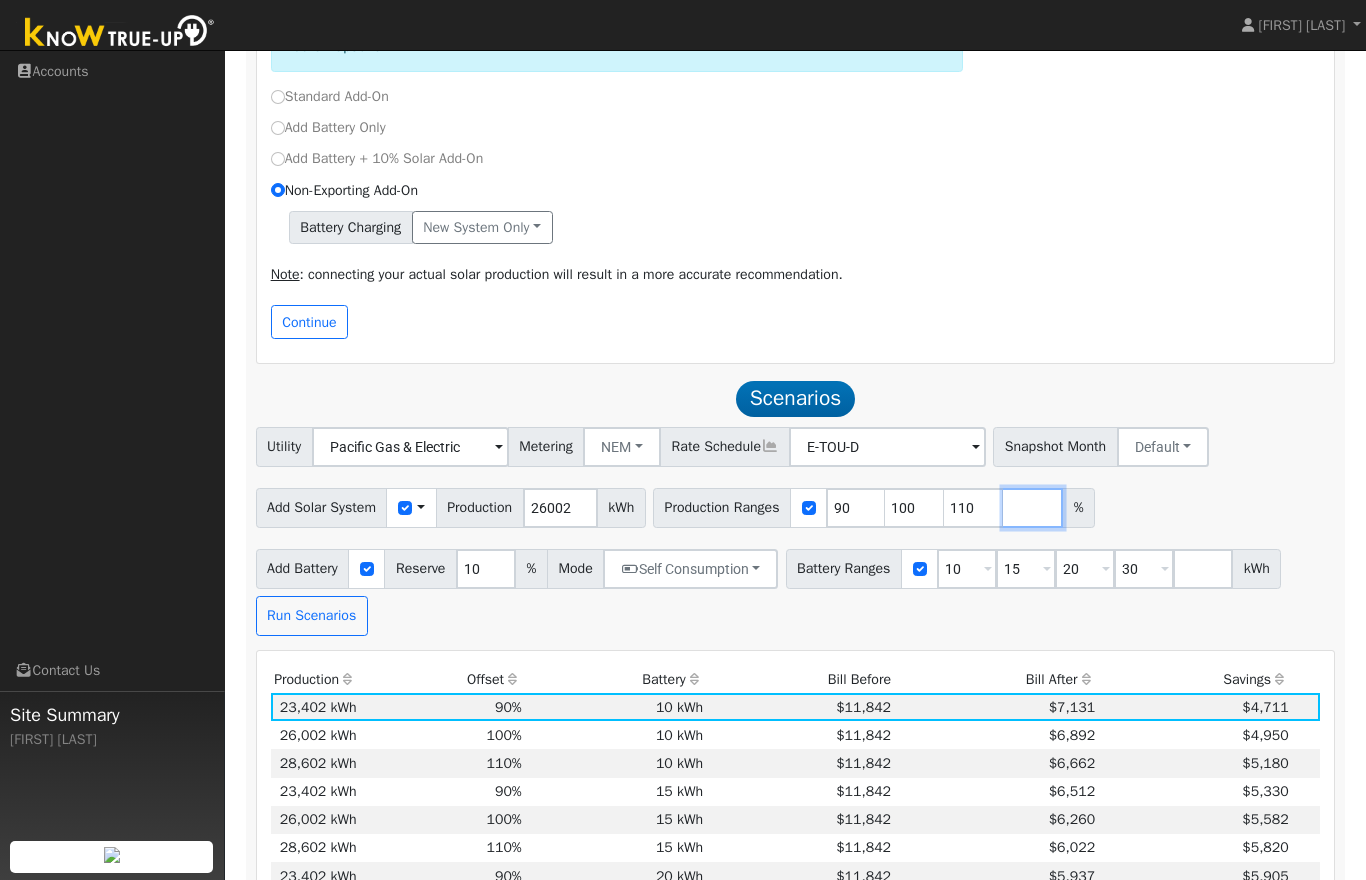 click at bounding box center (1033, 508) 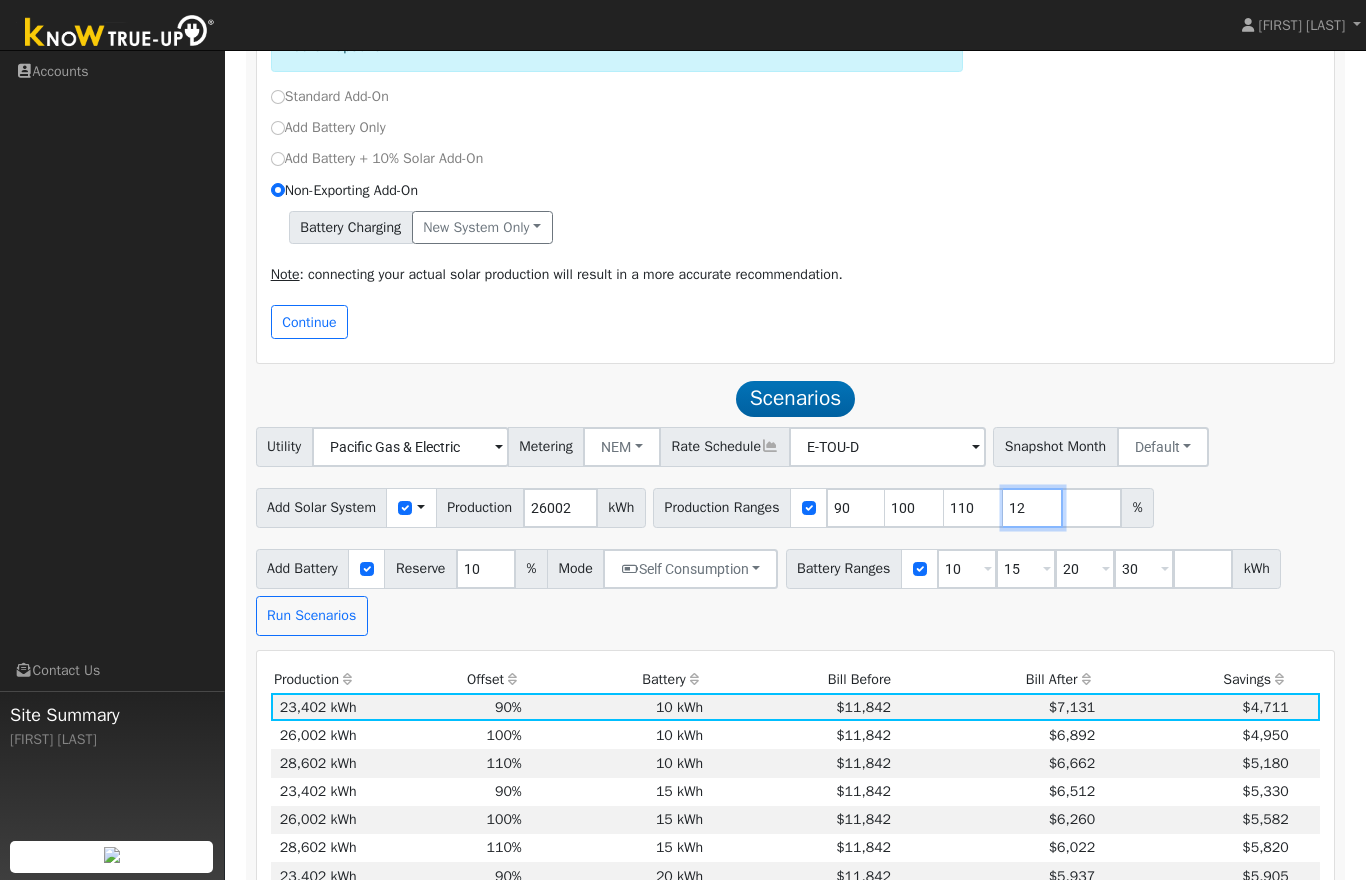 type on "1" 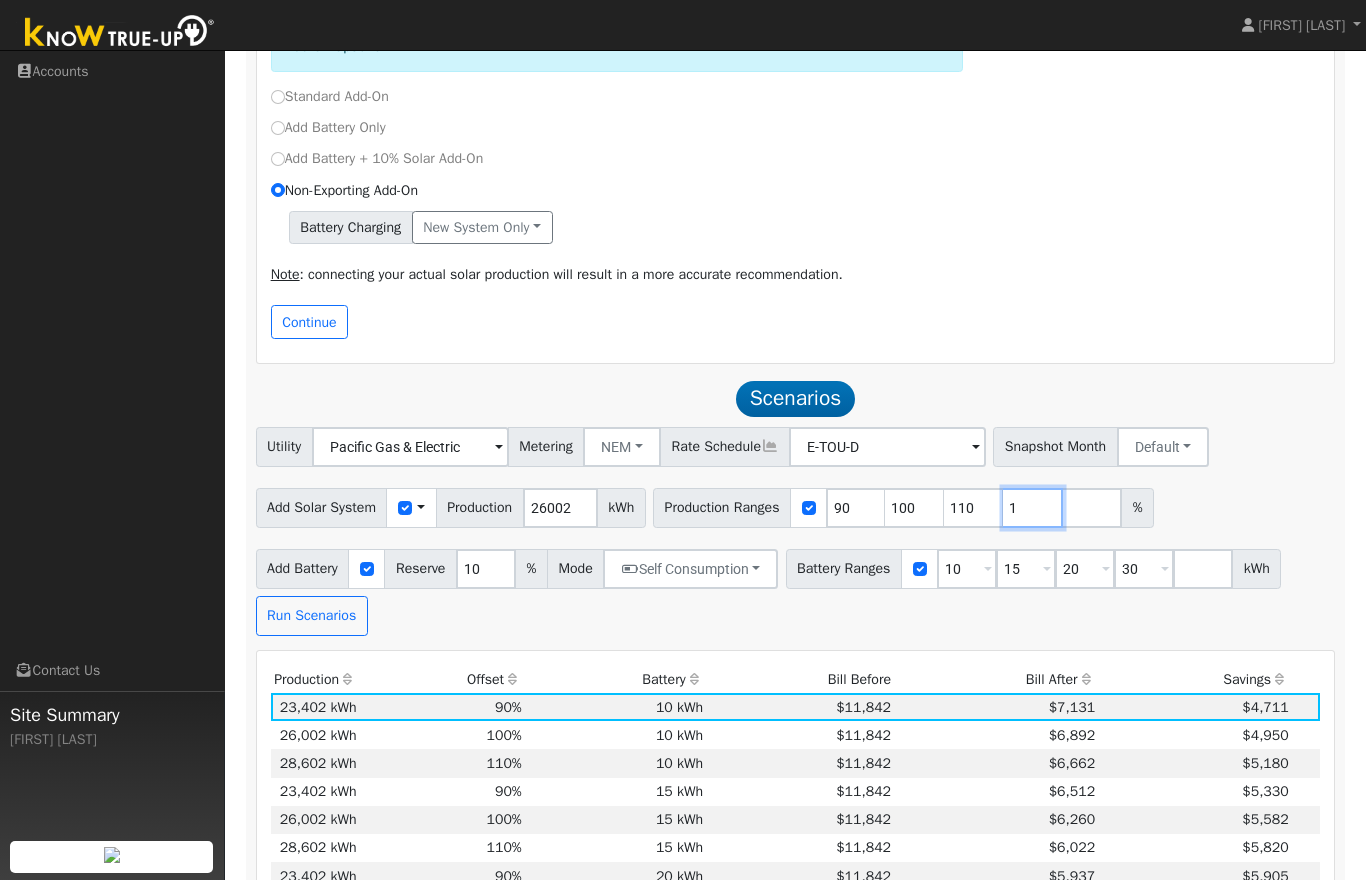 type 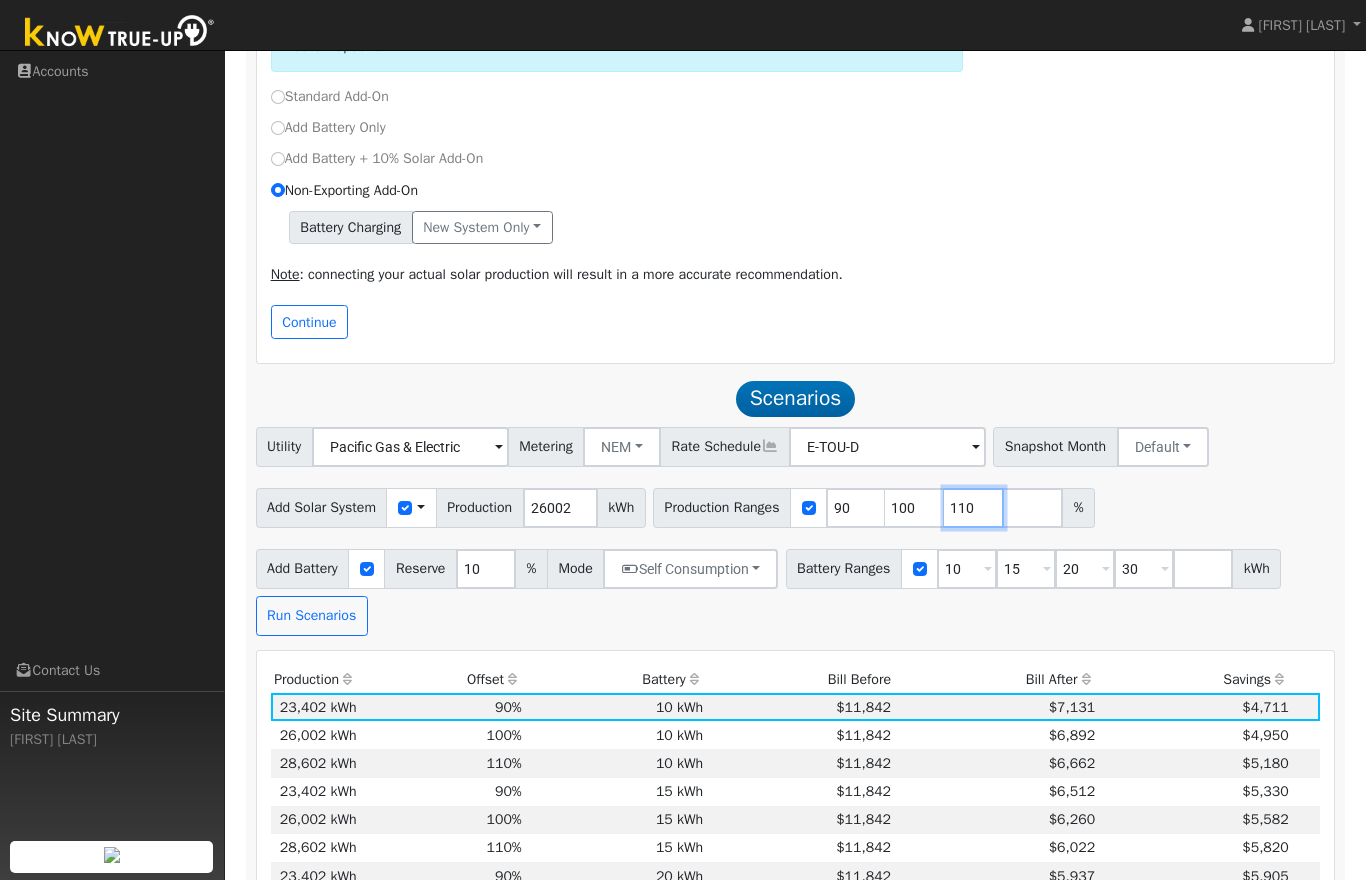click on "110" at bounding box center (974, 508) 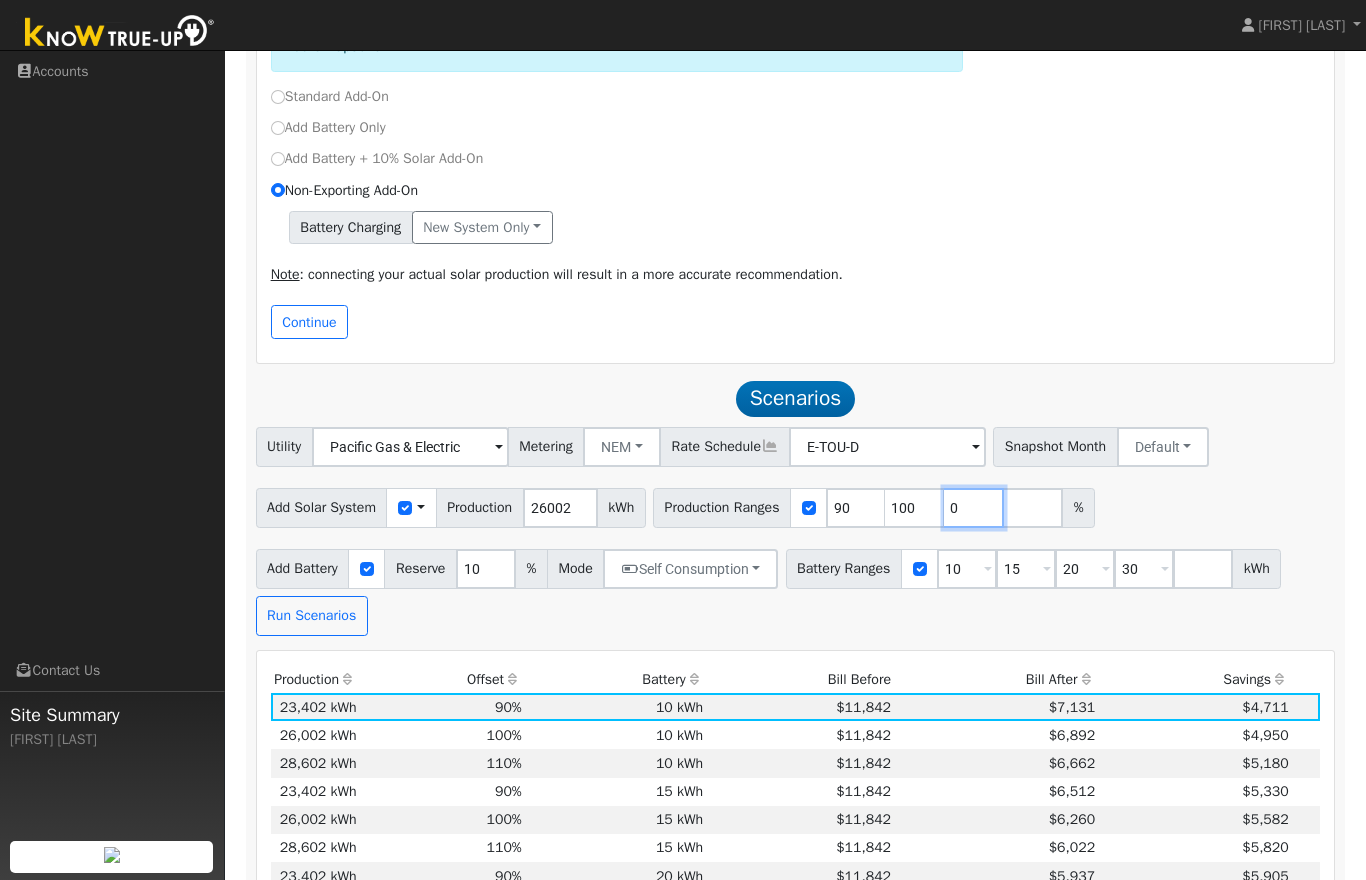 type on "0" 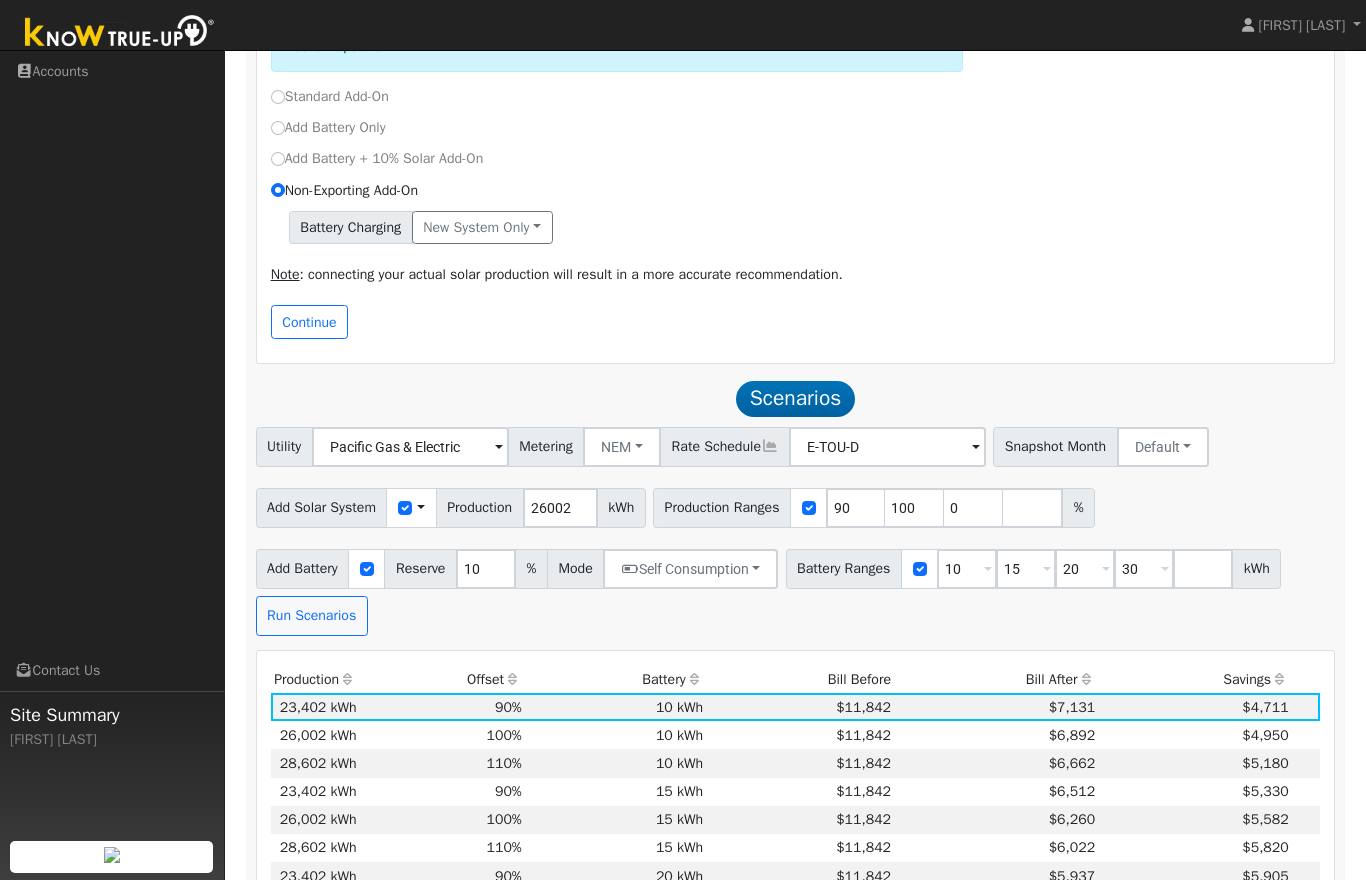 type on "0" 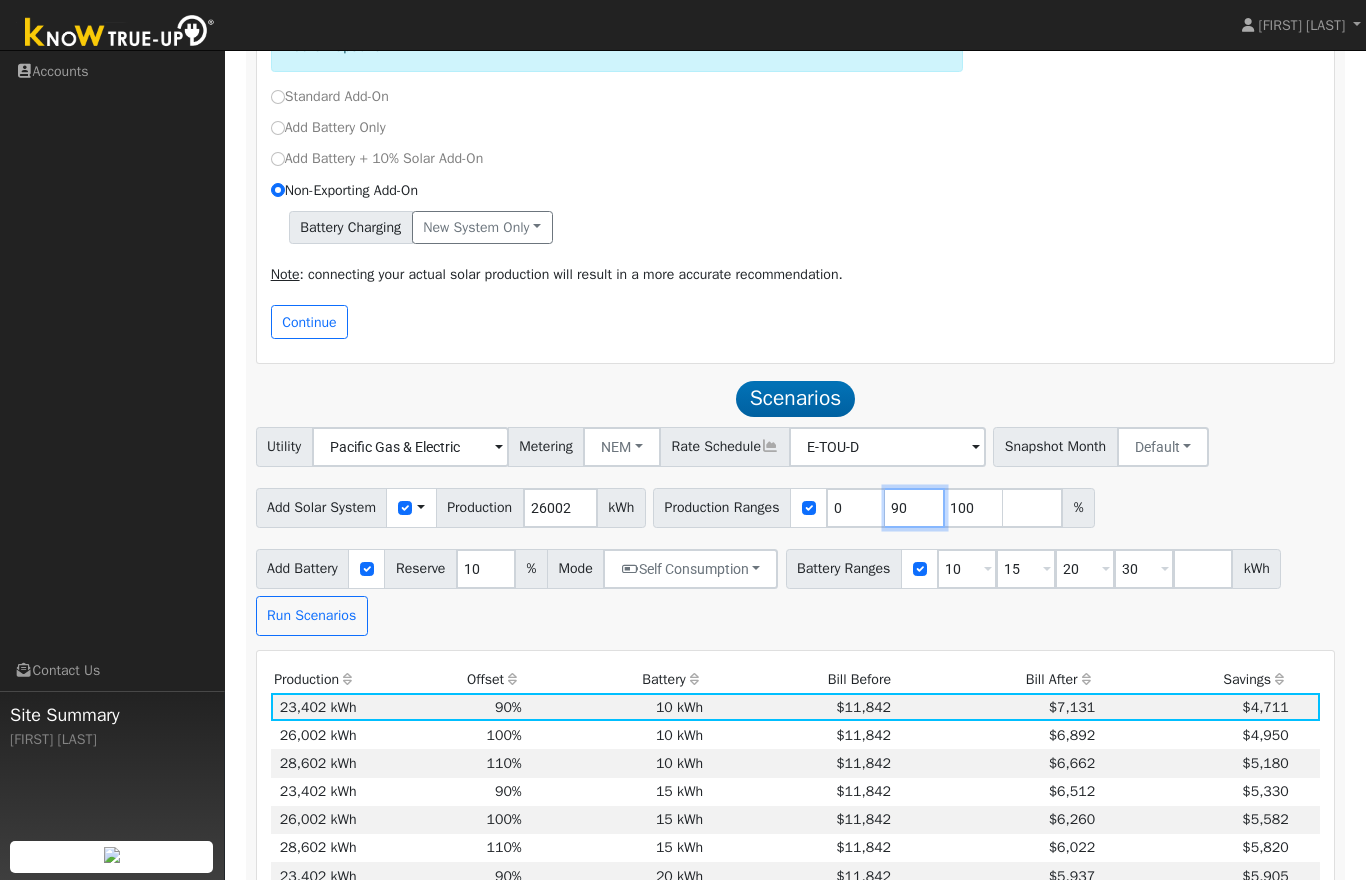 click on "90" at bounding box center (915, 508) 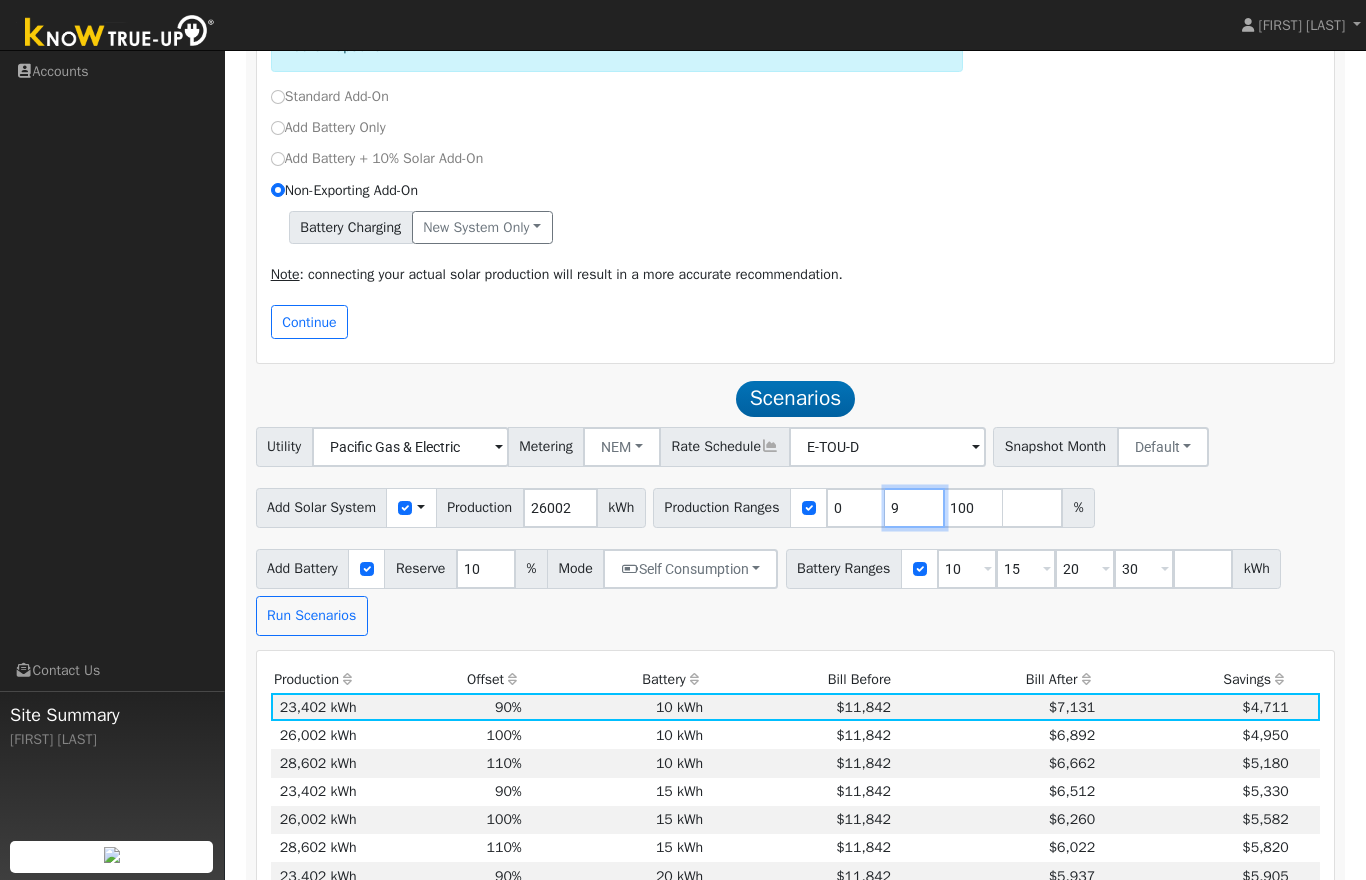 type on "100" 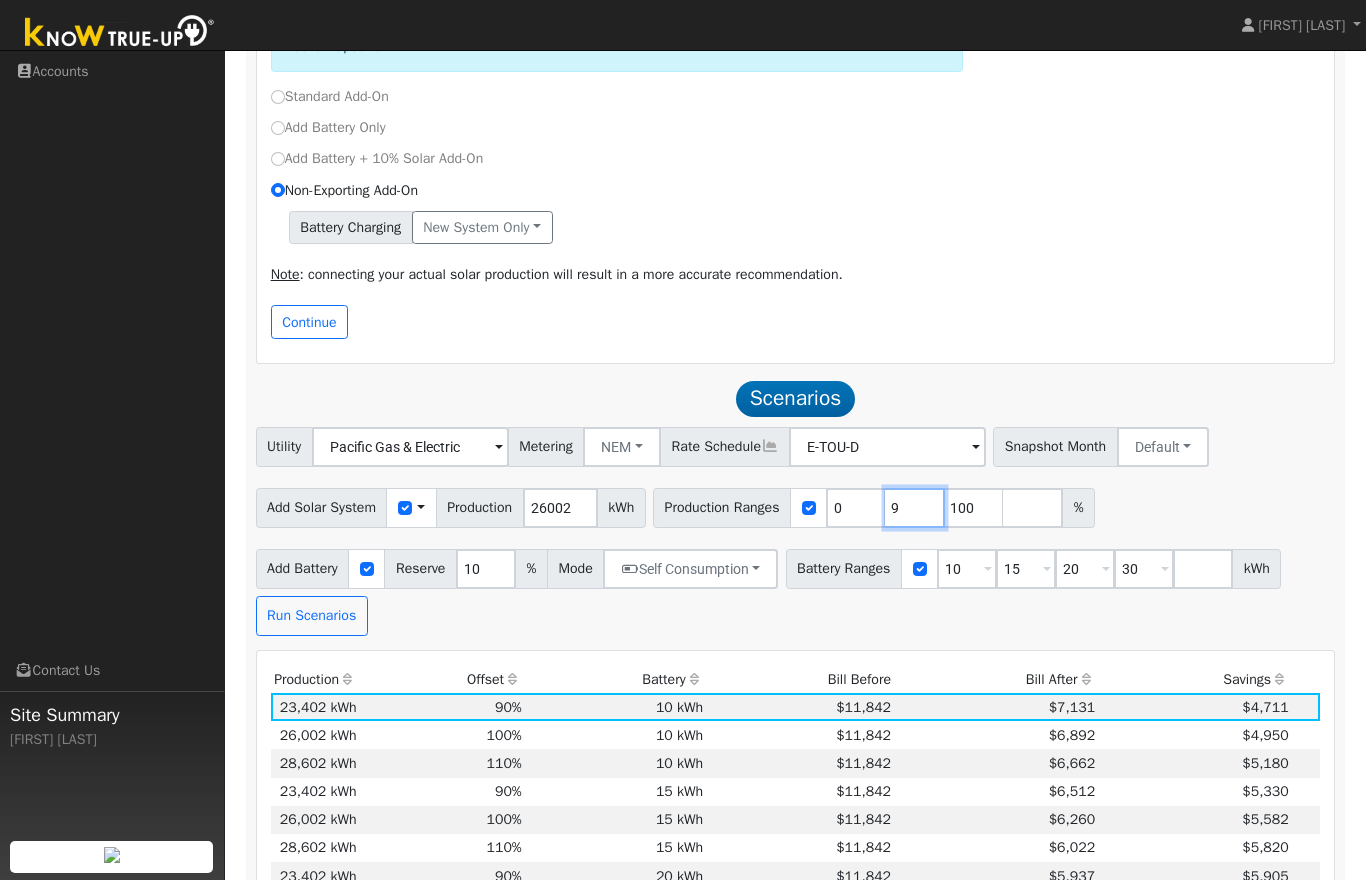 type 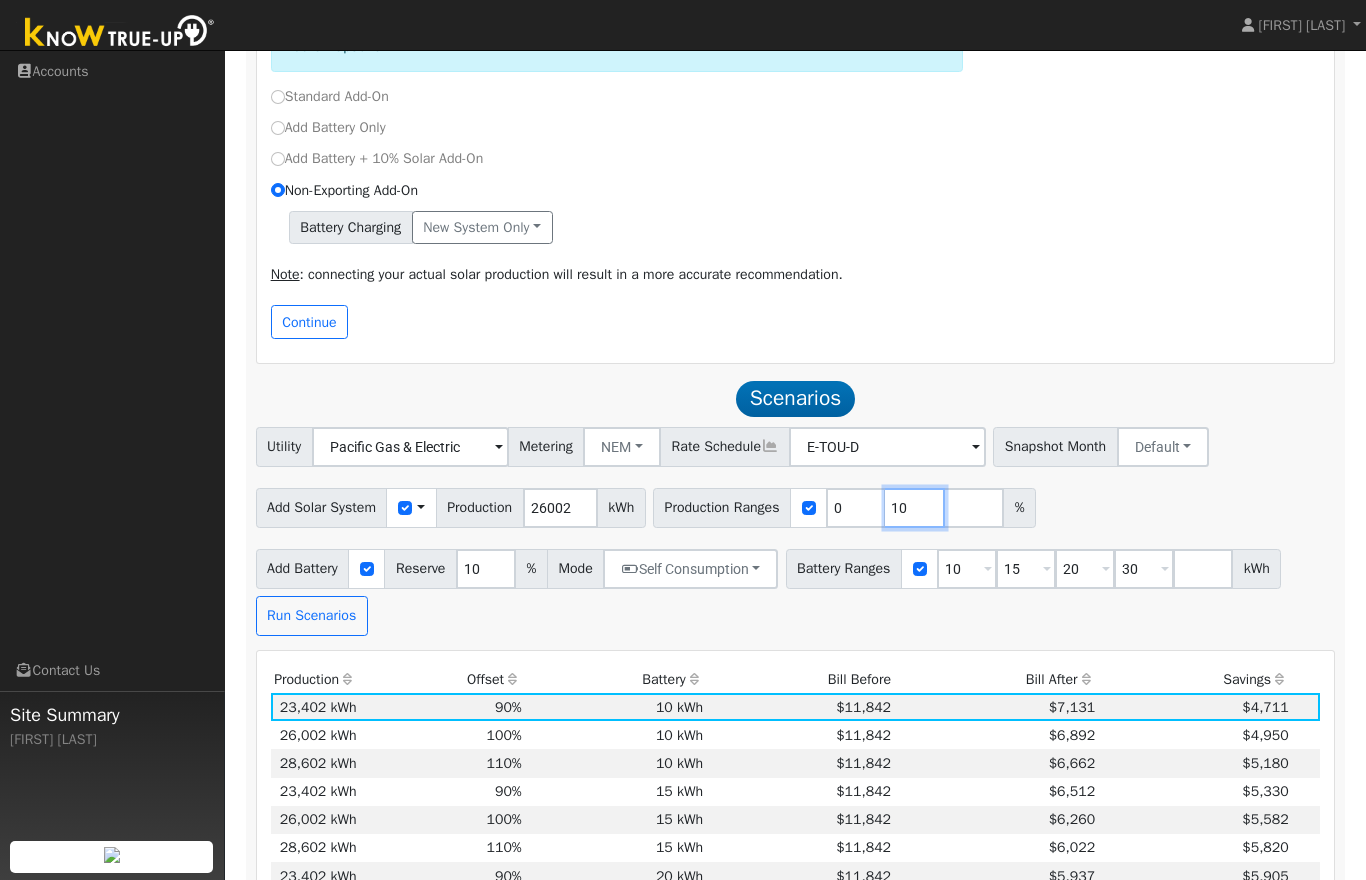 type on "1" 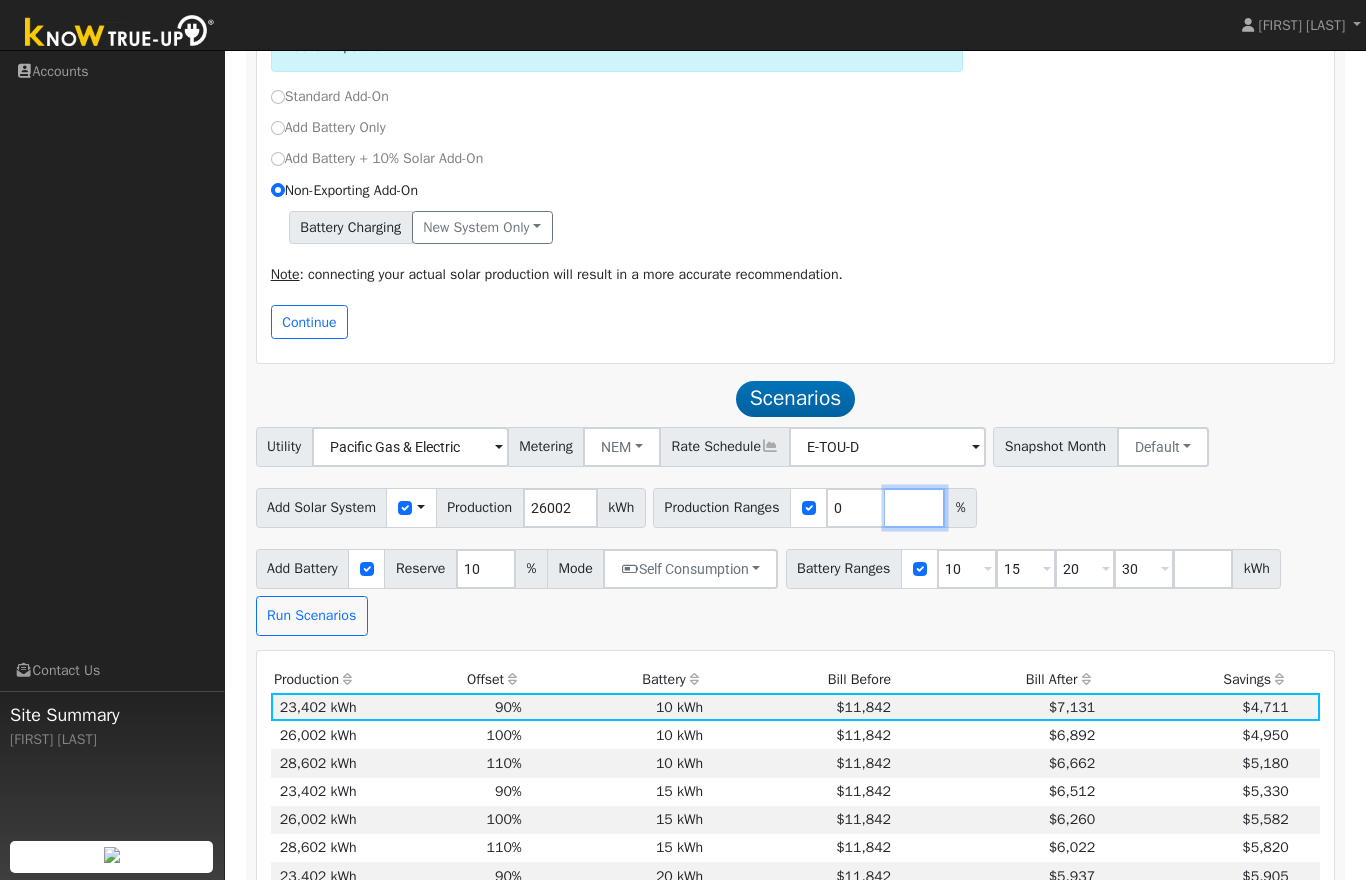 type 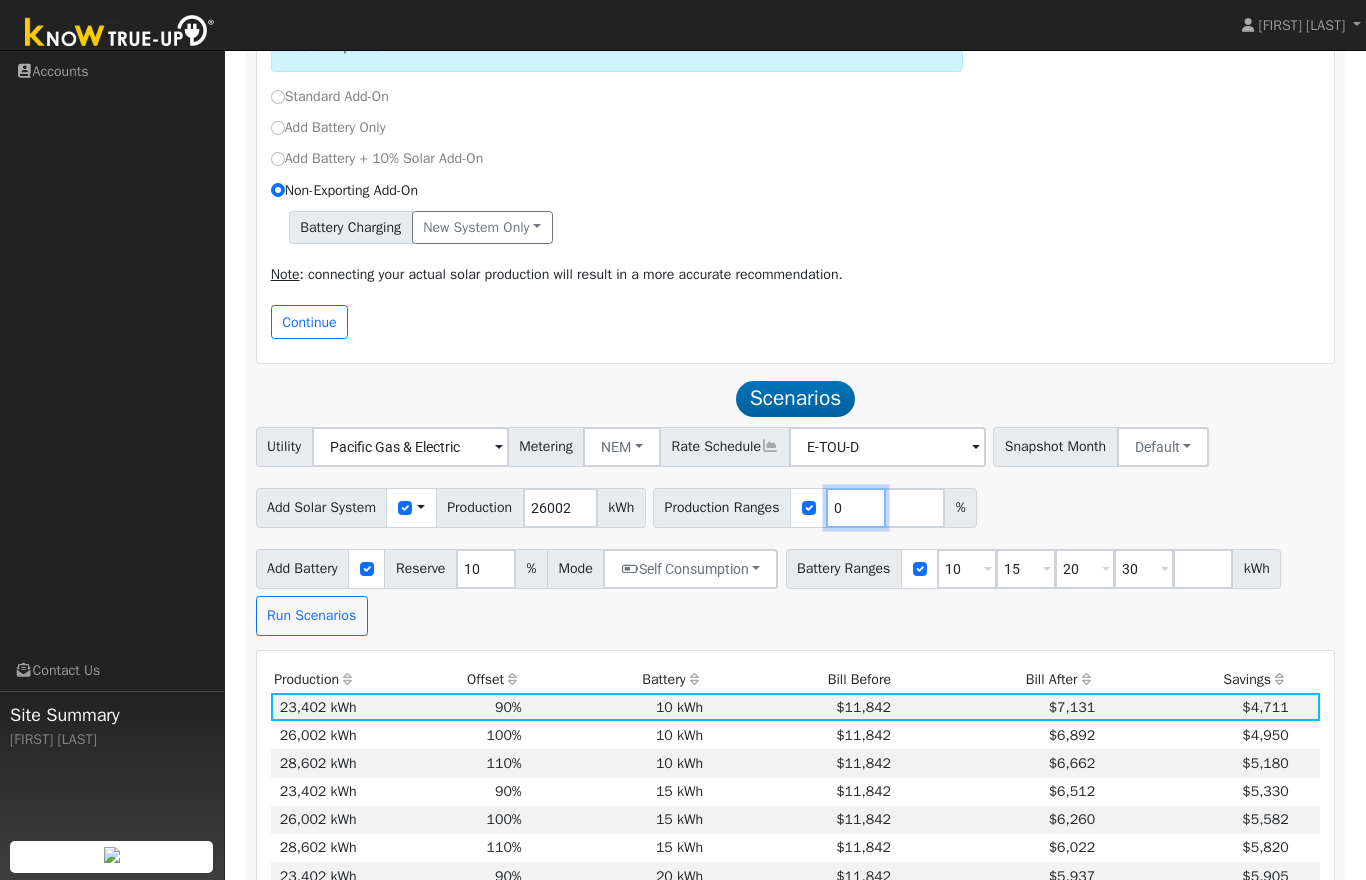 click on "0" at bounding box center (856, 508) 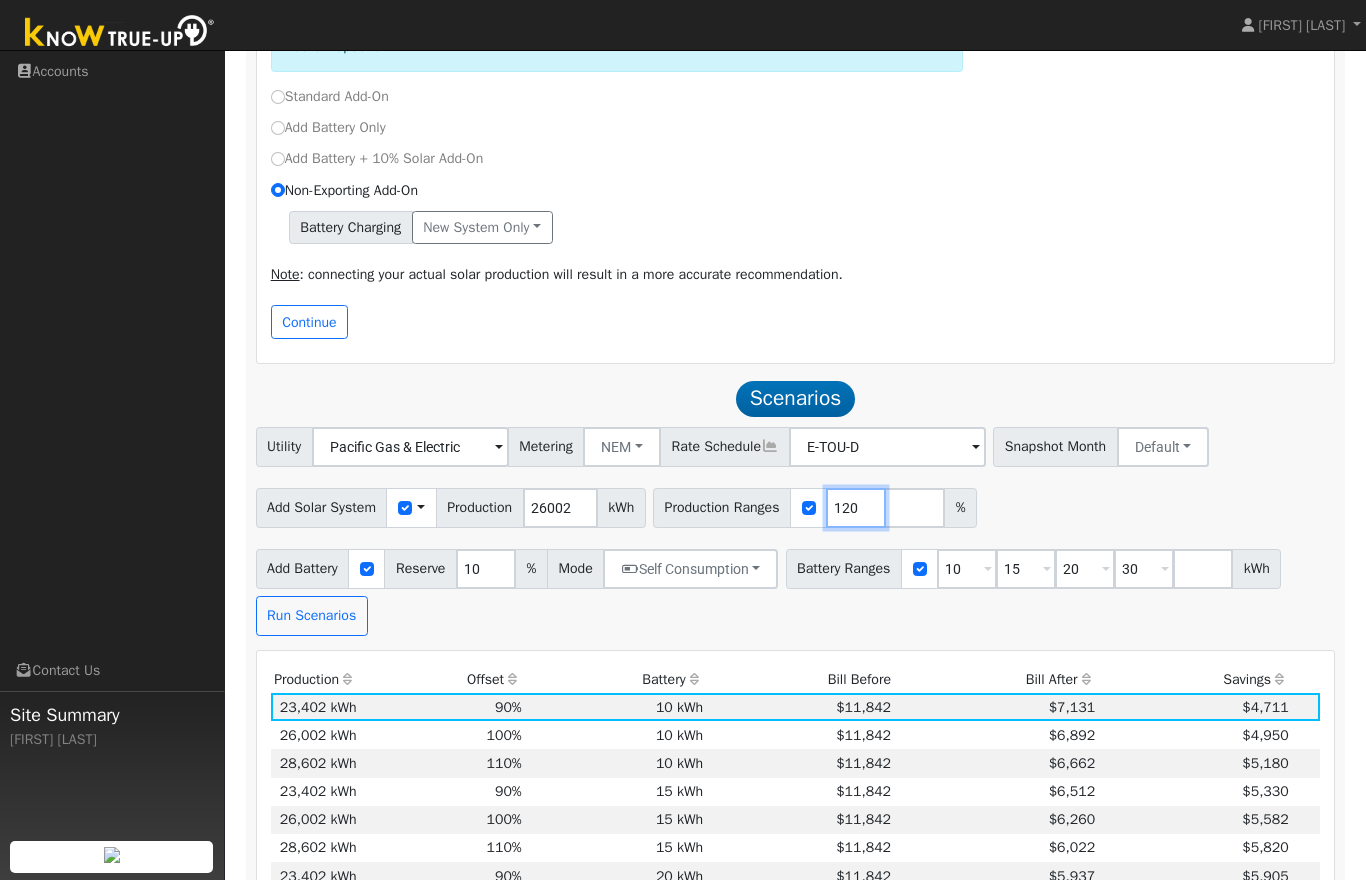 type on "120" 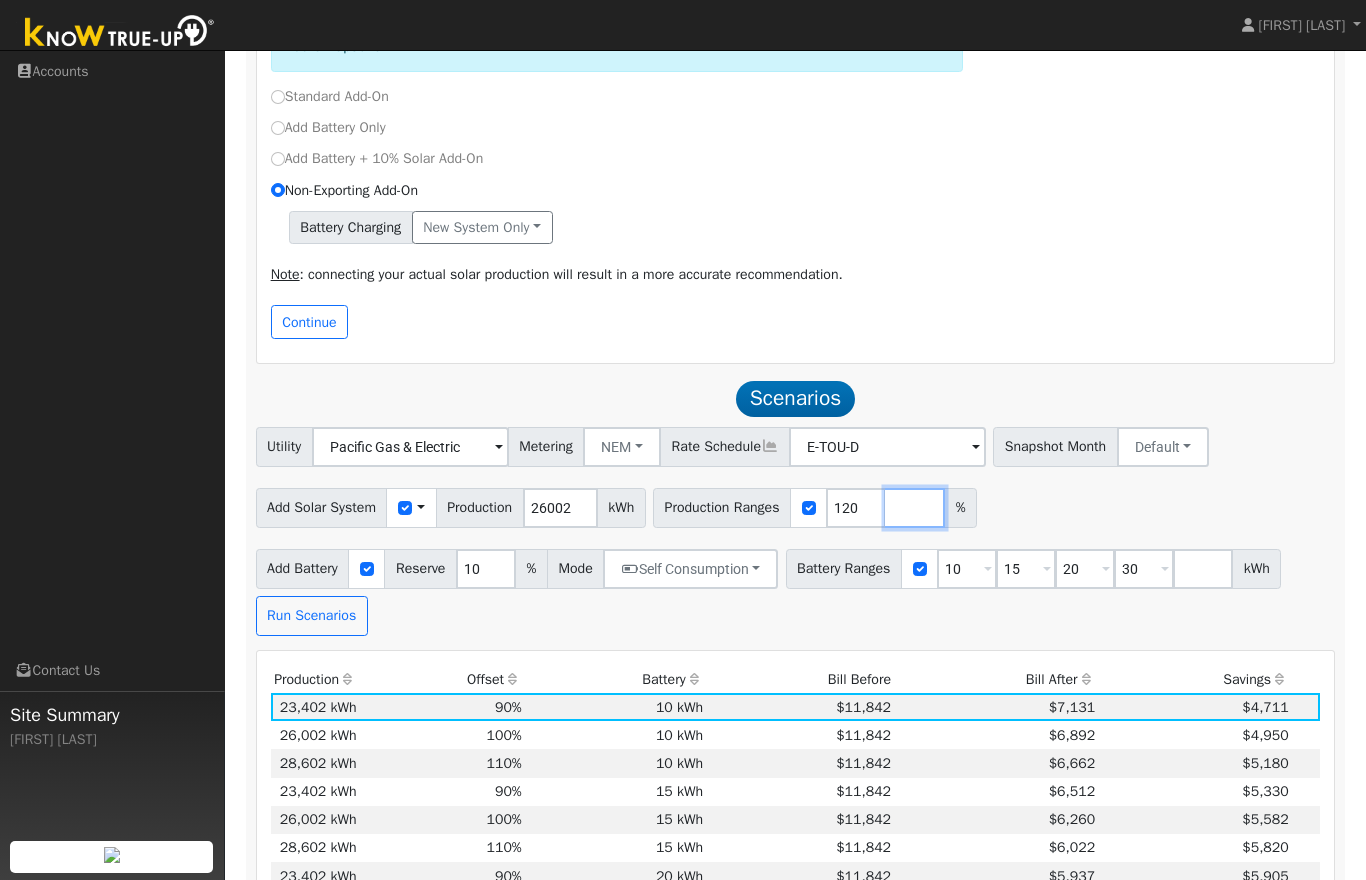 click at bounding box center [915, 508] 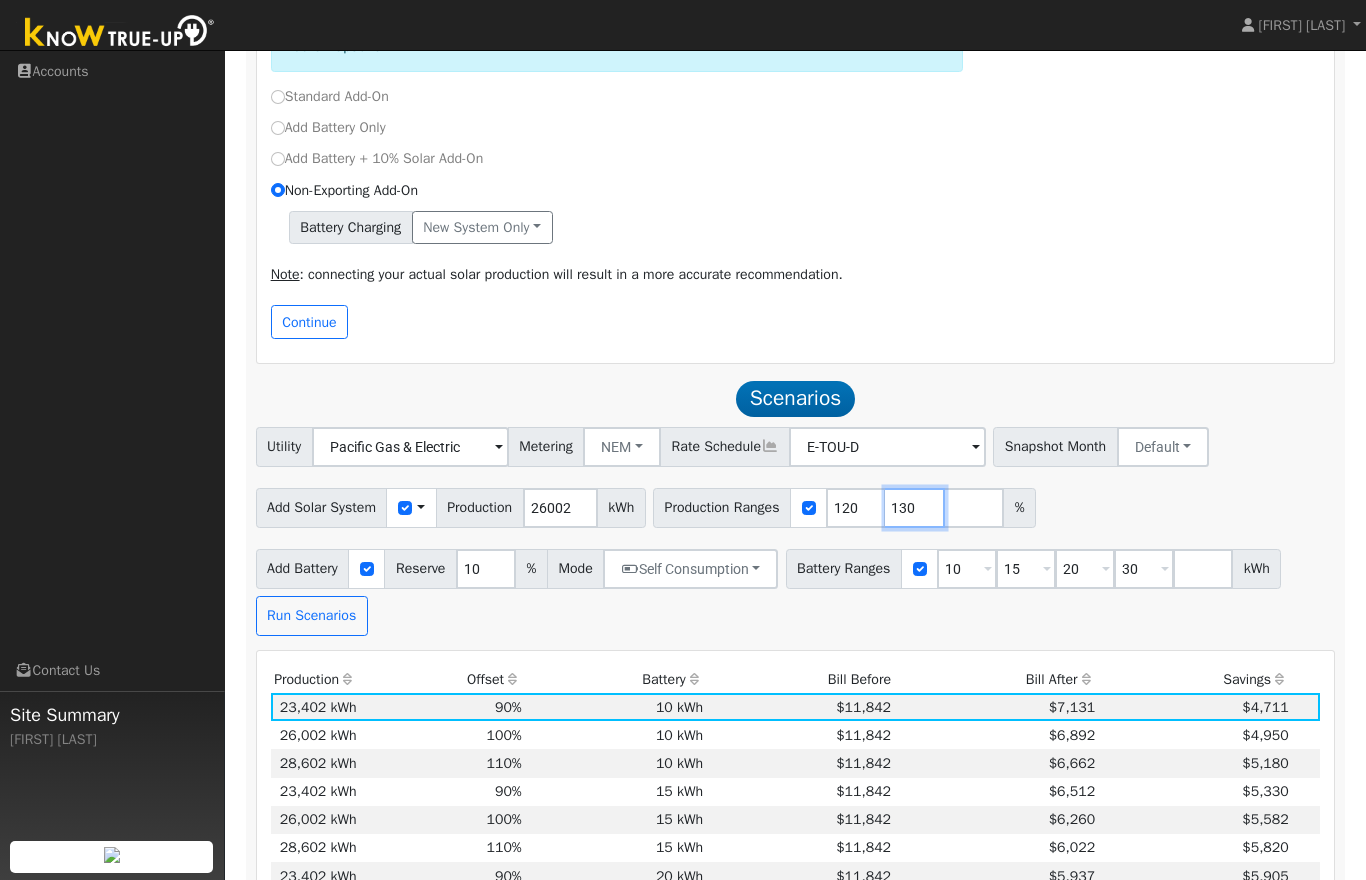 type on "130" 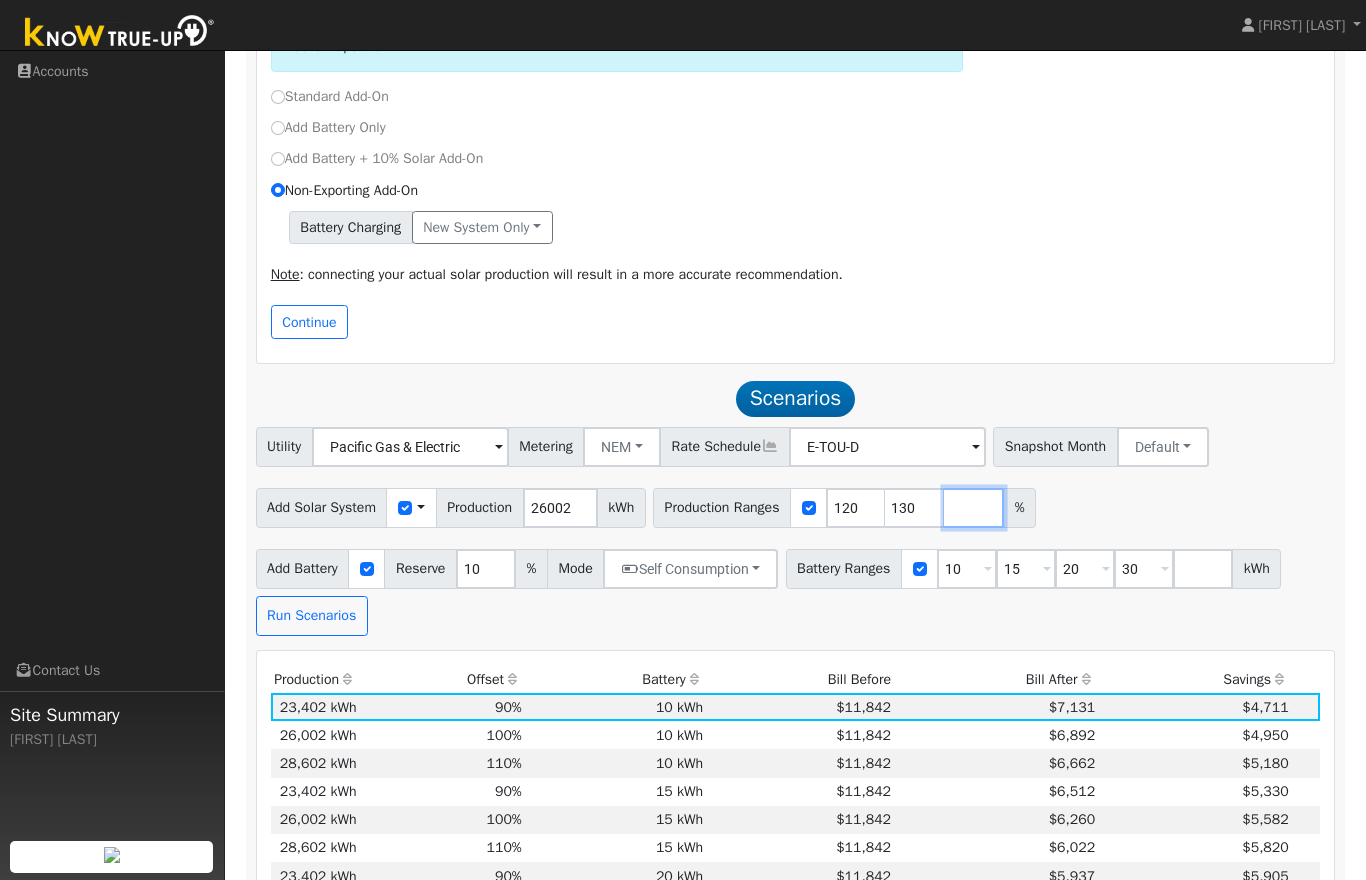 click at bounding box center (974, 508) 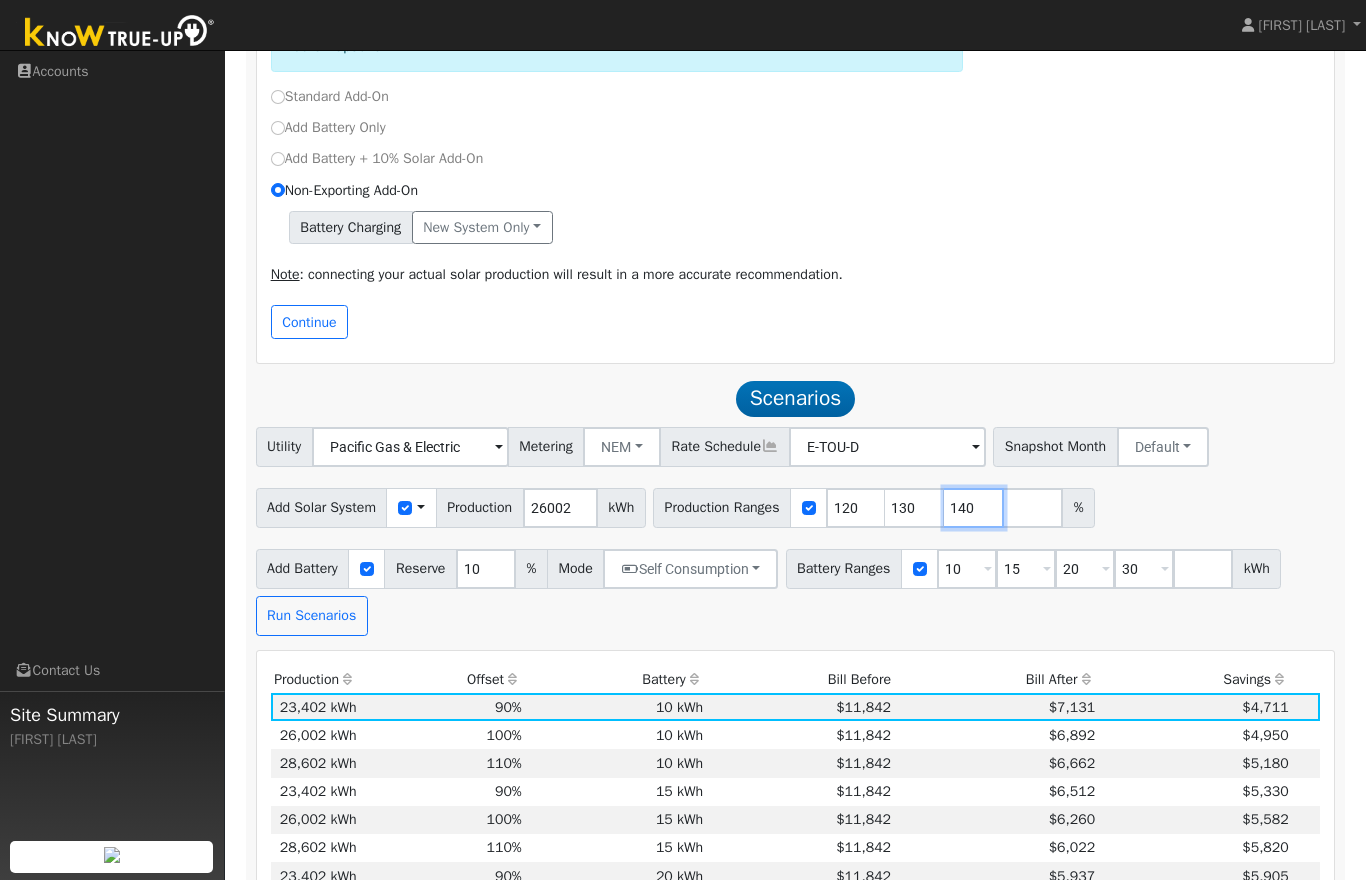 type on "140" 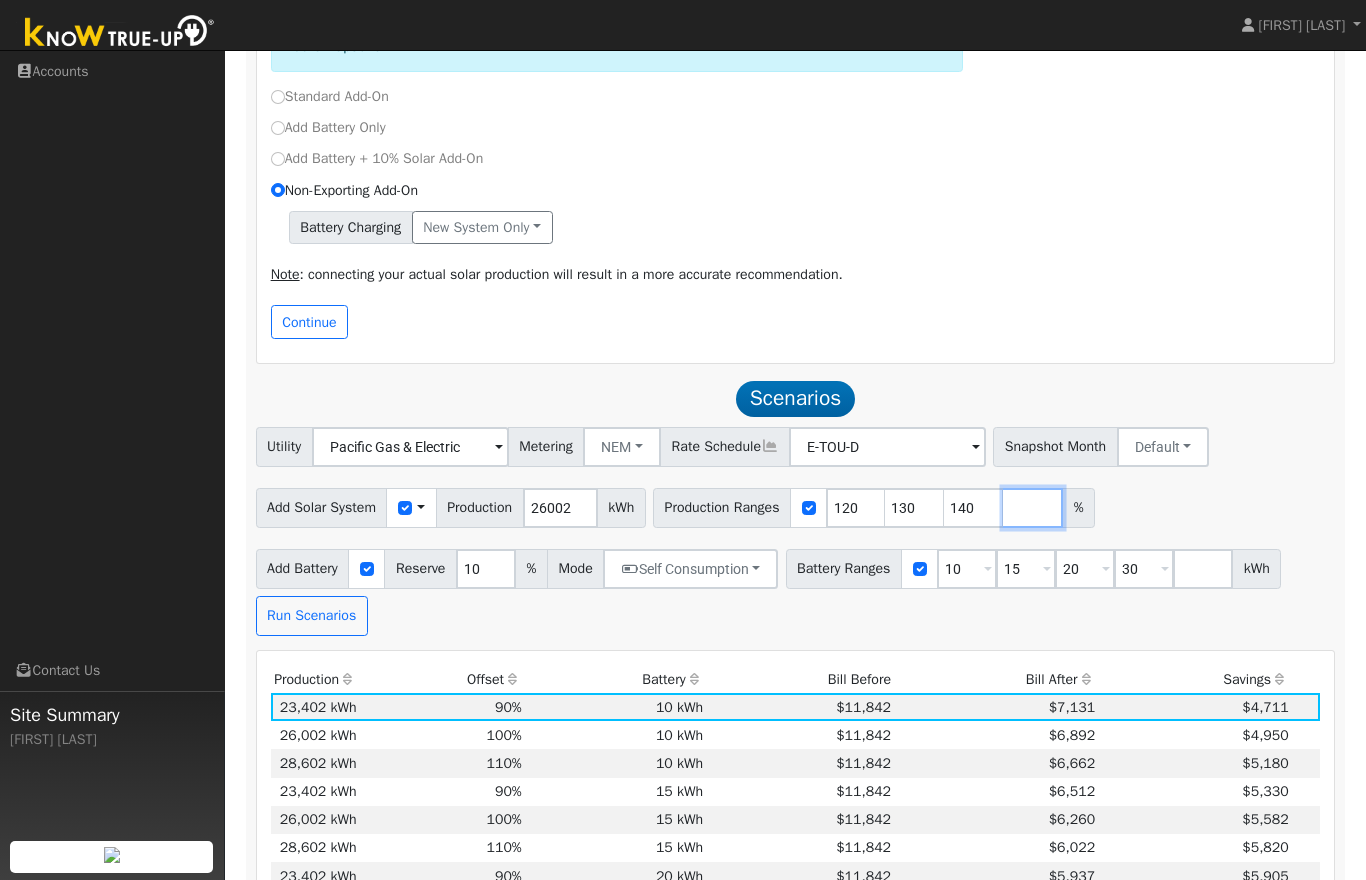 click at bounding box center [1033, 508] 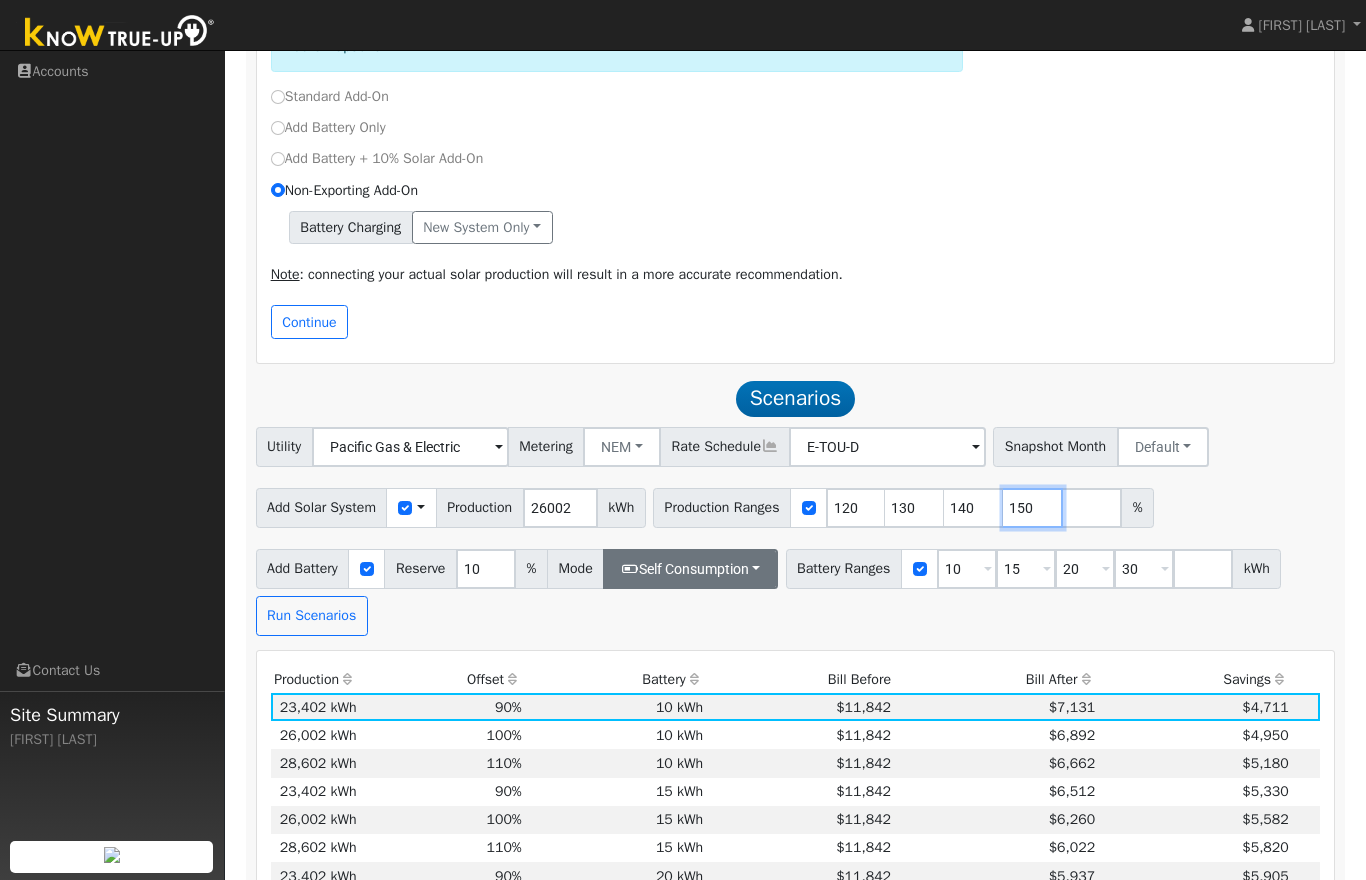 type on "150" 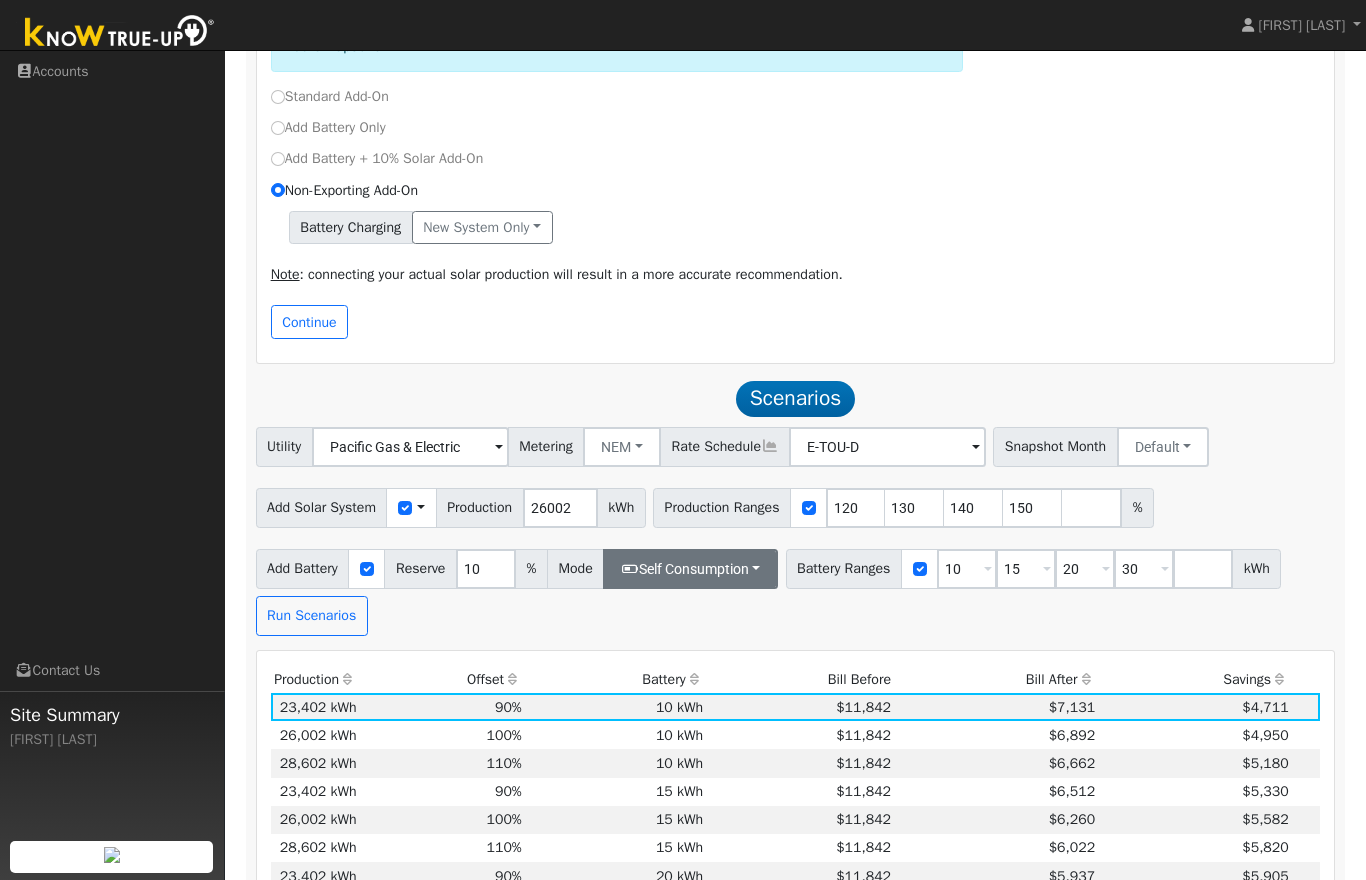 click on "Self Consumption" at bounding box center [690, 569] 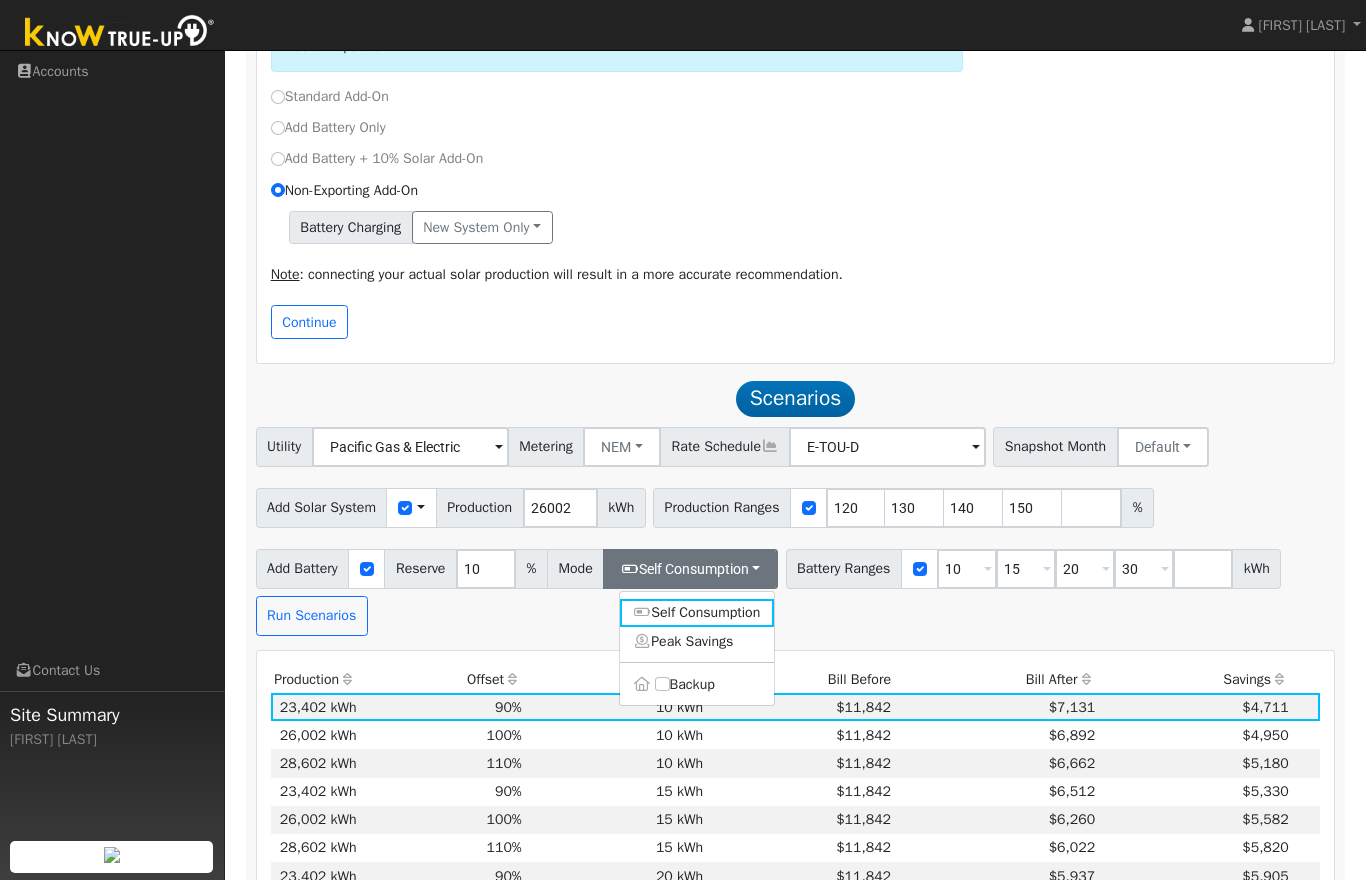 click on "Peak Savings" at bounding box center (697, 641) 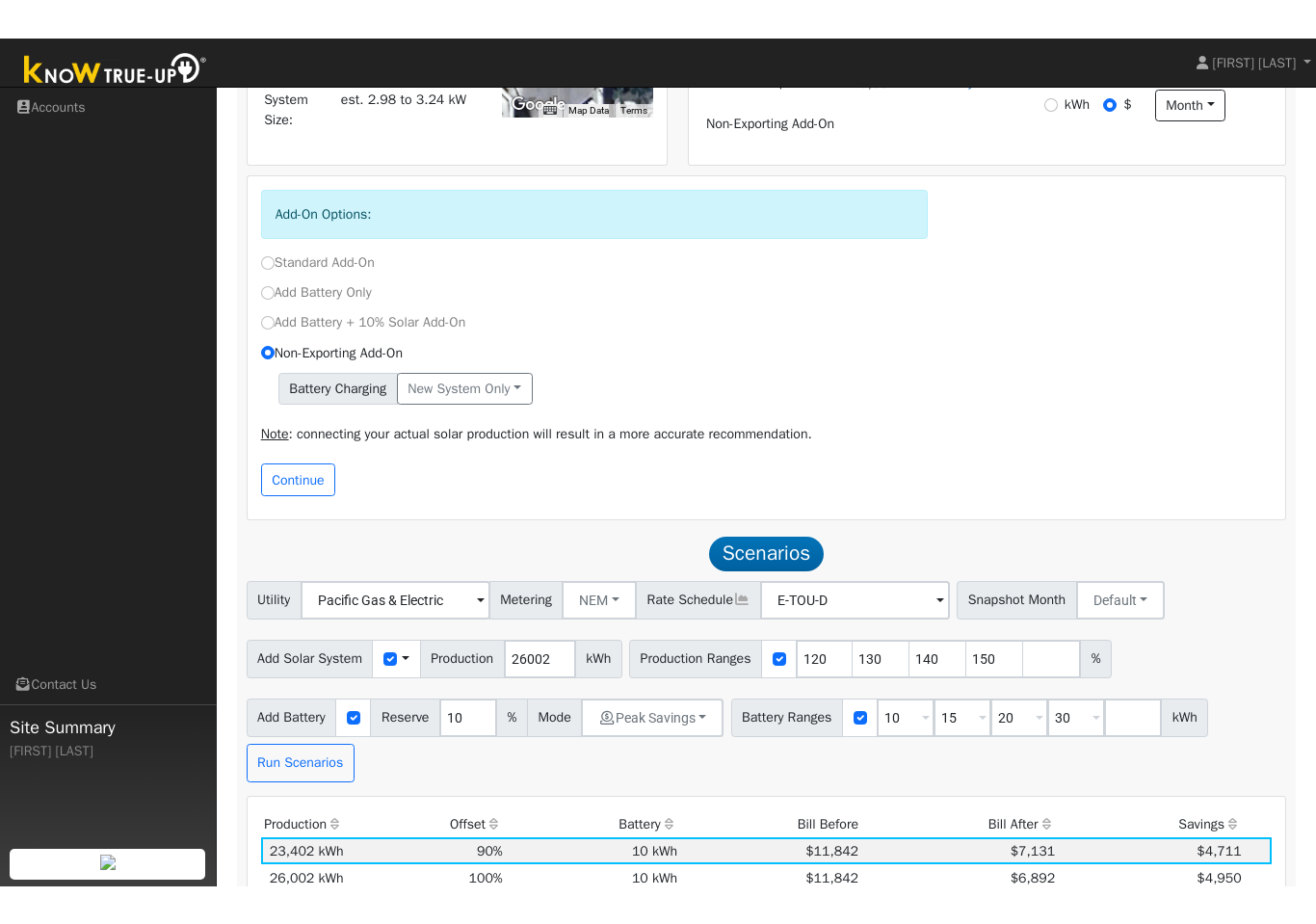 scroll, scrollTop: 579, scrollLeft: 0, axis: vertical 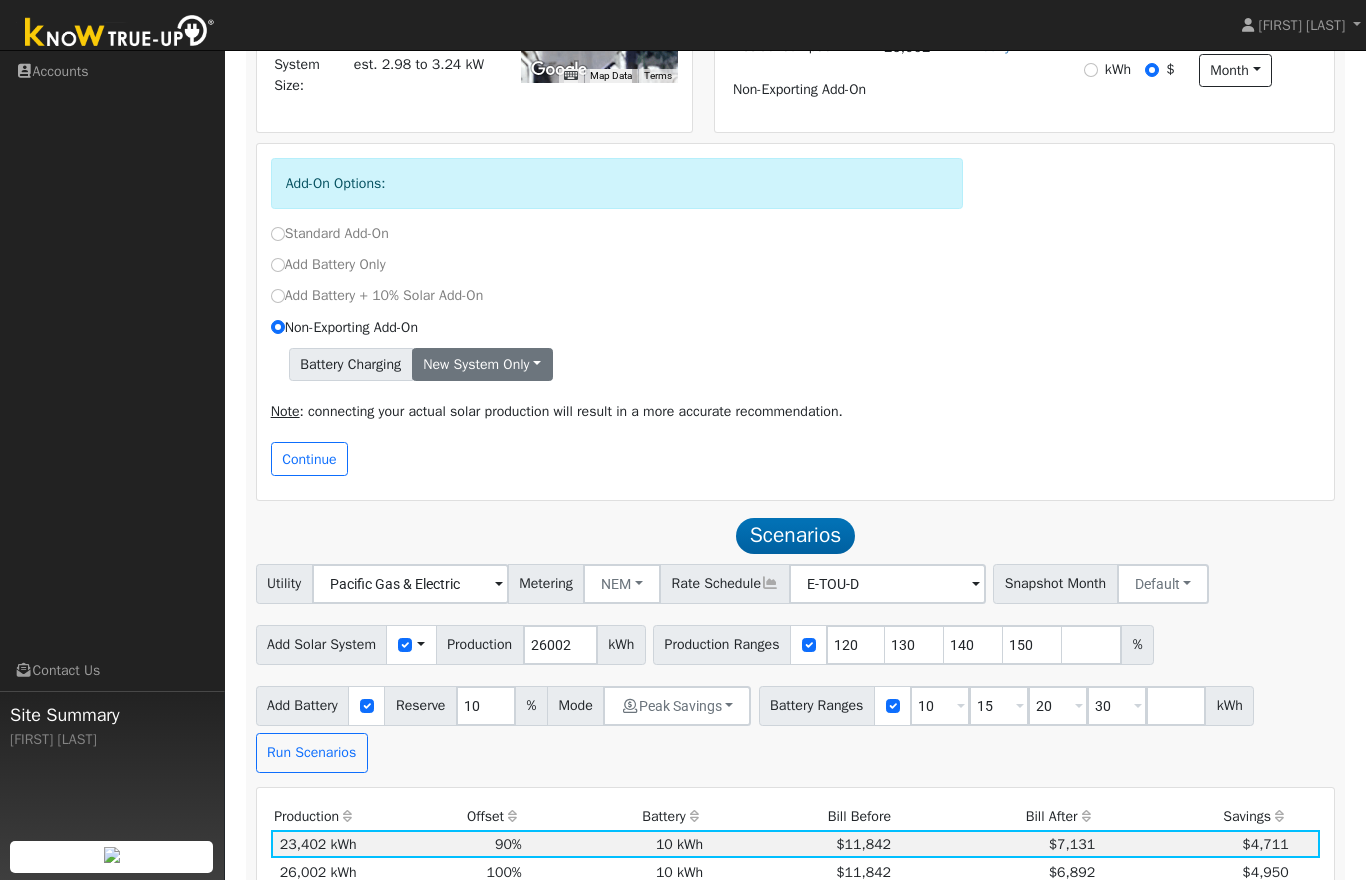 click on "New system only" at bounding box center (482, 365) 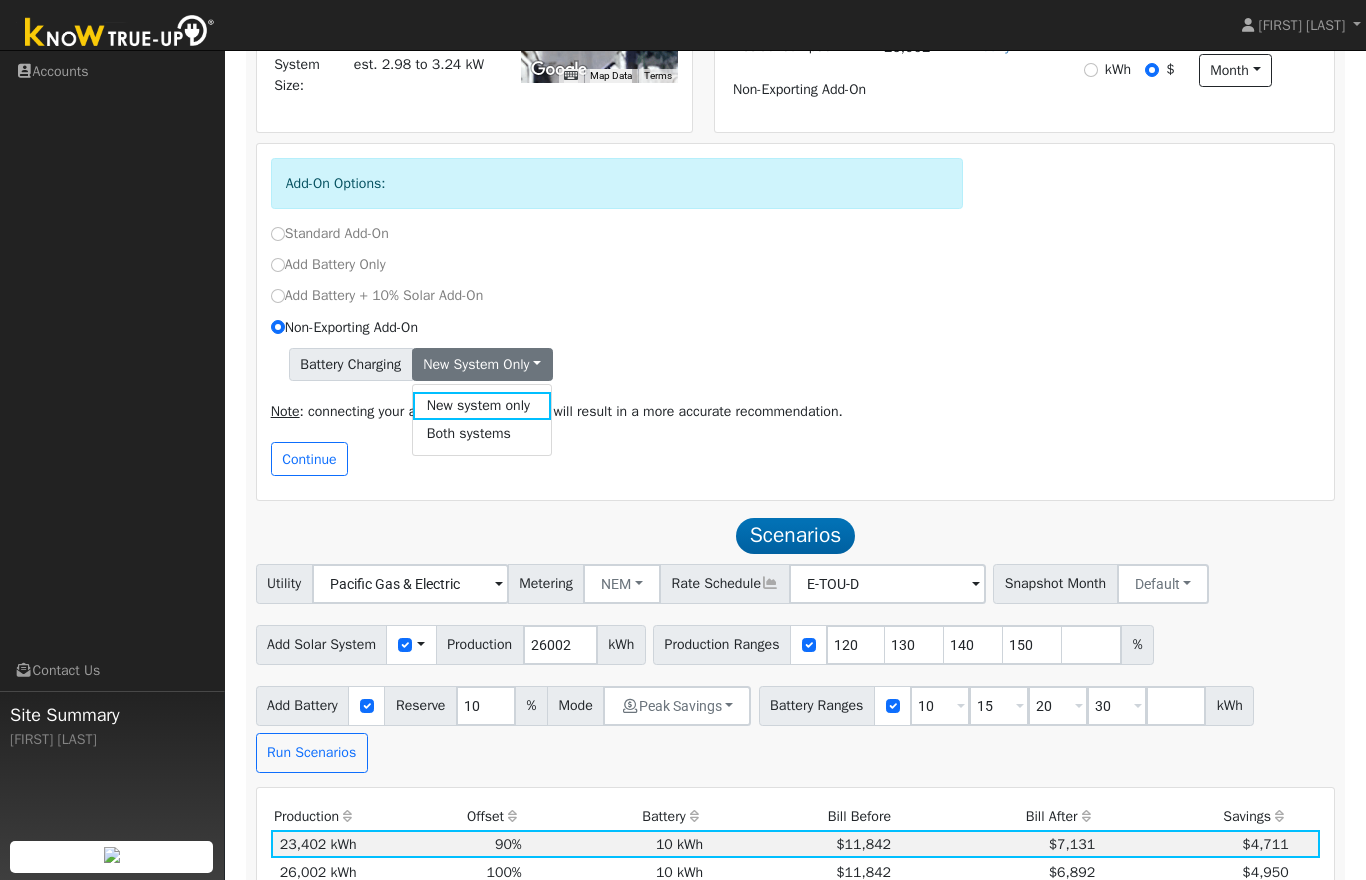 click on "Continue" at bounding box center [795, 459] 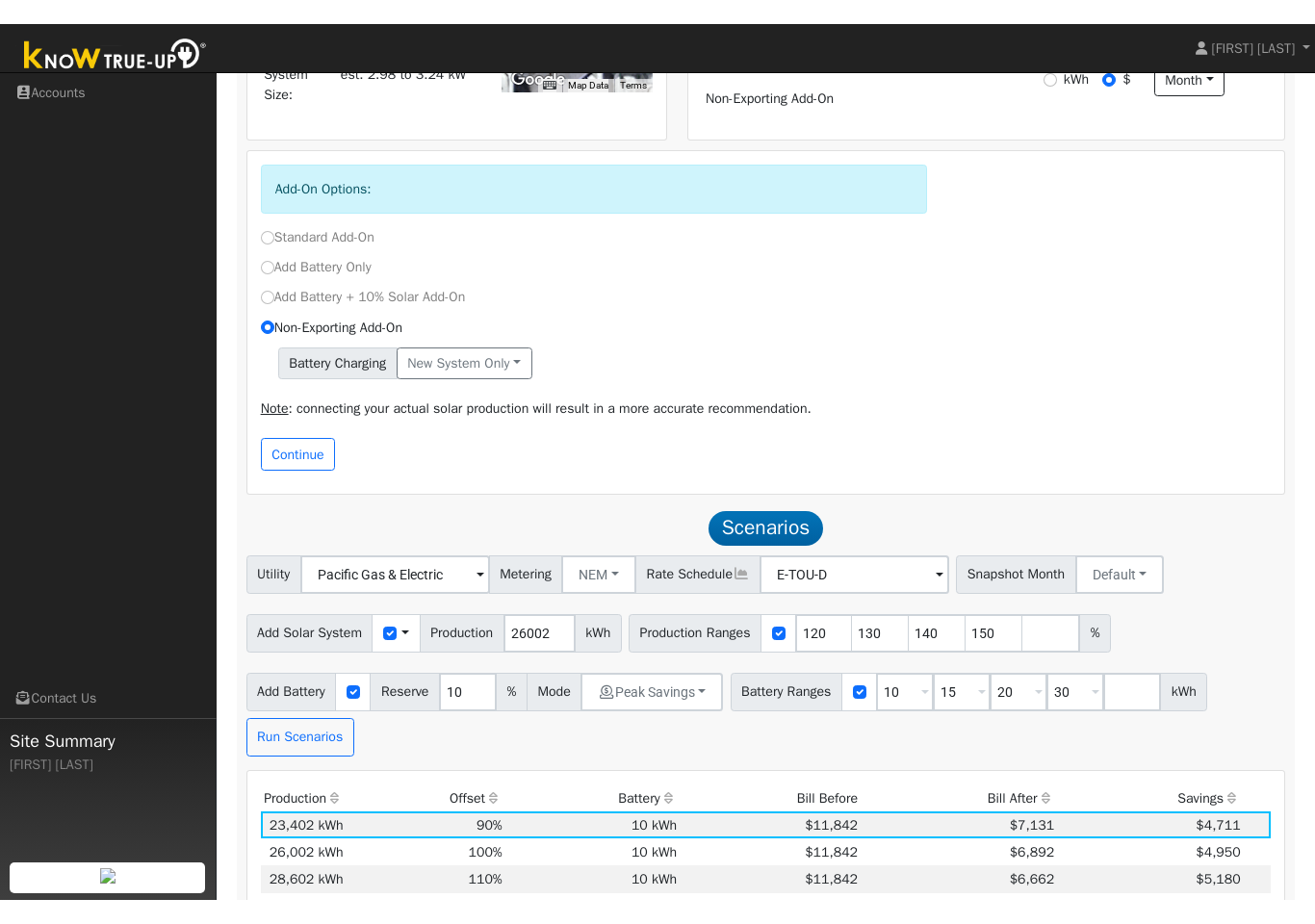 scroll, scrollTop: 543, scrollLeft: 0, axis: vertical 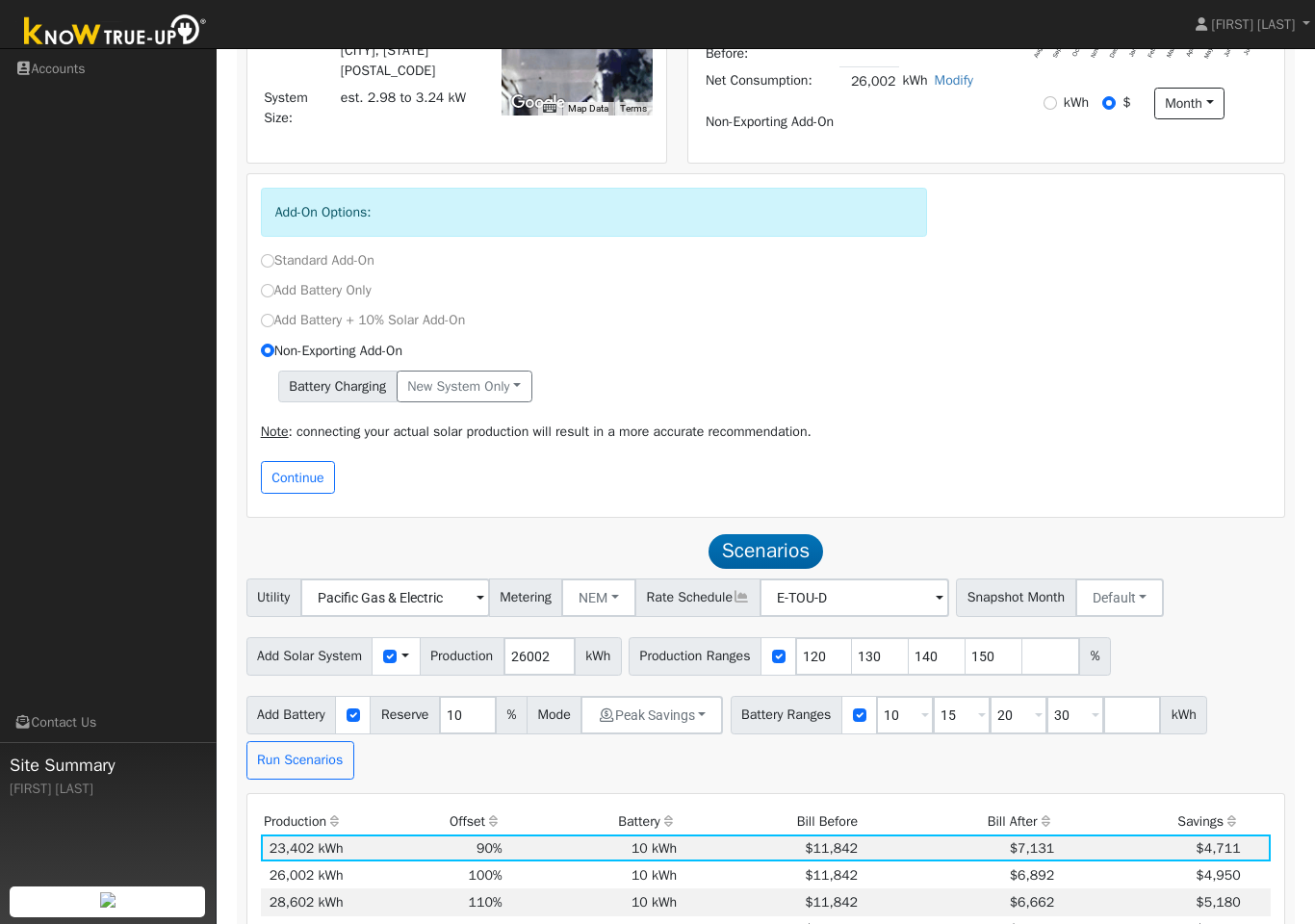 click on "Continue" at bounding box center (765, 482) 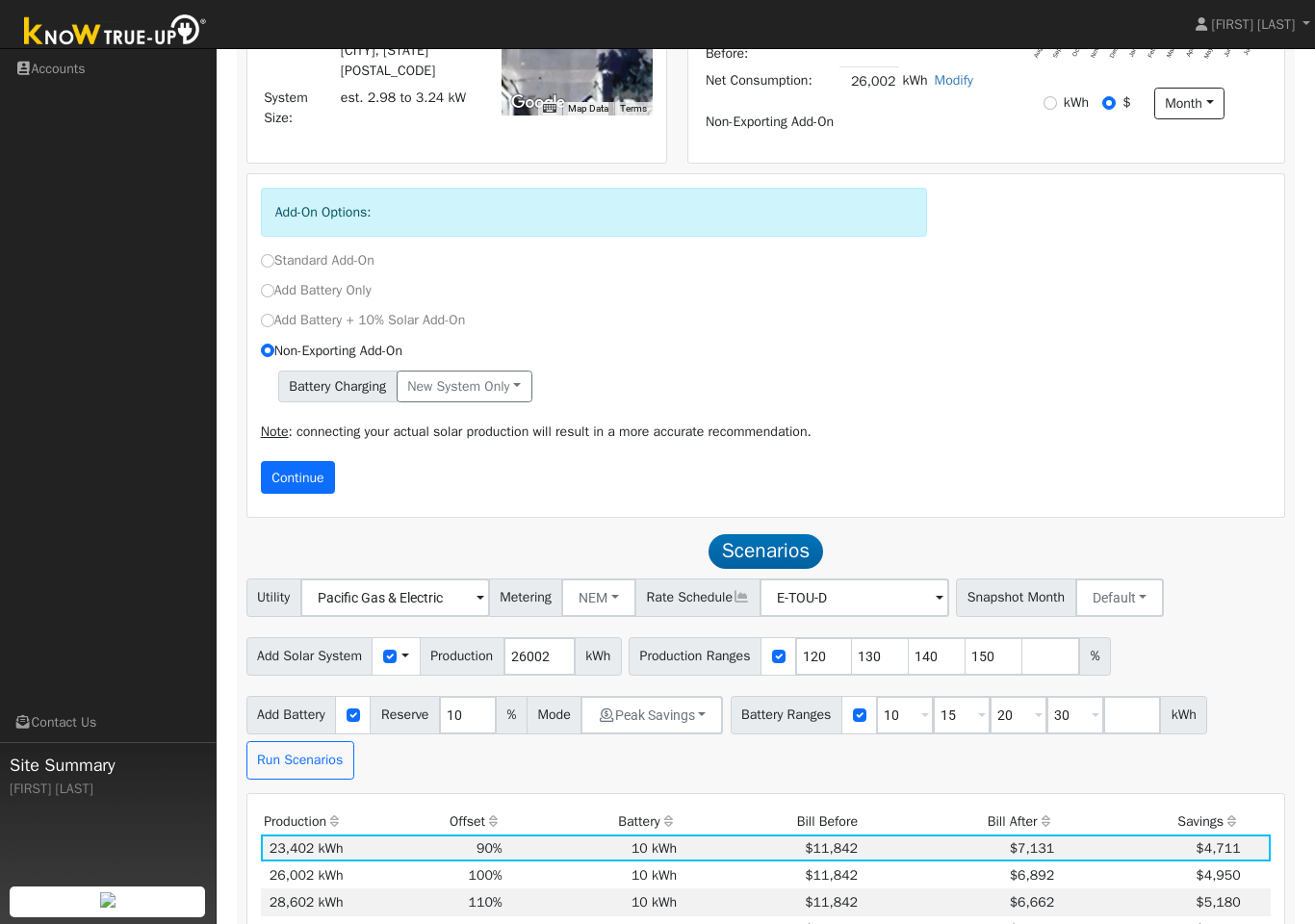 click on "Continue" at bounding box center (298, 477) 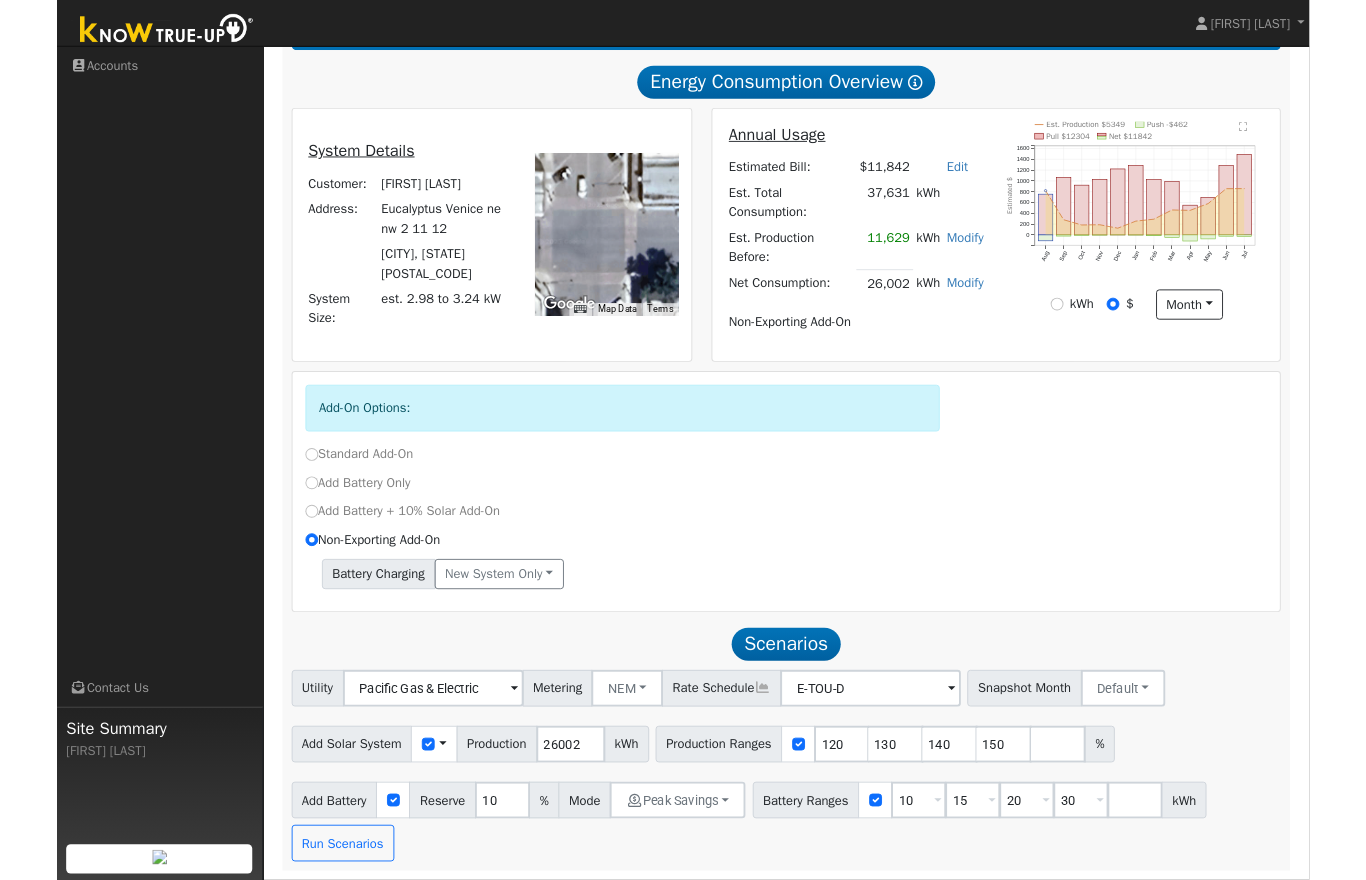 scroll, scrollTop: 425, scrollLeft: 0, axis: vertical 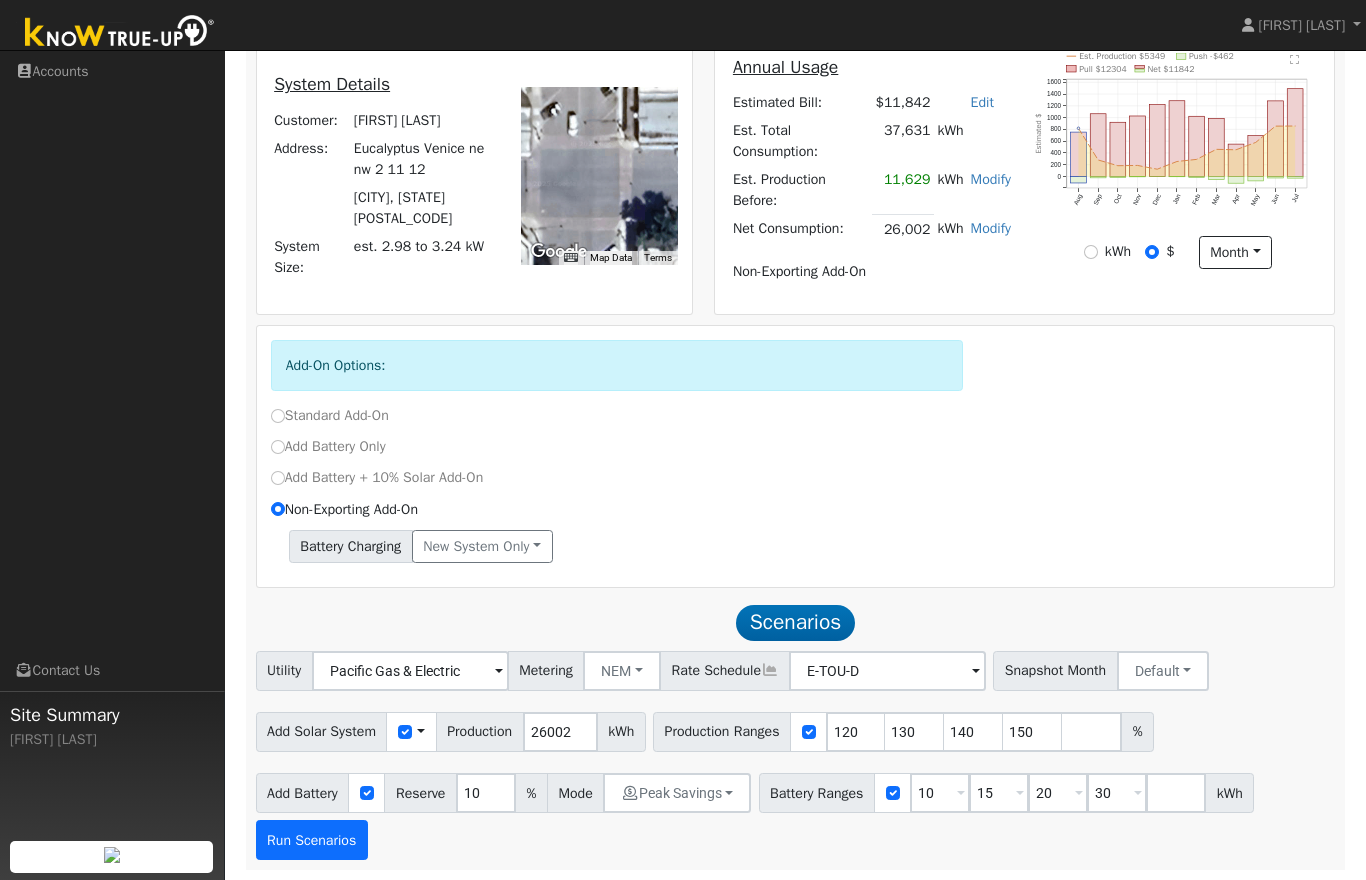 click on "Run Scenarios" at bounding box center [312, 840] 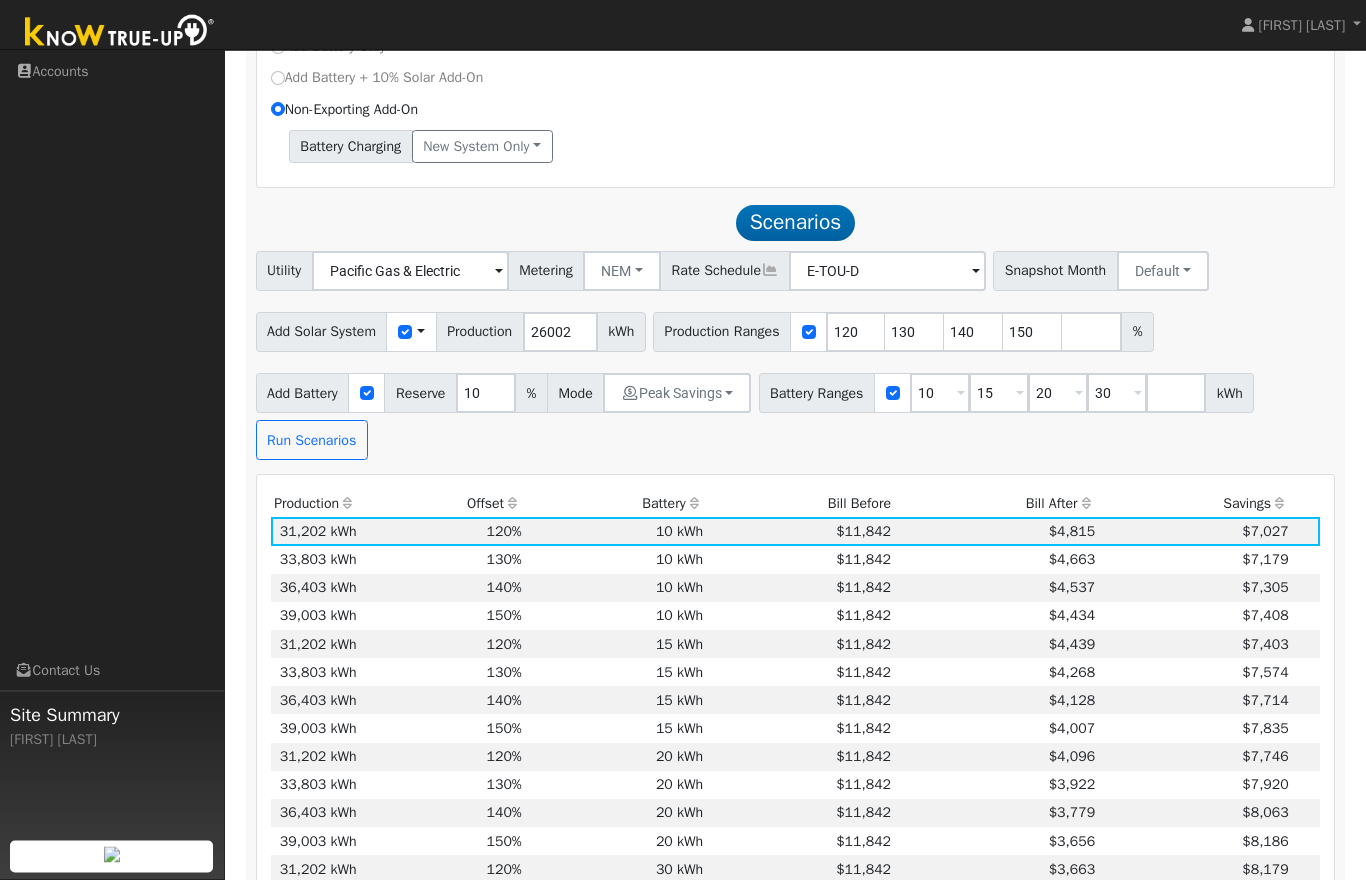 scroll, scrollTop: 819, scrollLeft: 0, axis: vertical 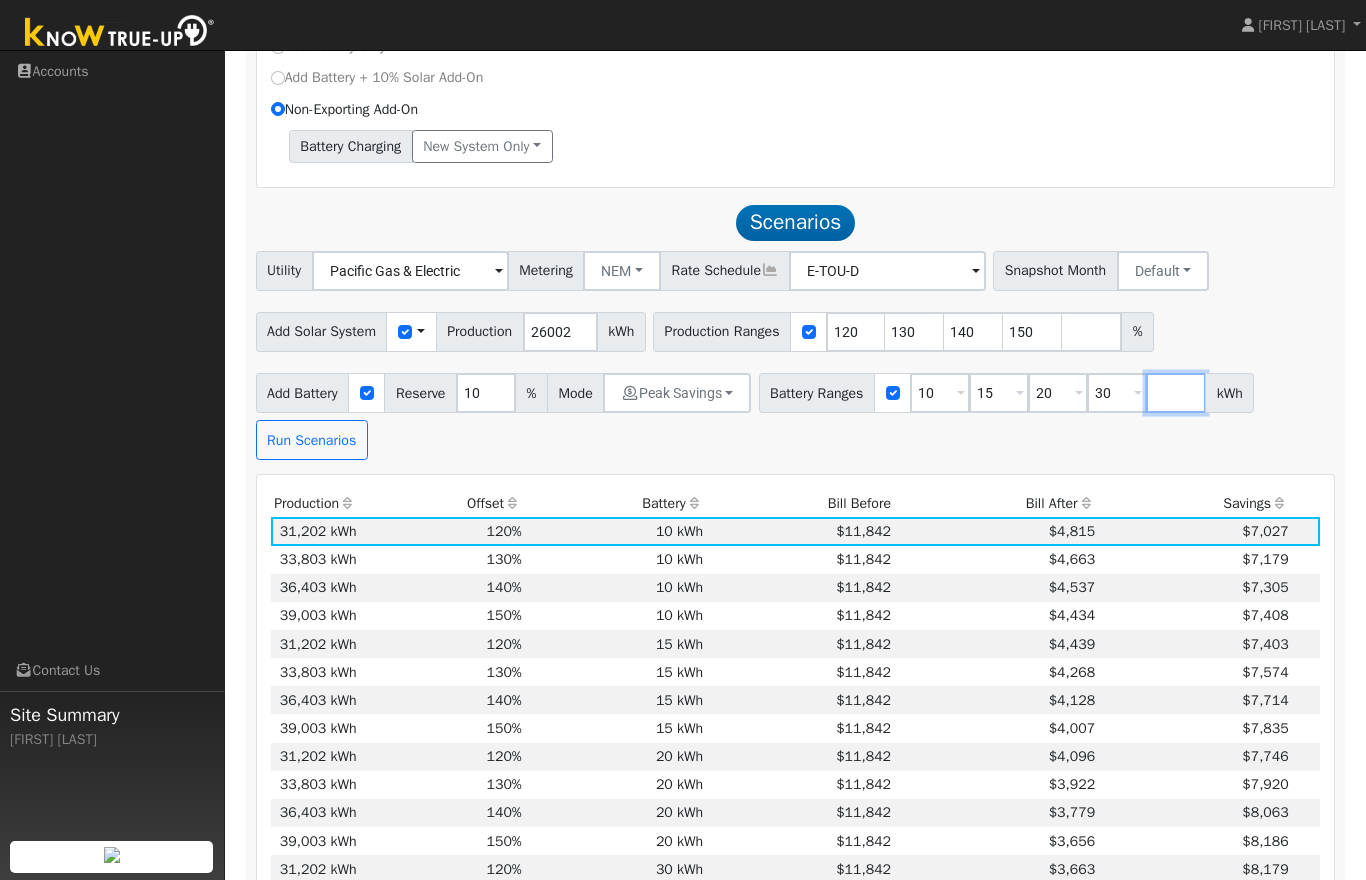 click at bounding box center [1176, 393] 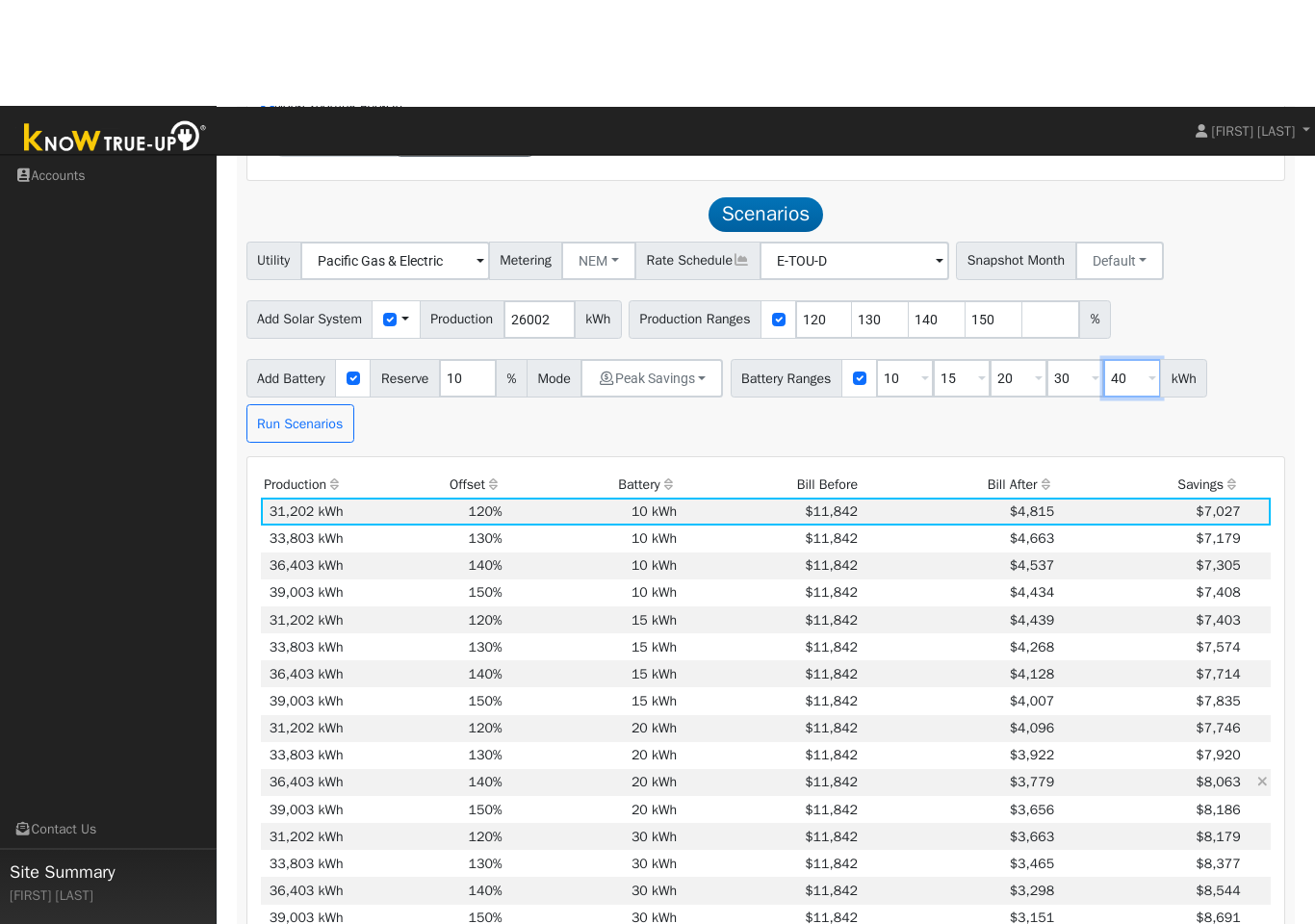 scroll, scrollTop: 907, scrollLeft: 0, axis: vertical 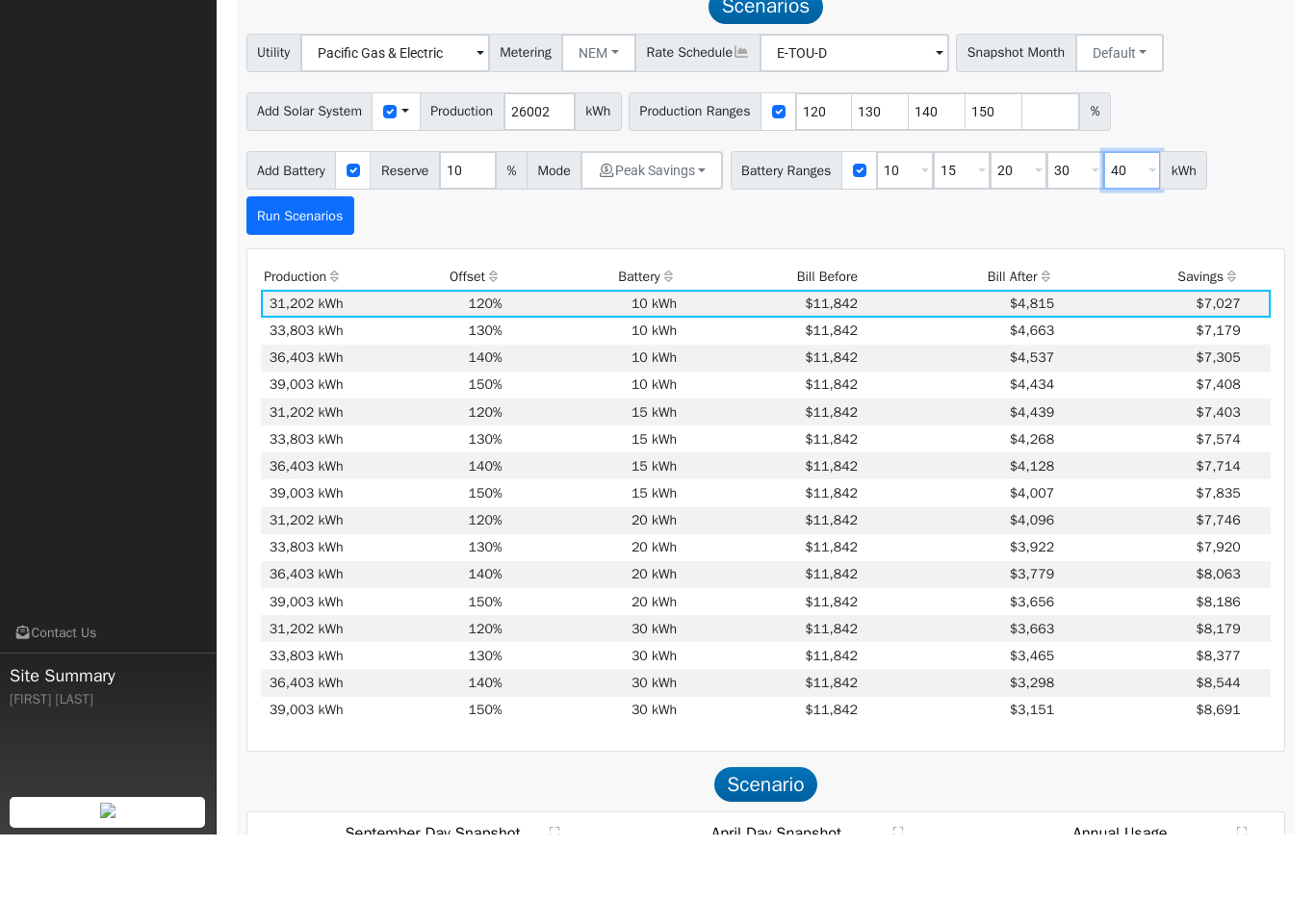type on "40" 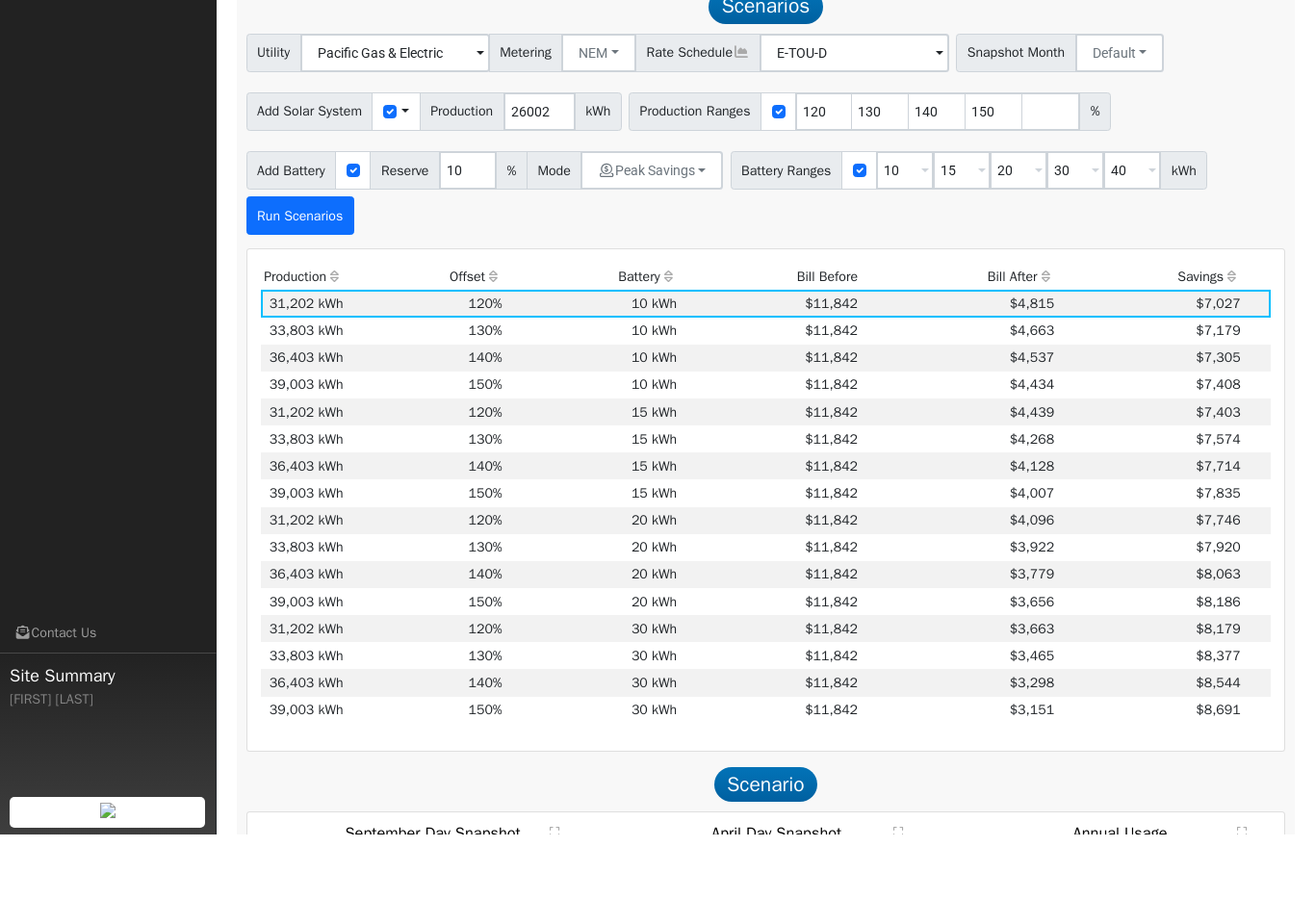 click on "Run Scenarios" at bounding box center (300, 305) 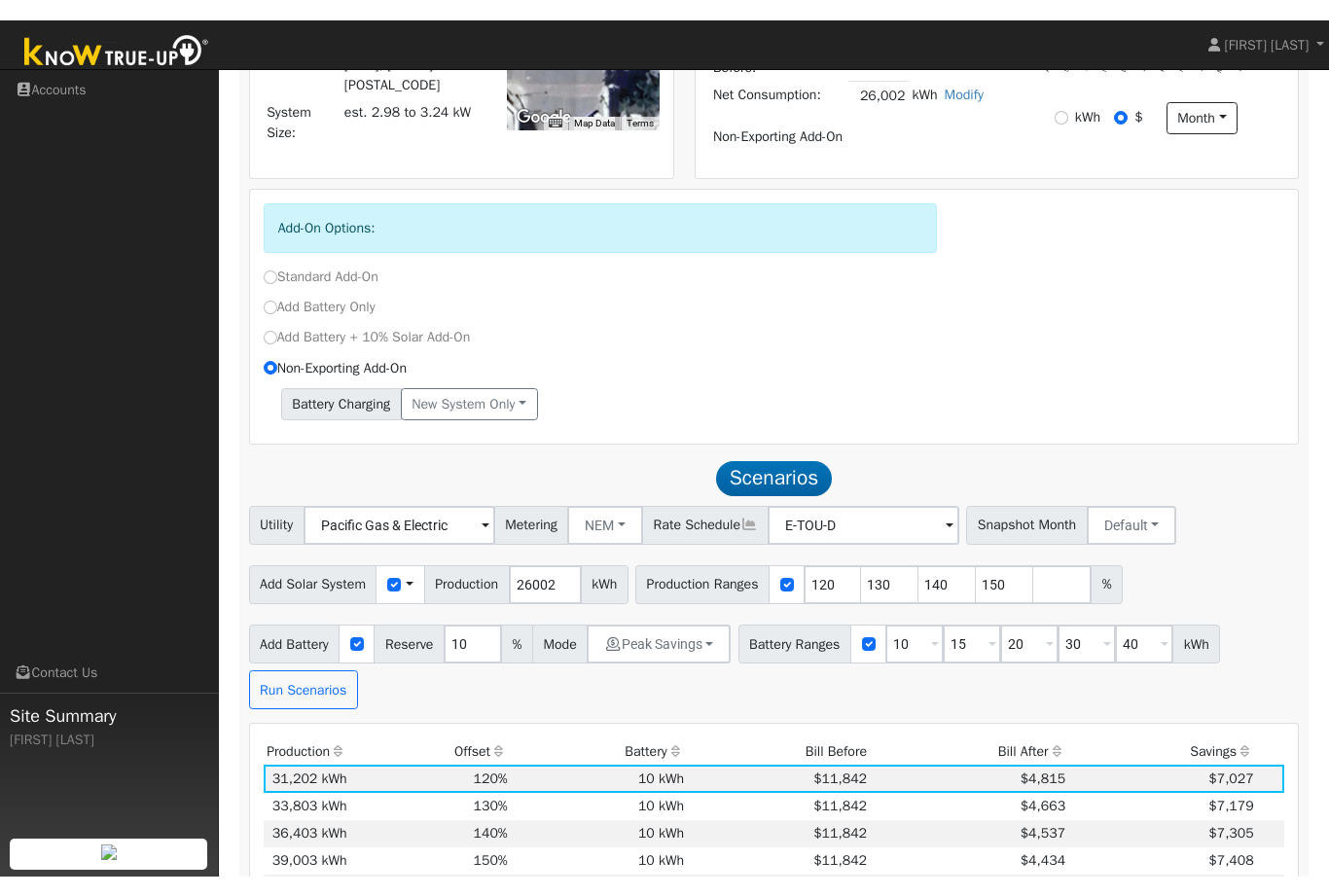 scroll, scrollTop: 548, scrollLeft: 0, axis: vertical 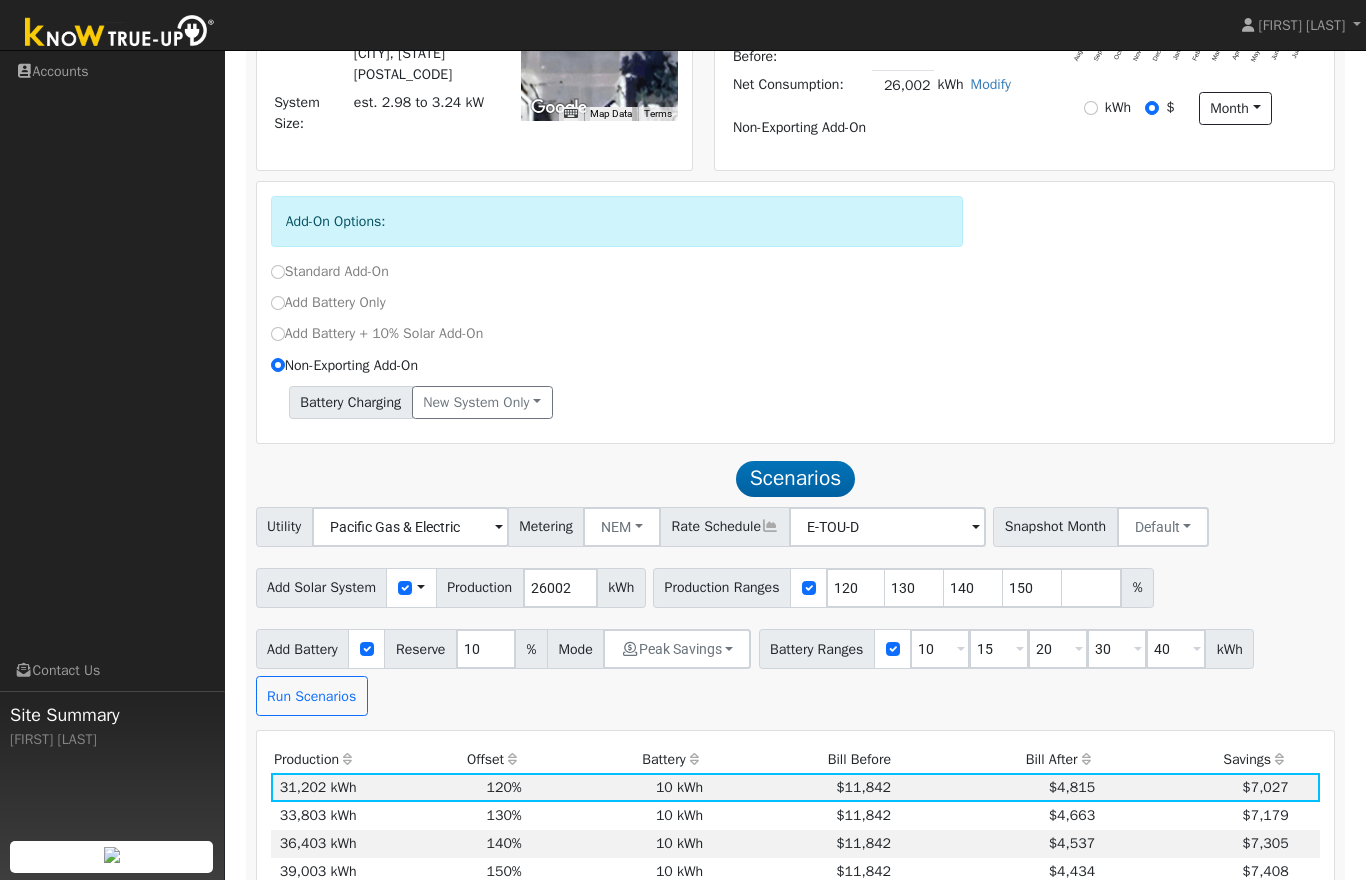 click on "Standard Add-On" at bounding box center [330, 271] 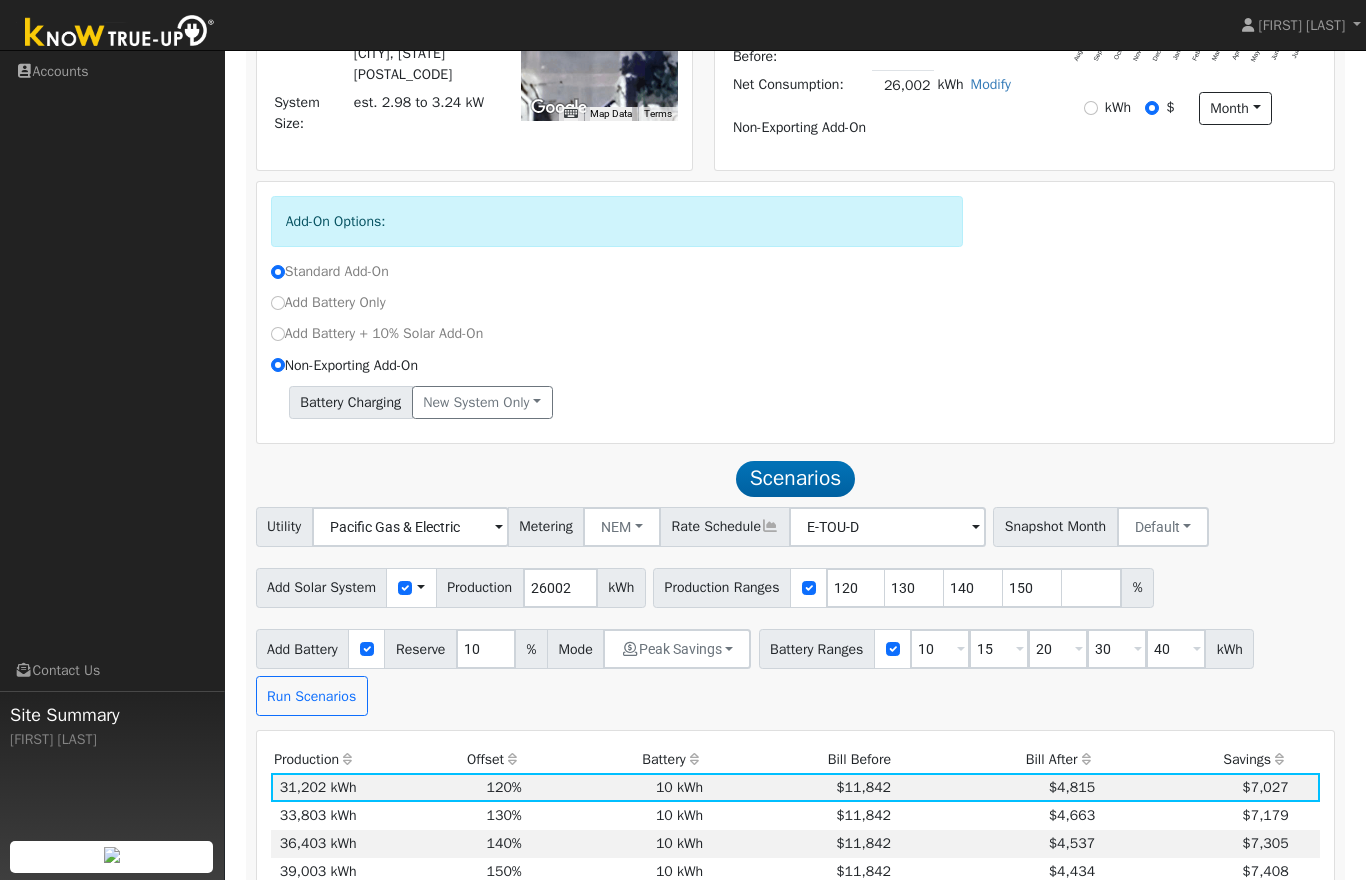 radio on "false" 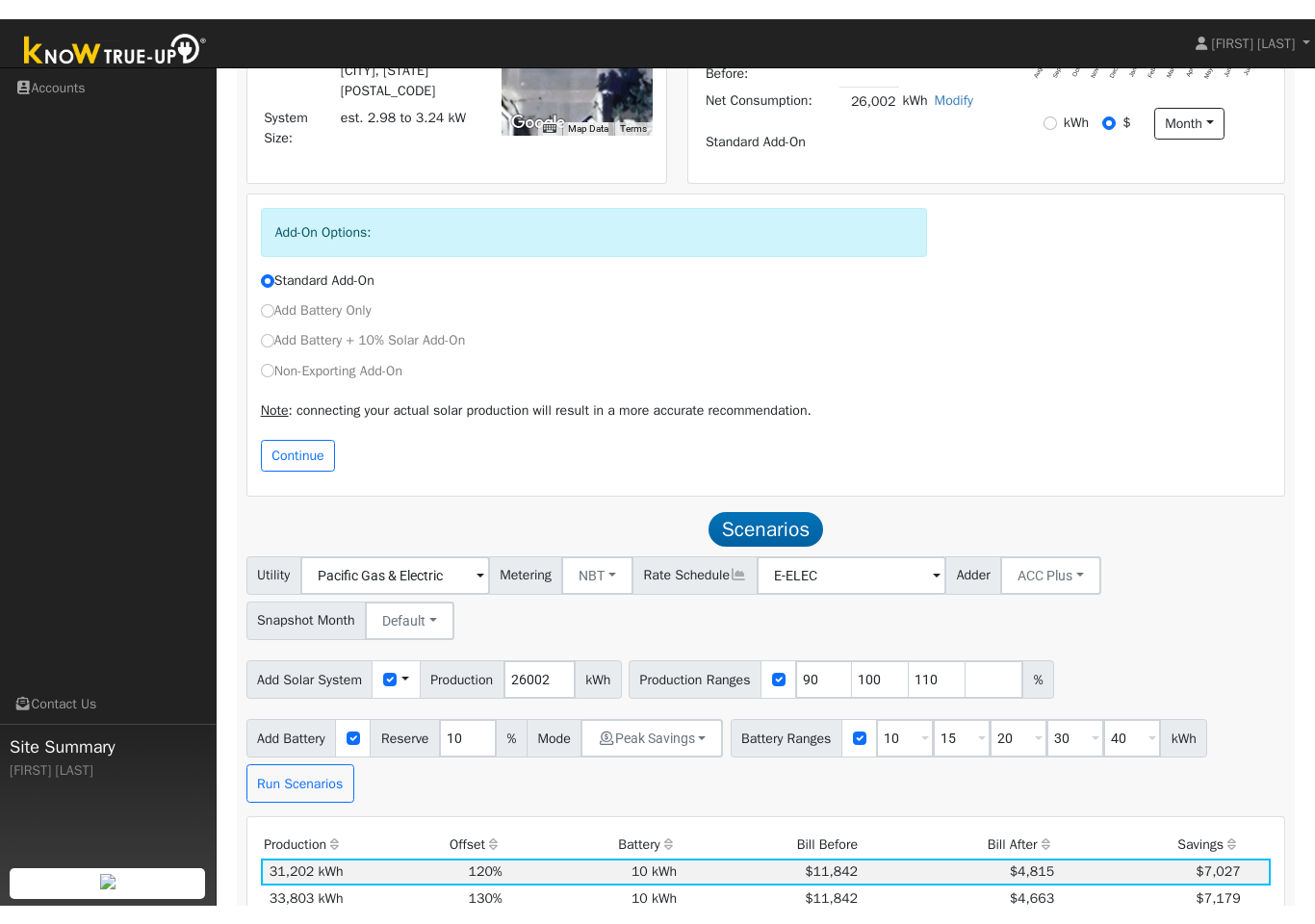 scroll, scrollTop: 503, scrollLeft: 0, axis: vertical 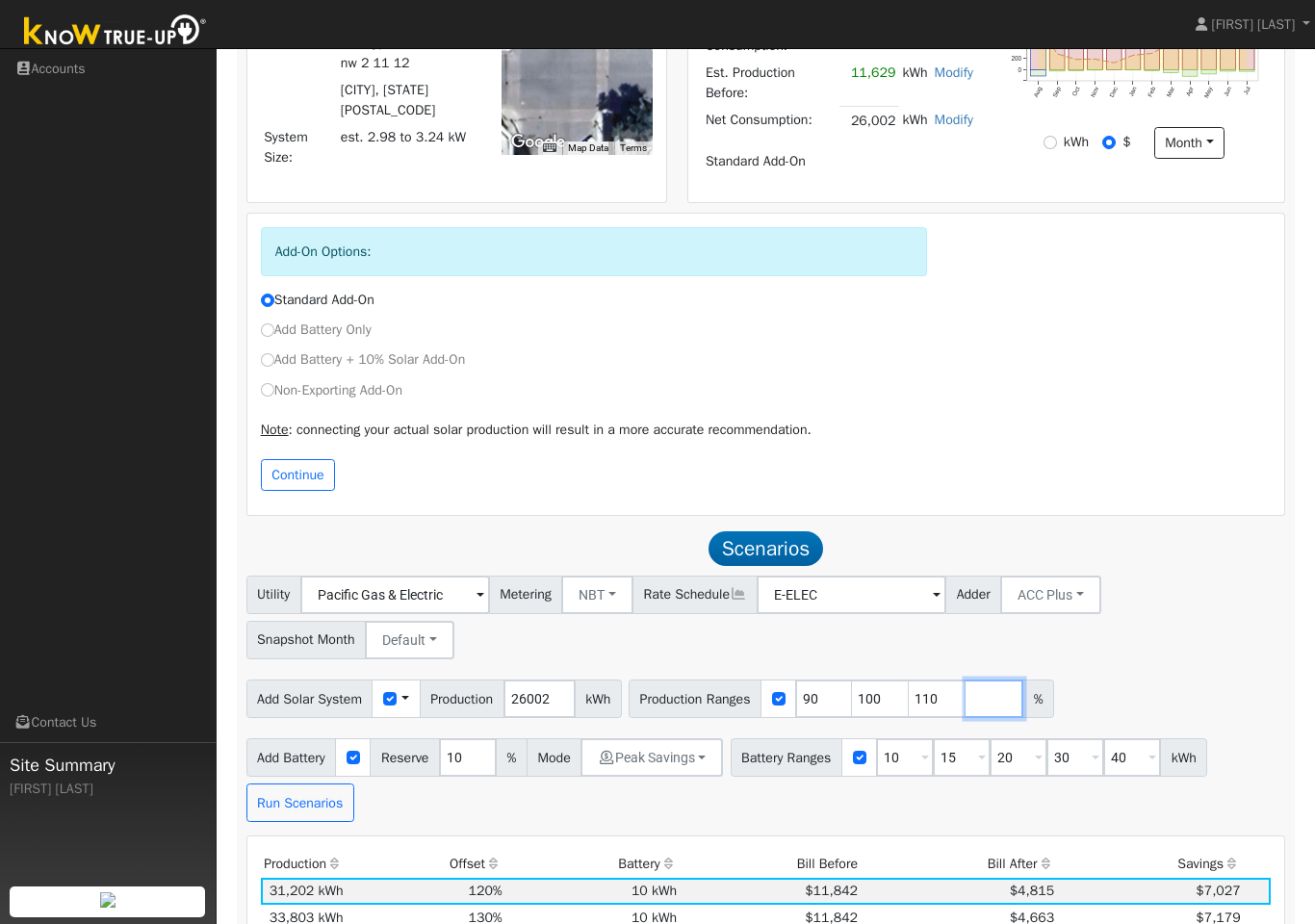 click at bounding box center [994, 699] 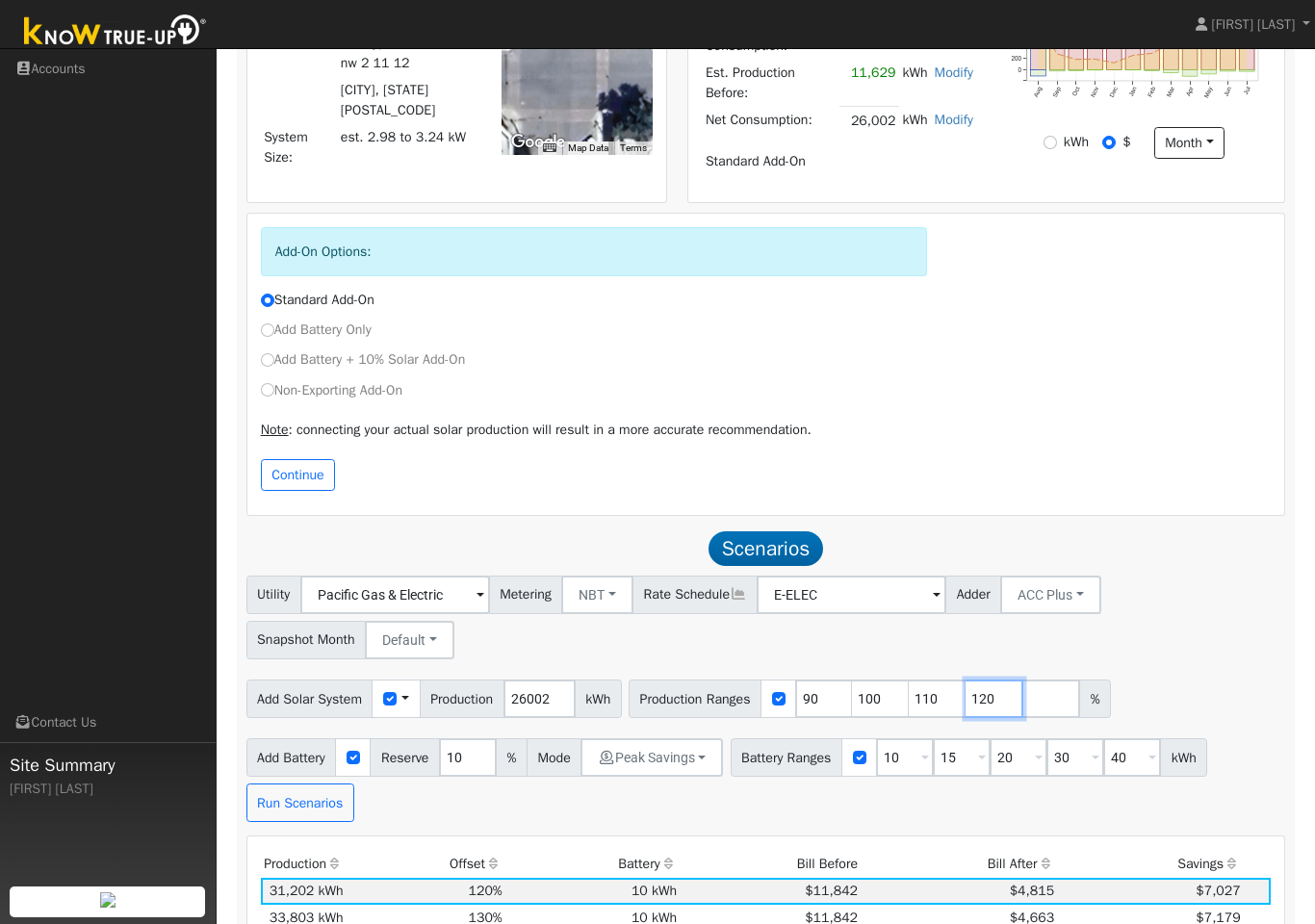 type on "120" 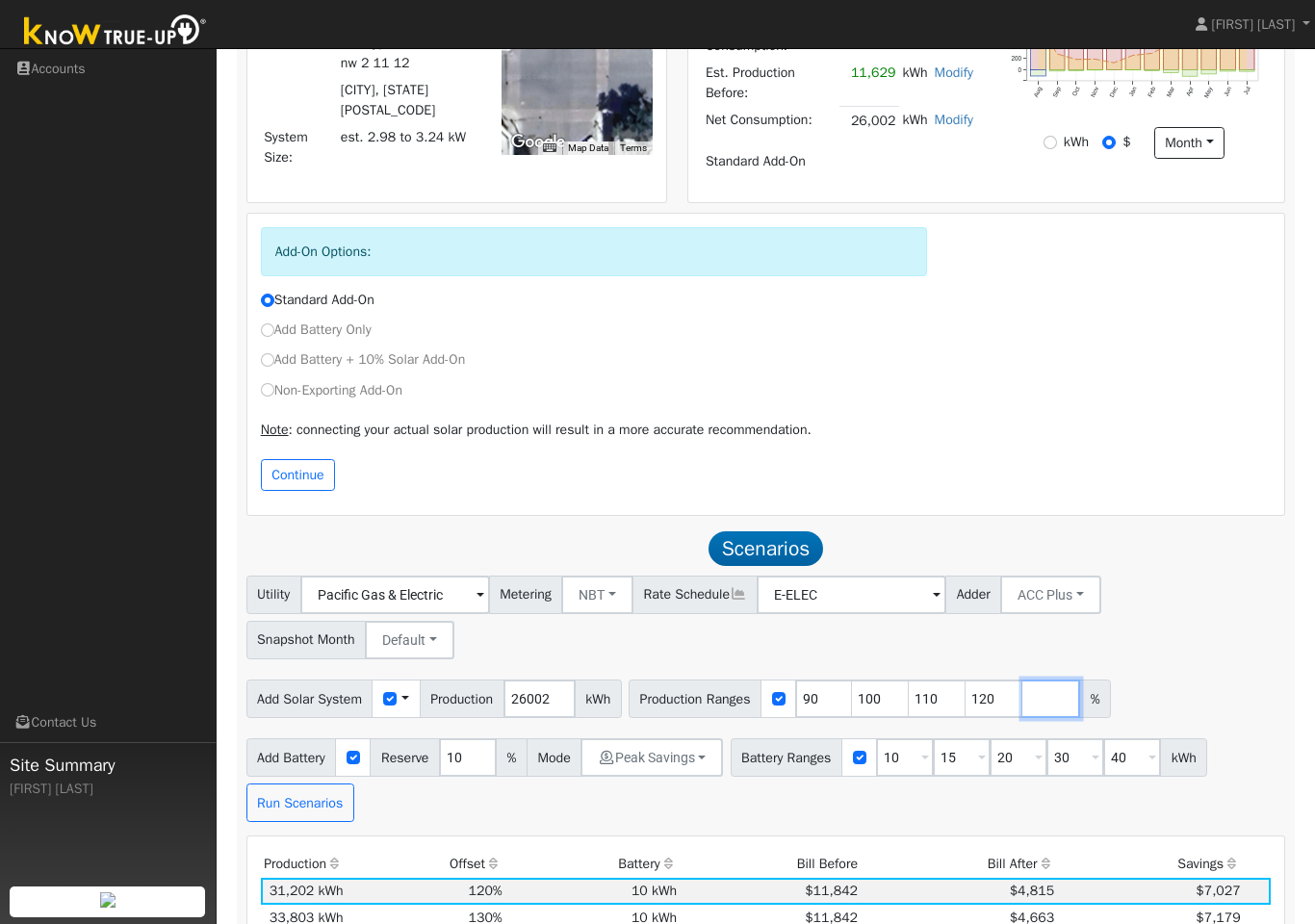 click at bounding box center (1051, 699) 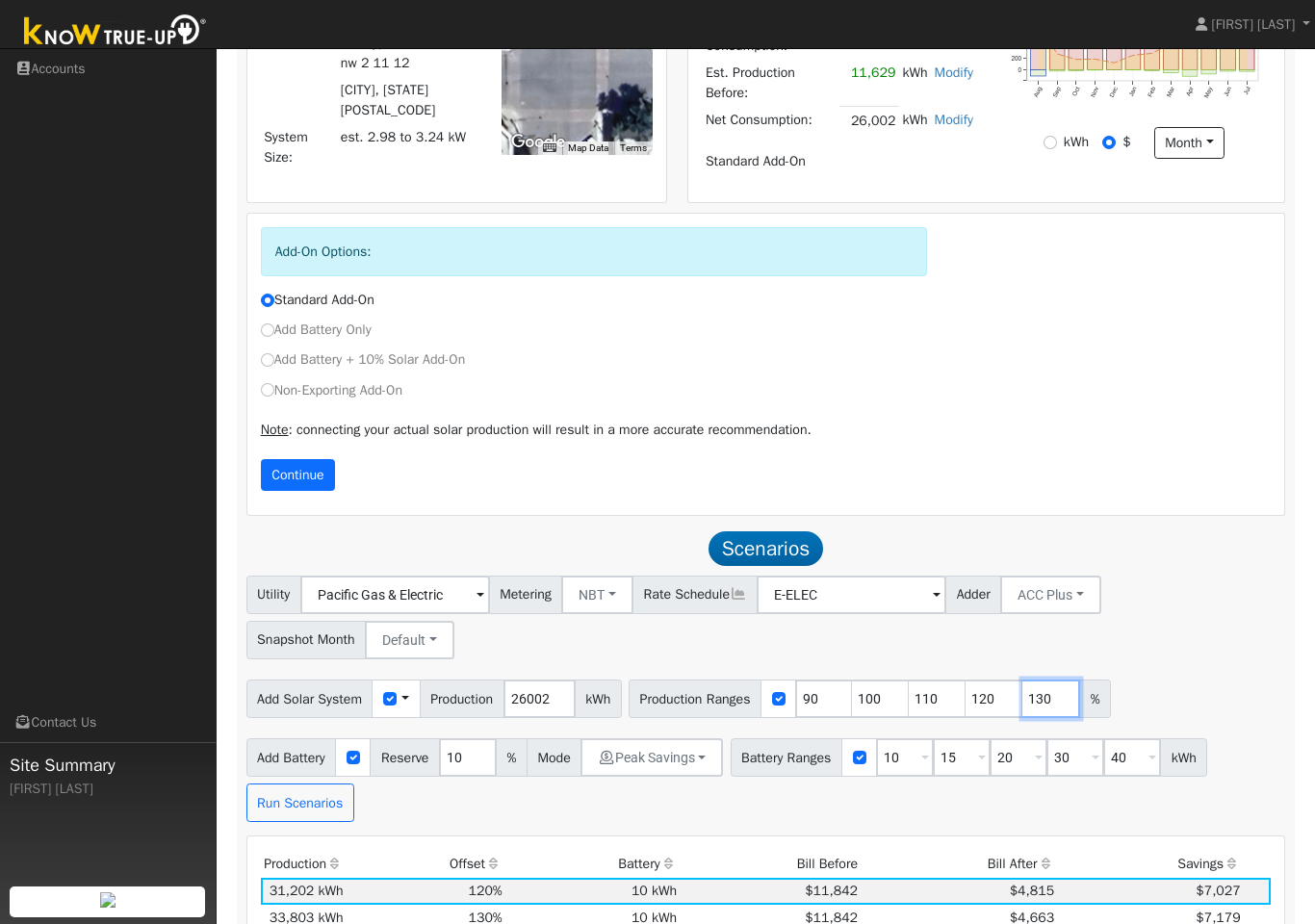 type on "130" 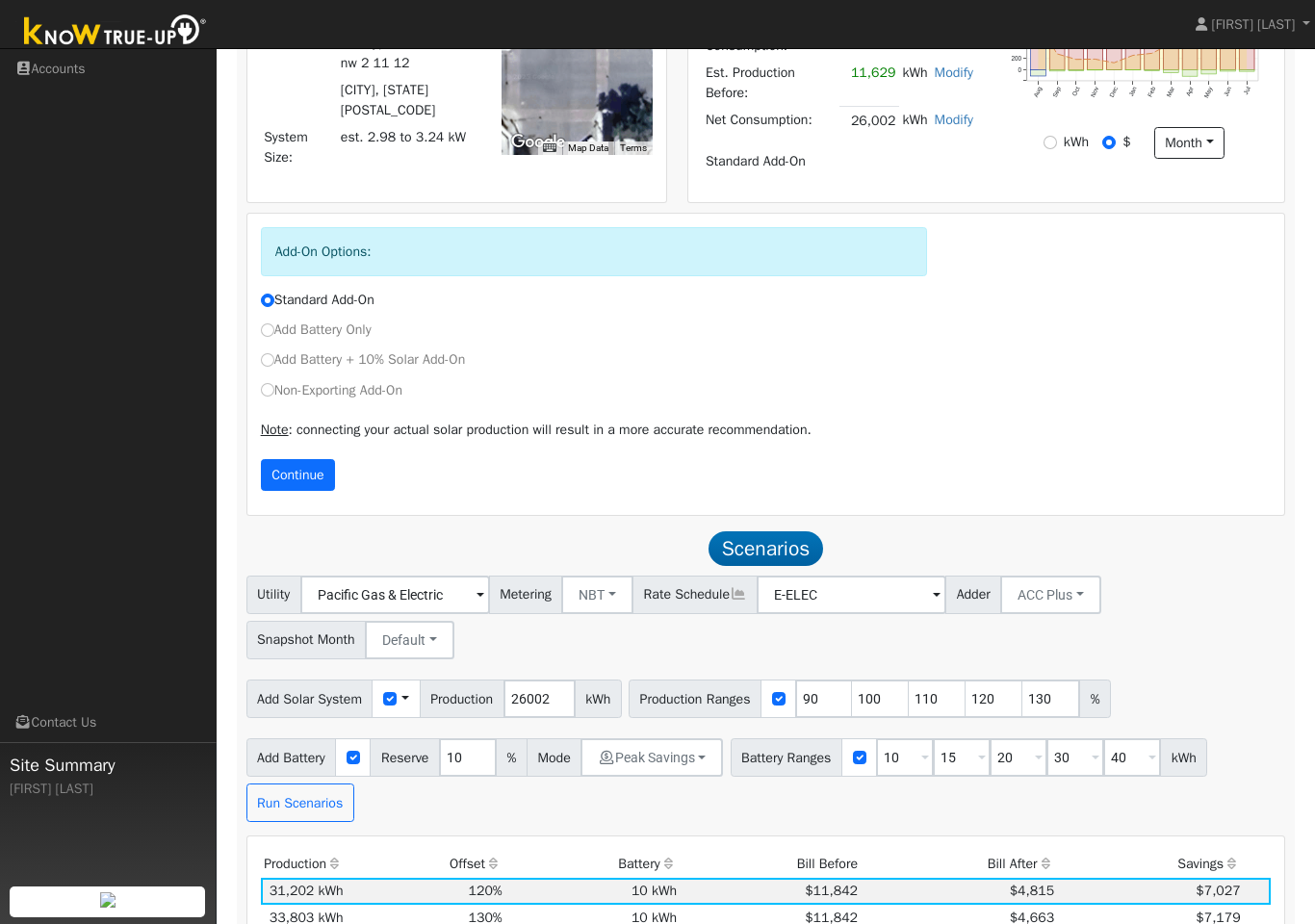 click on "Continue" at bounding box center (298, 475) 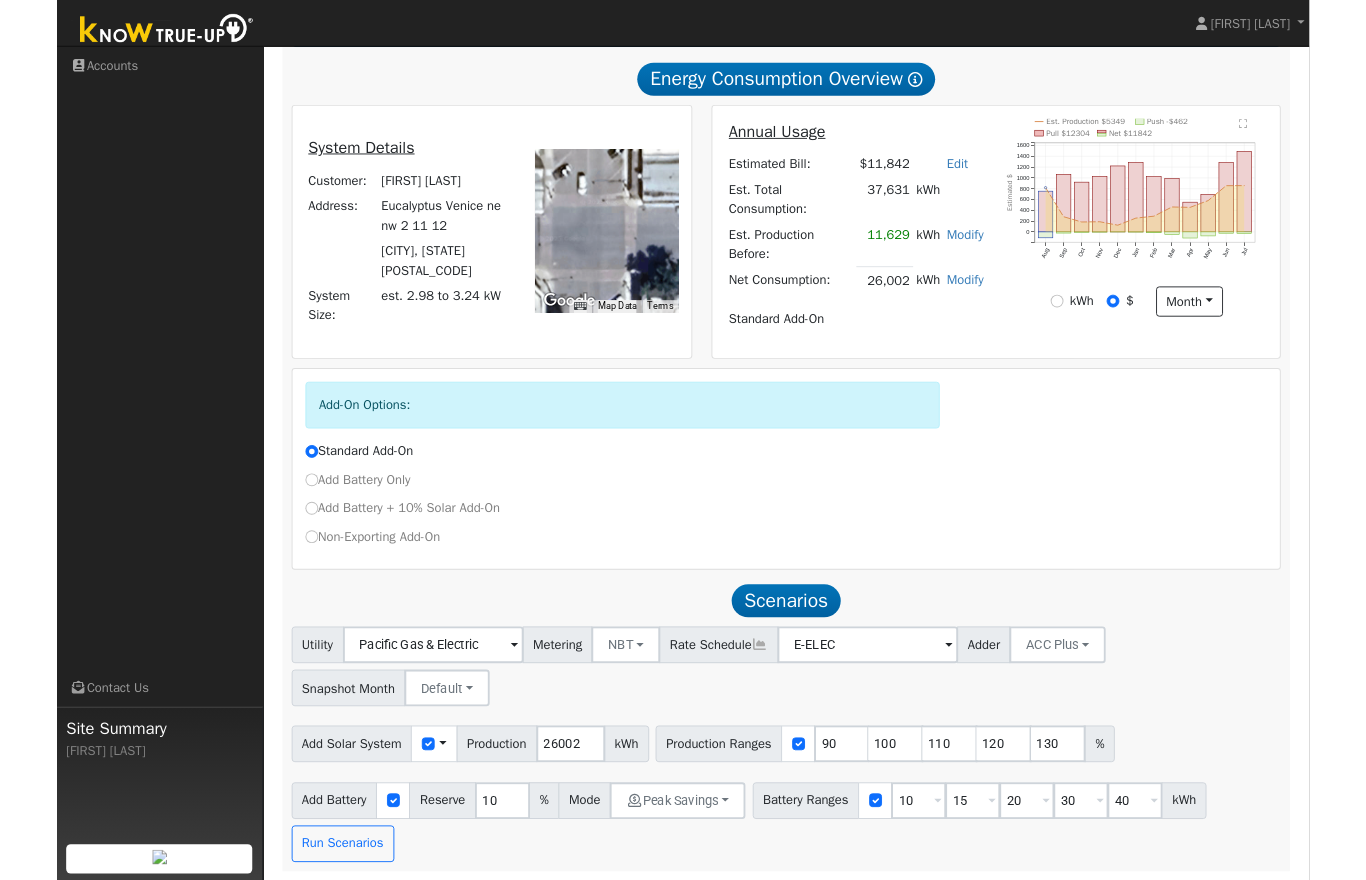 scroll, scrollTop: 428, scrollLeft: 0, axis: vertical 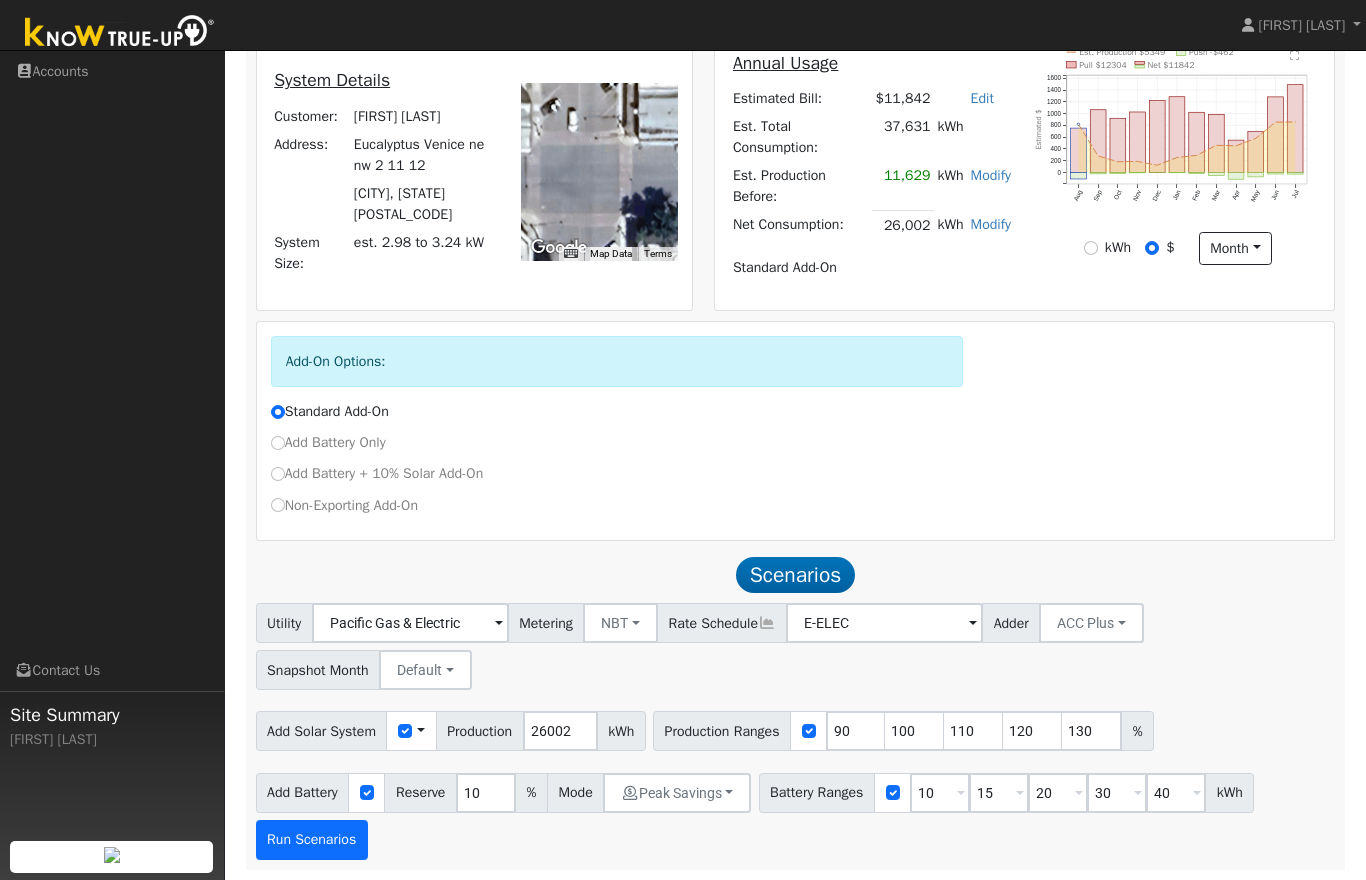 click on "Run Scenarios" at bounding box center (312, 840) 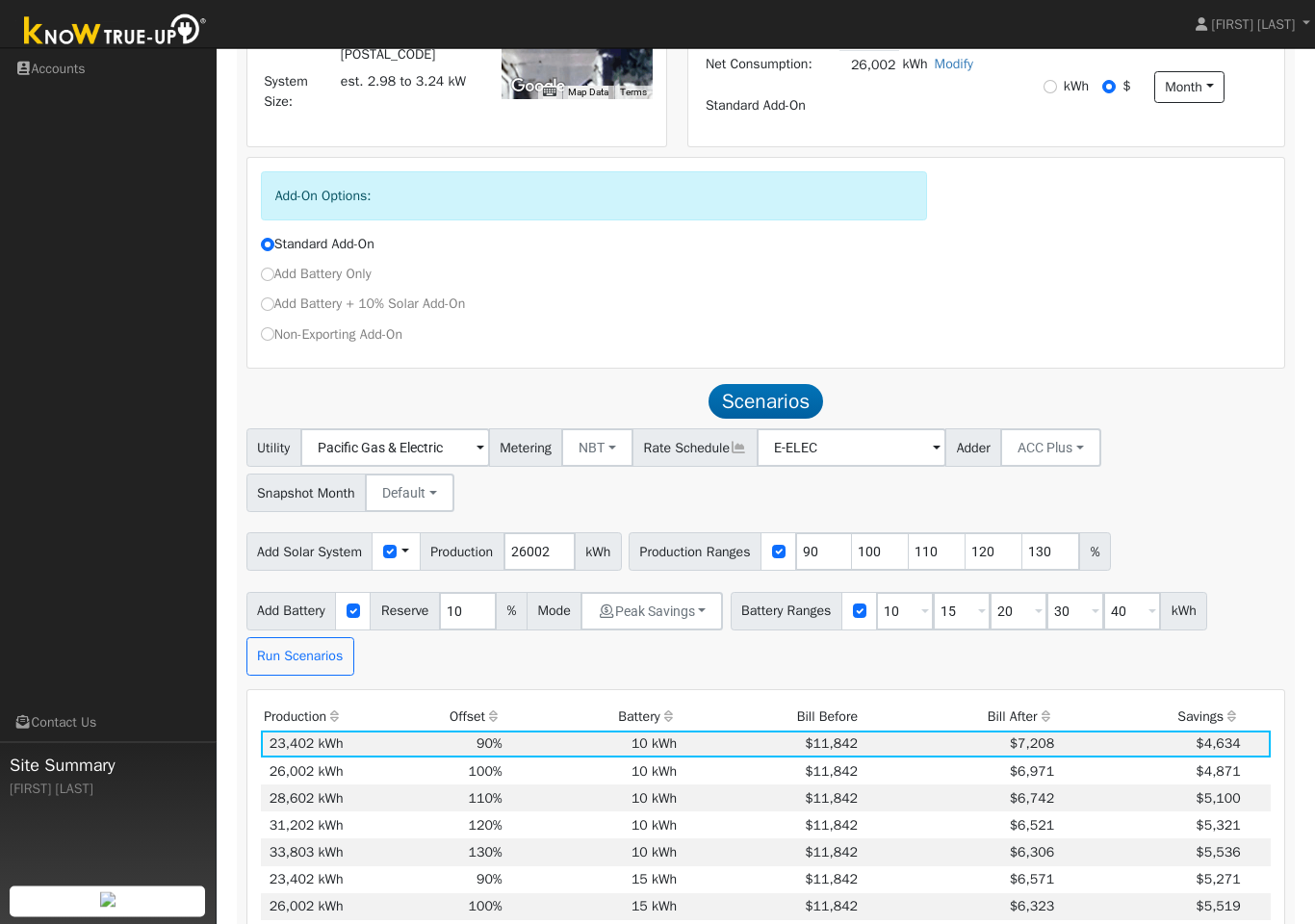 scroll, scrollTop: 559, scrollLeft: 0, axis: vertical 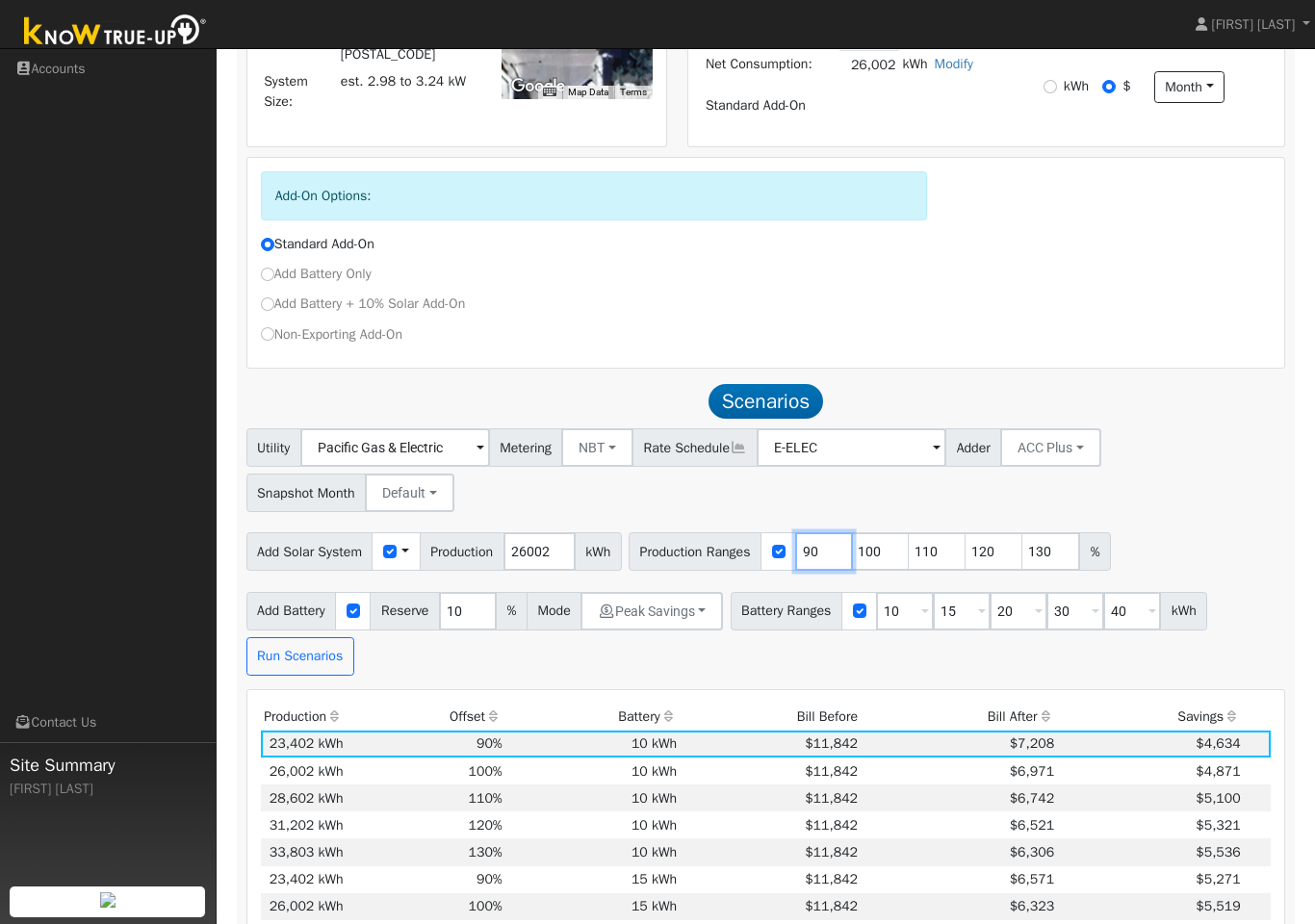 click on "90" at bounding box center [824, 552] 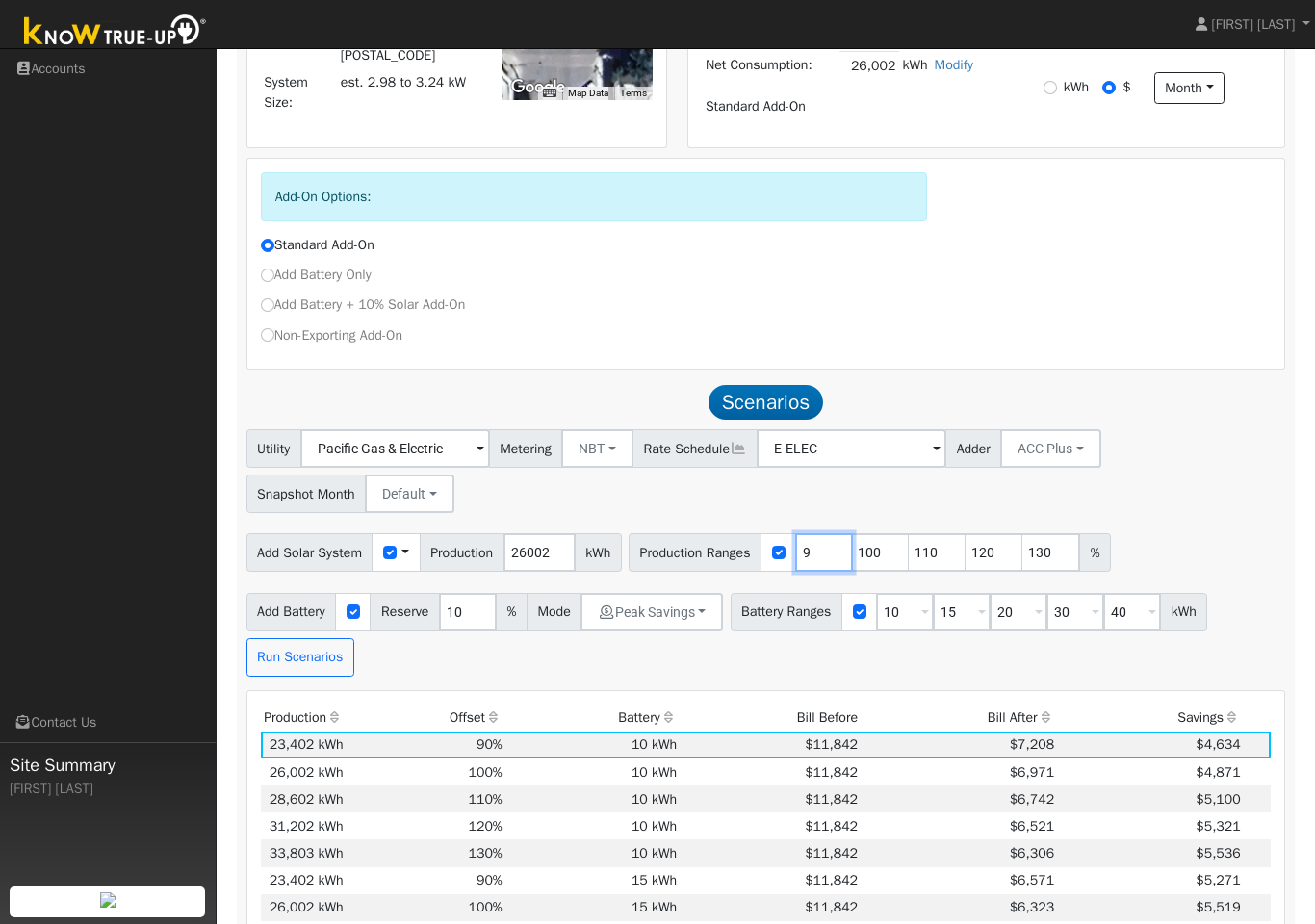 type on "100" 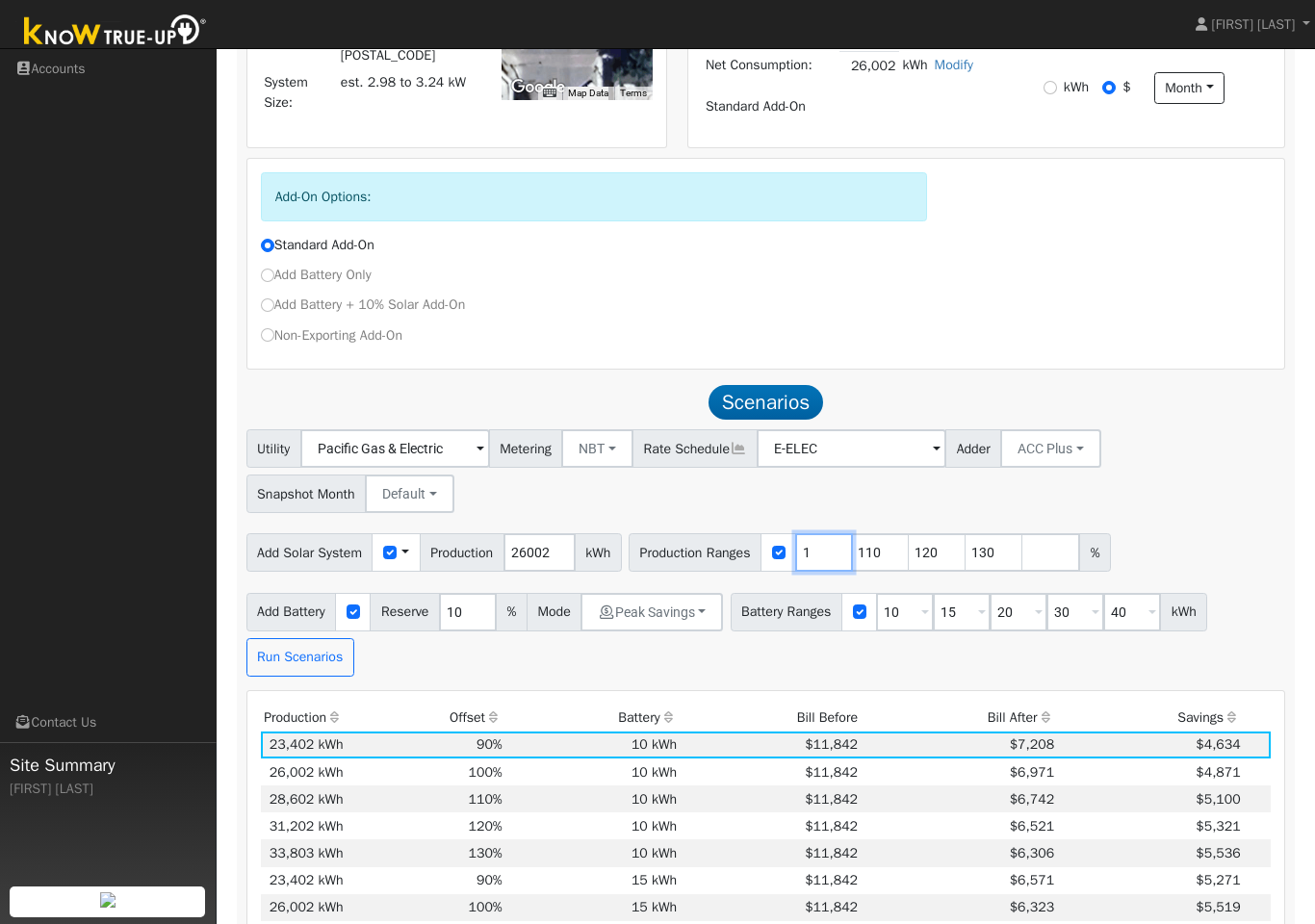 type on "110" 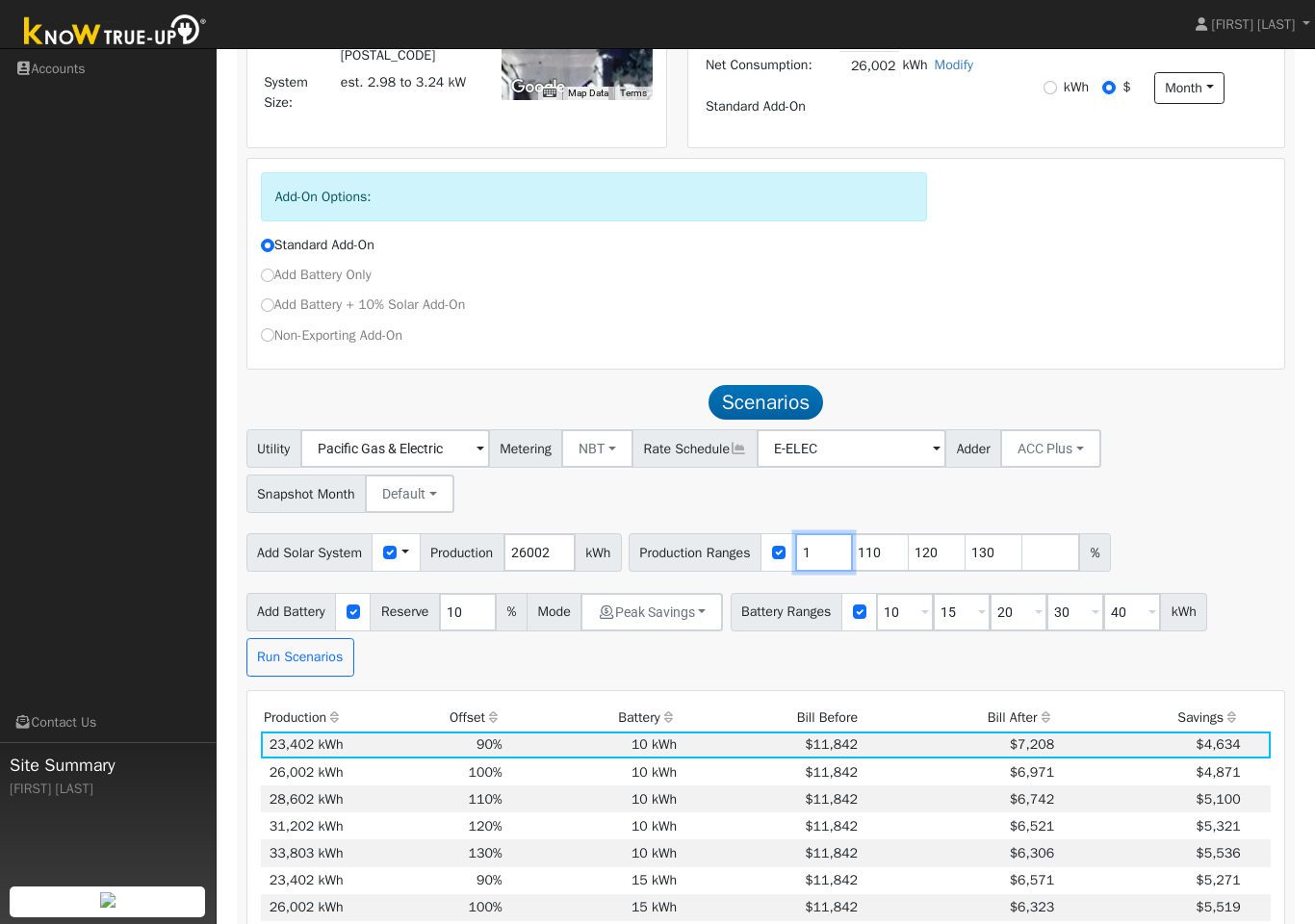 type on "120" 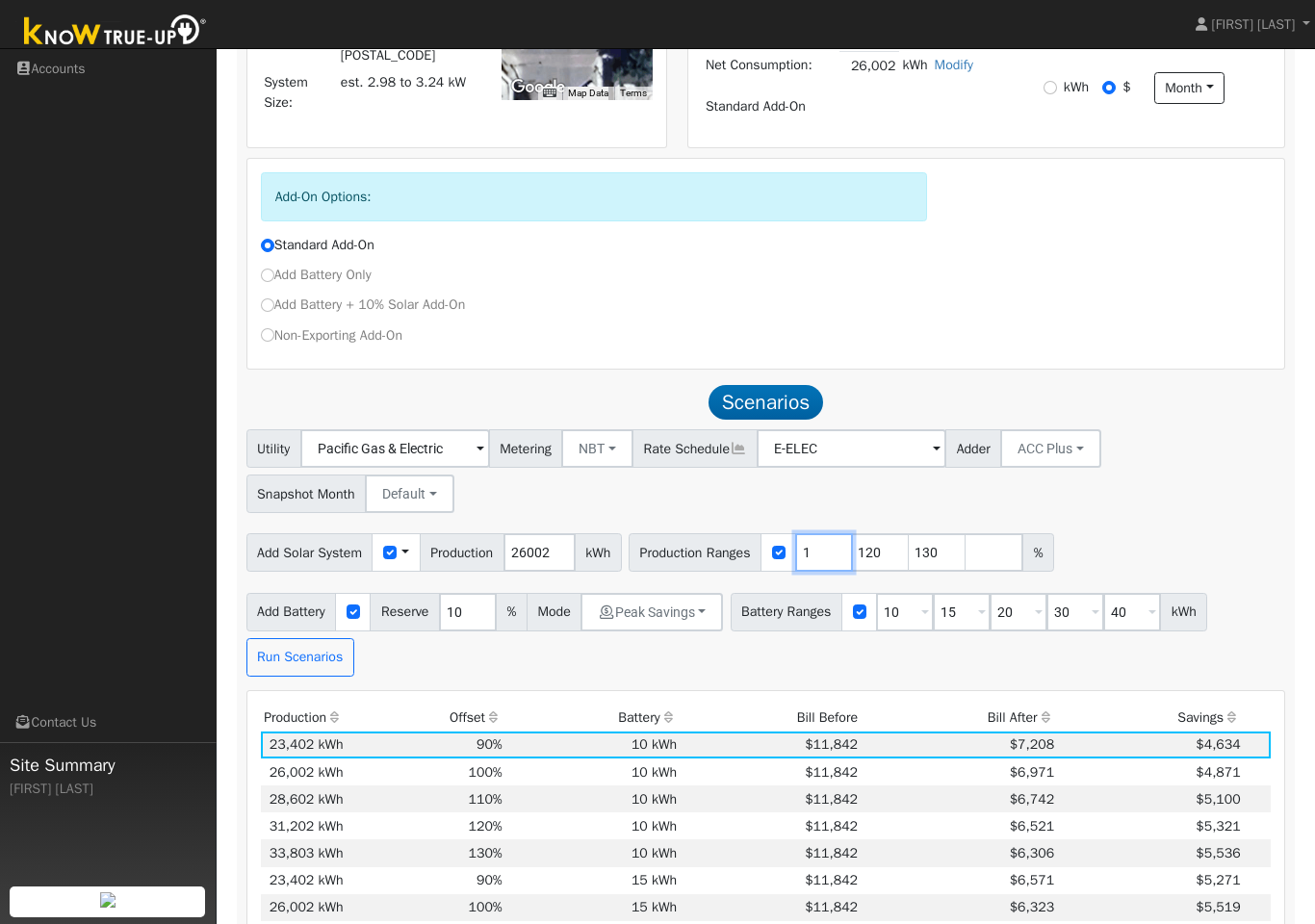type on "120" 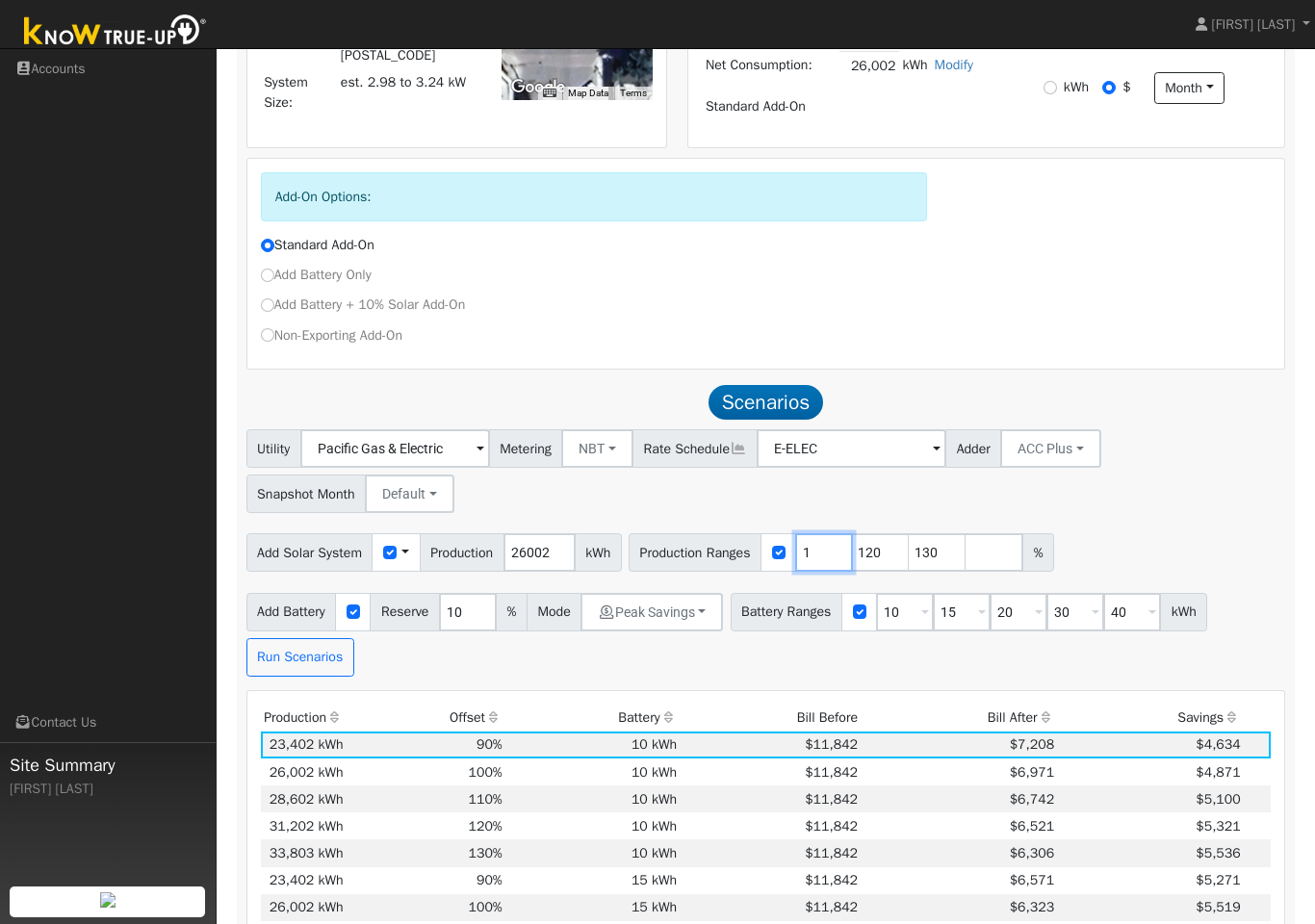 type on "130" 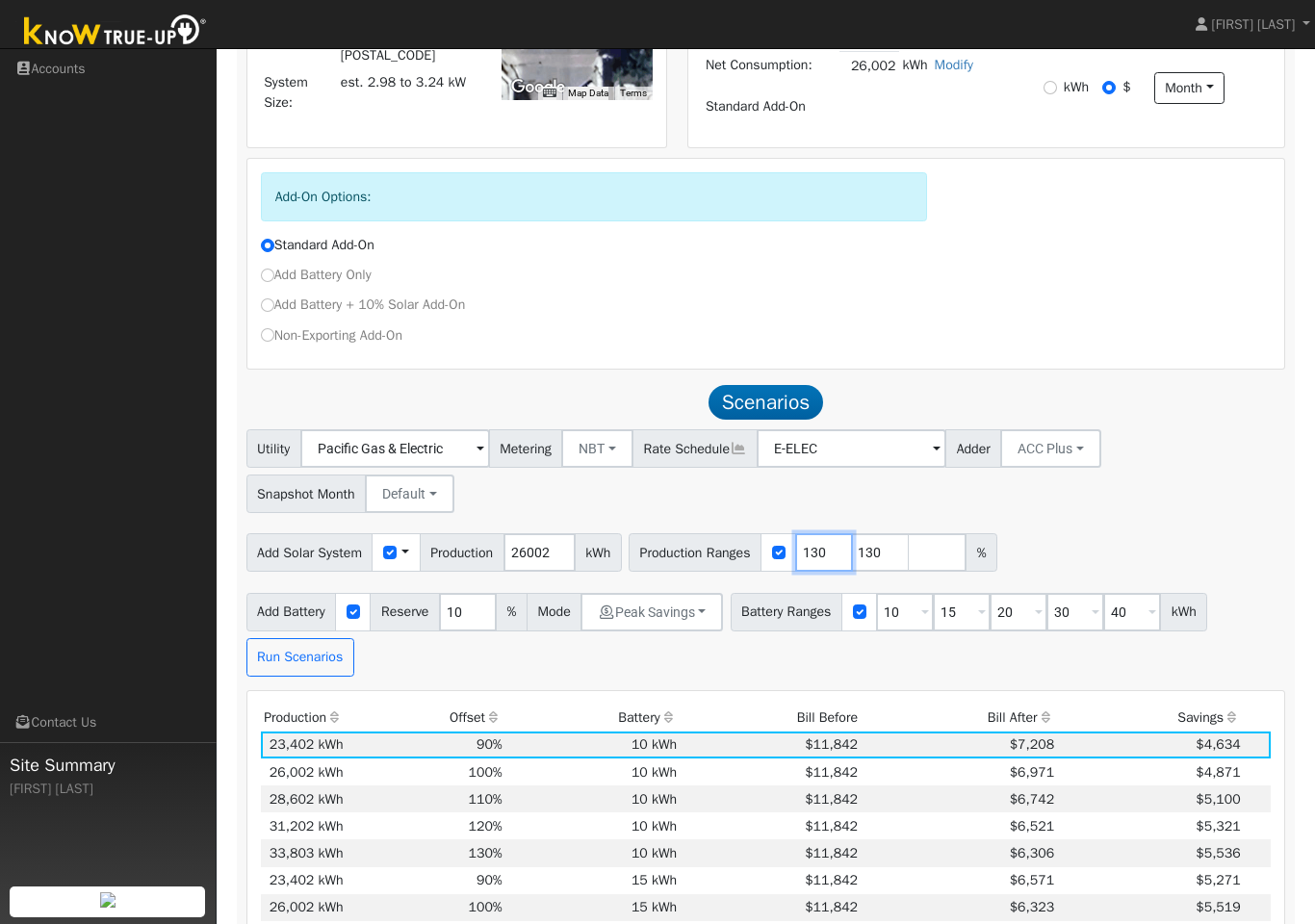 type on "130" 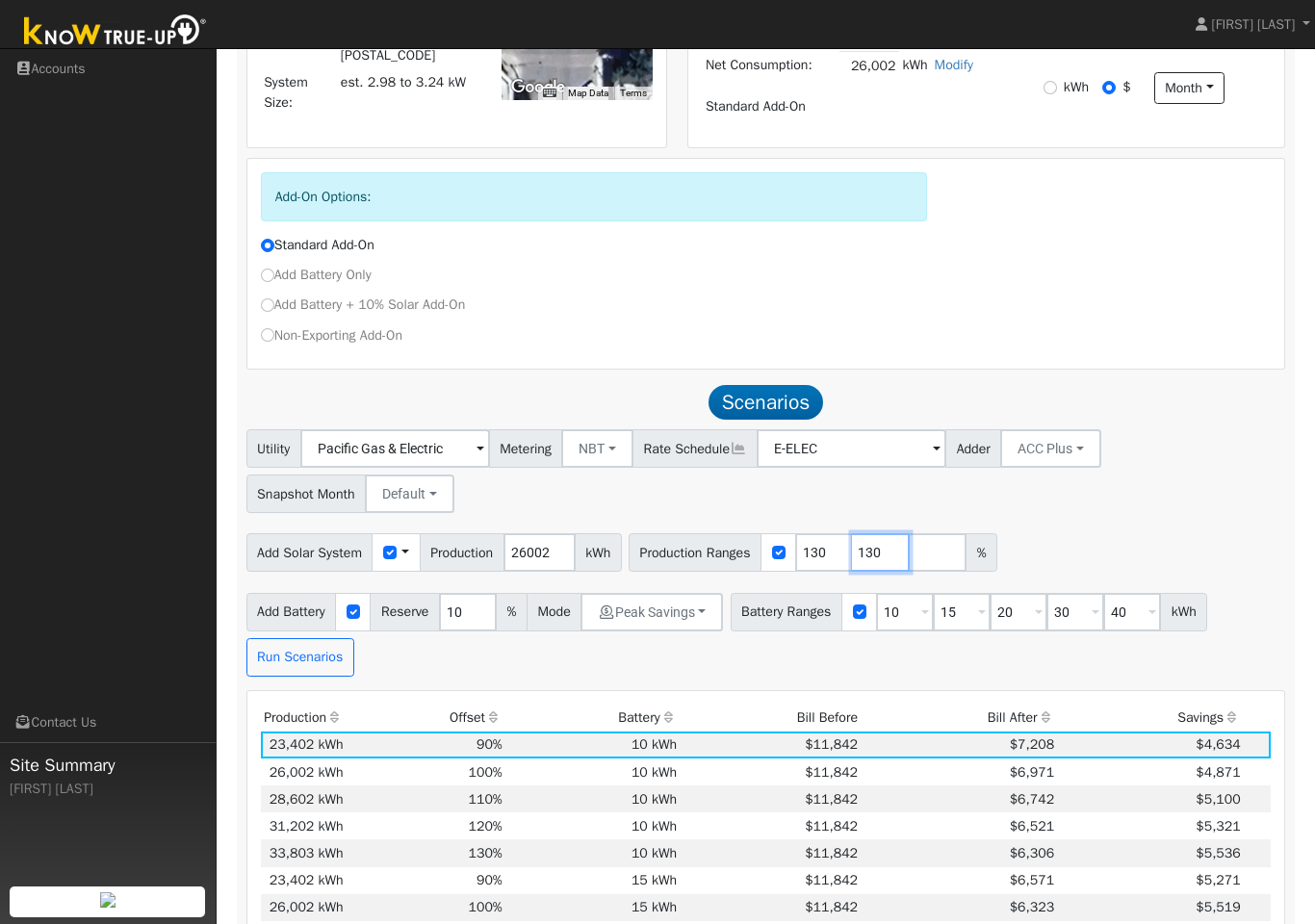 click on "130" at bounding box center [881, 552] 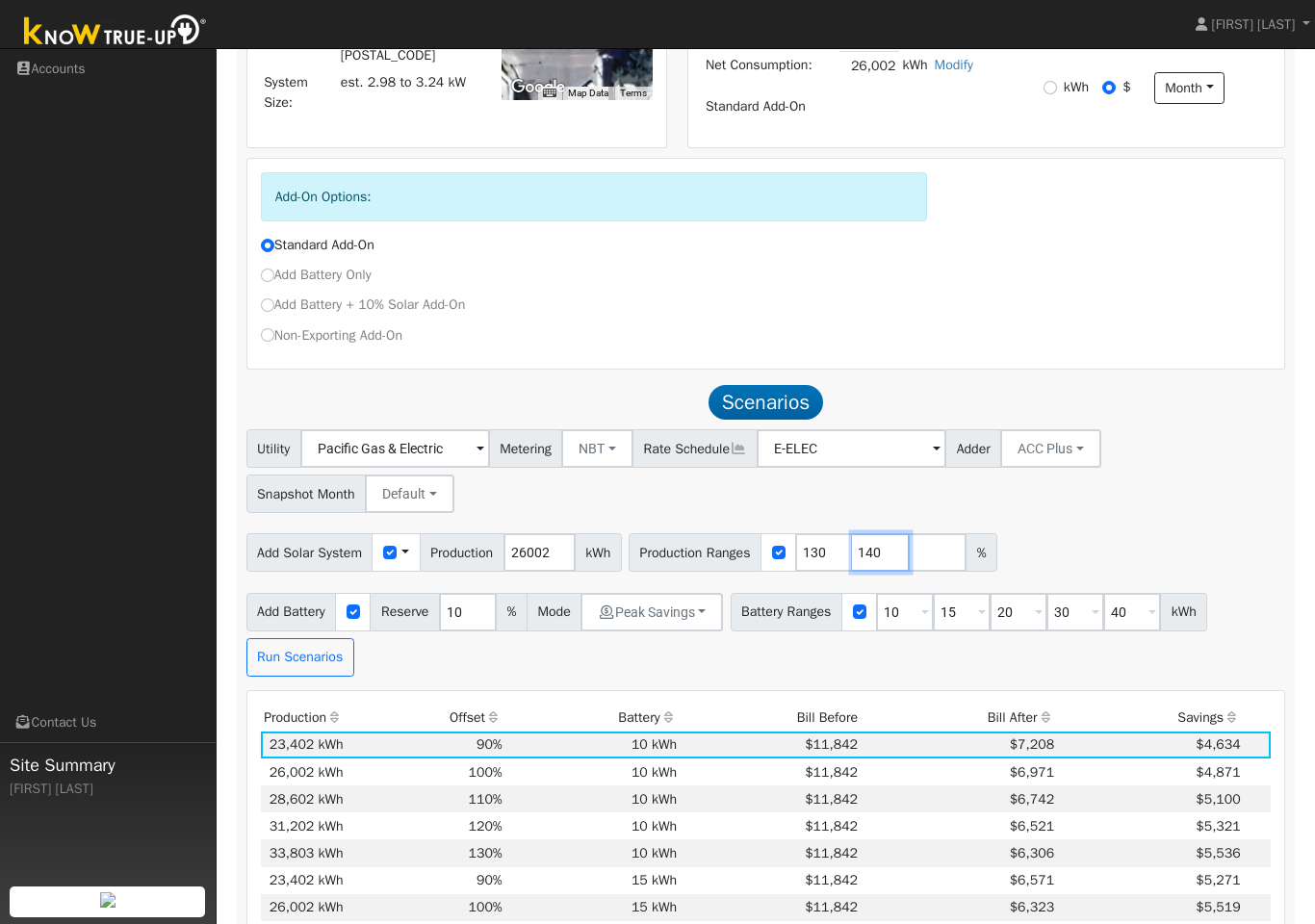 type on "140" 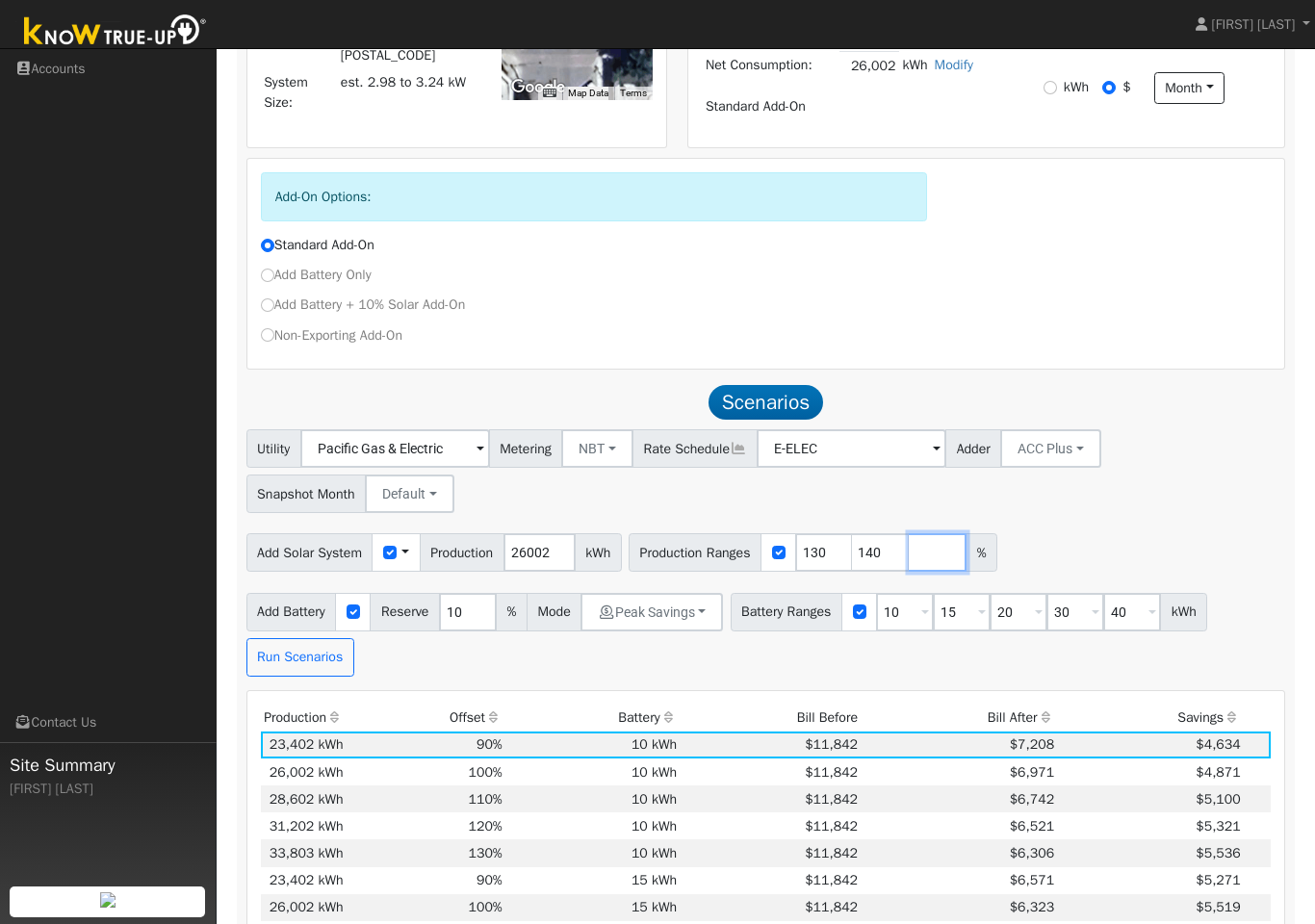 click at bounding box center (938, 552) 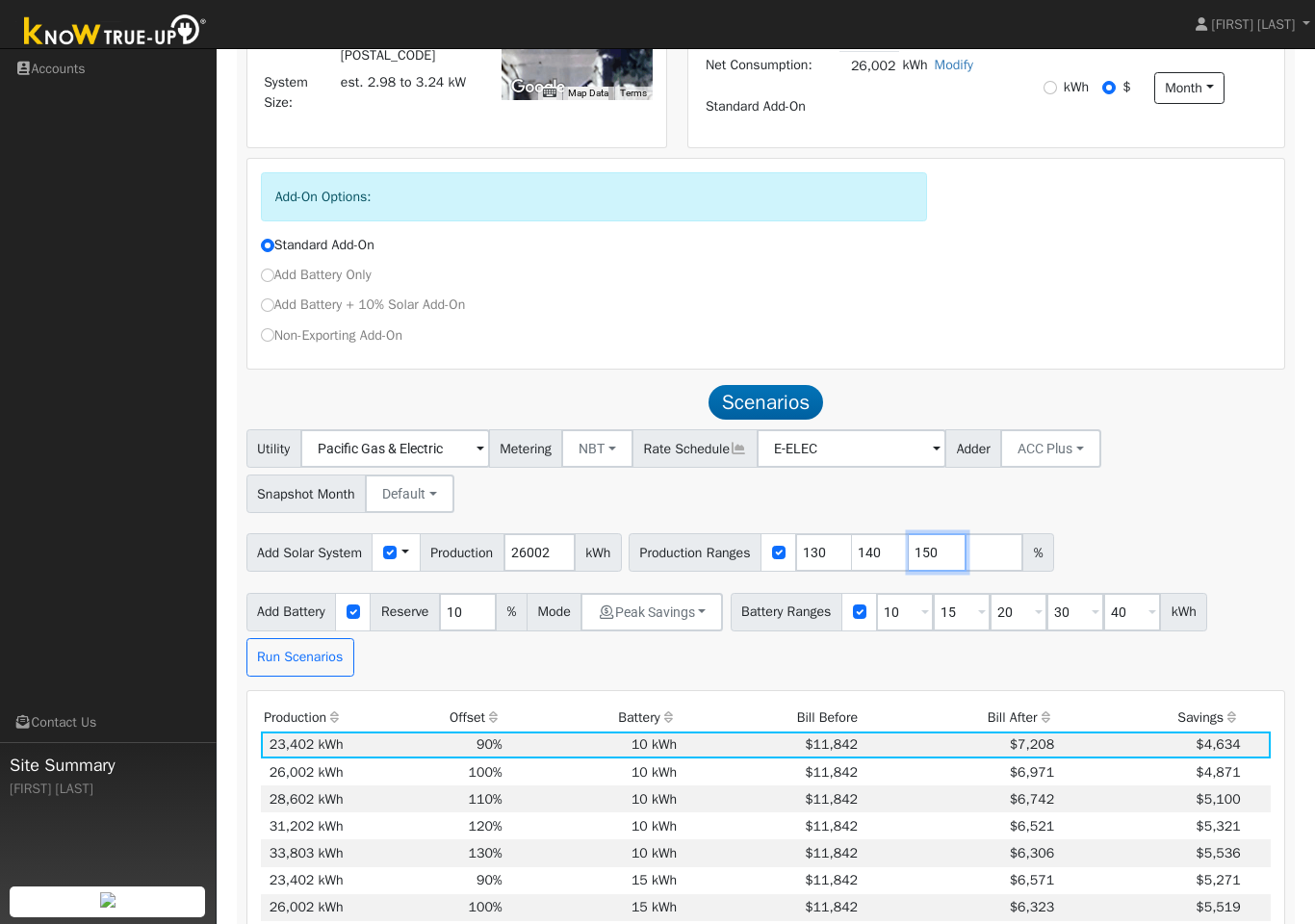 type on "150" 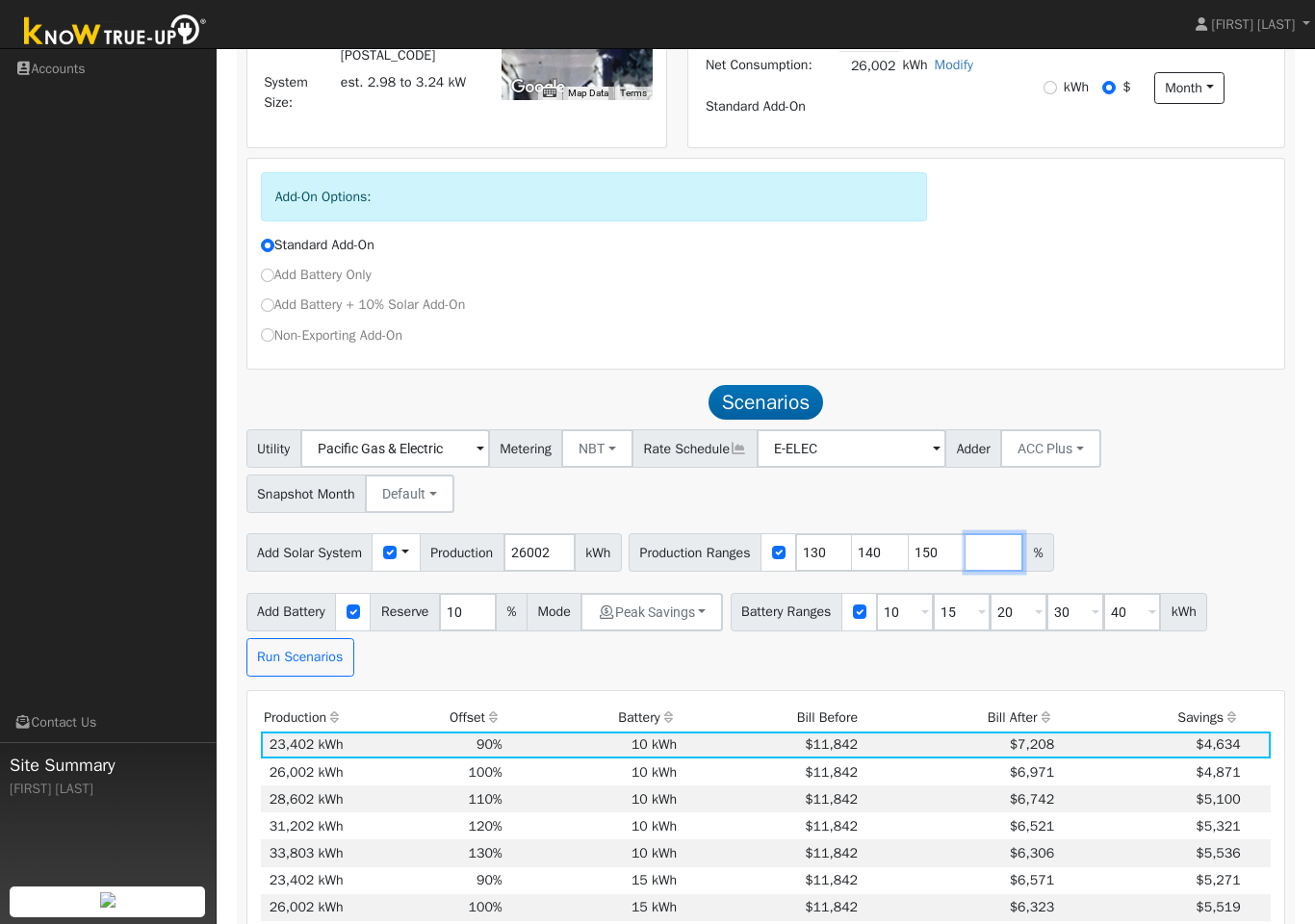 click at bounding box center [994, 552] 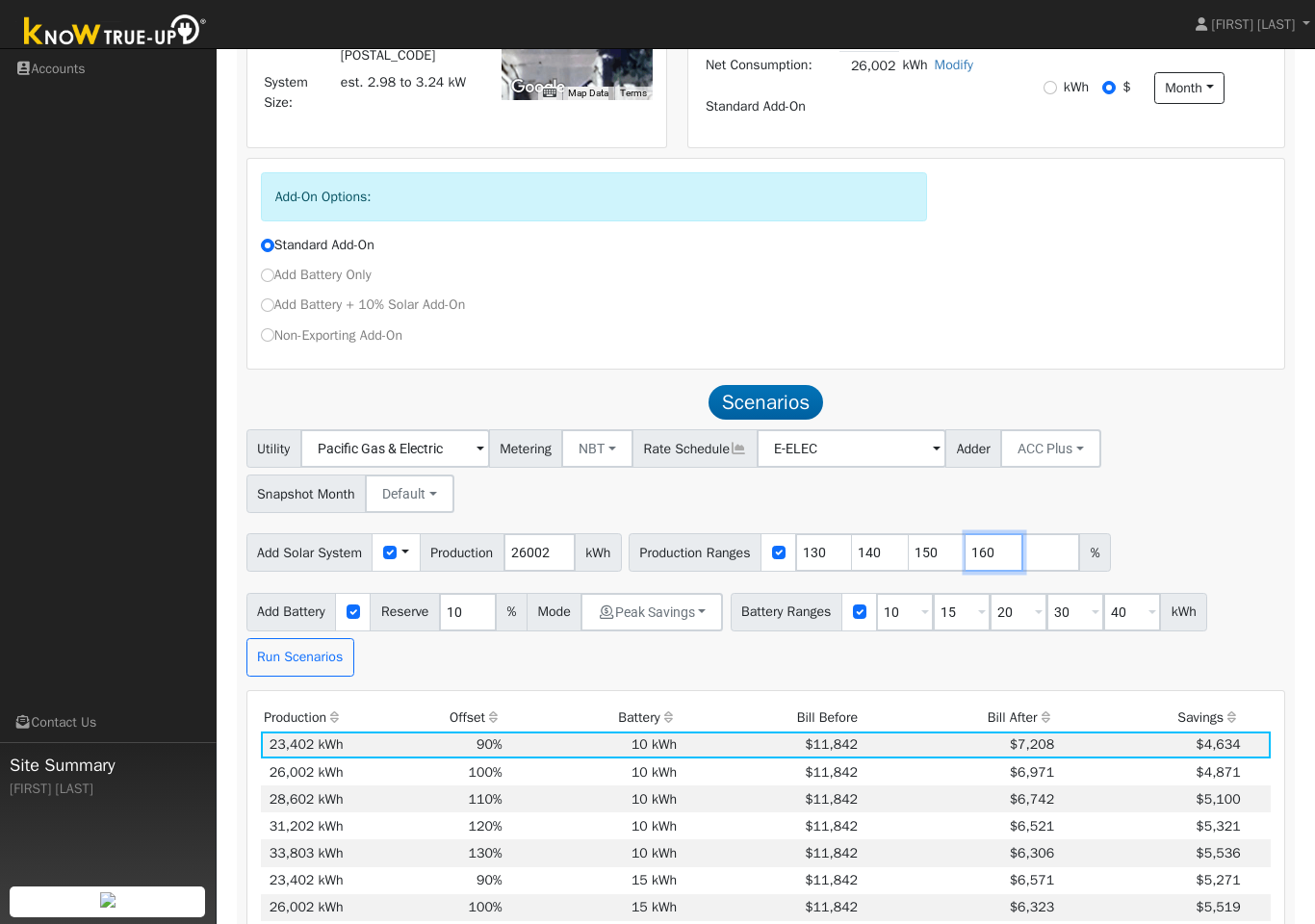 type on "160" 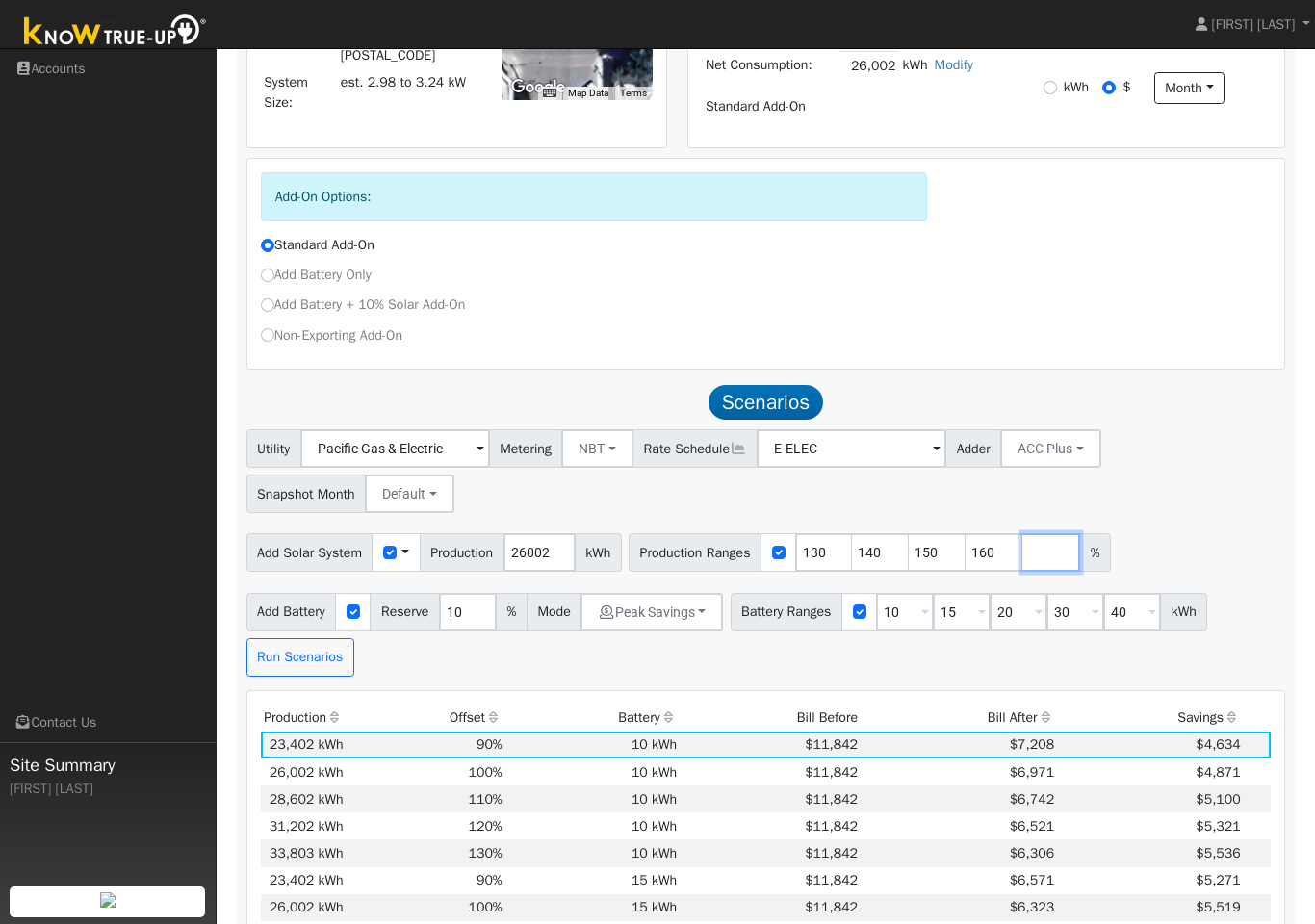 click at bounding box center (1051, 552) 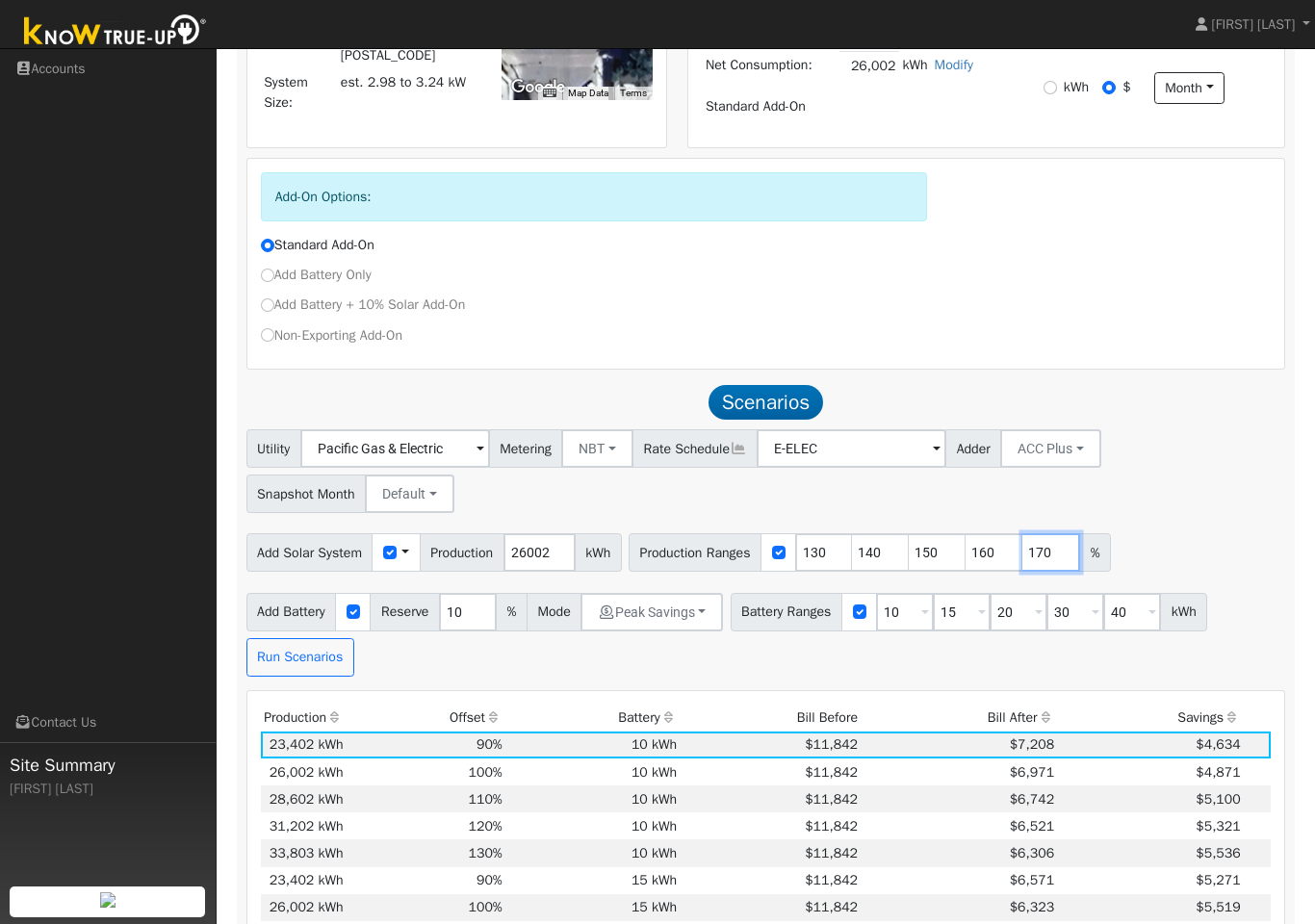 type on "170" 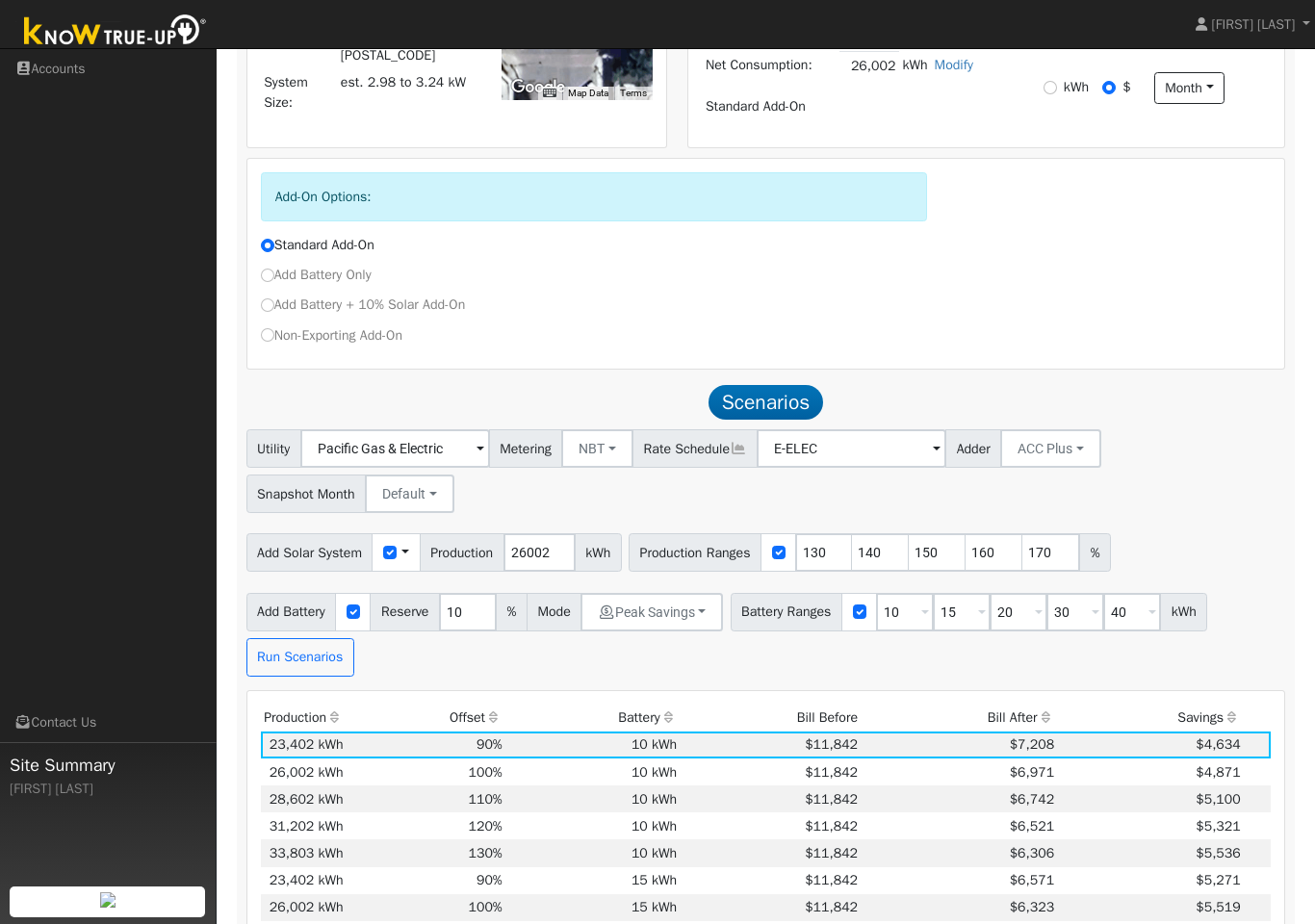 click on "Add Solar System Use CSV Data Production 26002 kWh Production Ranges 130 140 150 160 170 %" at bounding box center [765, 549] 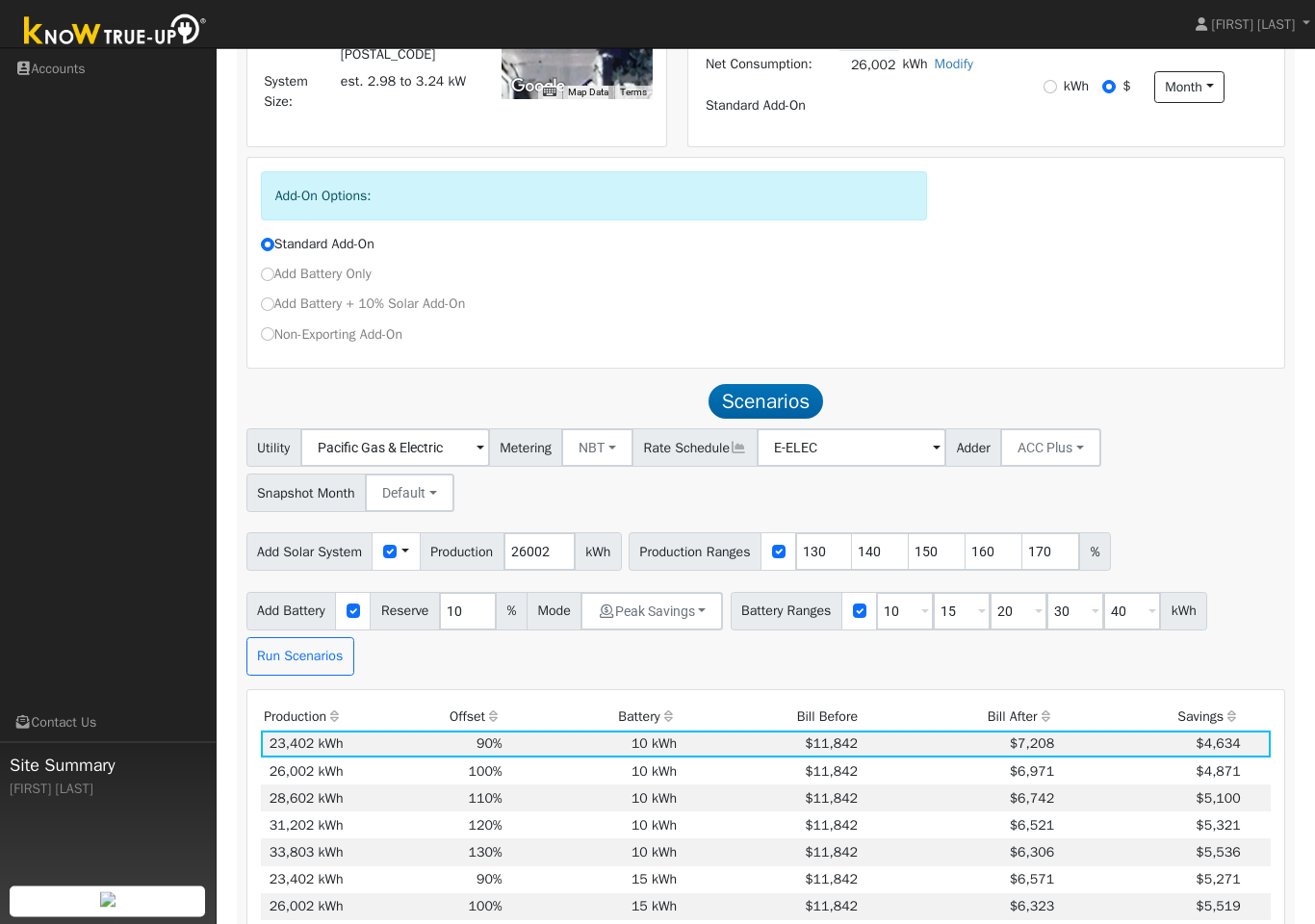 click at bounding box center [925, 613] 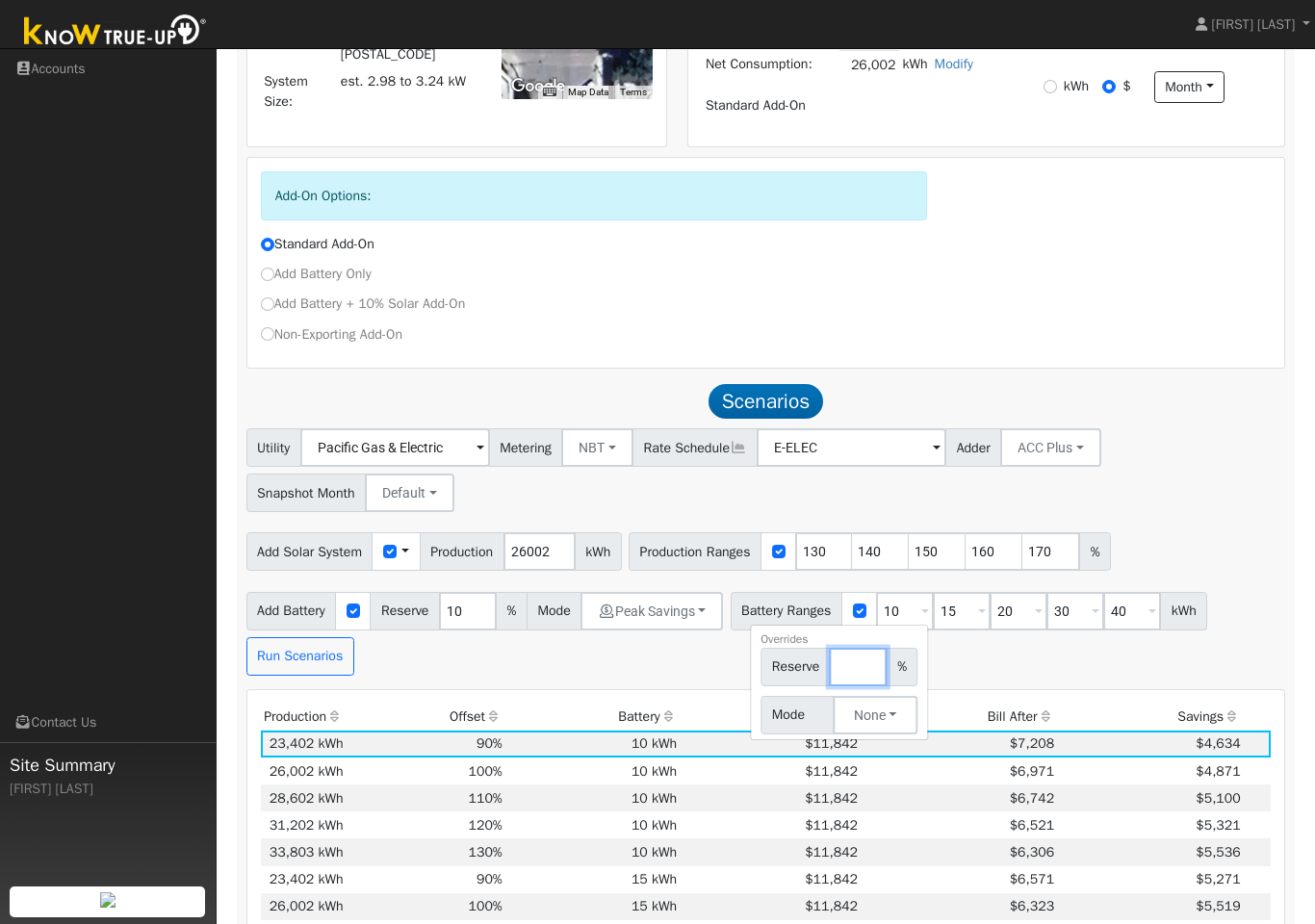 scroll, scrollTop: 558, scrollLeft: 0, axis: vertical 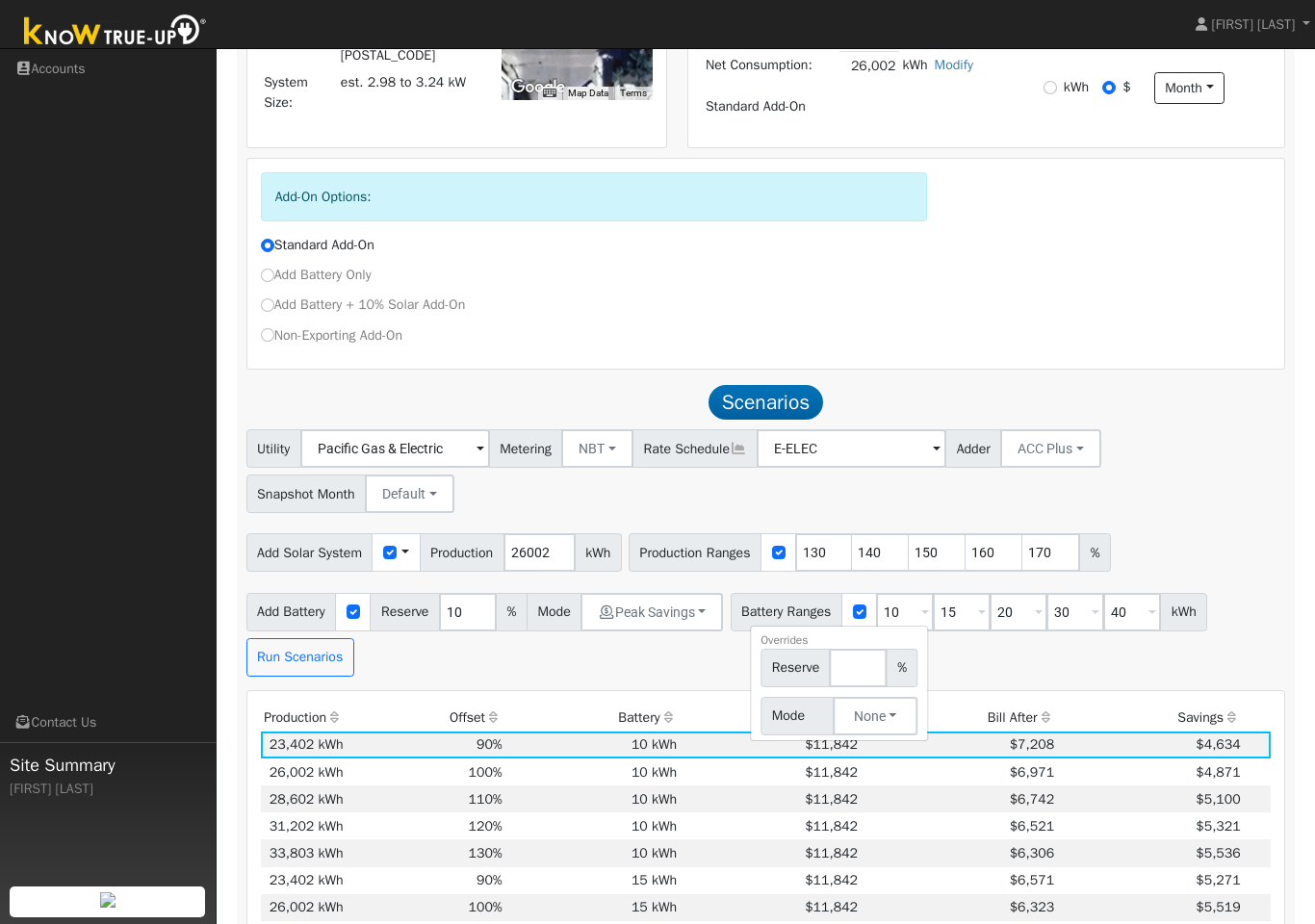 click on "Add Battery Reserve 10 % Mode  Peak Savings  Self Consumption  Peak Savings    ACC High Value Push    Backup Battery Ranges 10 Overrides Reserve % Mode  None None  Self Consumption  Peak Savings    ACC High Value Push    Backup 15 Overrides Reserve % Mode  None None  Self Consumption  Peak Savings    ACC High Value Push    Backup 20 Overrides Reserve % Mode  None None  Self Consumption  Peak Savings    ACC High Value Push    Backup 30 Overrides Reserve % Mode  None None  Self Consumption  Peak Savings    ACC High Value Push    Backup 40 Overrides Reserve % Mode  None None  Self Consumption  Peak Savings    ACC High Value Push    Backup kWh Run Scenarios" at bounding box center (765, 630) 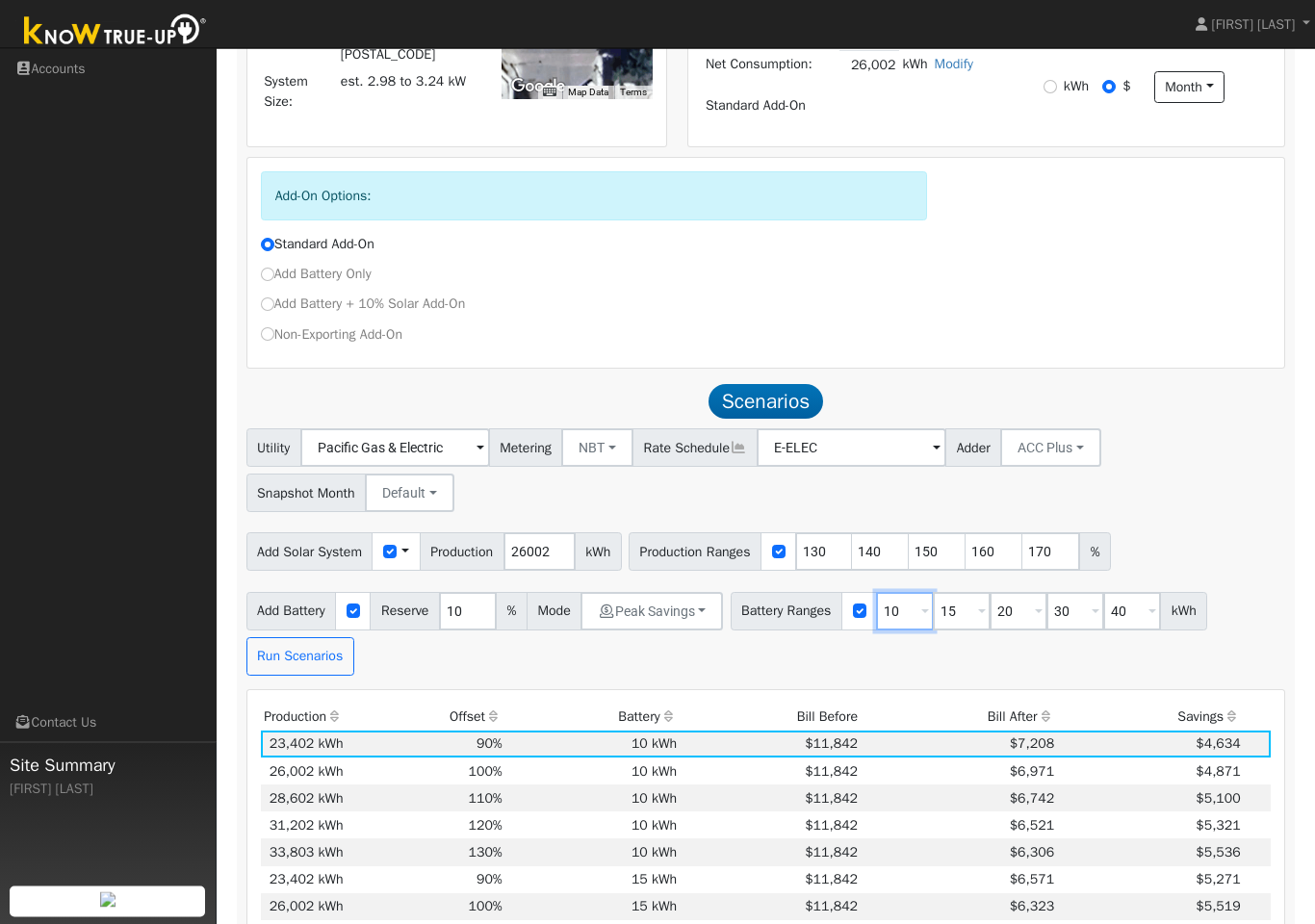 click on "10" at bounding box center [905, 612] 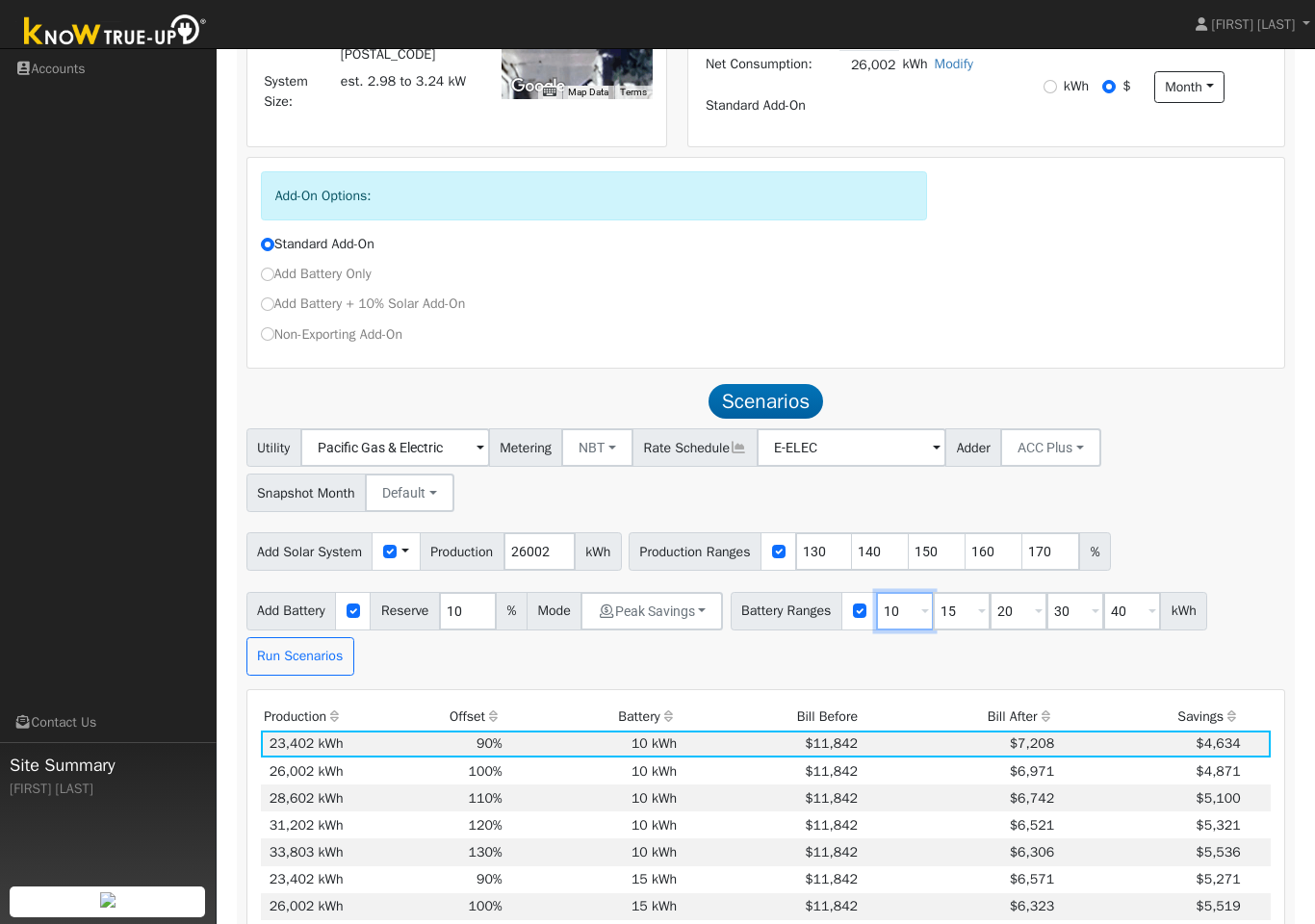 scroll, scrollTop: 558, scrollLeft: 0, axis: vertical 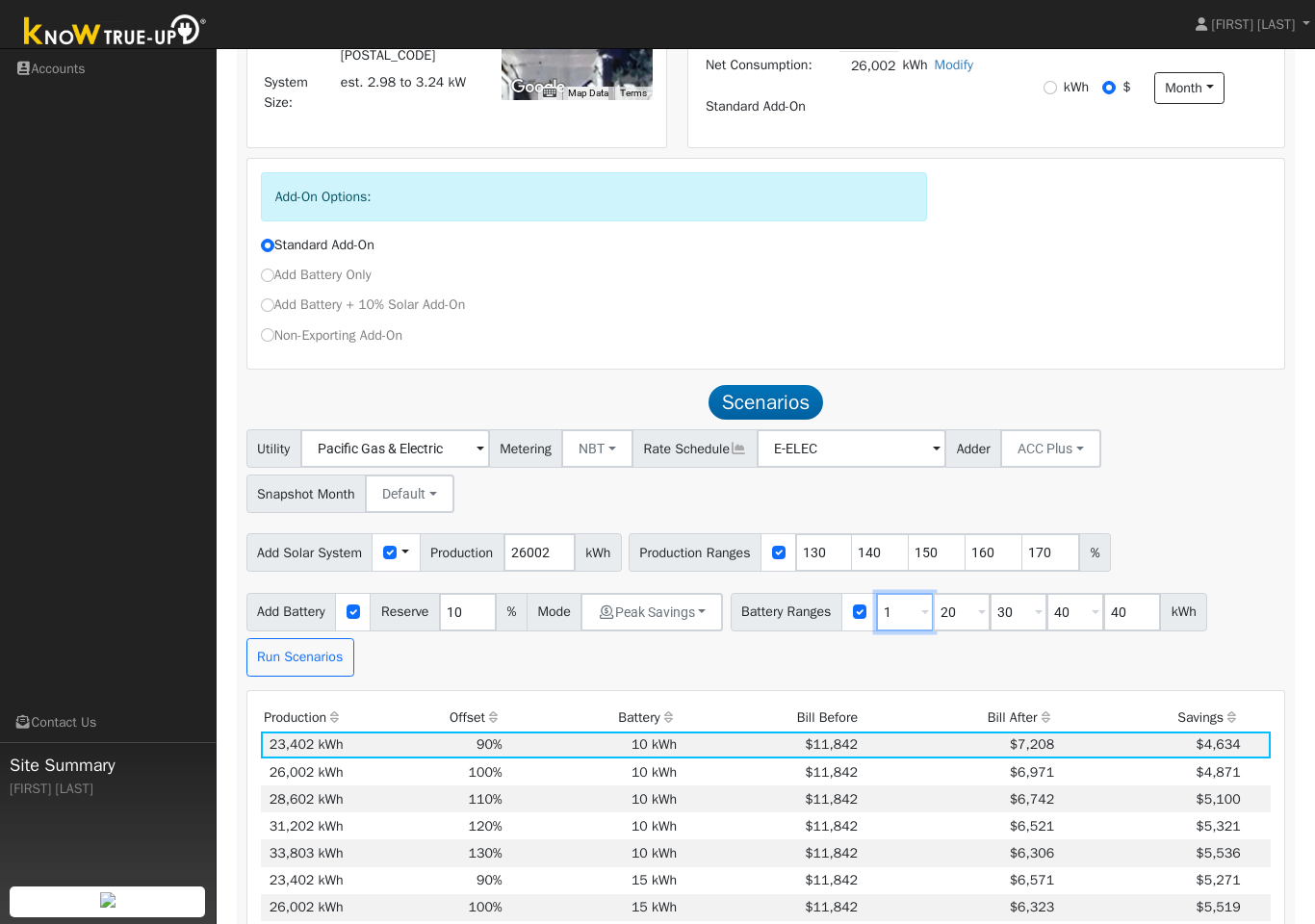 type on "15" 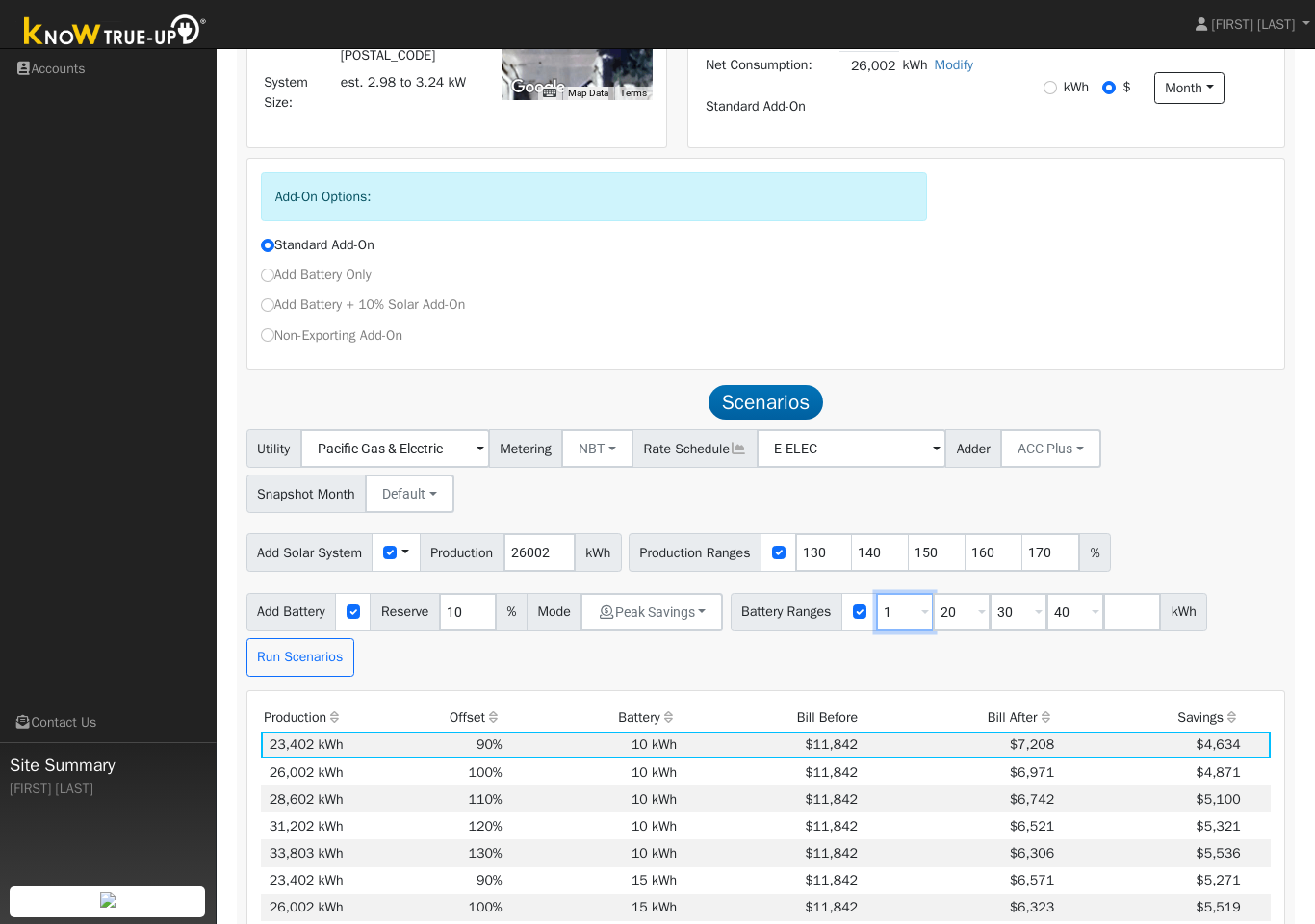 type on "20" 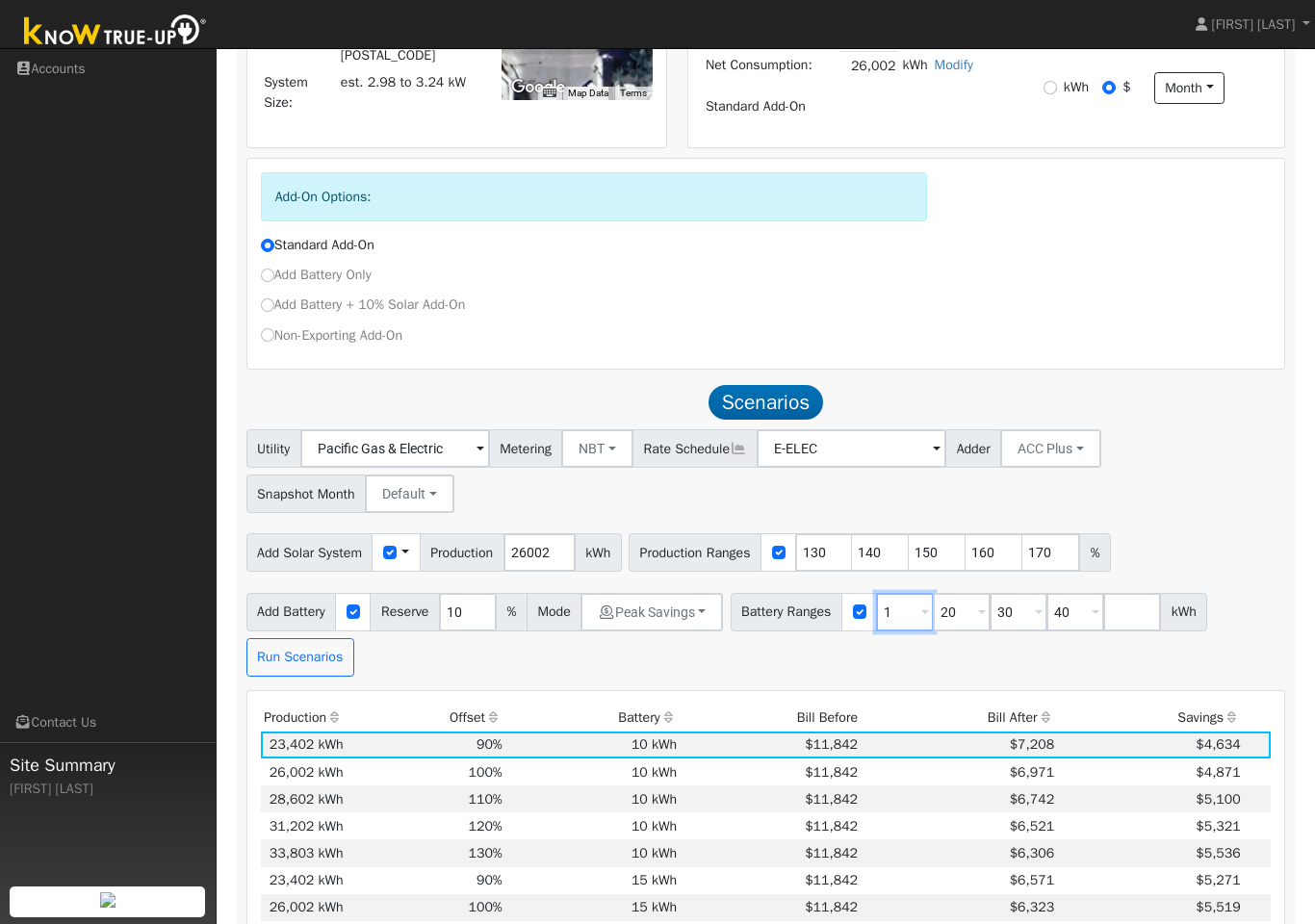 type on "30" 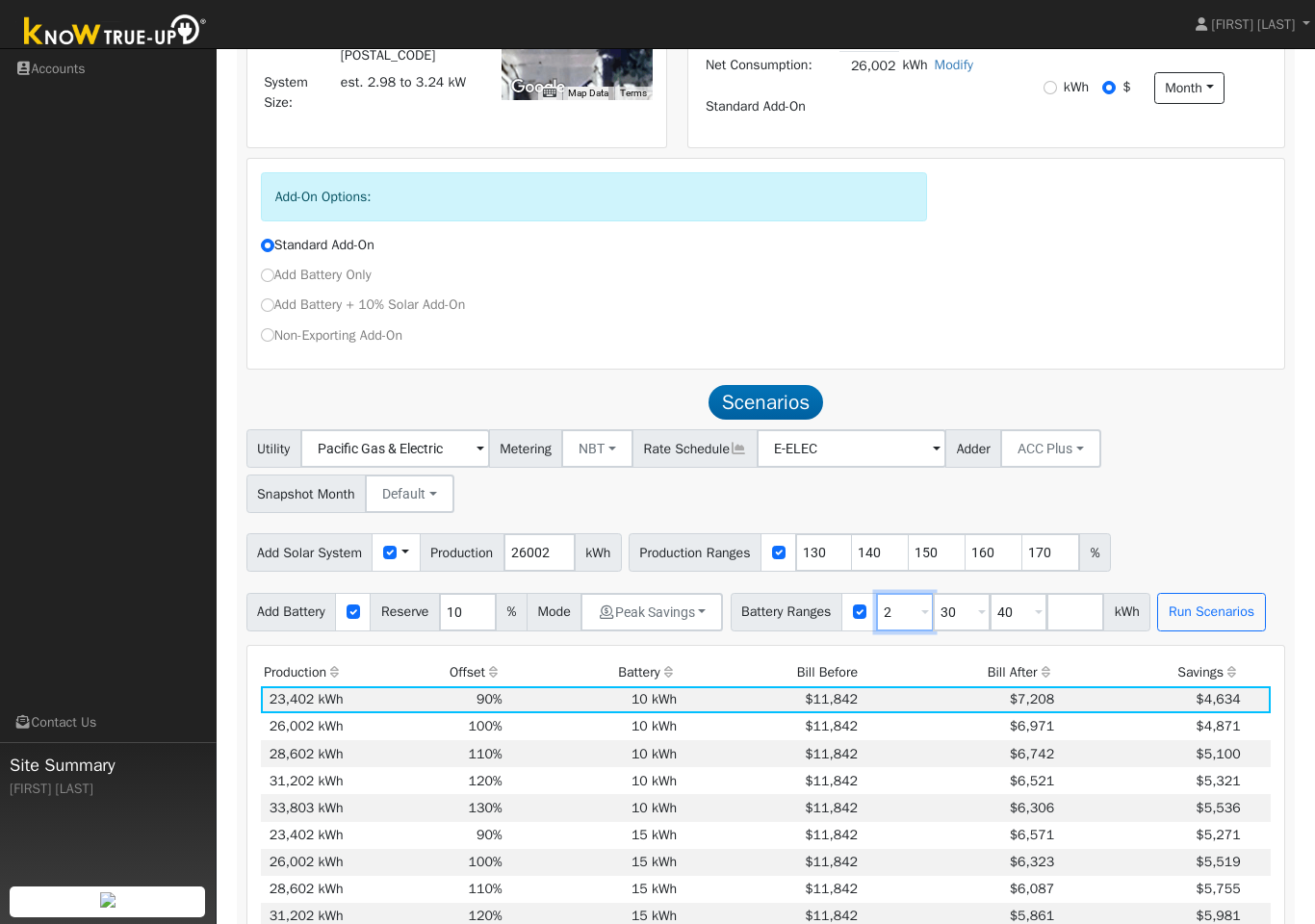 type on "30" 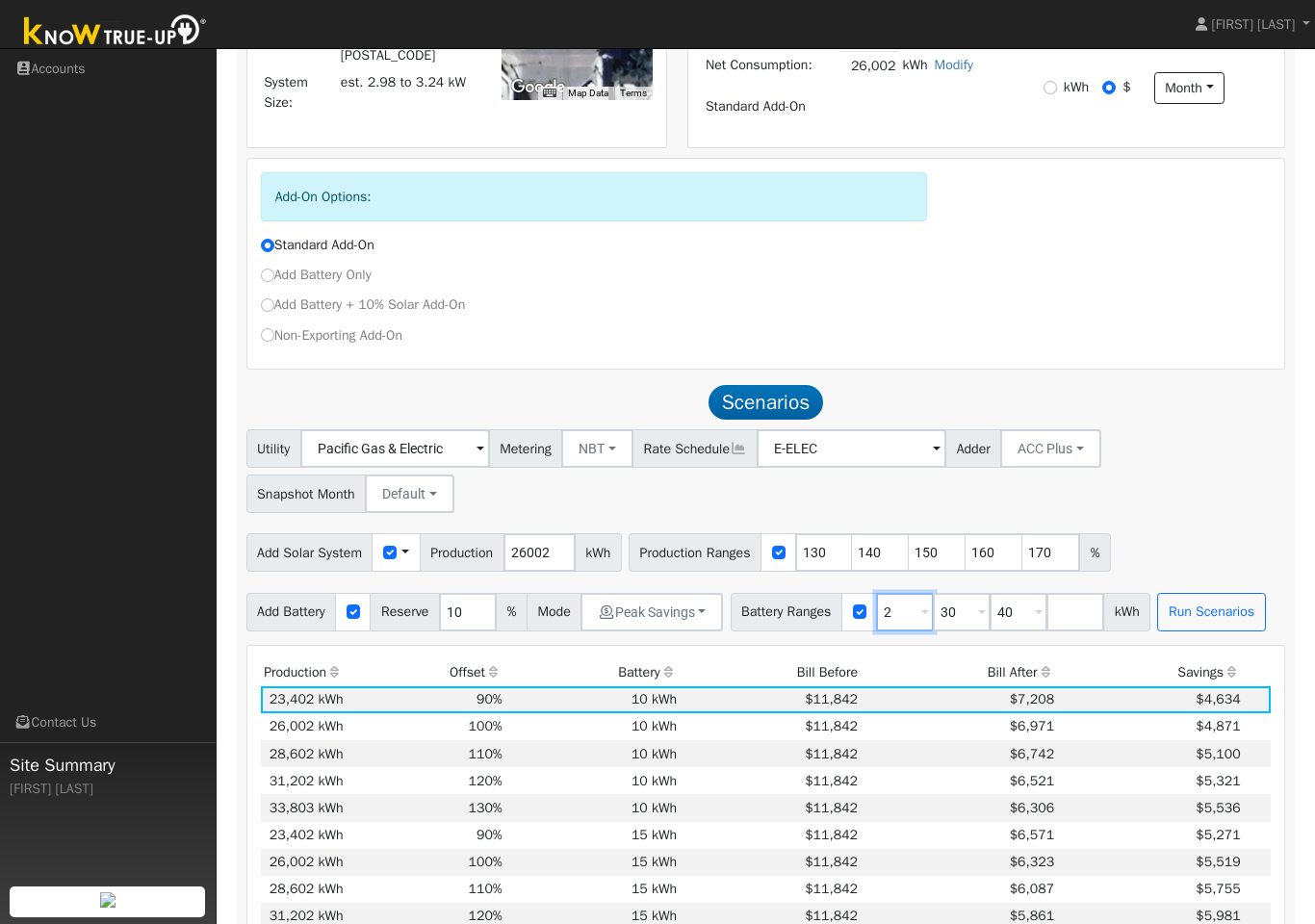 type on "40" 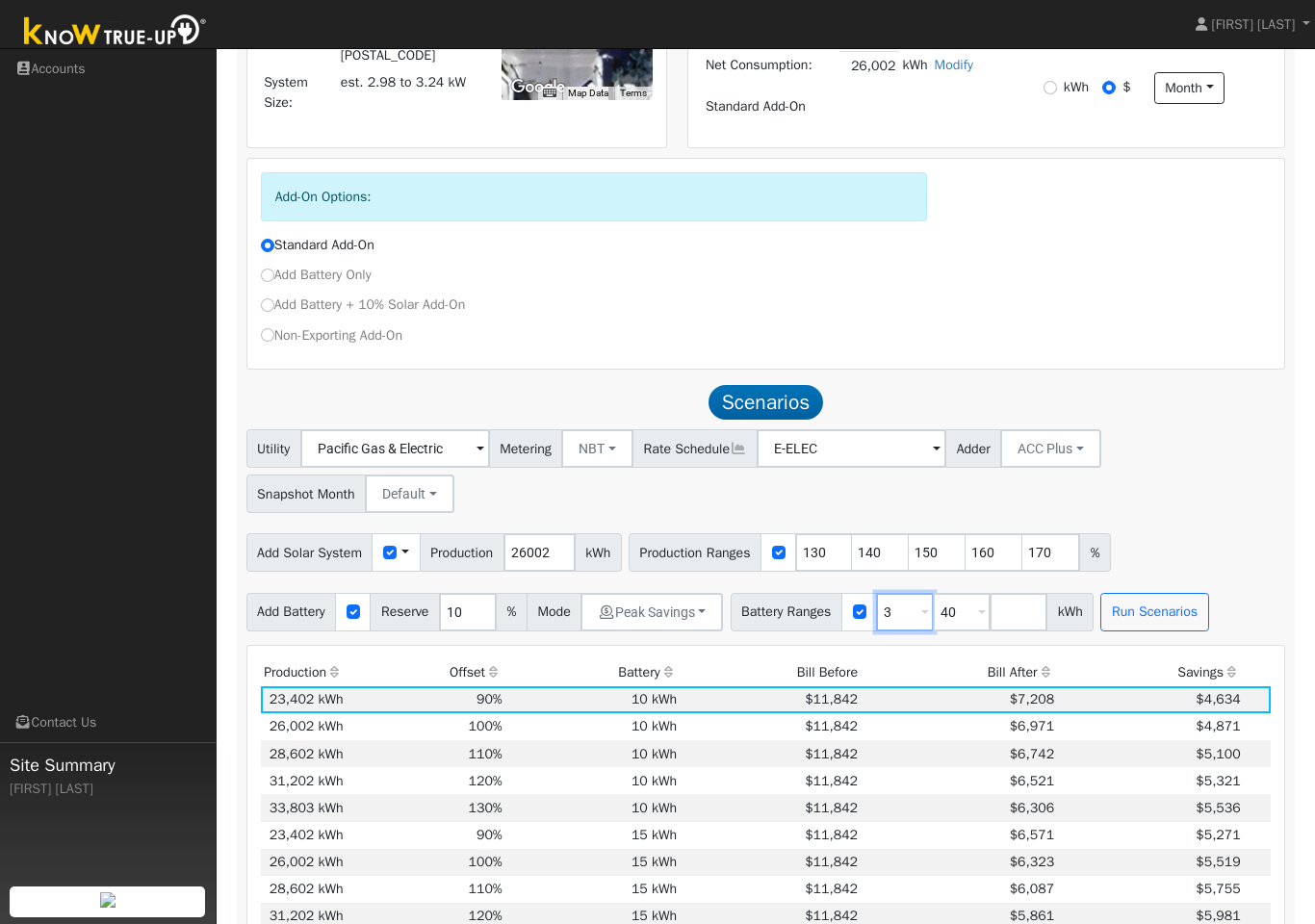 type on "40" 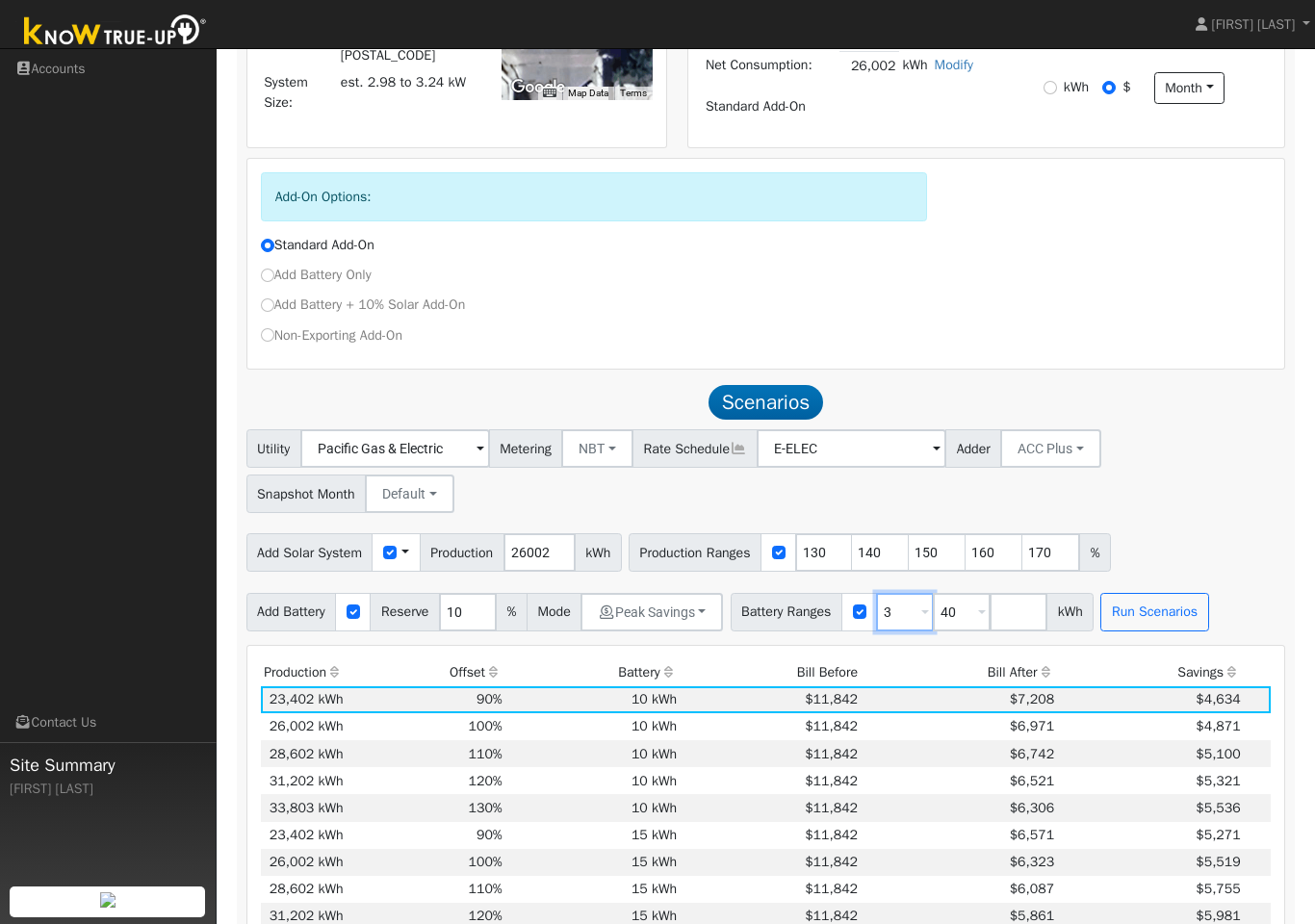 type 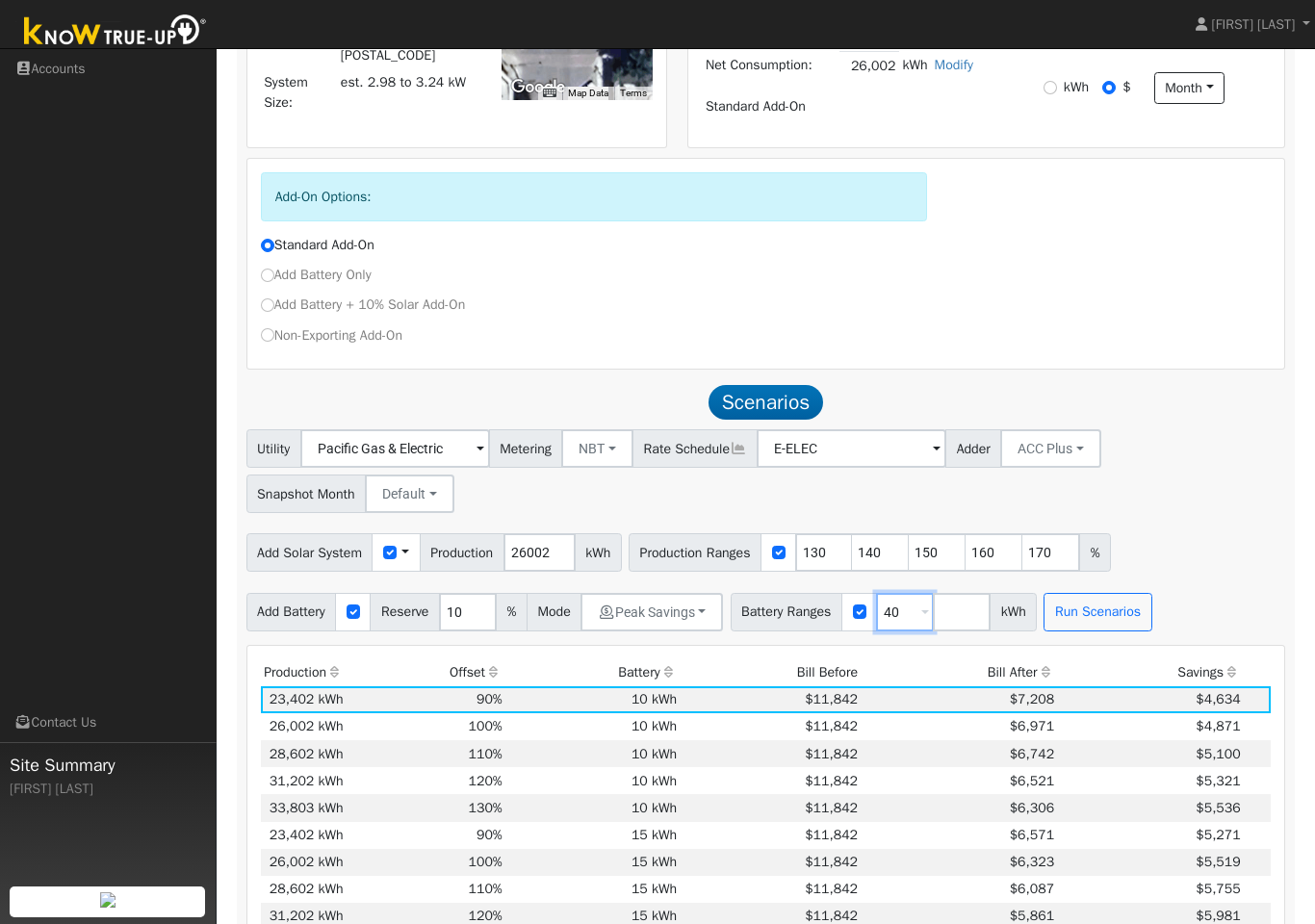 type on "4" 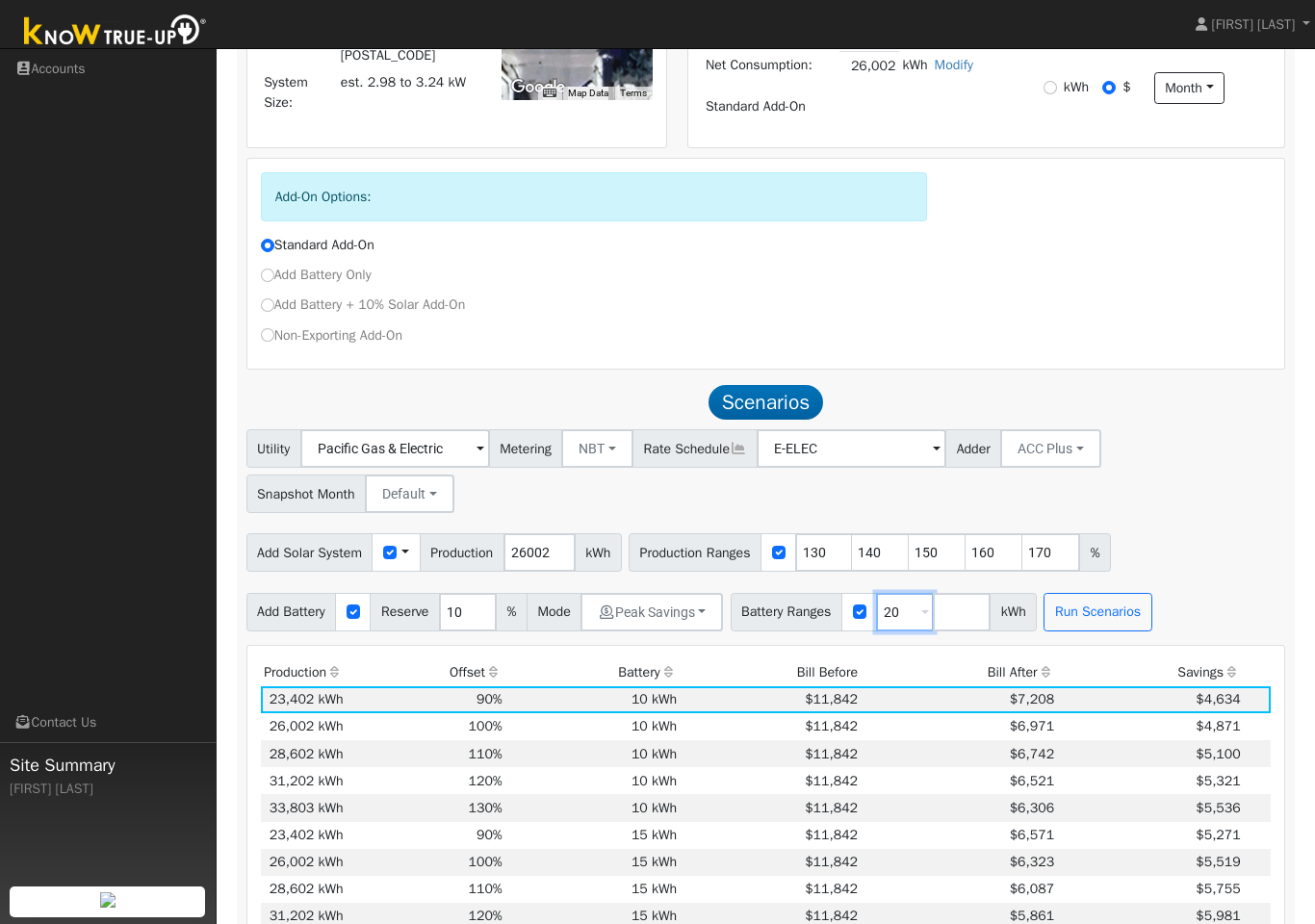 type on "20" 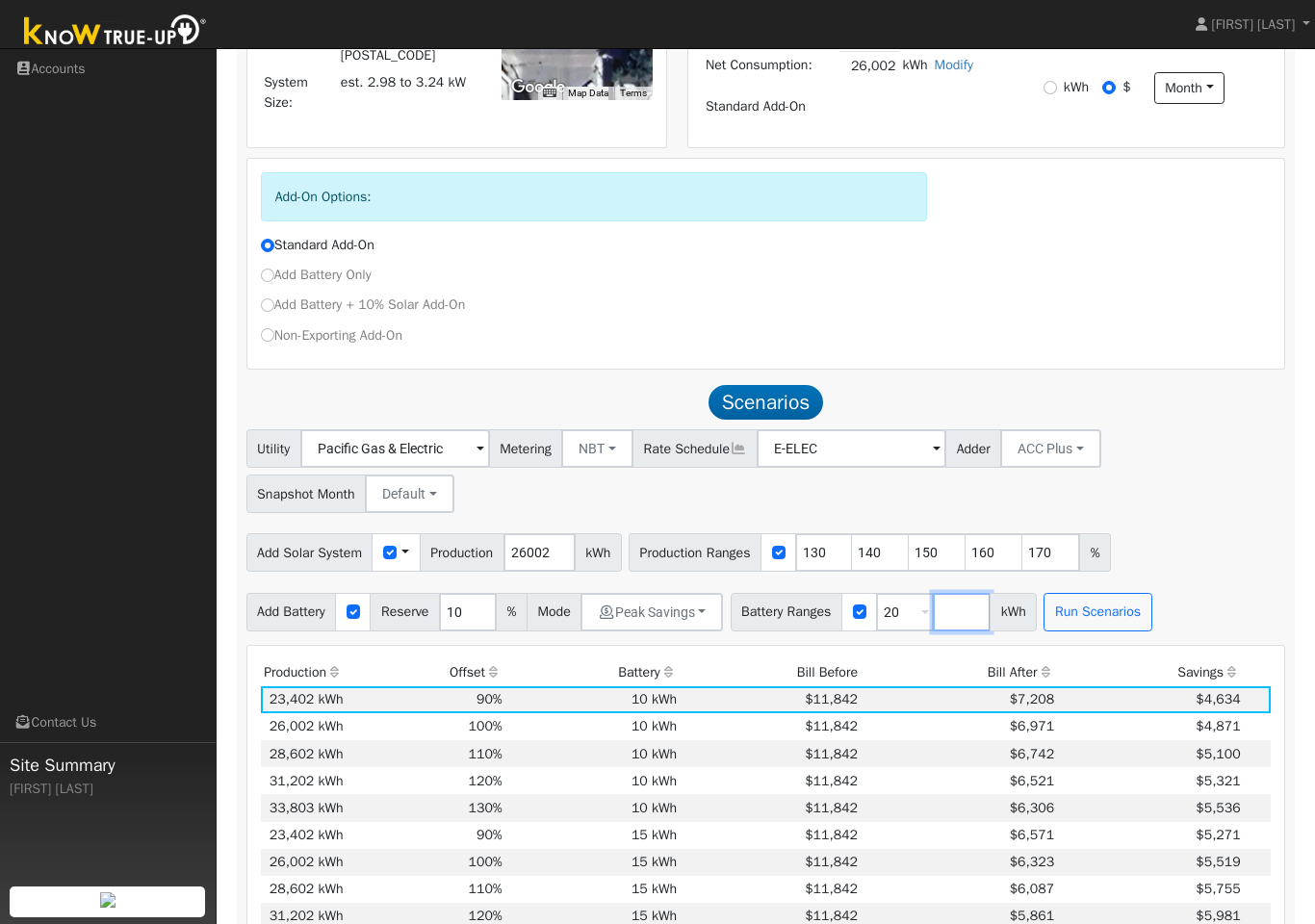 click at bounding box center (962, 612) 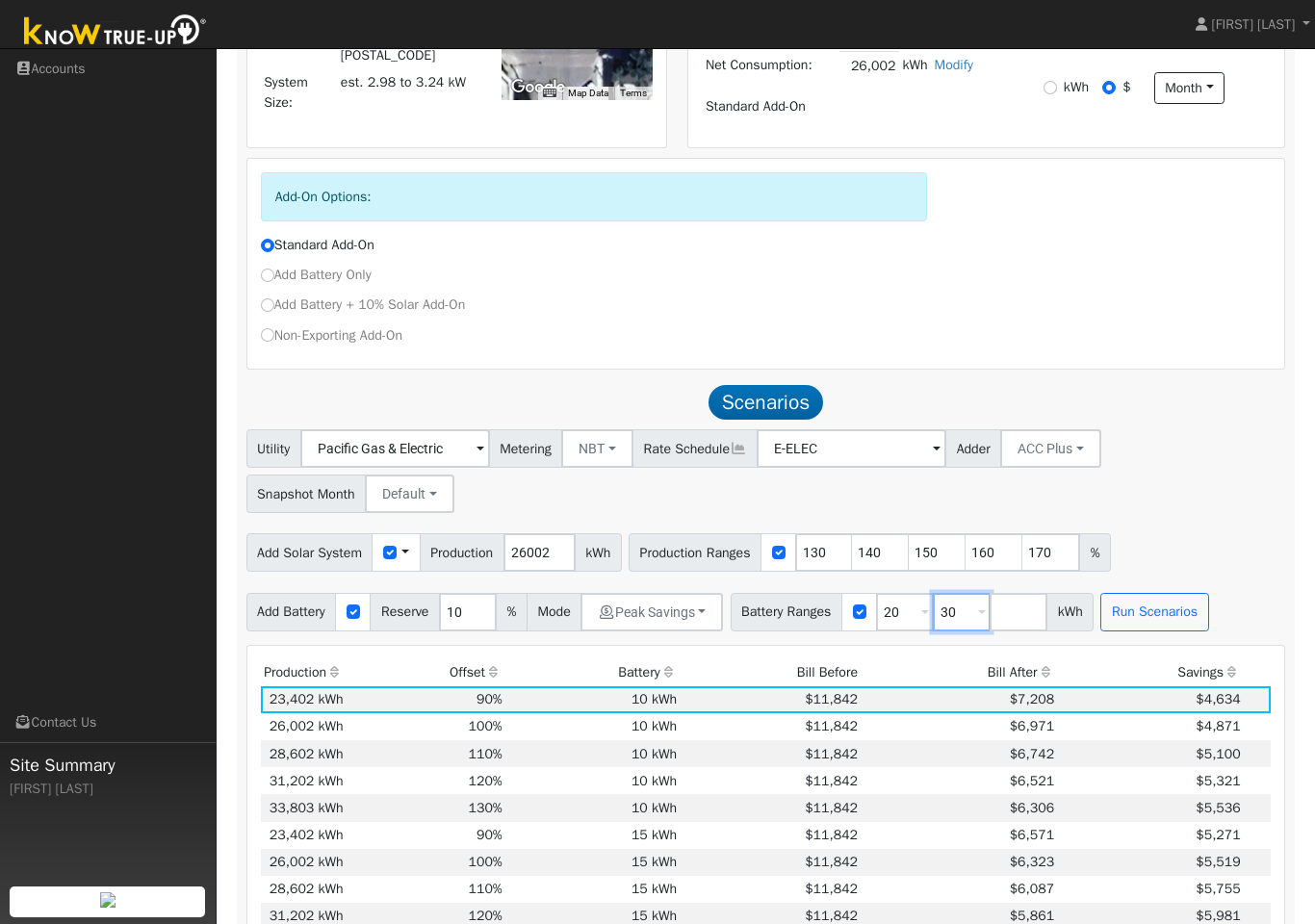 type on "30" 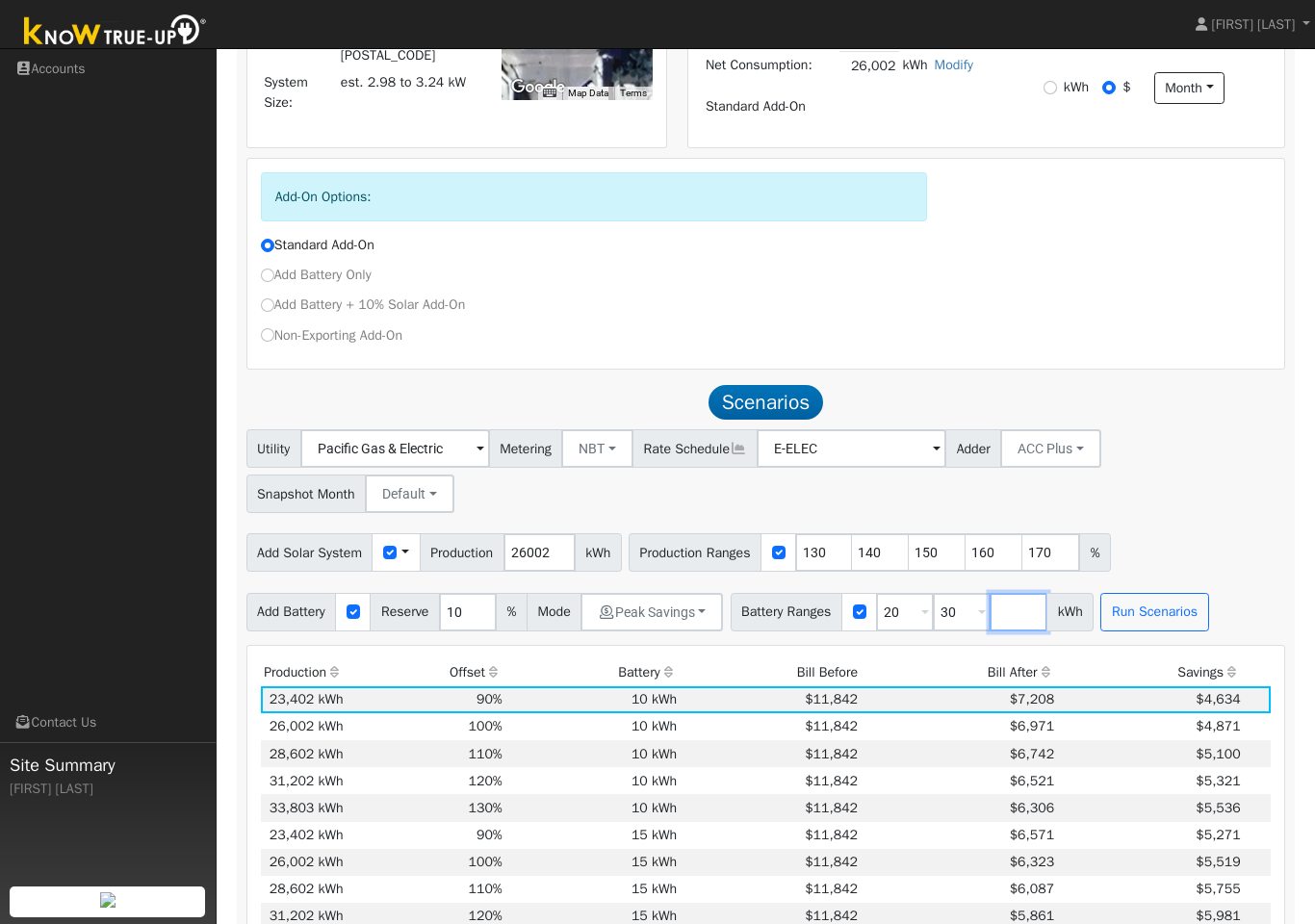 click at bounding box center (1018, 612) 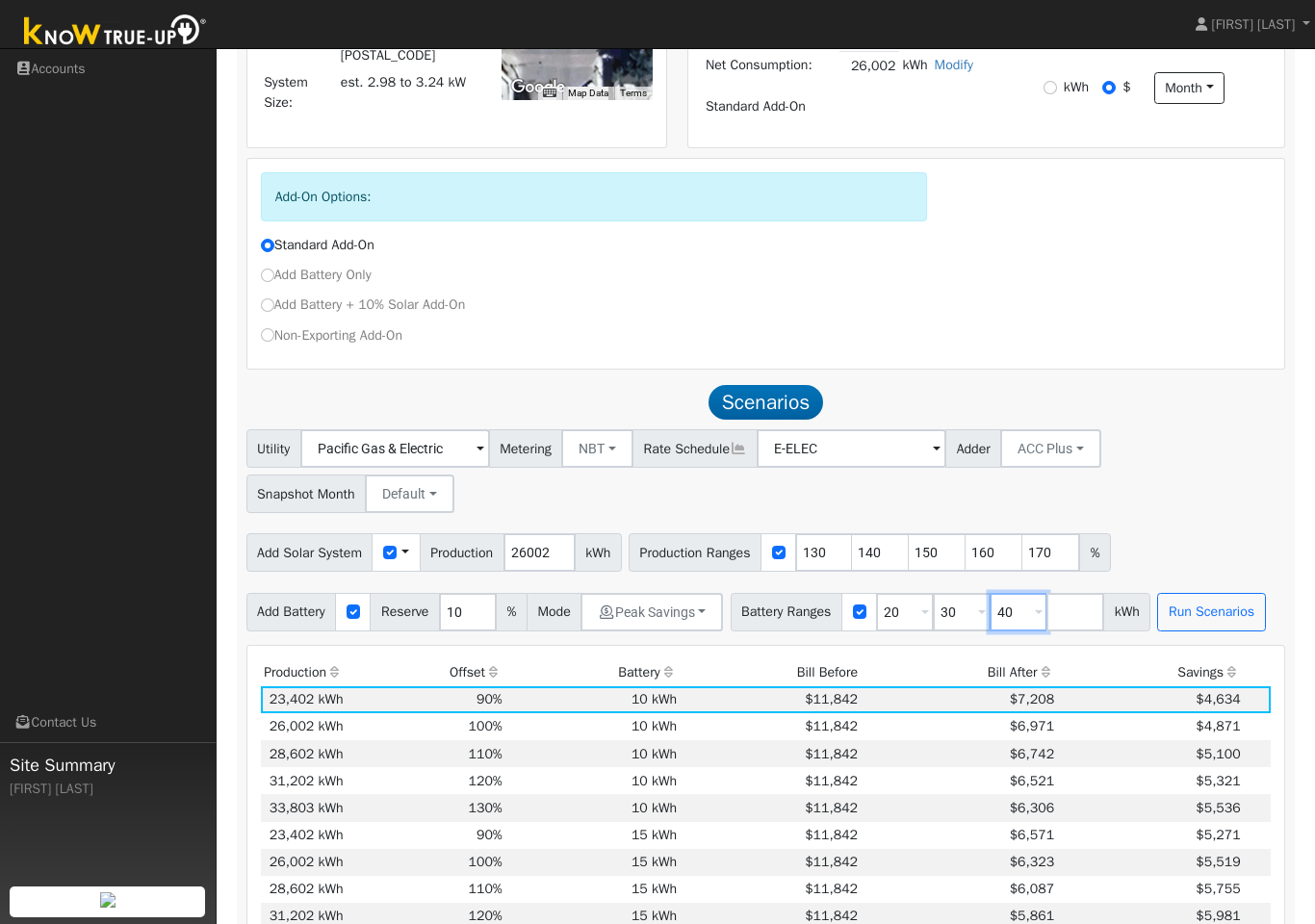 type on "40" 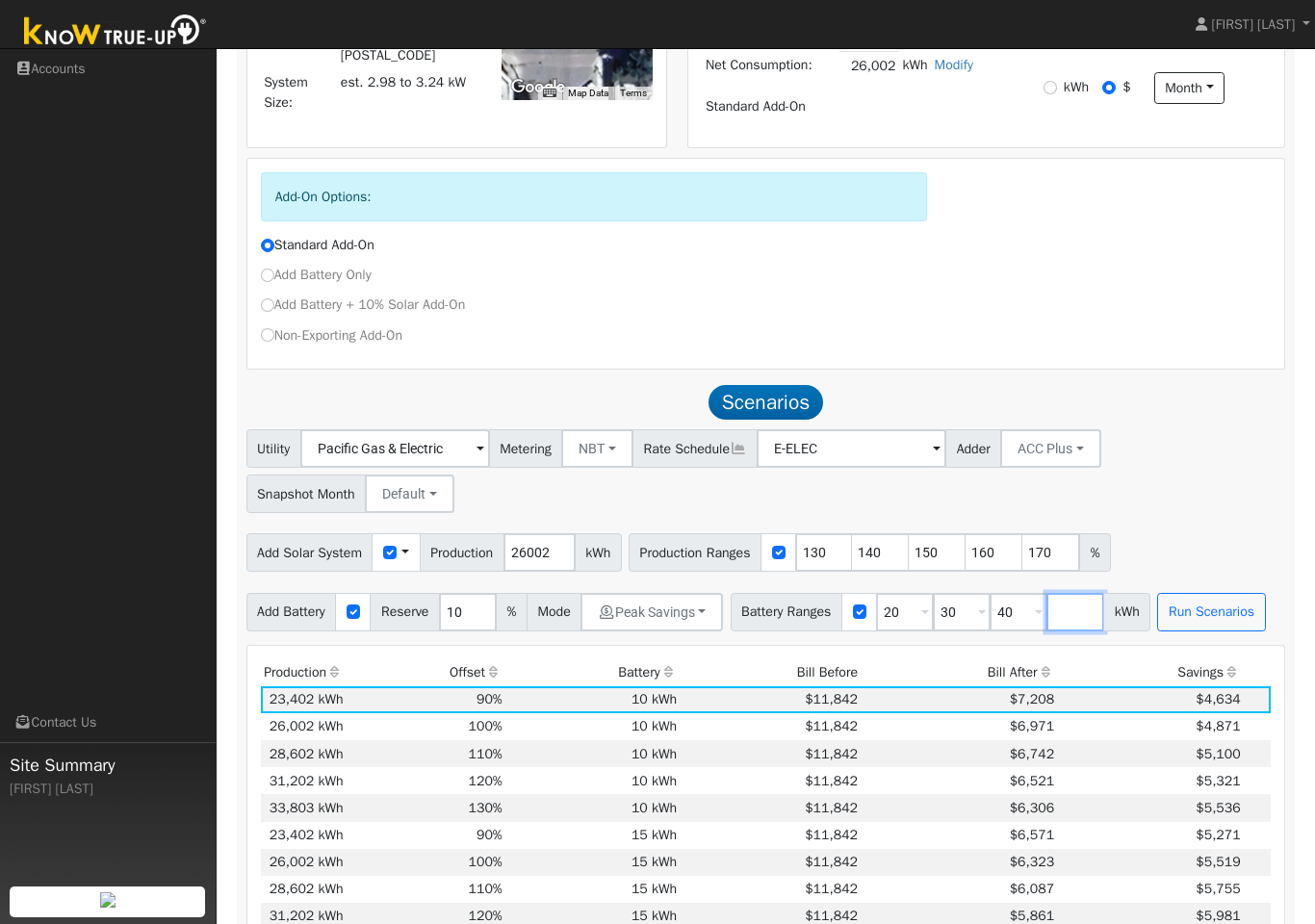click at bounding box center [1075, 612] 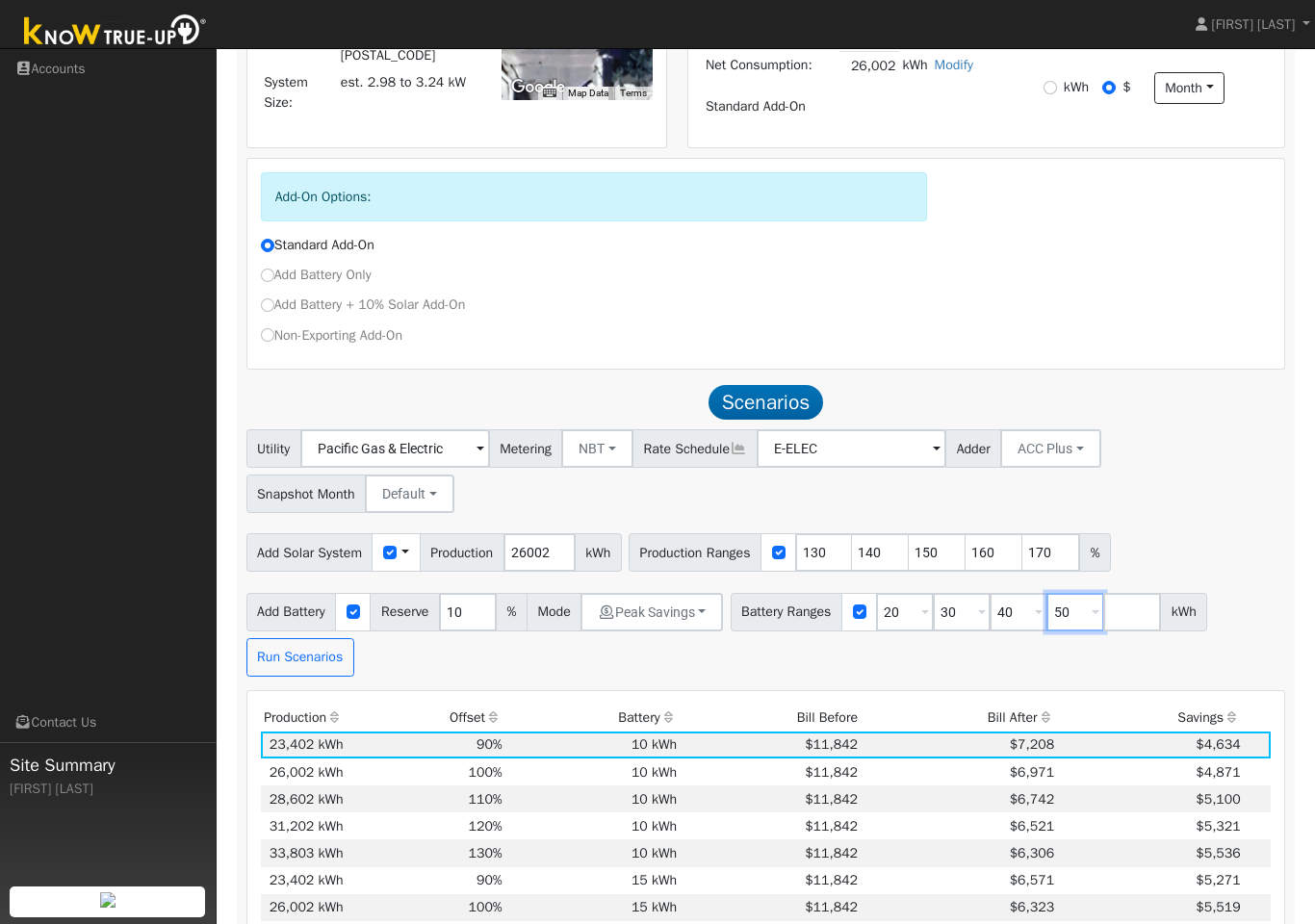type on "50" 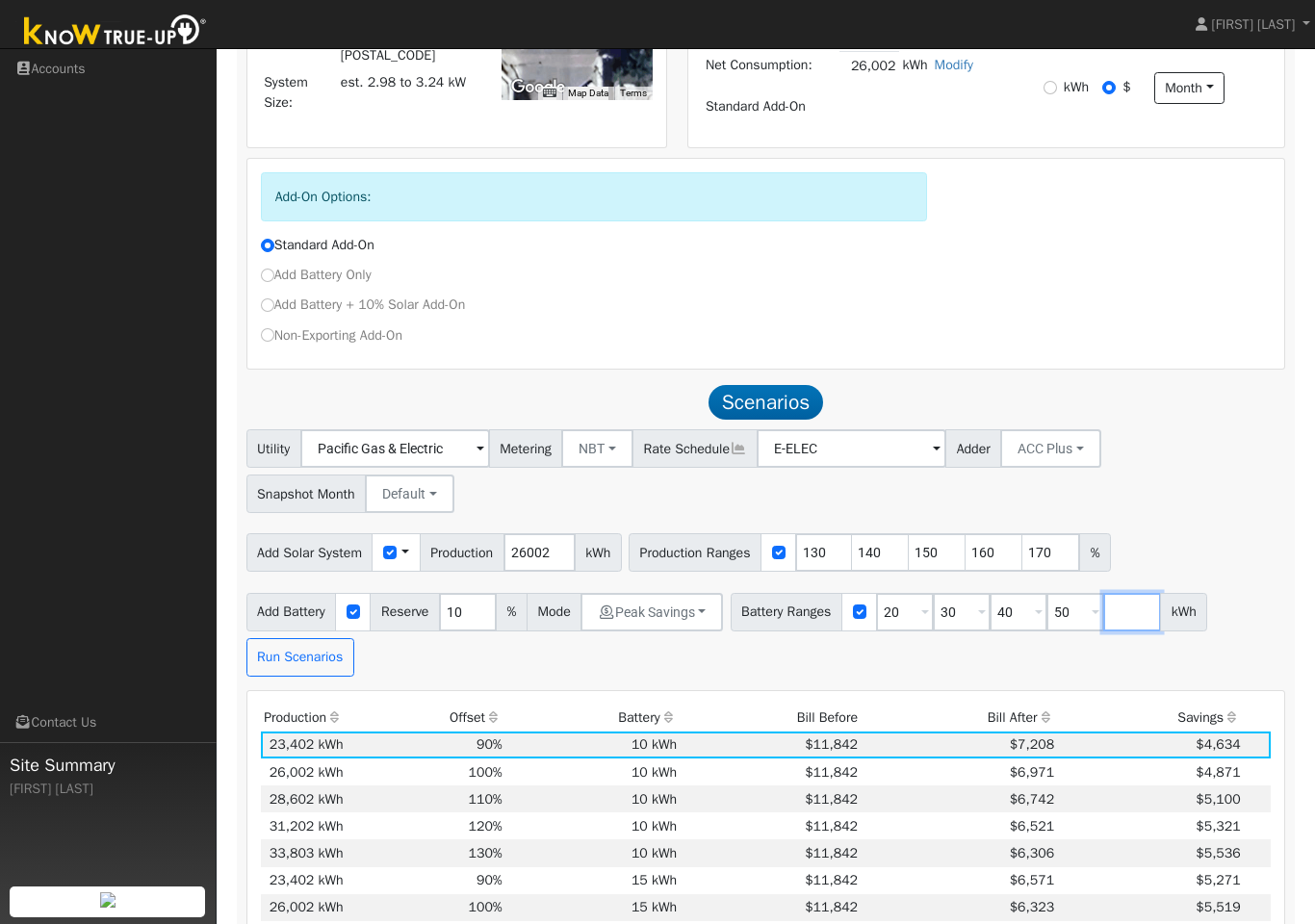 click at bounding box center [1132, 612] 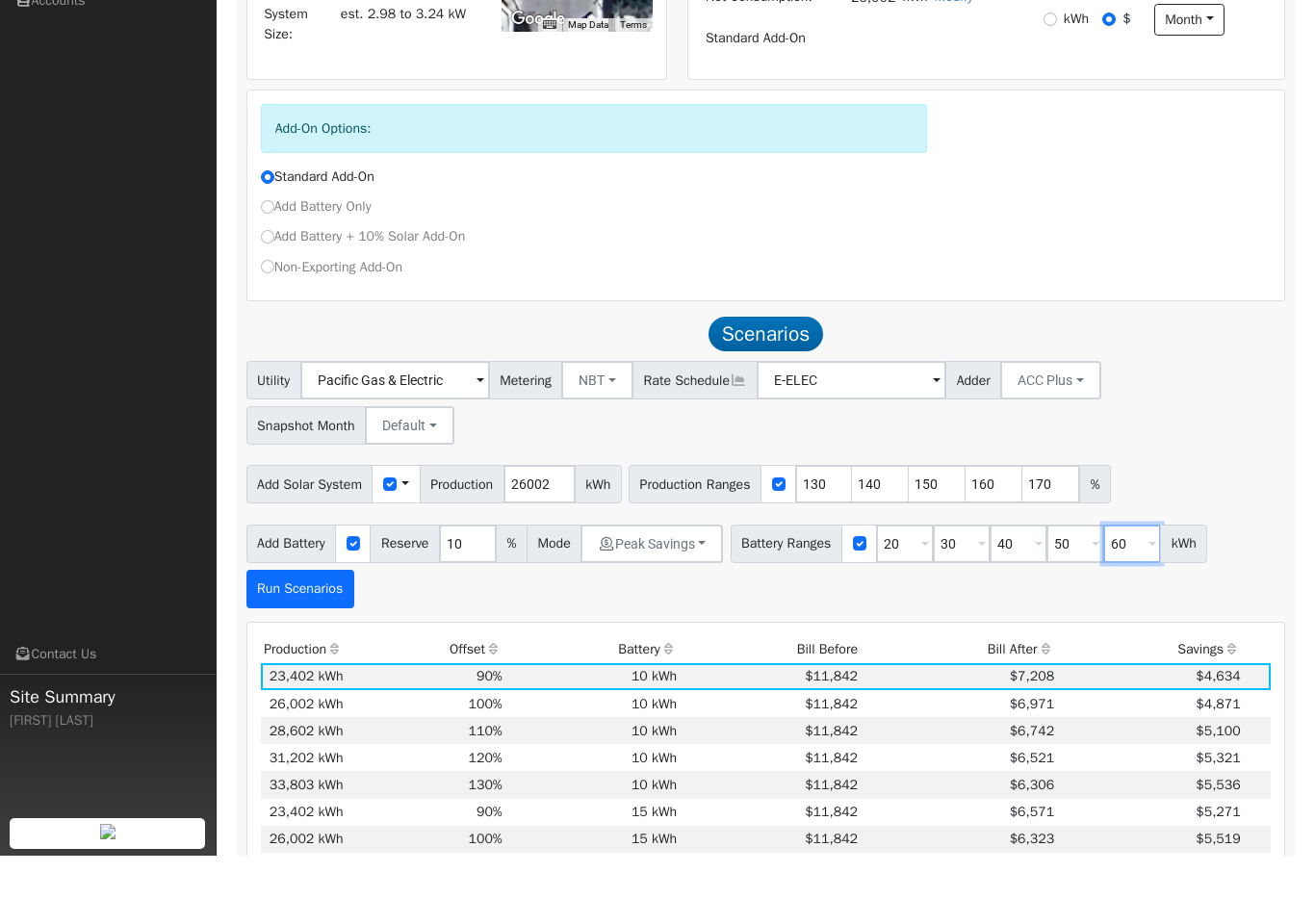 type on "60" 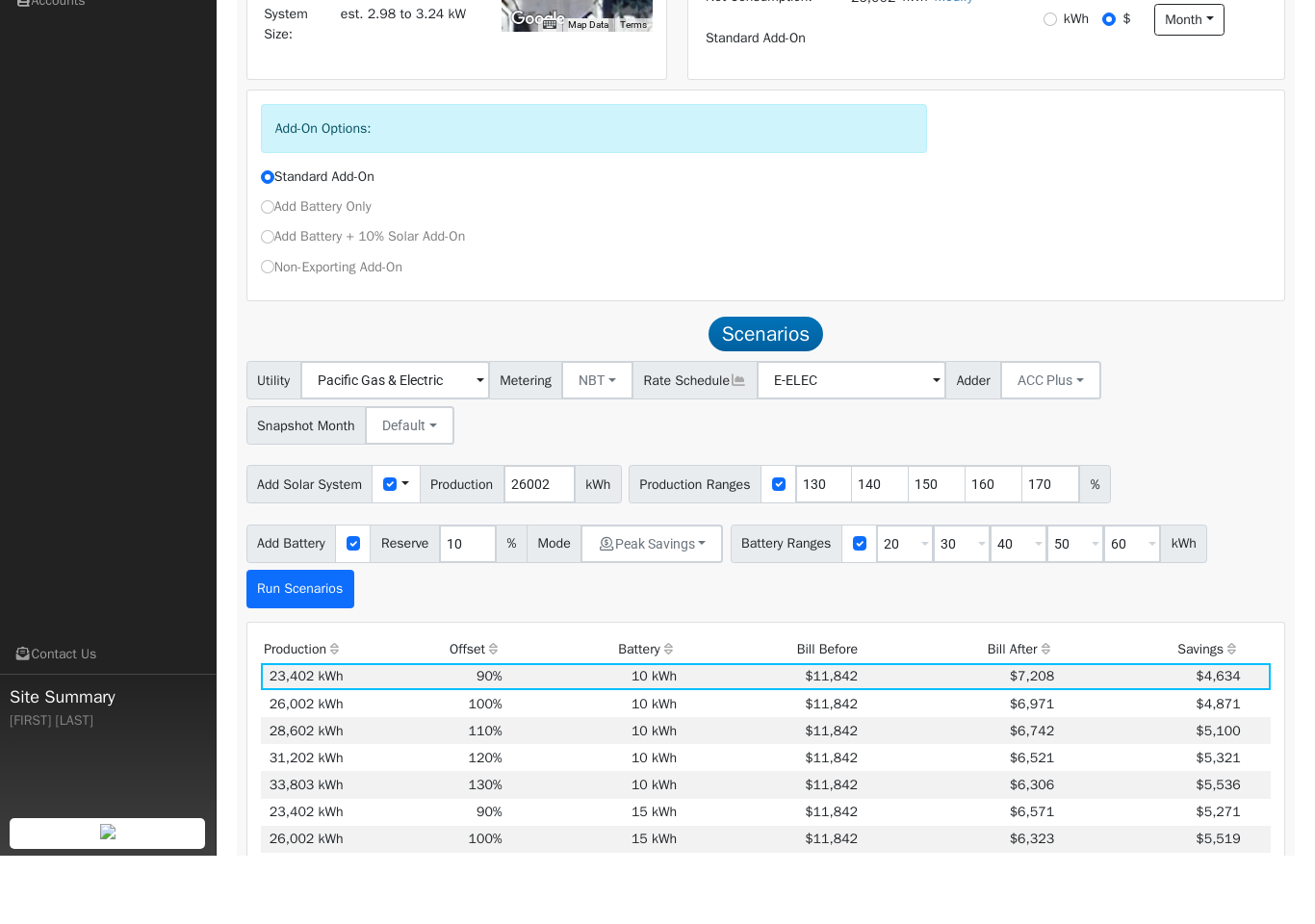 click on "Run Scenarios" at bounding box center (300, 657) 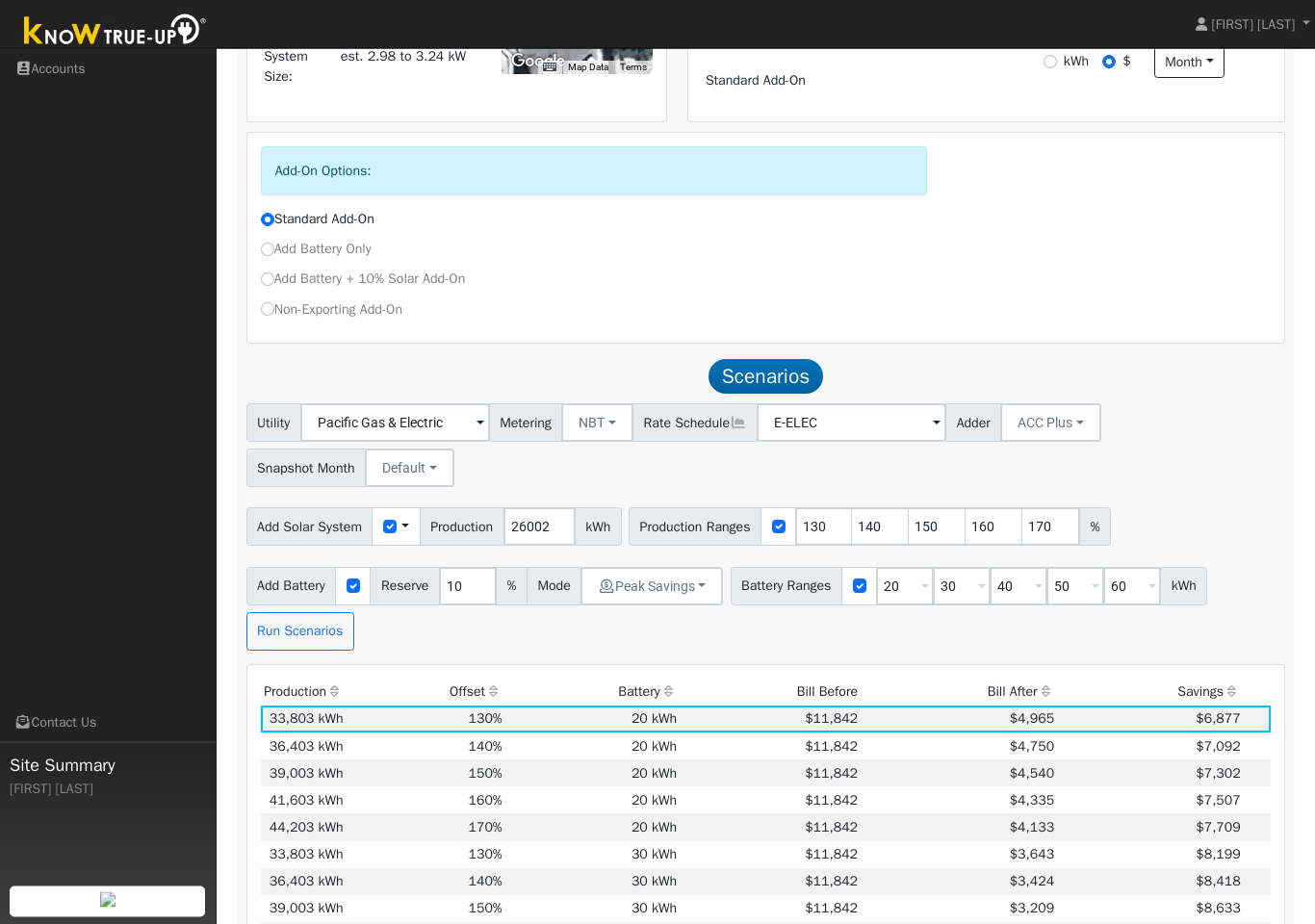 scroll, scrollTop: 584, scrollLeft: 0, axis: vertical 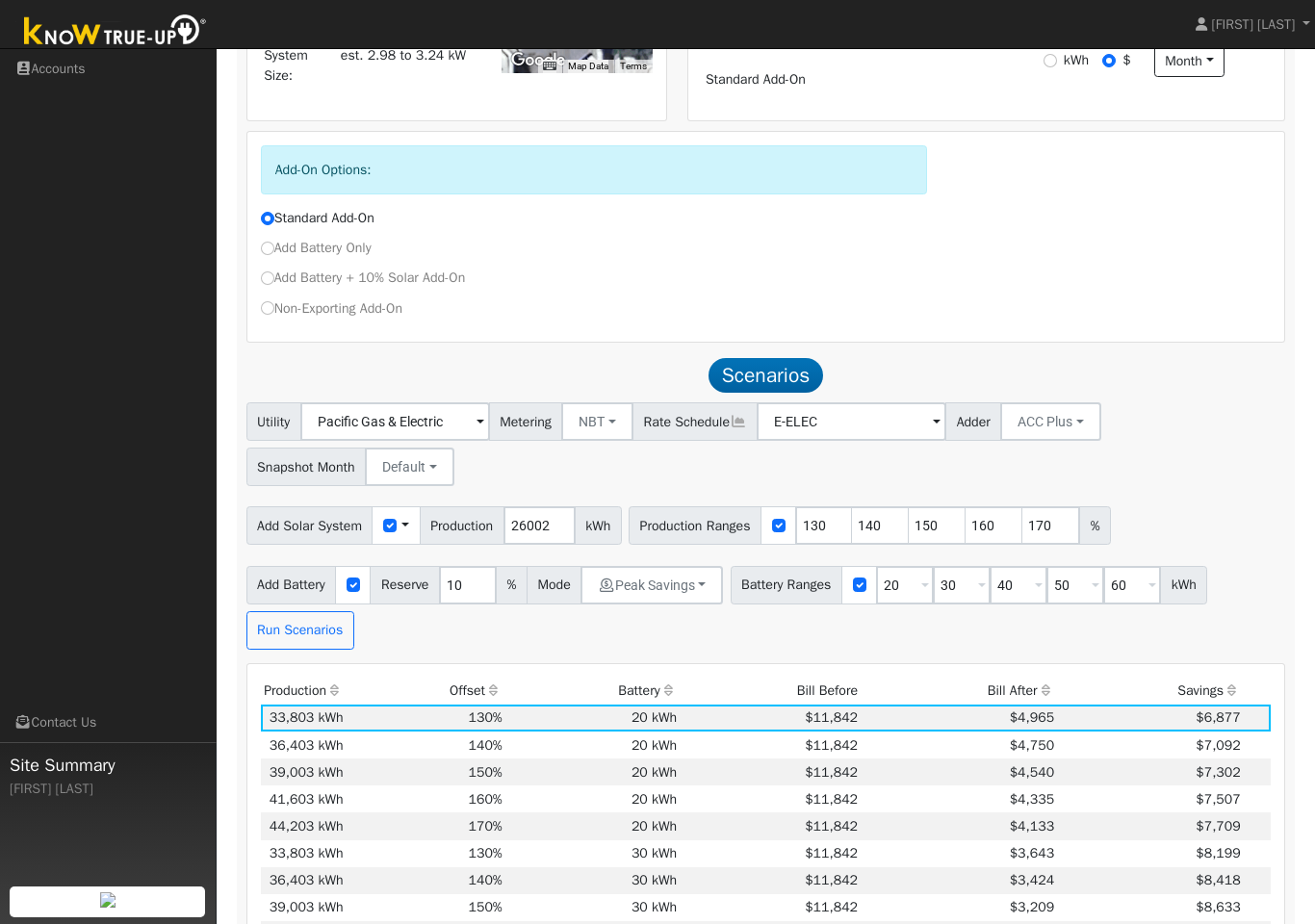 click on "Non-Exporting Add-On" at bounding box center [331, 308] 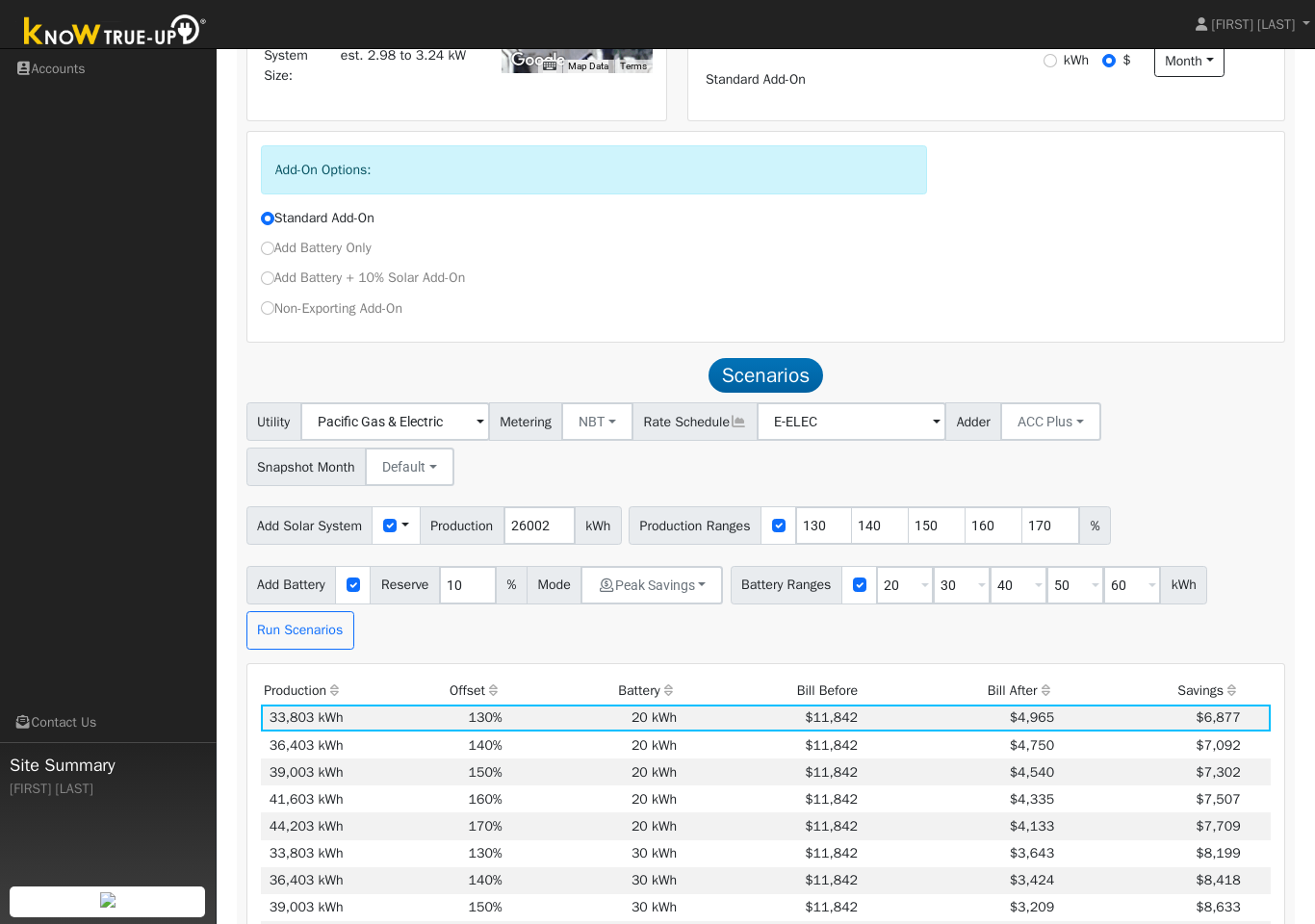 radio on "true" 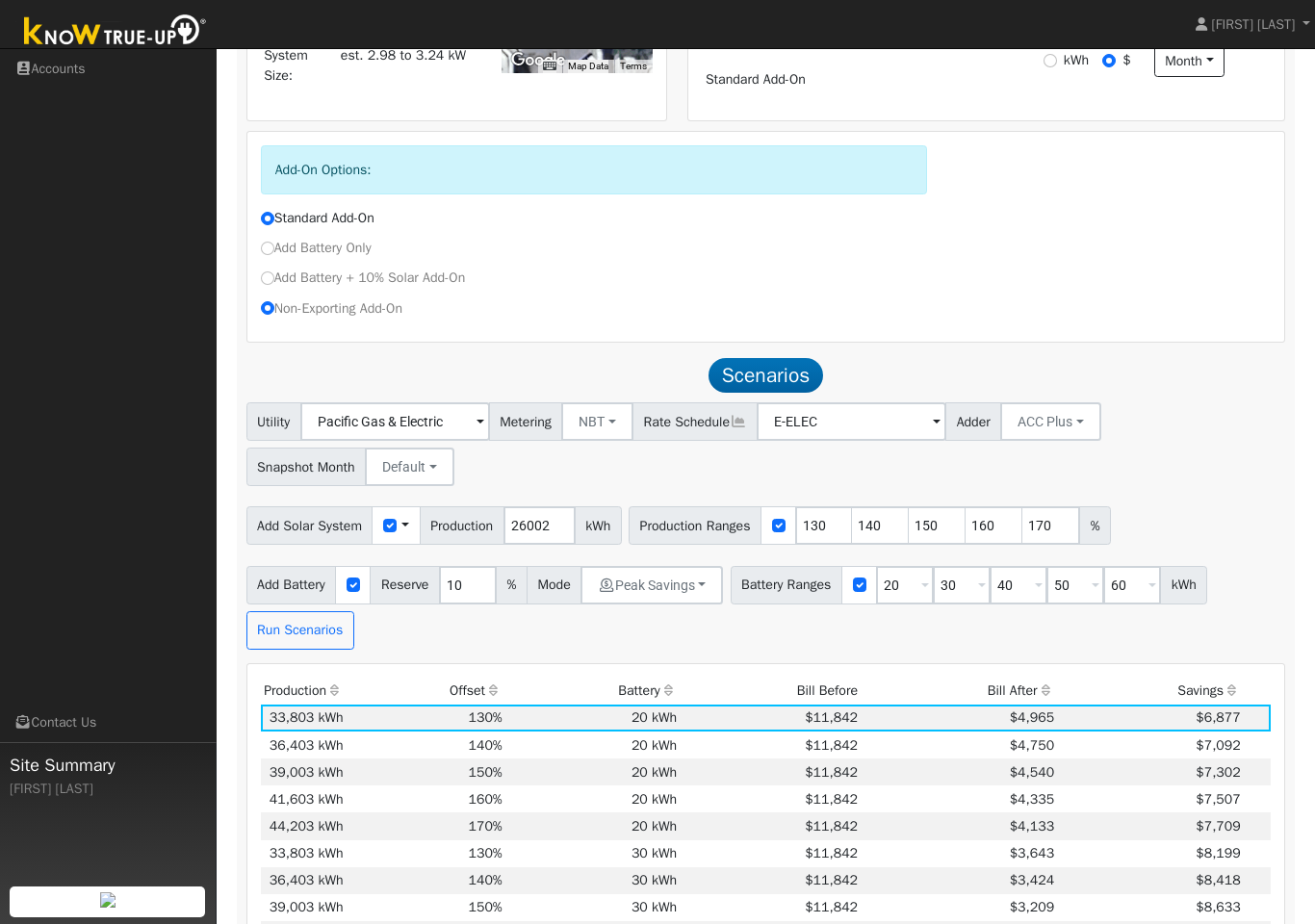 radio on "false" 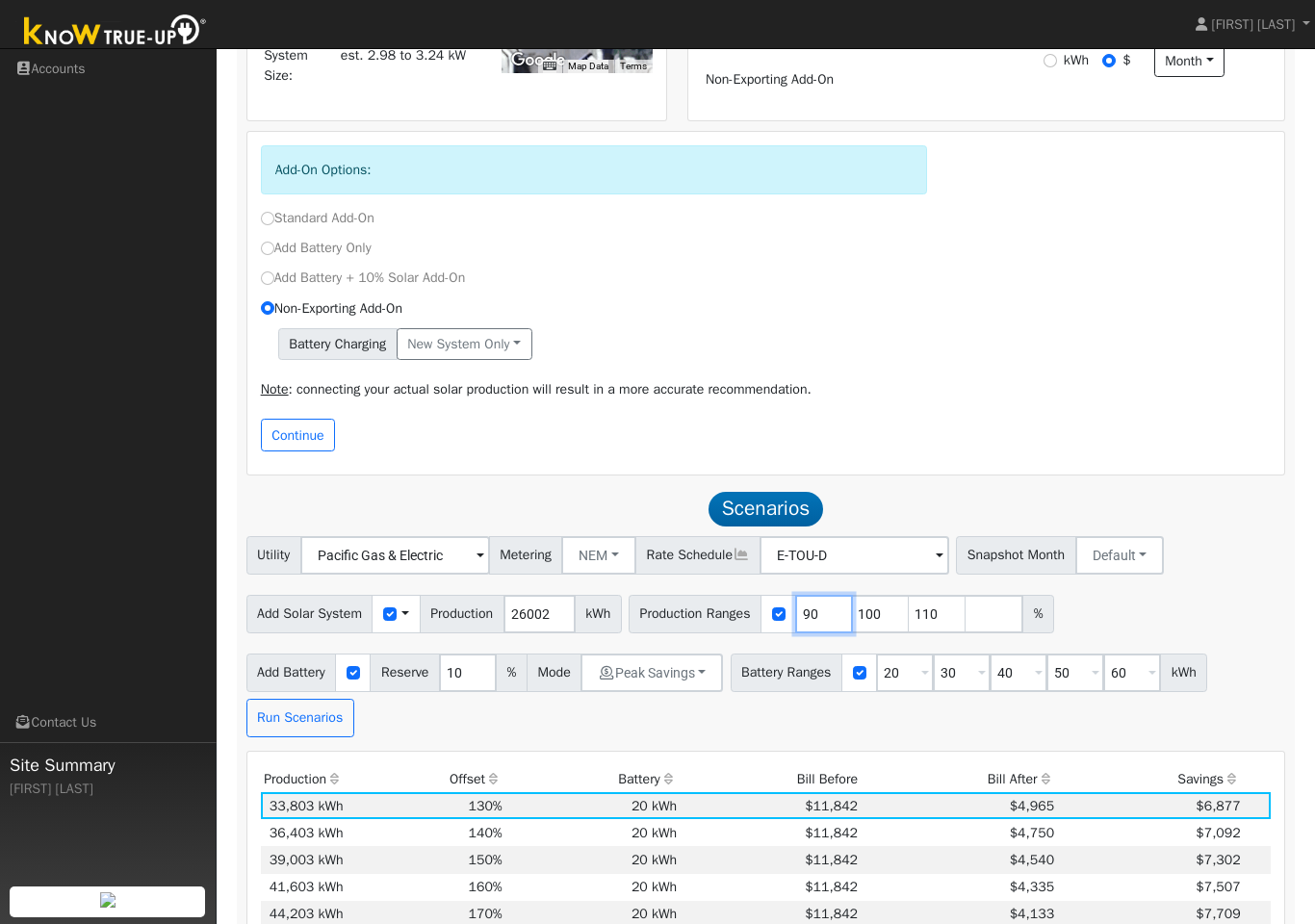 click on "90" at bounding box center [824, 614] 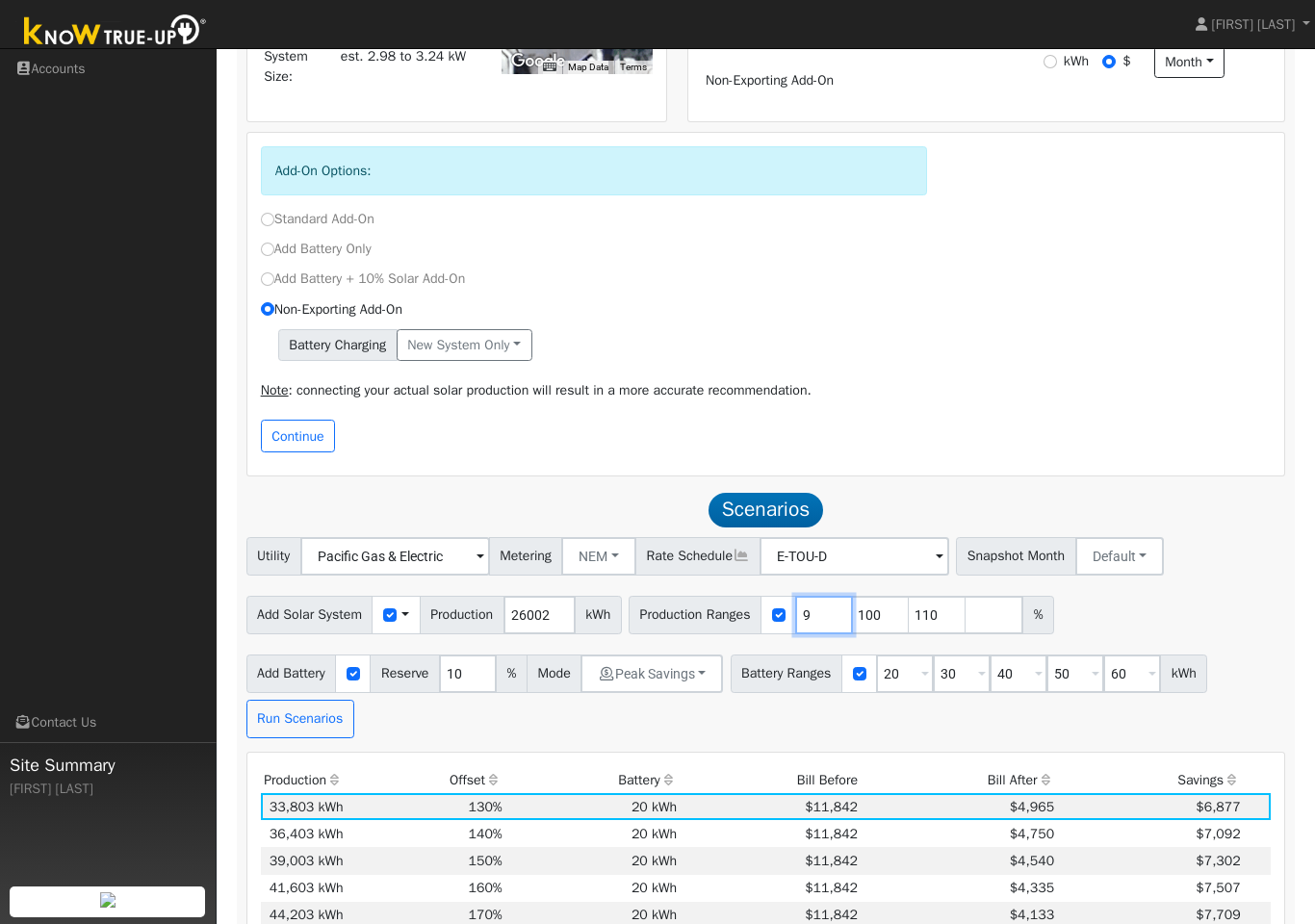 type on "100" 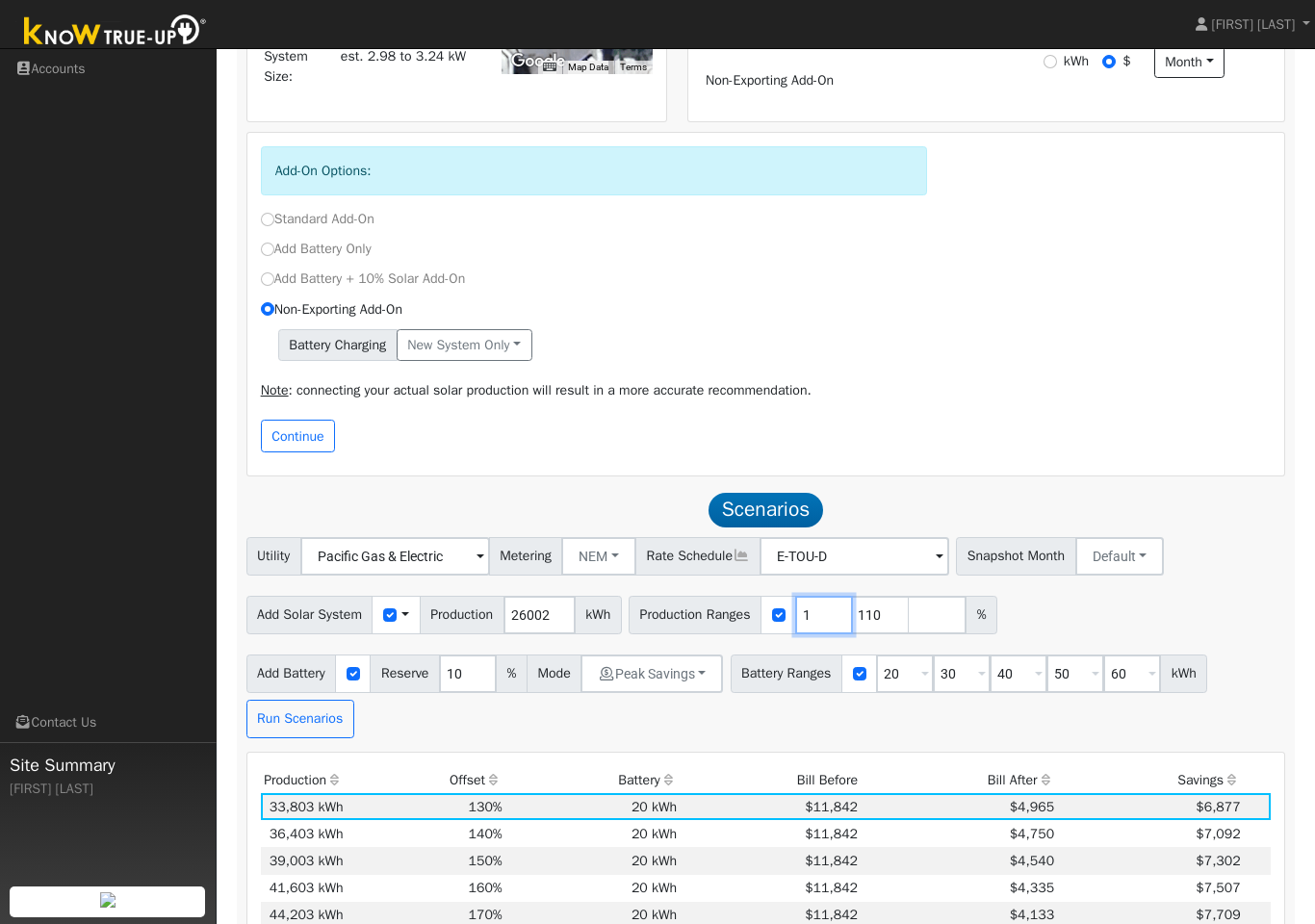 type on "110" 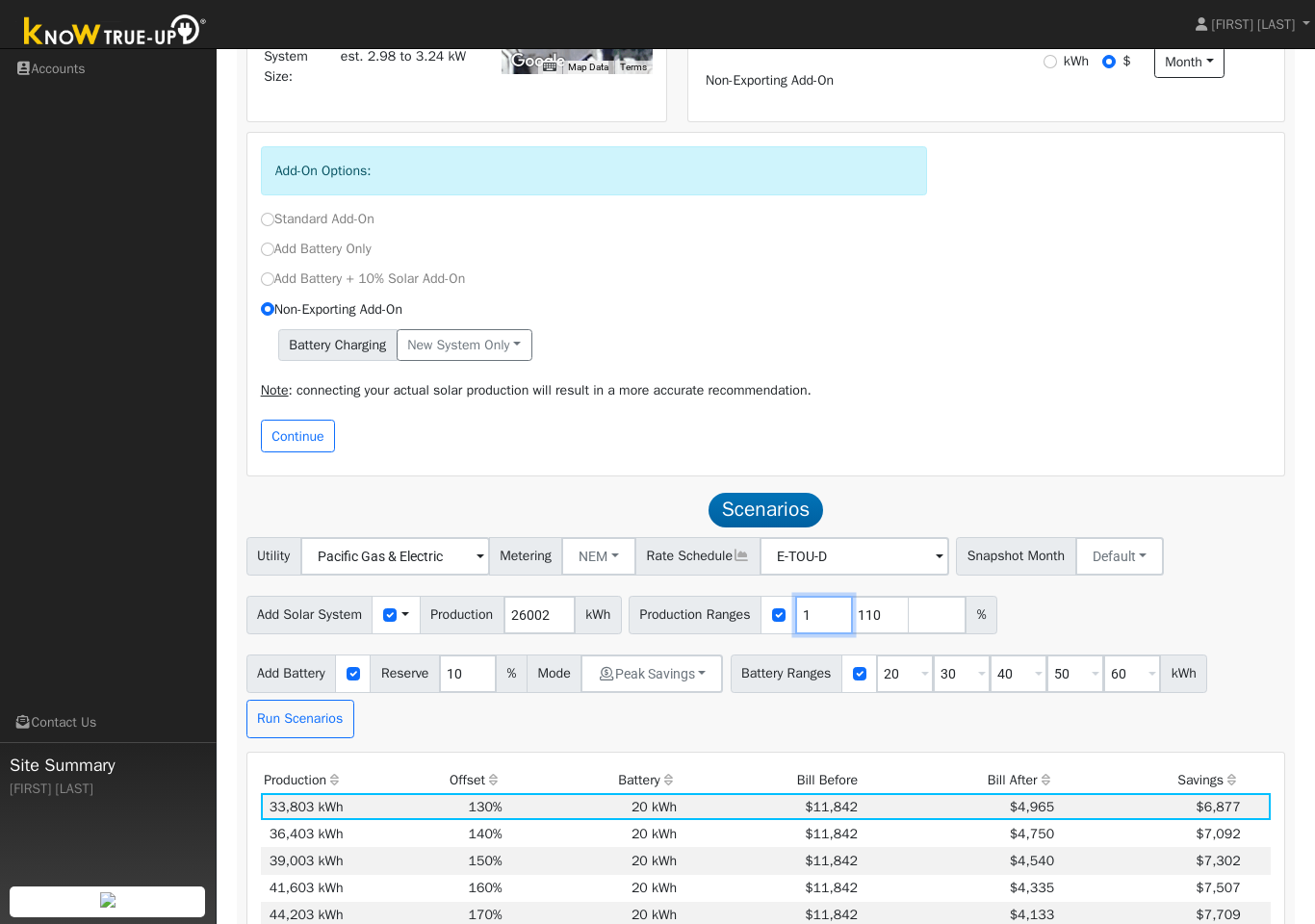 type 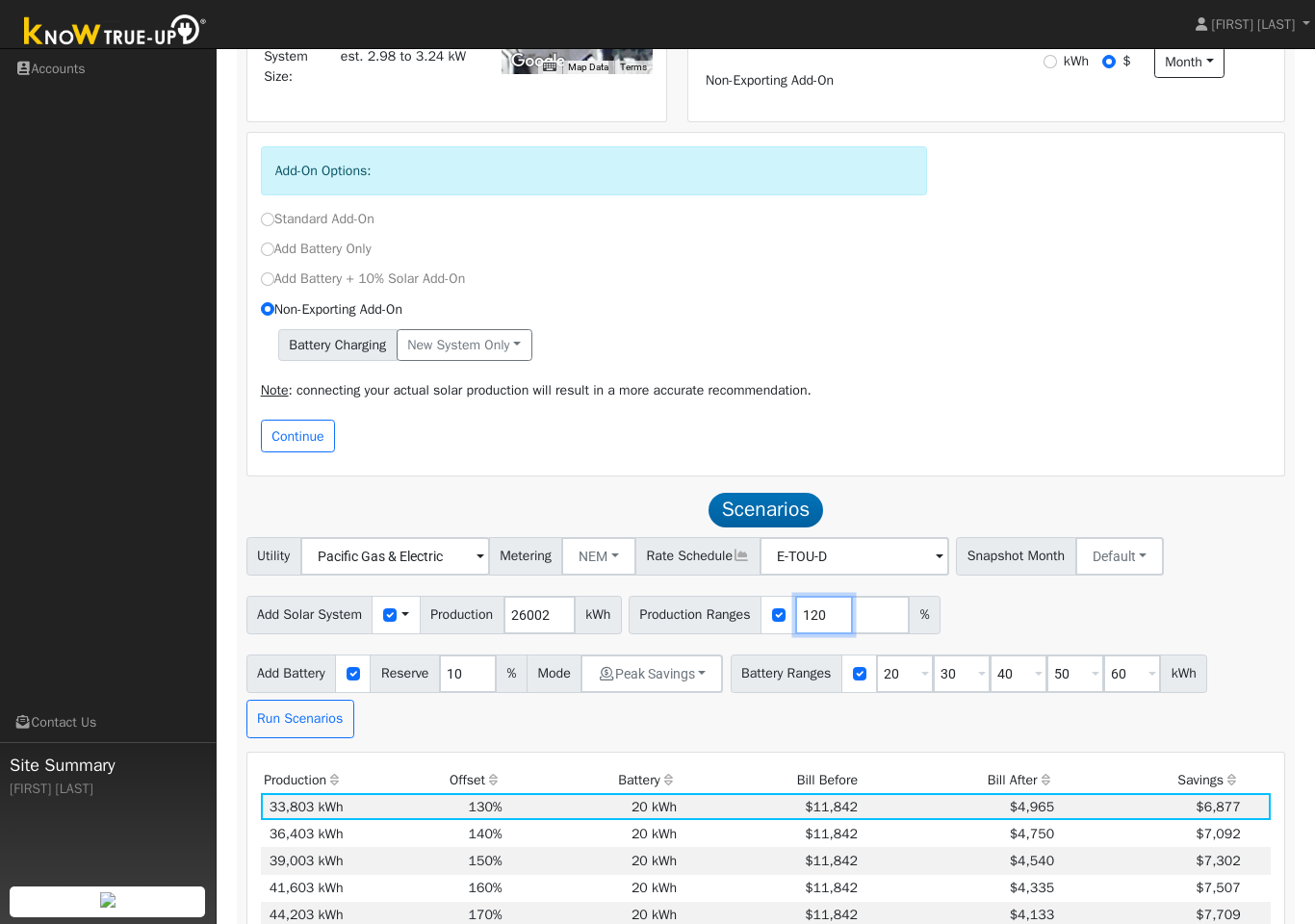 type on "120" 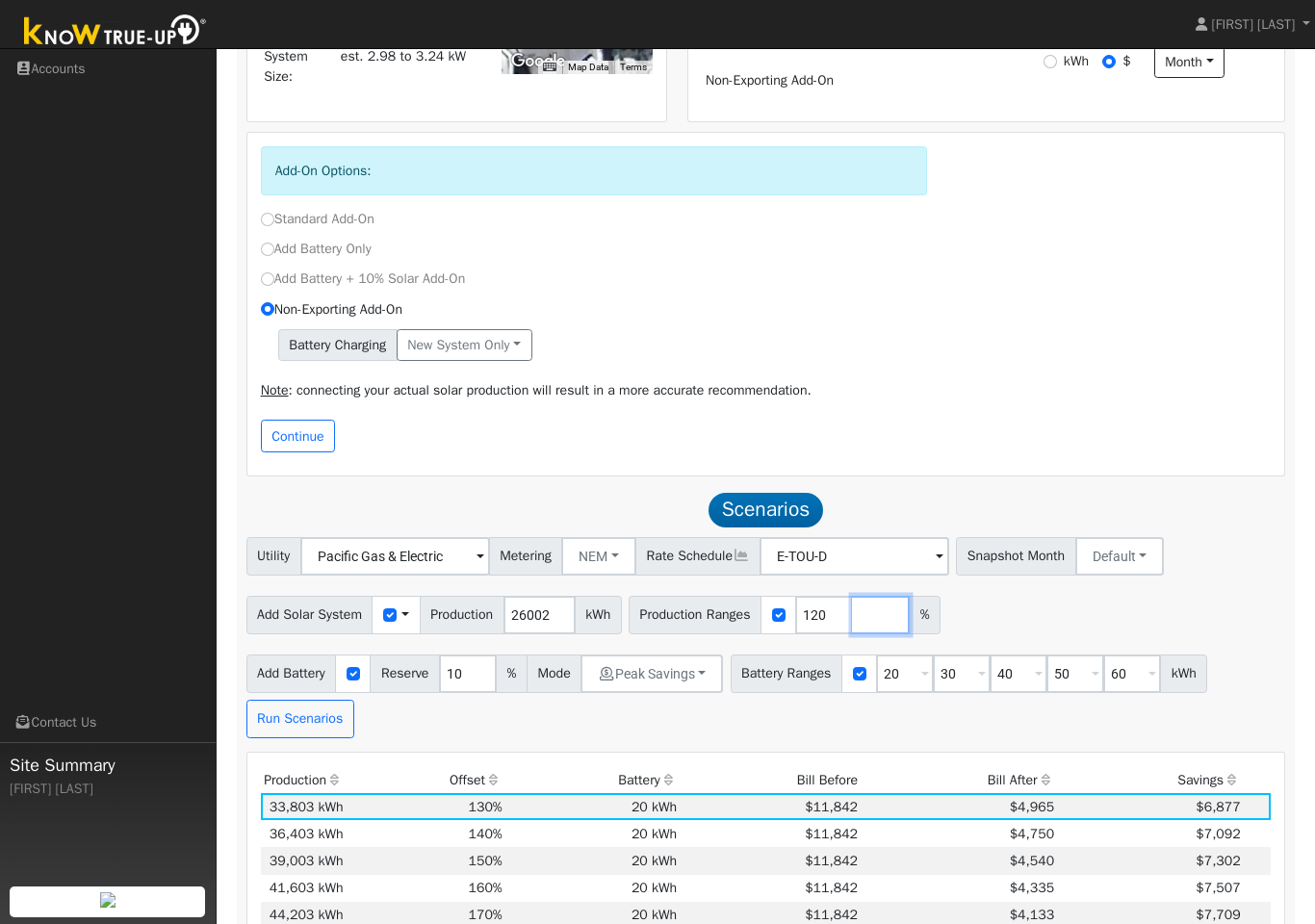 click at bounding box center [881, 615] 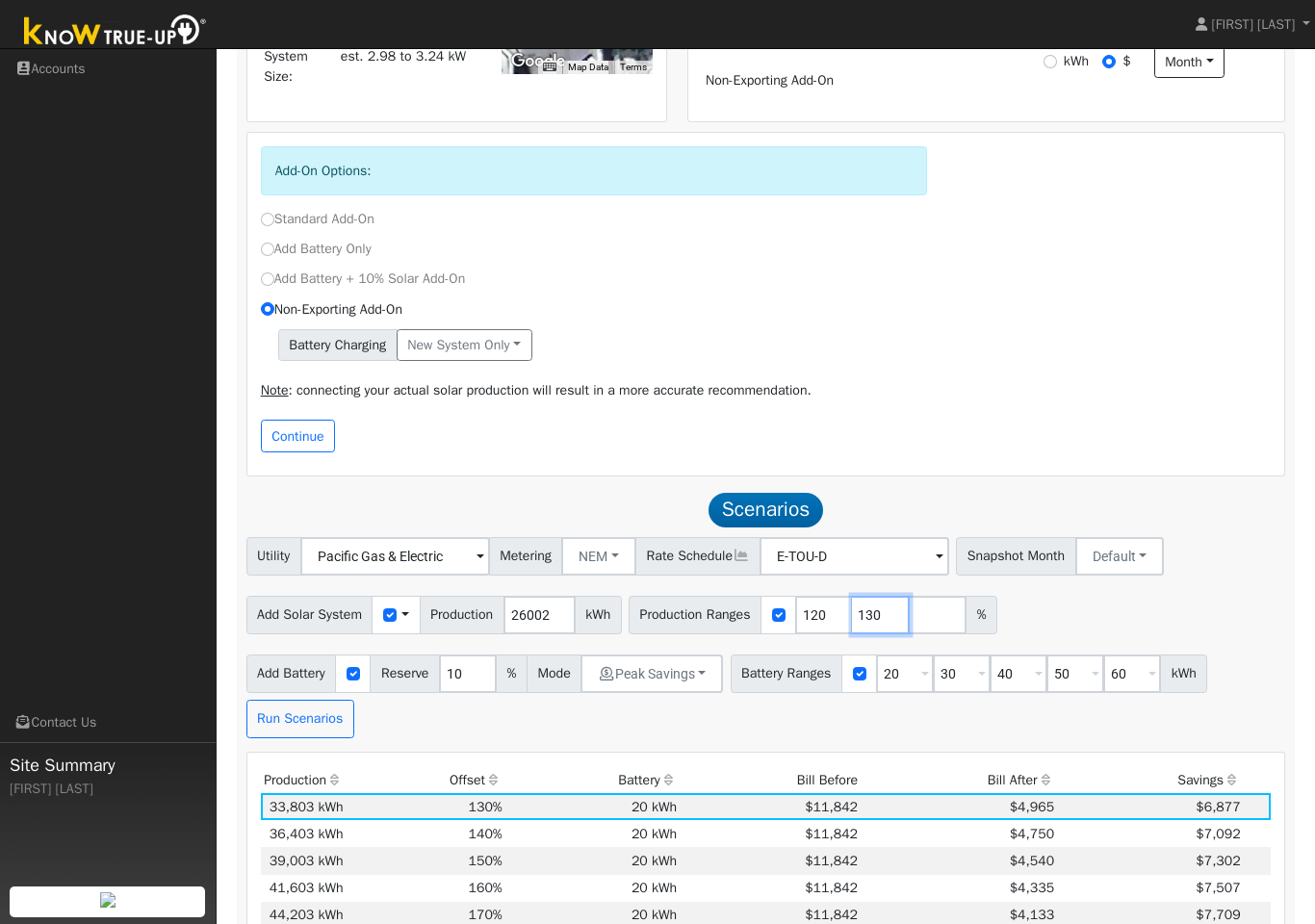 type on "130" 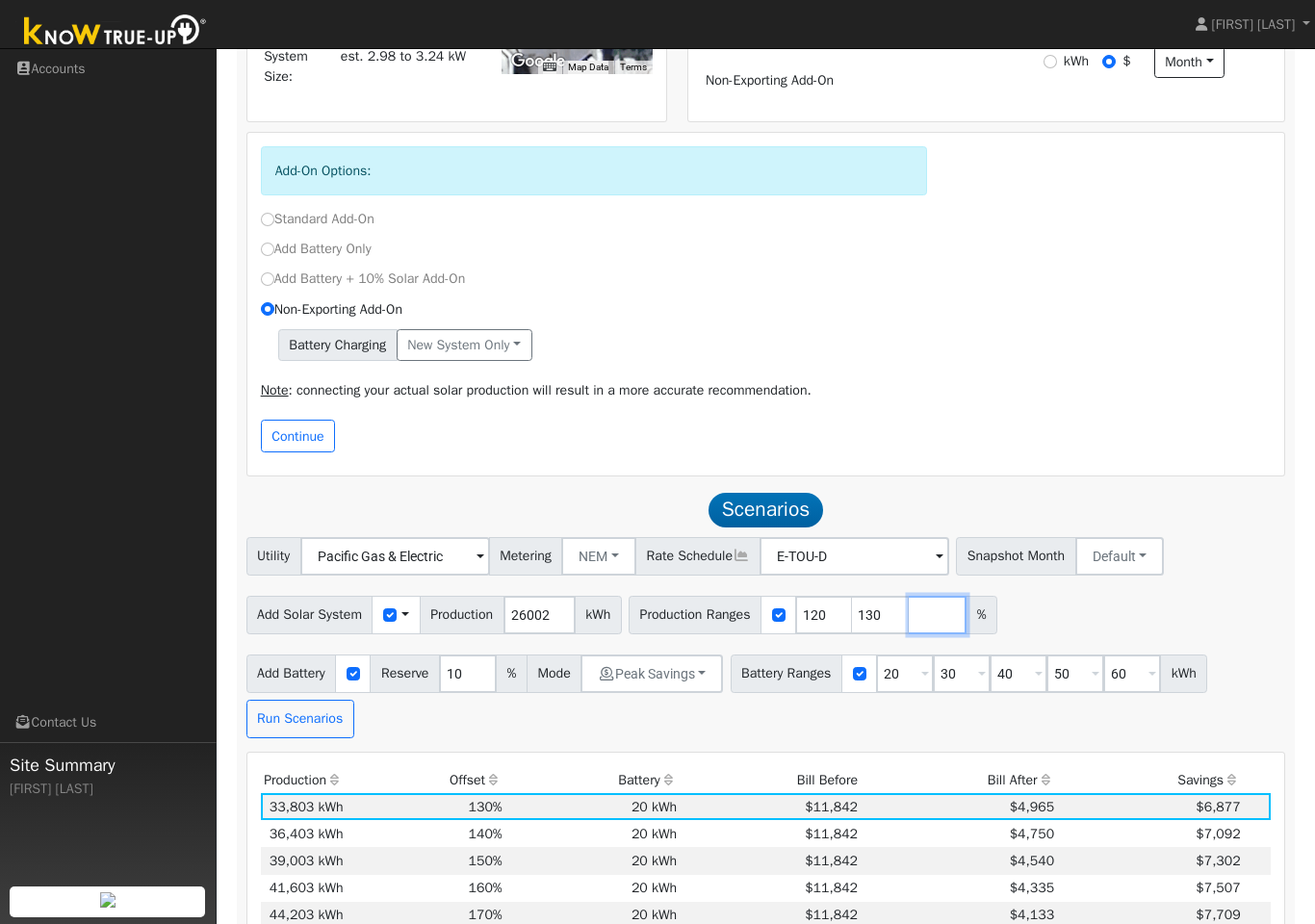 click at bounding box center (938, 615) 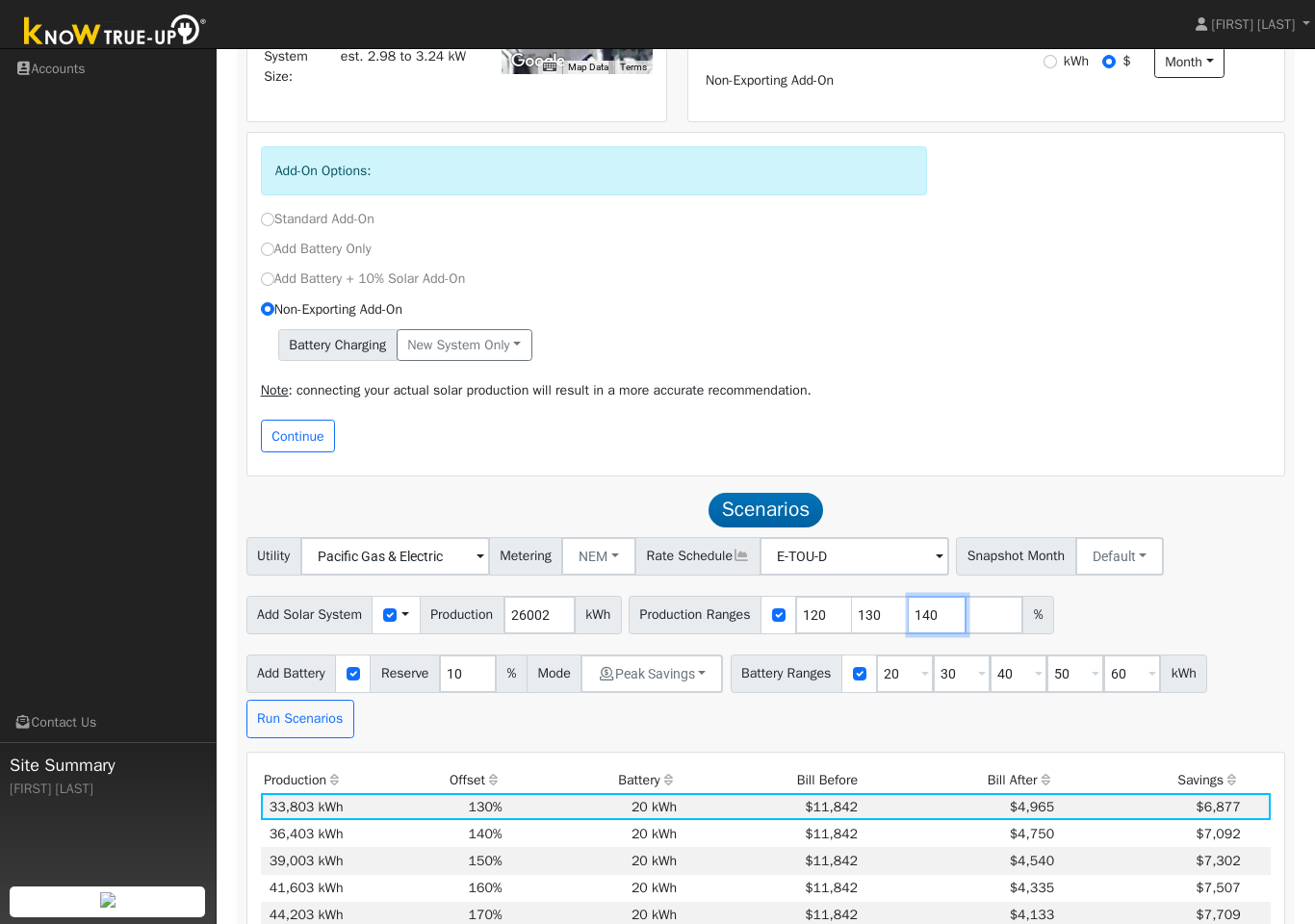 type on "140" 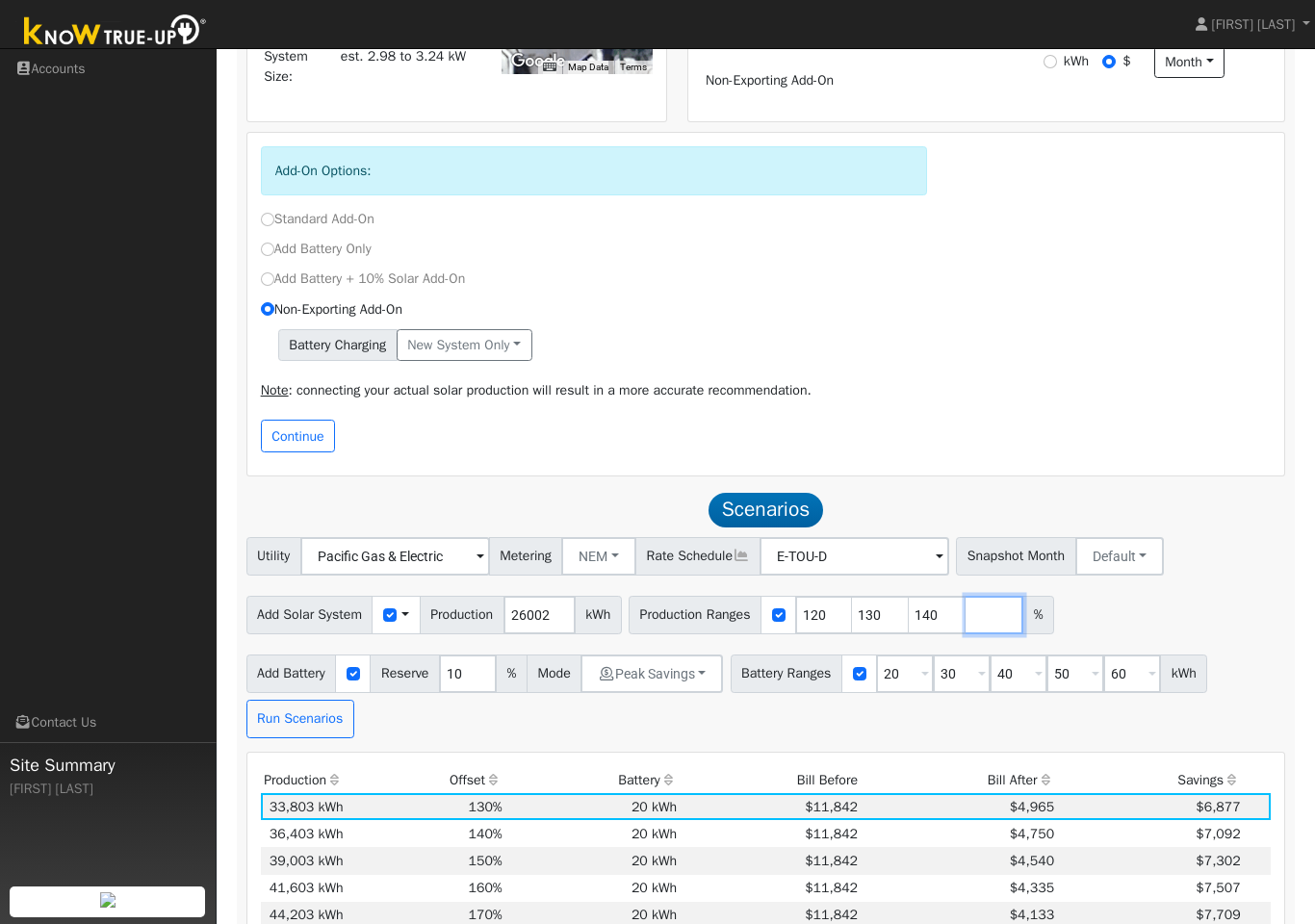 click at bounding box center [994, 615] 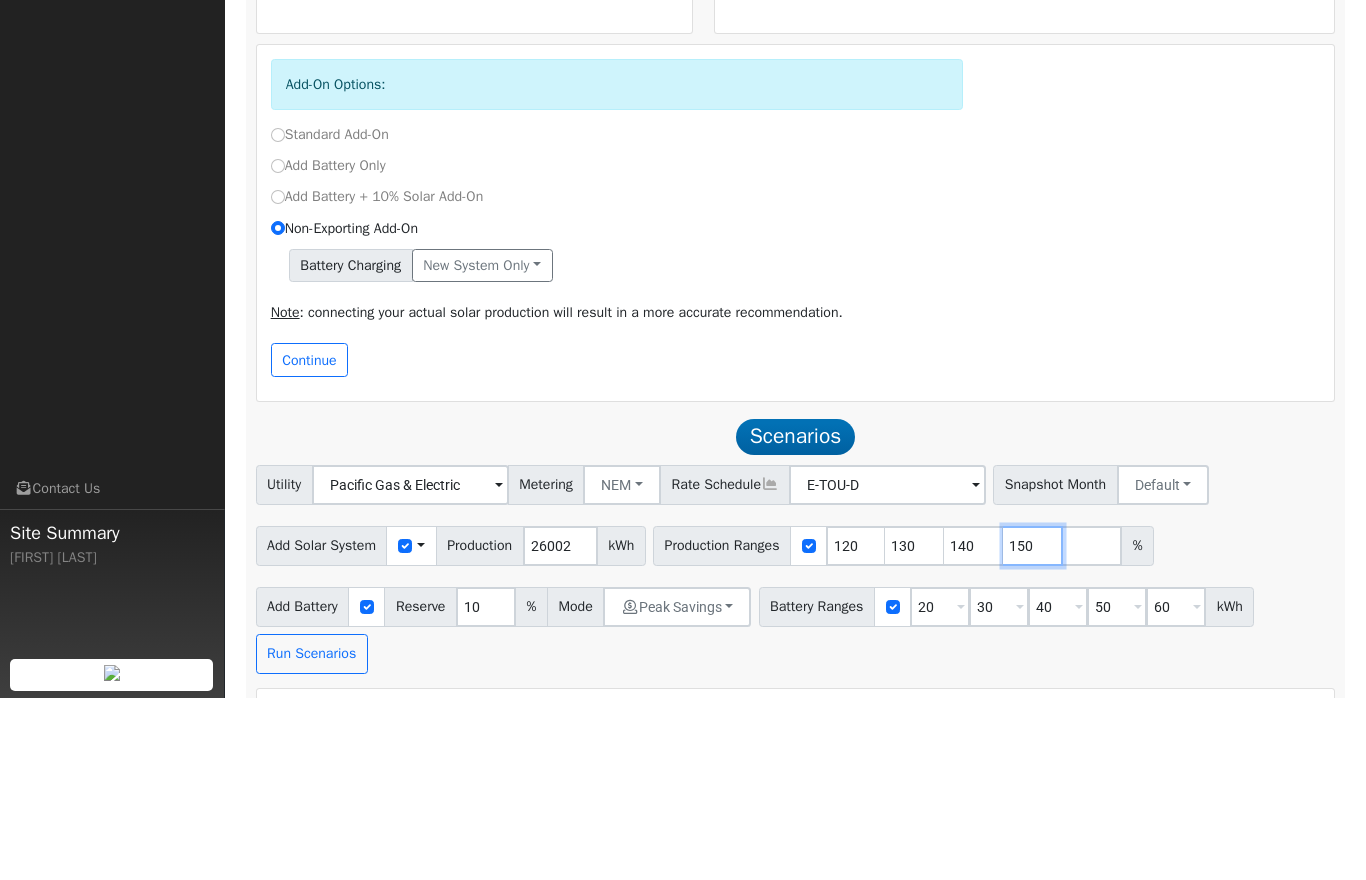 scroll, scrollTop: 517, scrollLeft: 0, axis: vertical 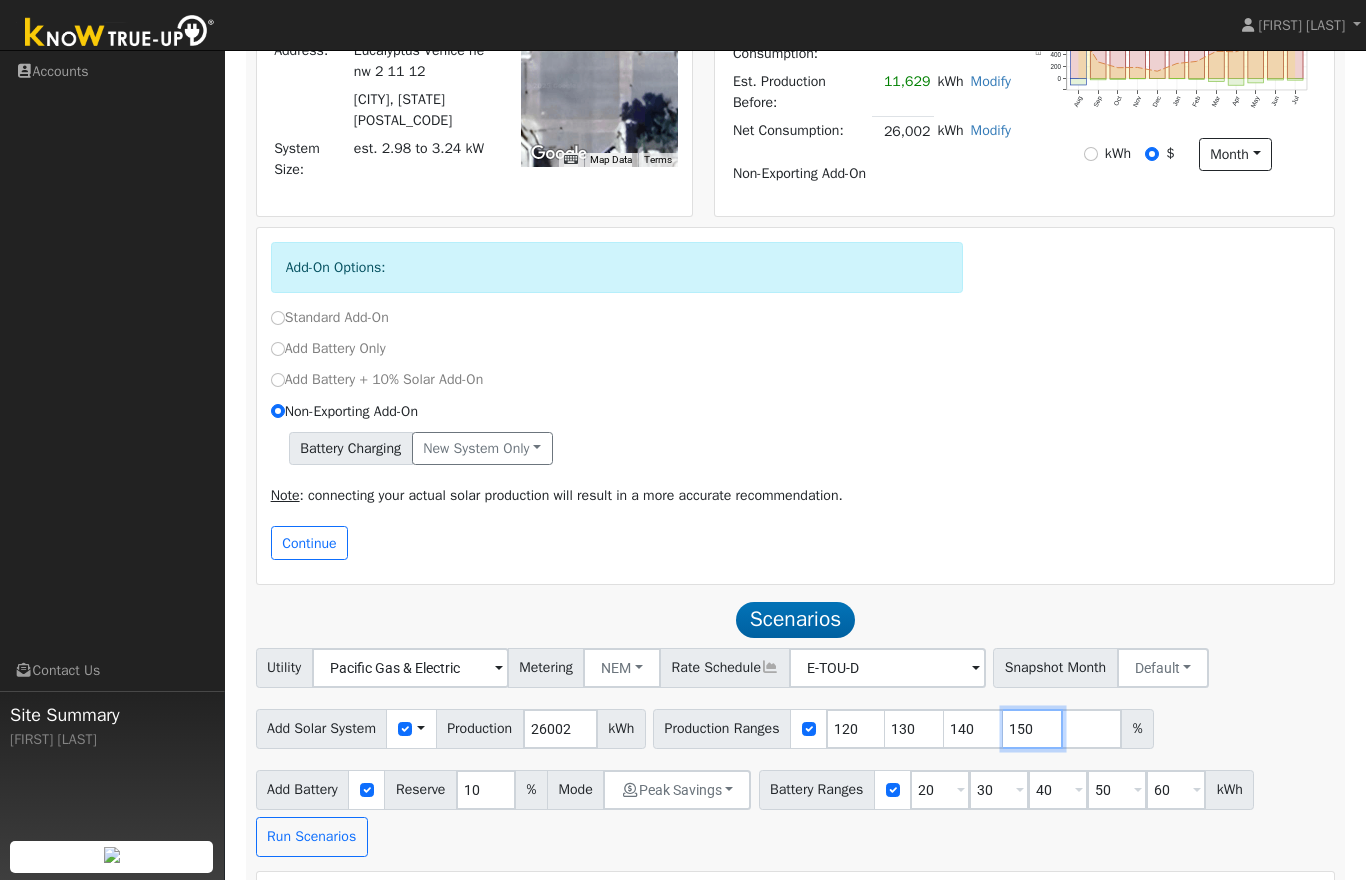type on "150" 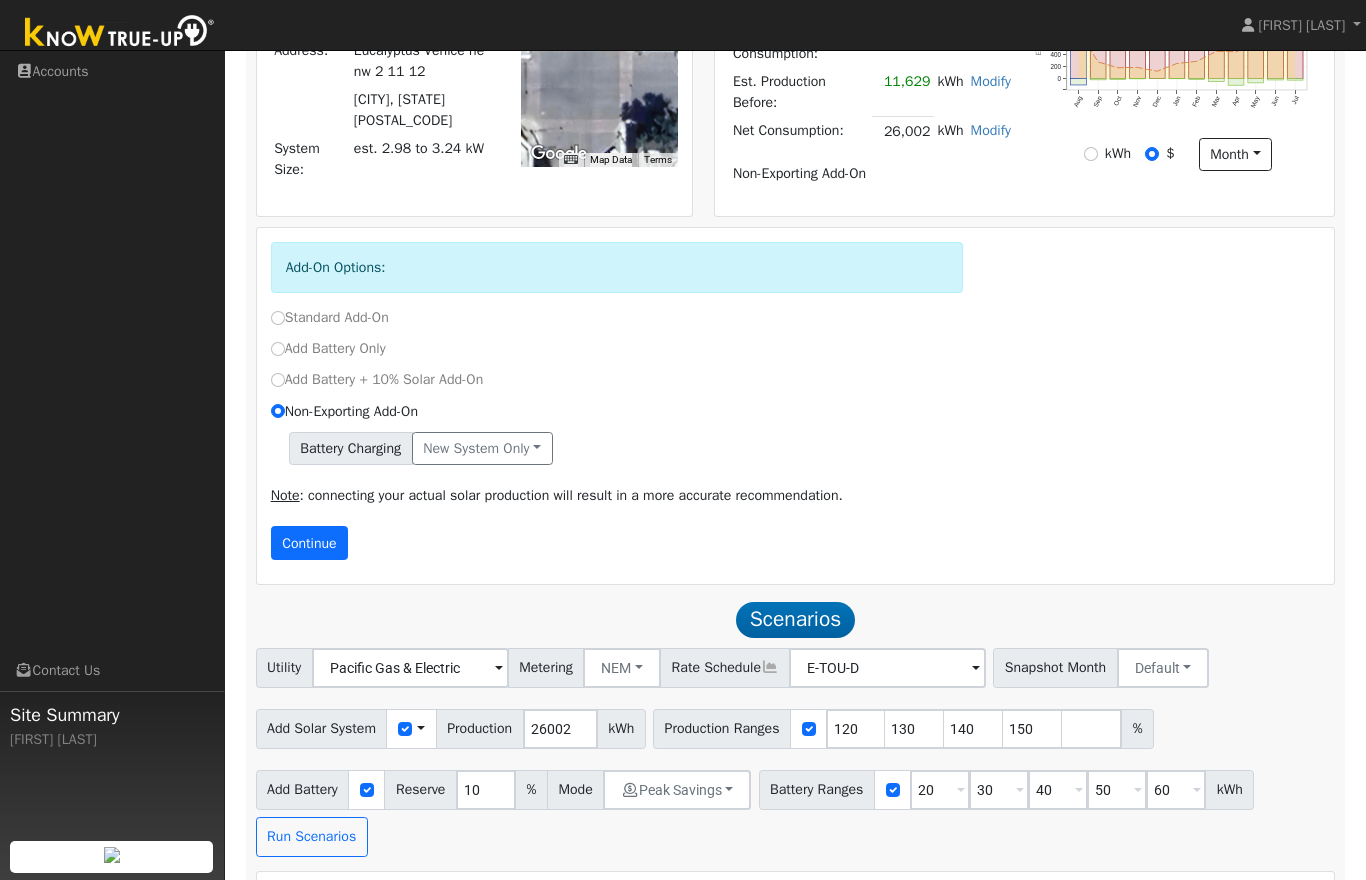 click on "Continue" at bounding box center [310, 543] 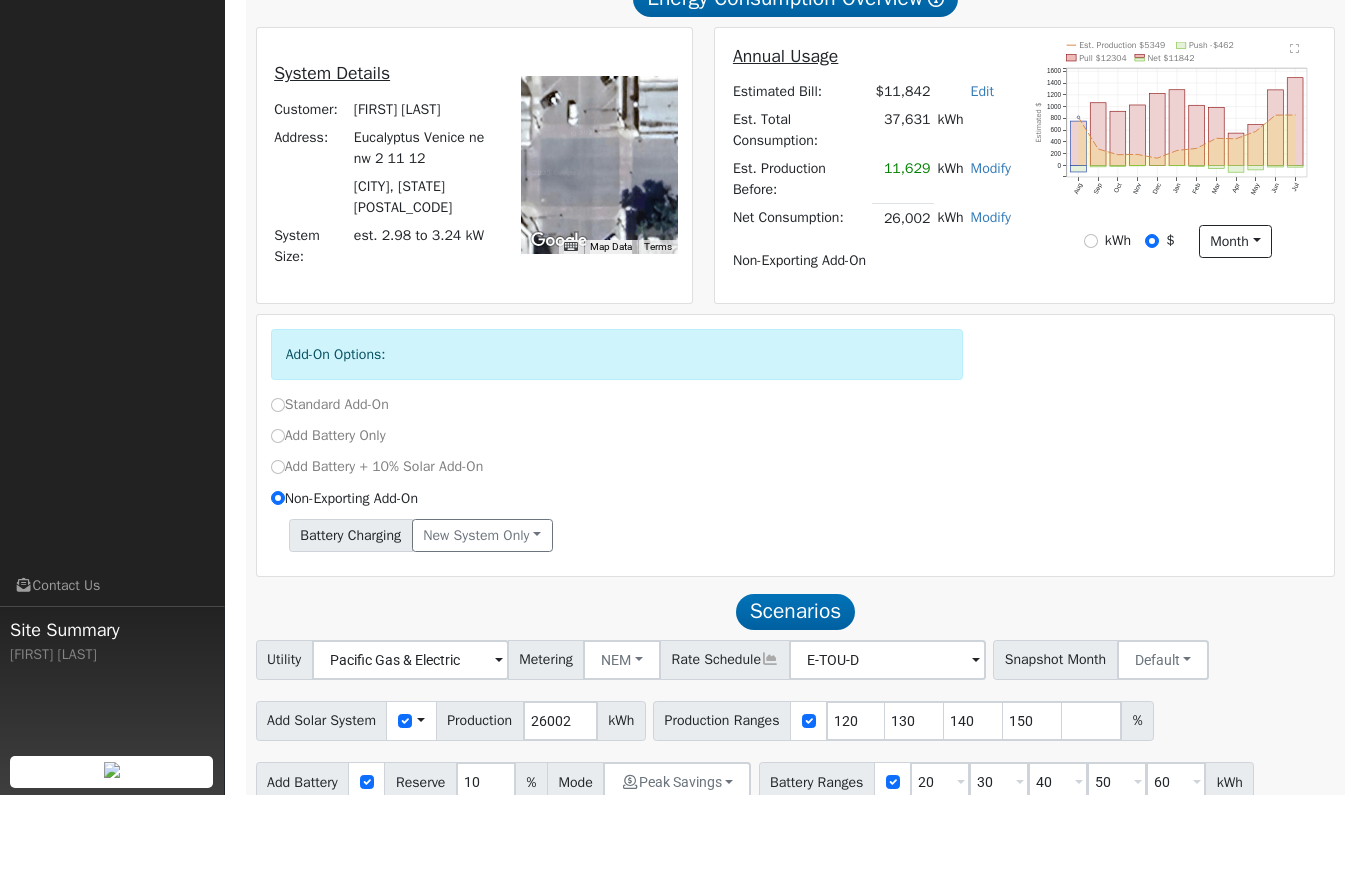 scroll, scrollTop: 425, scrollLeft: 0, axis: vertical 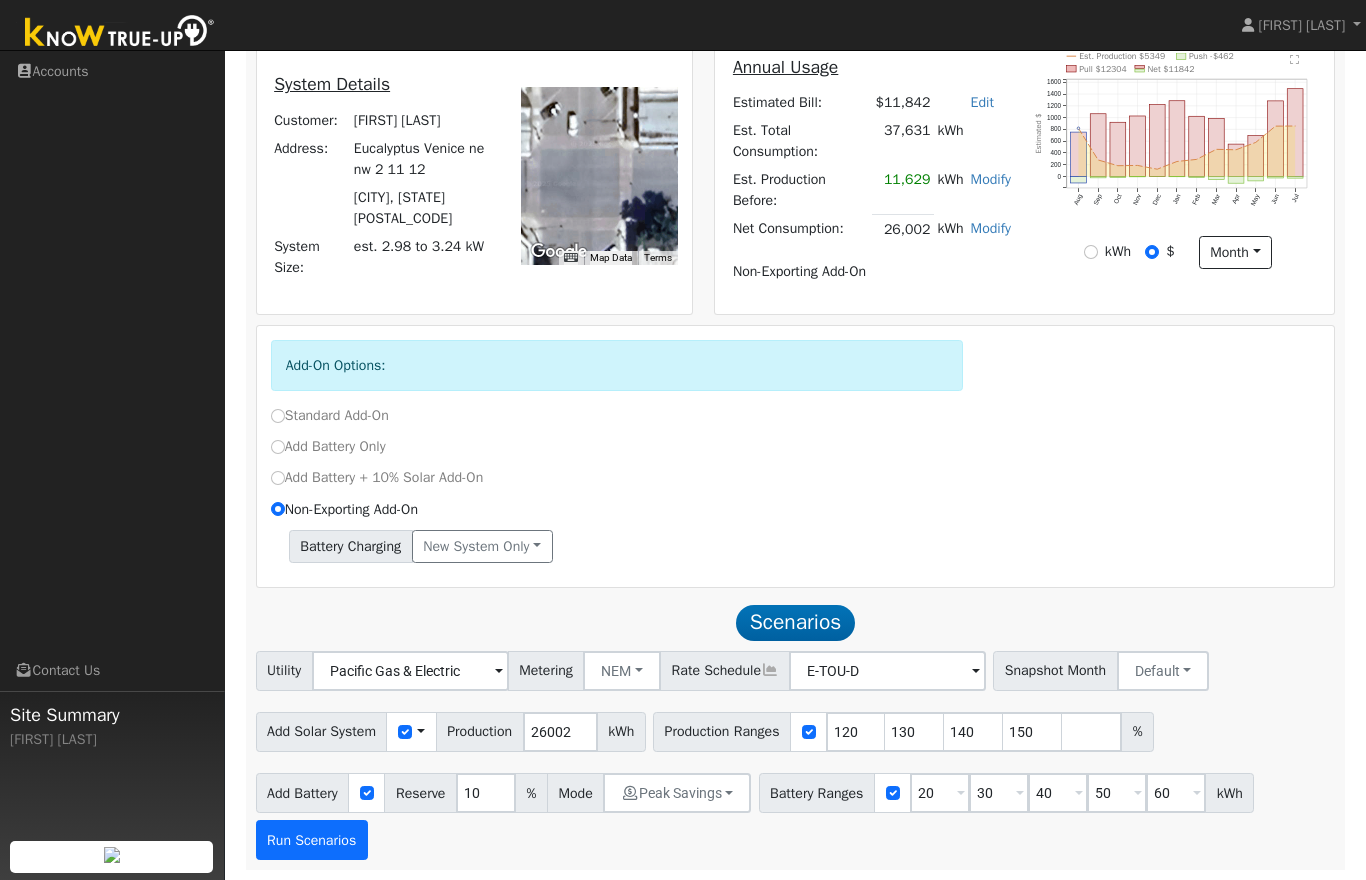 click on "Run Scenarios" at bounding box center (312, 840) 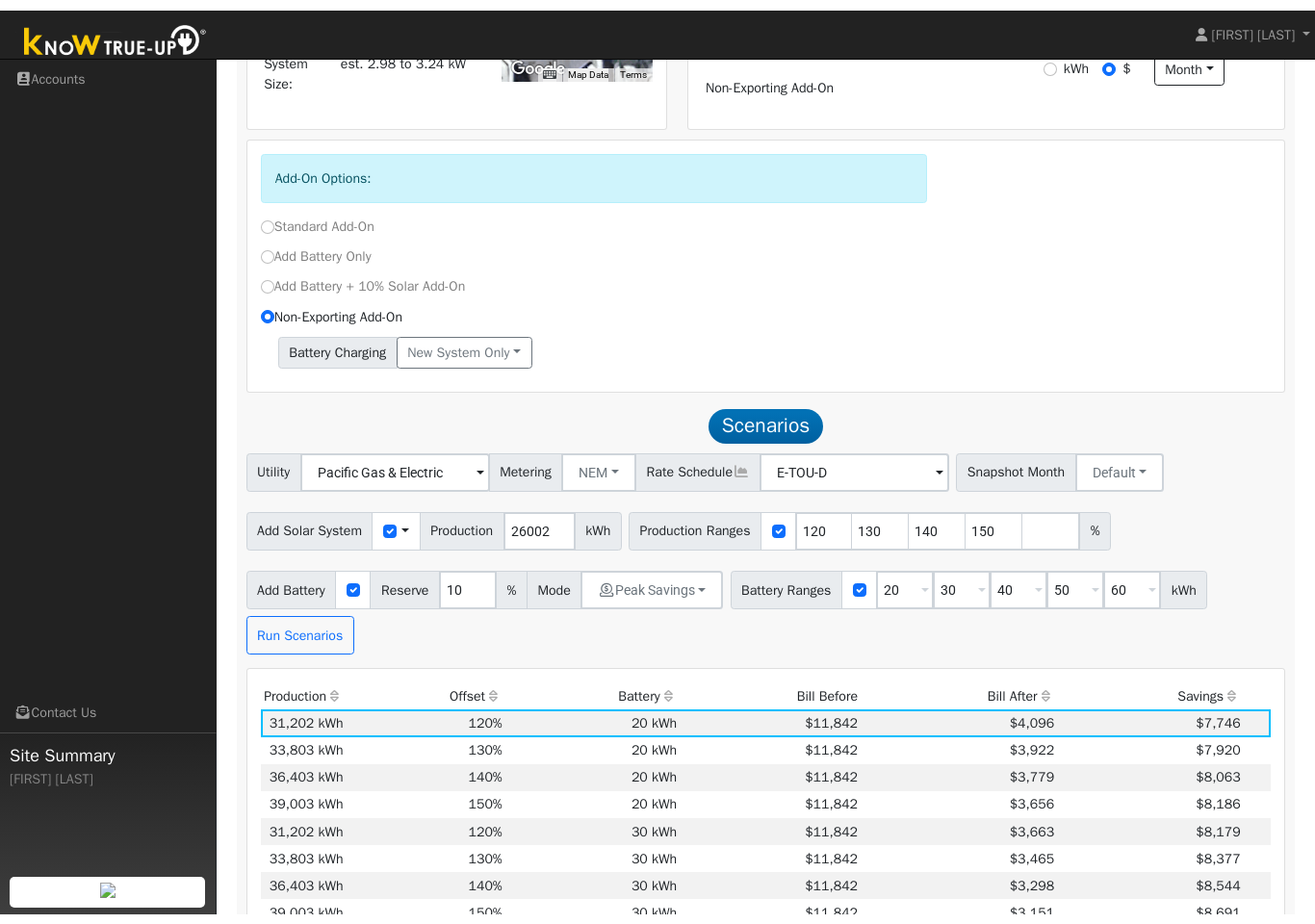 scroll, scrollTop: 570, scrollLeft: 0, axis: vertical 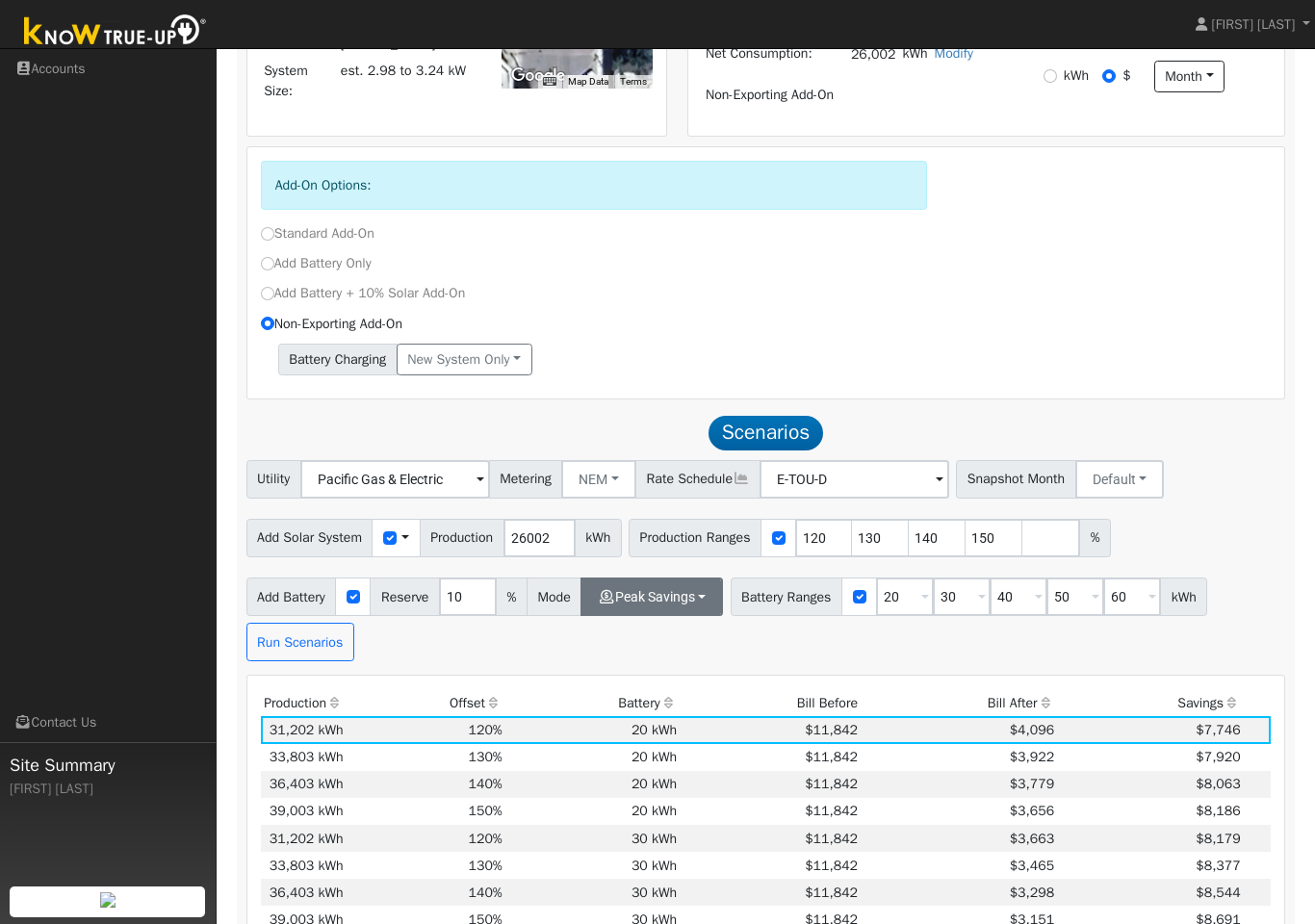 click on "Peak Savings" at bounding box center (652, 597) 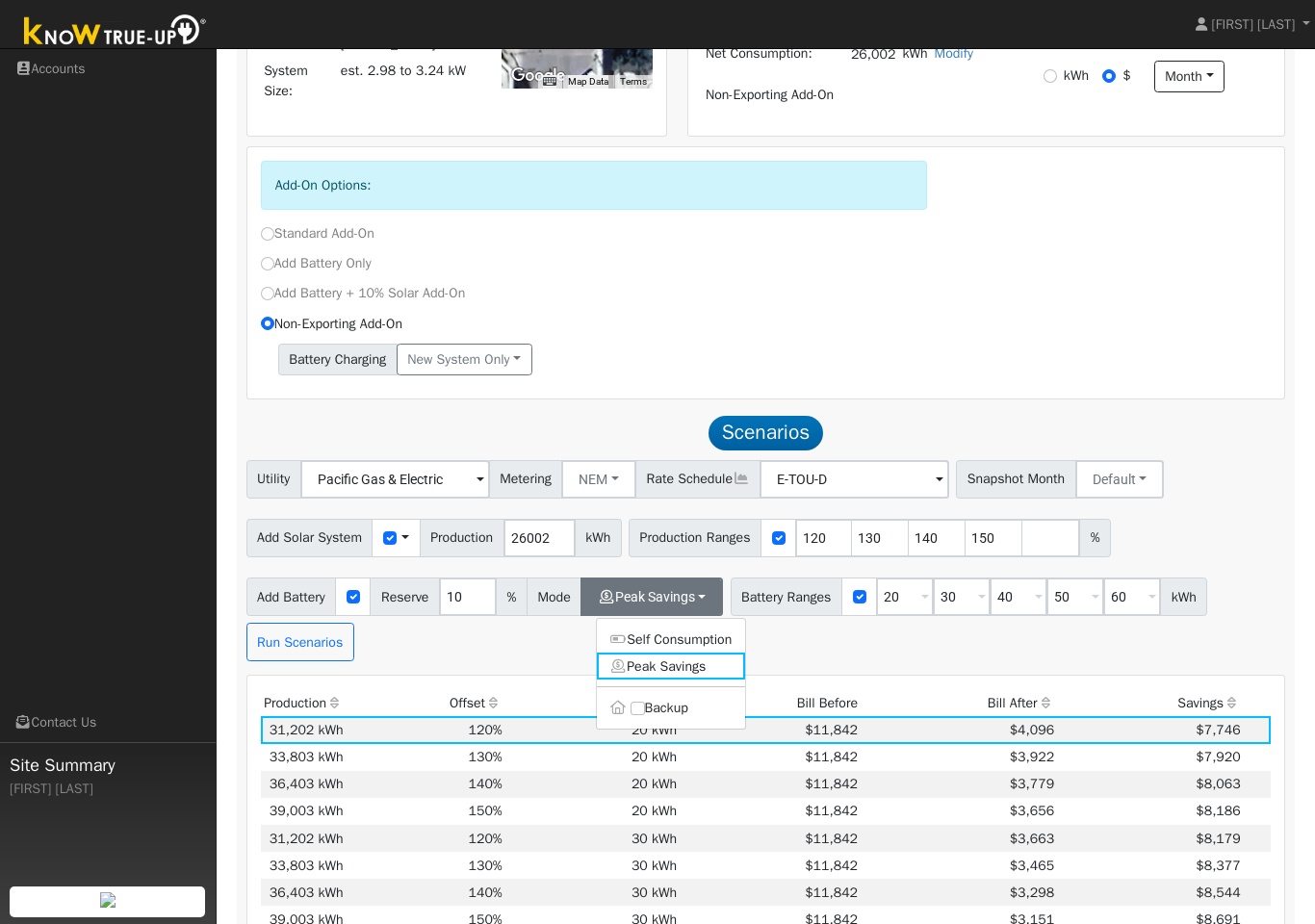 click on "Add Battery Reserve 10 % Mode  Peak Savings  Self Consumption  Peak Savings    Backup Battery Ranges 20 Overrides Reserve % Mode  None None  Self Consumption  Peak Savings    Backup 30 Overrides Reserve % Mode  None None  Self Consumption  Peak Savings    Backup 40 Overrides Reserve % Mode  None None  Self Consumption  Peak Savings    Backup 50 Overrides Reserve % Mode  None None  Self Consumption  Peak Savings    Backup 60 Overrides Reserve % Mode  None None  Self Consumption  Peak Savings    Backup kWh Run Scenarios" at bounding box center [765, 616] 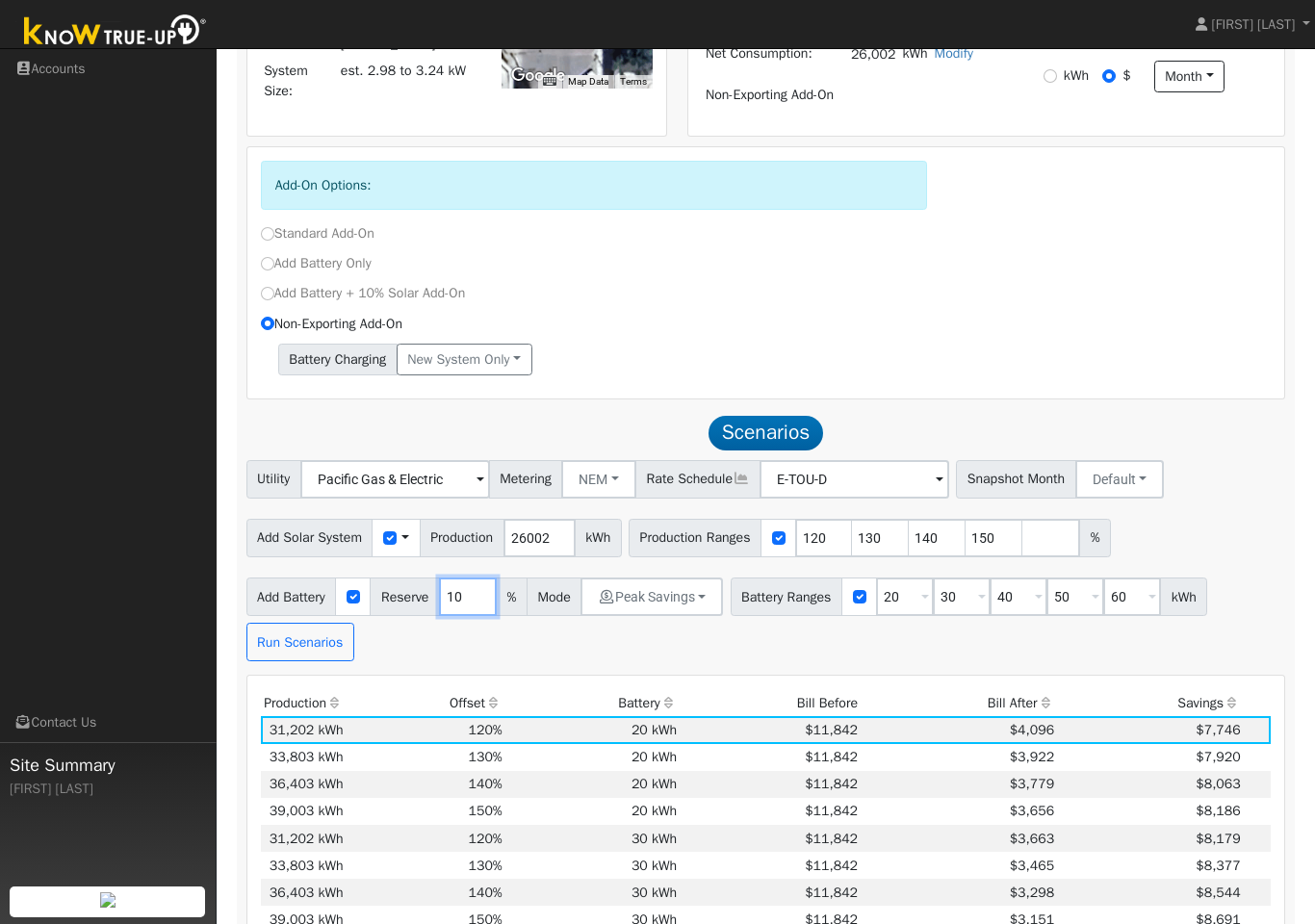 click on "10" at bounding box center (468, 597) 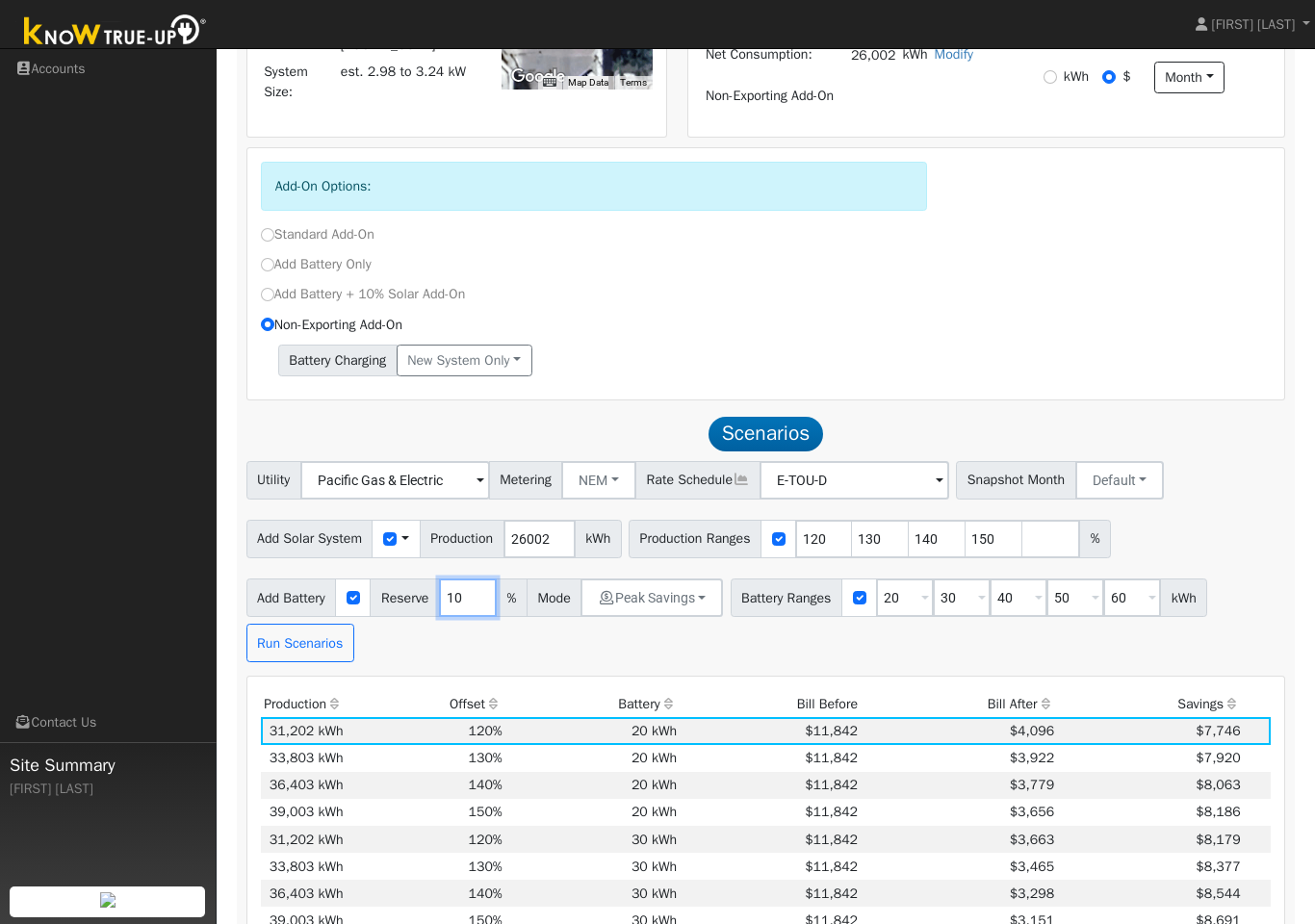 type on "1" 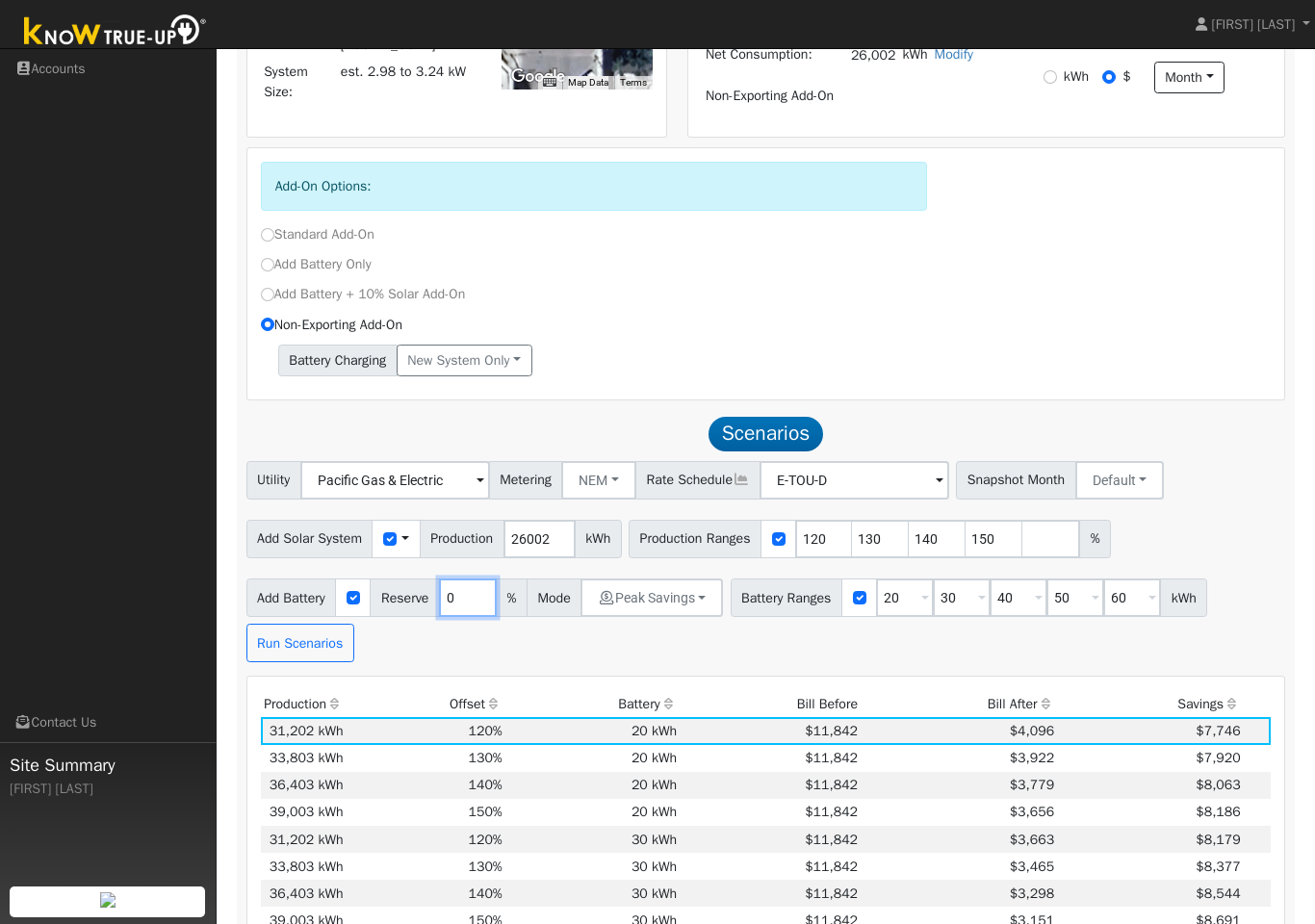 type on "0" 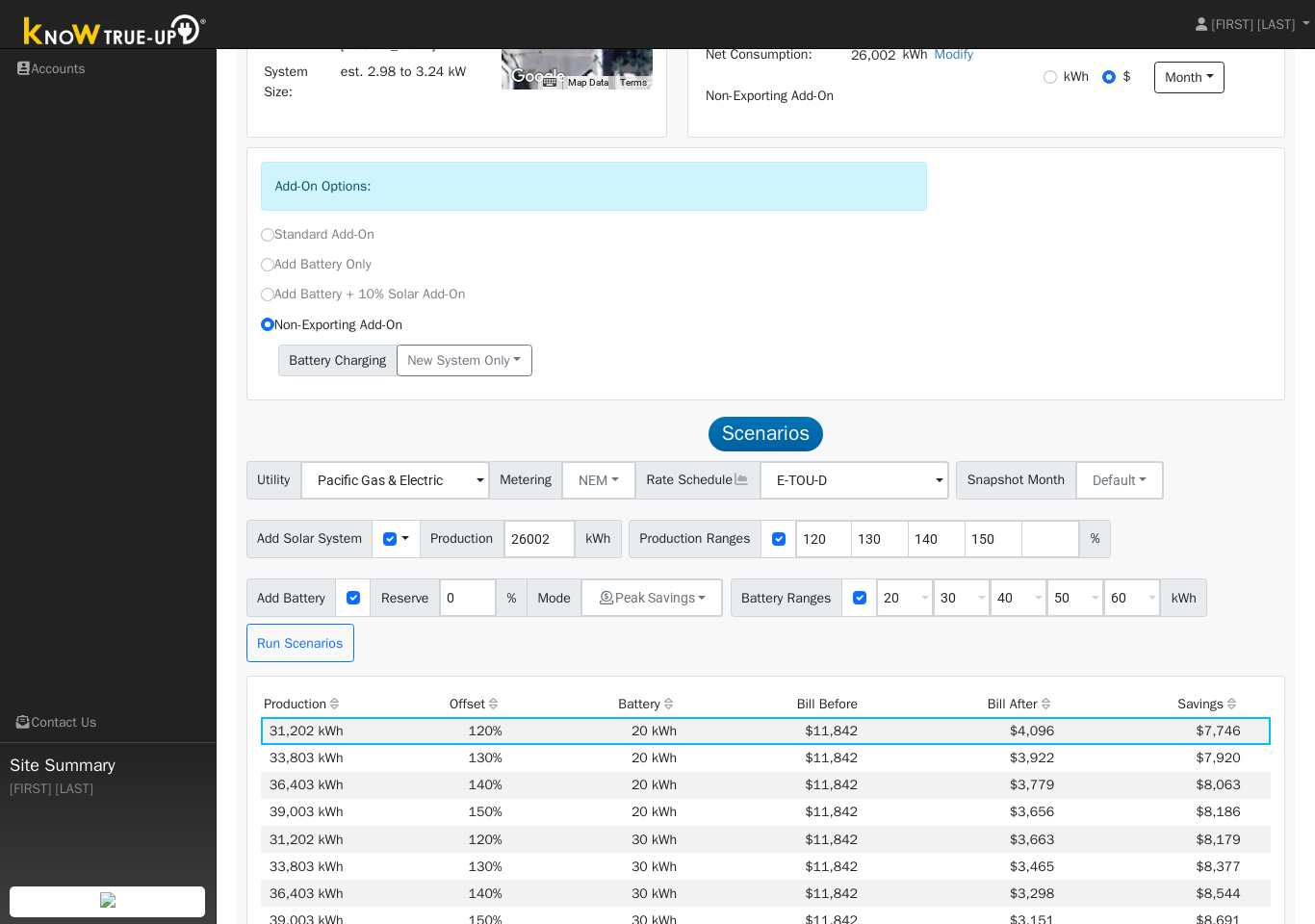 click on "Scenario Report Powered by Know True-Up ® Energy Consumption Overview Show Help This analysis uses information about your recent energy consumption to recommend the ideal amount of battery storage based upon your need for energy bill savings and backup power. You have provided your hourly consumption data, which provides the most accurate battery storage recommendation to meet your energy goals. Your annual energy consumption is 26,002 kWh and your estimated annual cost for this power is $11,842 Your highest energy usage month is July , and your lowest energy usage month is April System Details Customer: [FIRST] [LAST] Address: [STREET] [CITY], [STATE] [POSTAL_CODE] System Size: est. 2.98 to 3.24 kW To navigate the map with touch gestures double-tap and hold your finger on the map, then drag the map. ← Move left → Move right ↑ Move up ↓ Move down + Zoom in - Zoom out Home Jump left by 75% End Jump right by 75% Page Up Jump up by 75% Page Down Jump down by 75% Map Data" 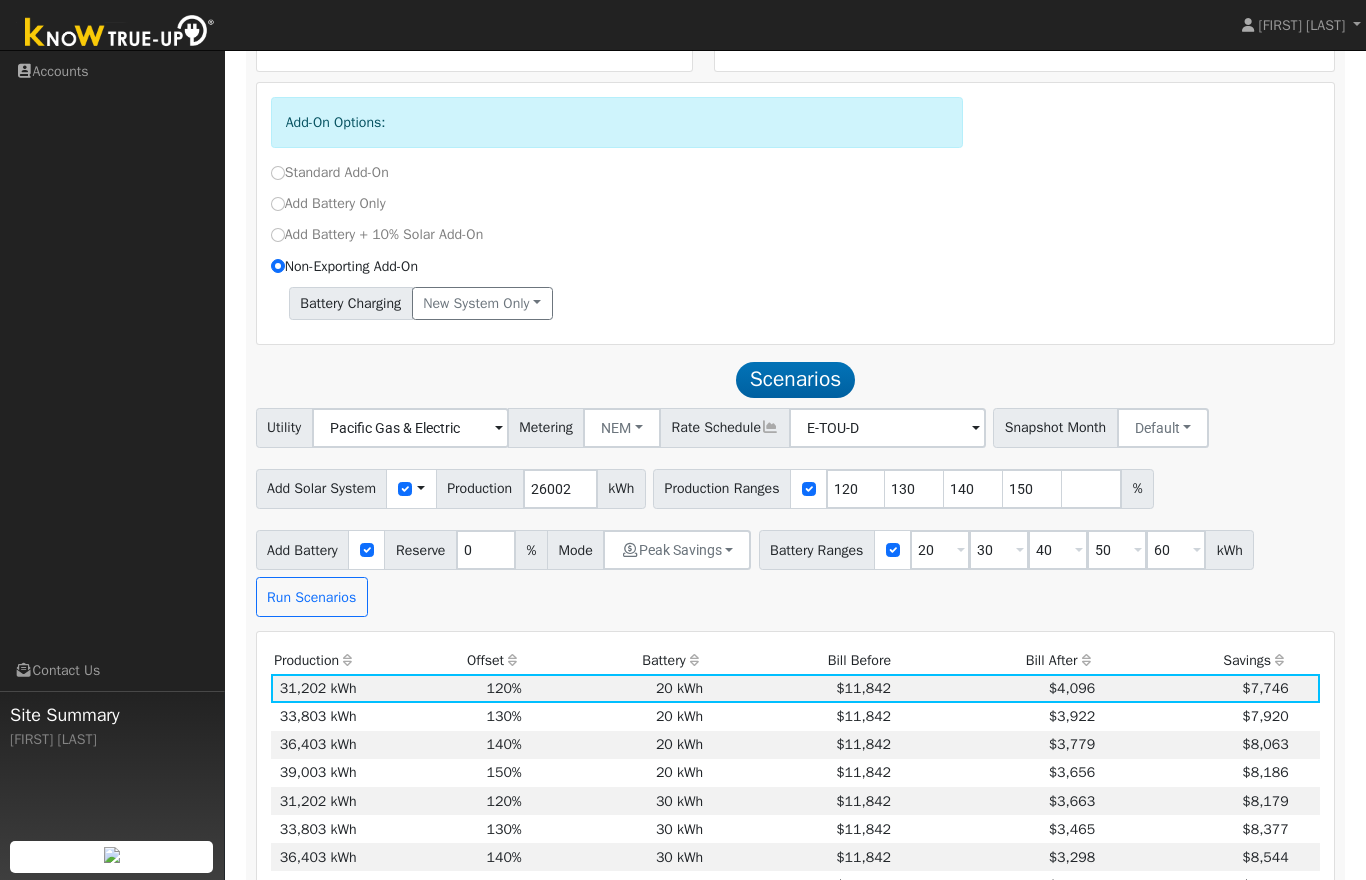 scroll, scrollTop: 641, scrollLeft: 0, axis: vertical 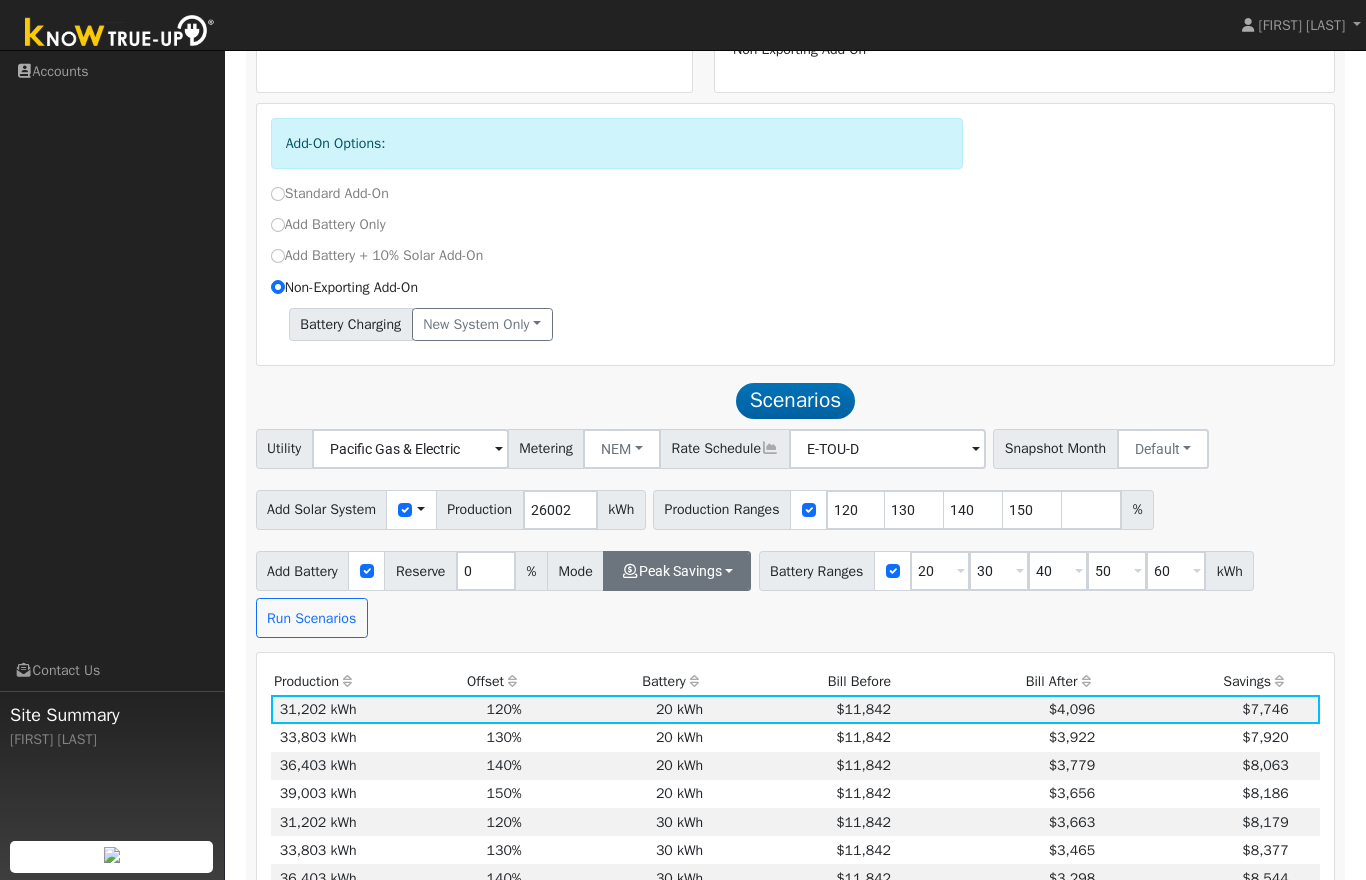 click on "Peak Savings" at bounding box center [677, 571] 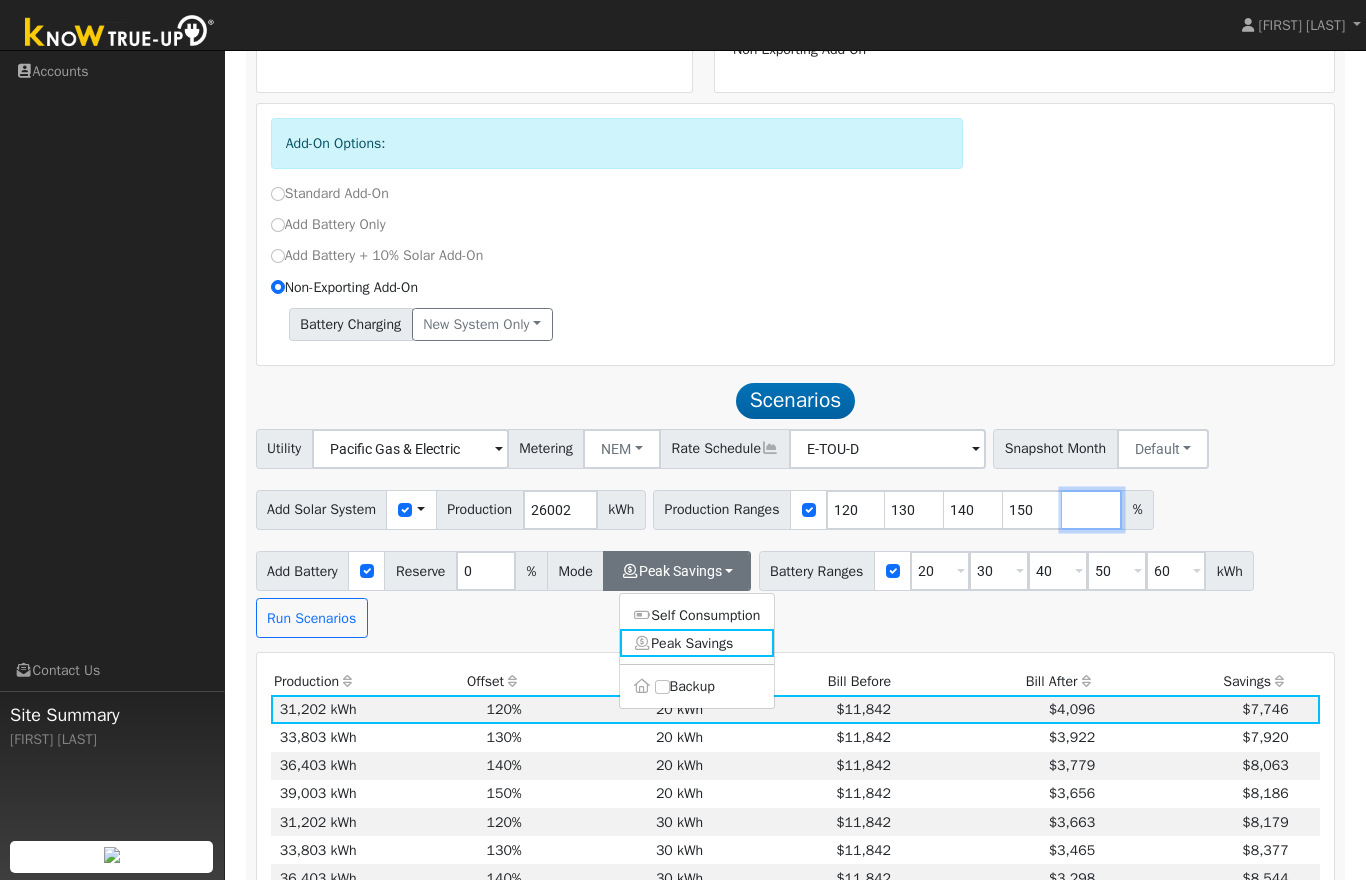 click at bounding box center (1092, 510) 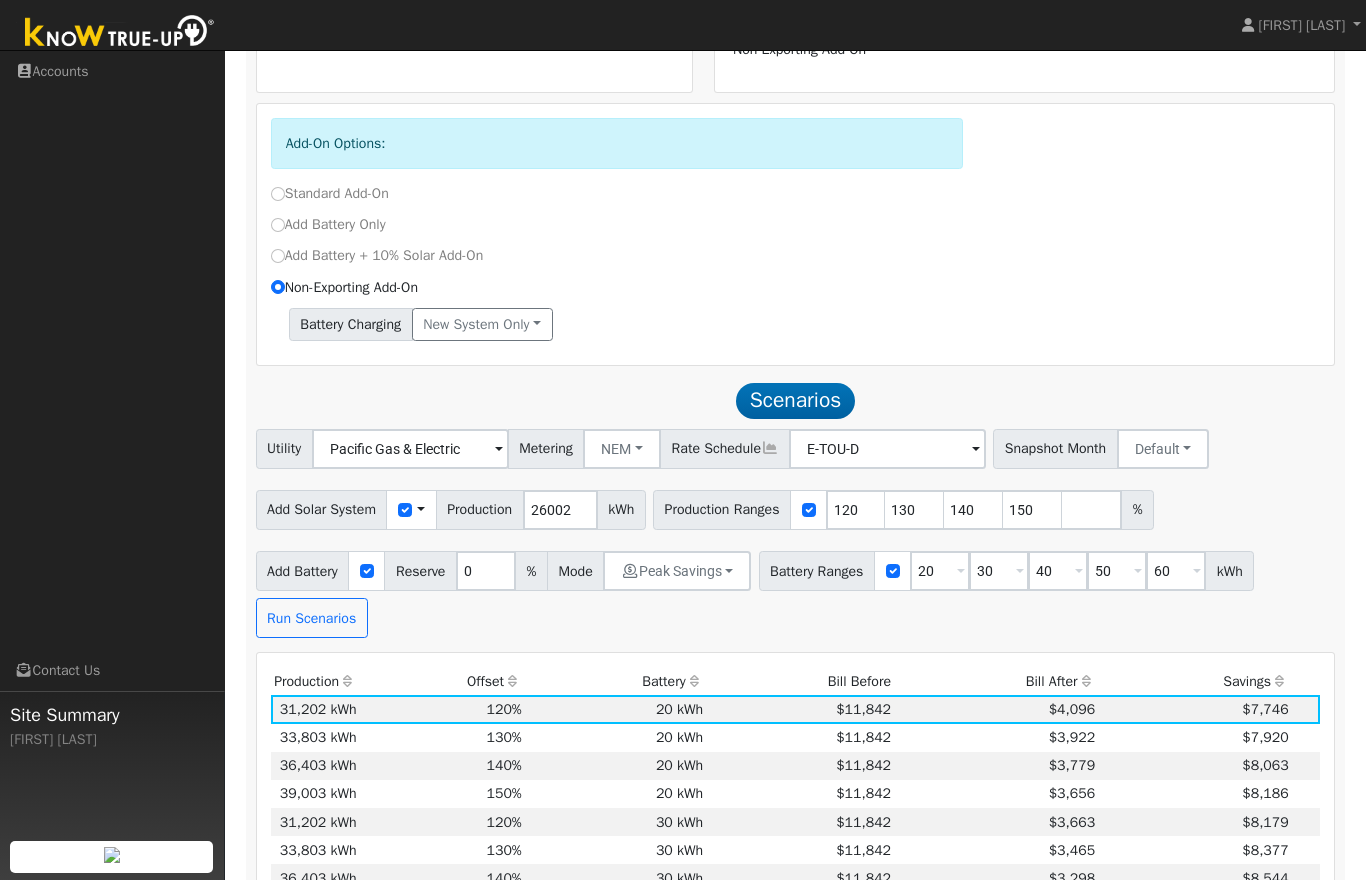 click on "Scenario Report Powered by Know True-Up ® Energy Consumption Overview Show Help This analysis uses information about your recent energy consumption to recommend the ideal amount of battery storage based upon your need for energy bill savings and backup power. You have provided your hourly consumption data, which provides the most accurate battery storage recommendation to meet your energy goals. Your annual energy consumption is 26,002 kWh and your estimated annual cost for this power is $11,842 Your highest energy usage month is July , and your lowest energy usage month is April System Details Customer: [FIRST] [LAST] Address: [STREET] [CITY], [STATE] [POSTAL_CODE] System Size: est. 2.98 to 3.24 kW To navigate the map with touch gestures double-tap and hold your finger on the map, then drag the map. ← Move left → Move right ↑ Move up ↓ Move down + Zoom in - Zoom out Home Jump left by 75% End Jump right by 75% Page Up Jump up by 75% Page Down Jump down by 75% Map Data" 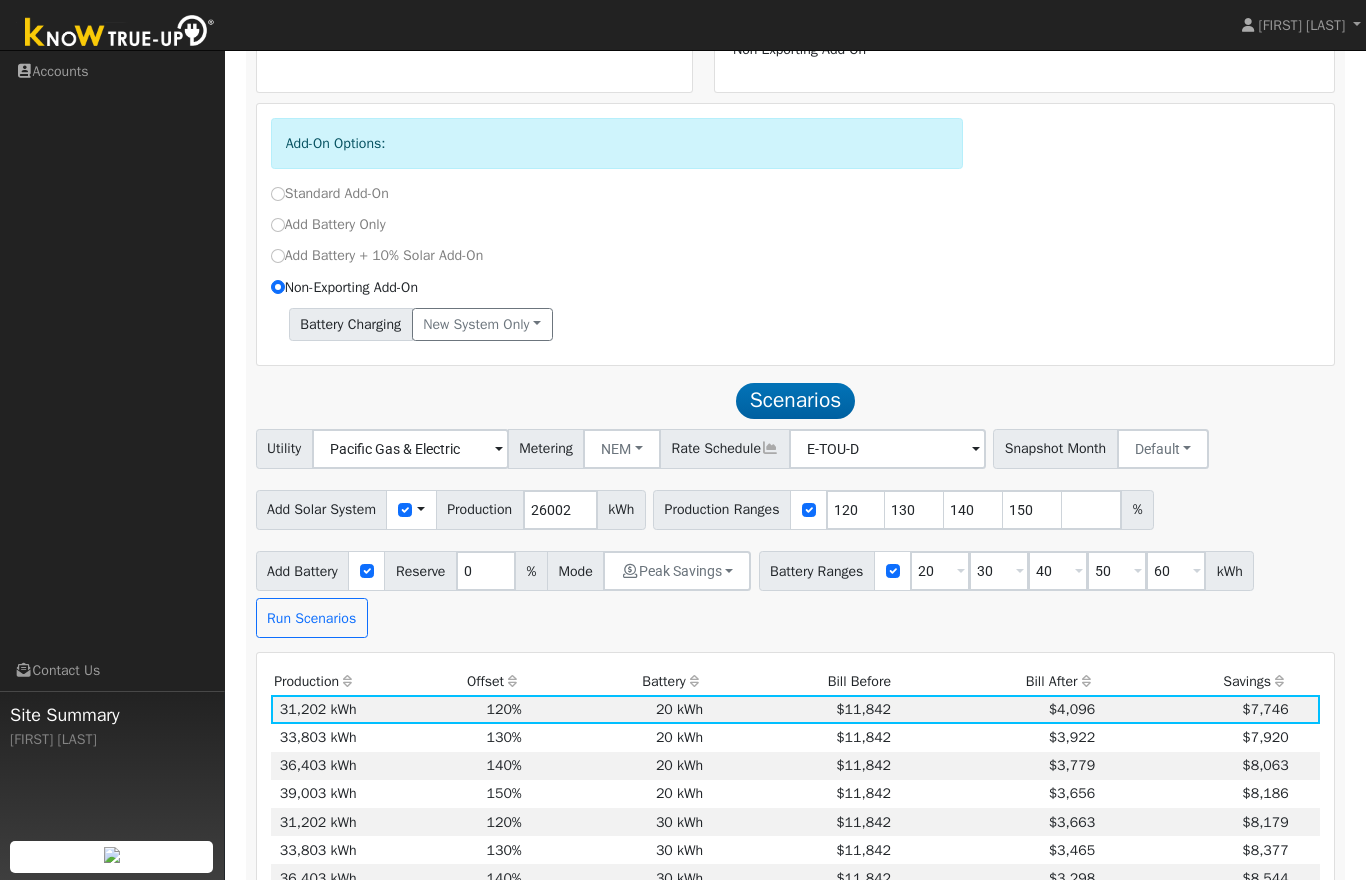 radio on "true" 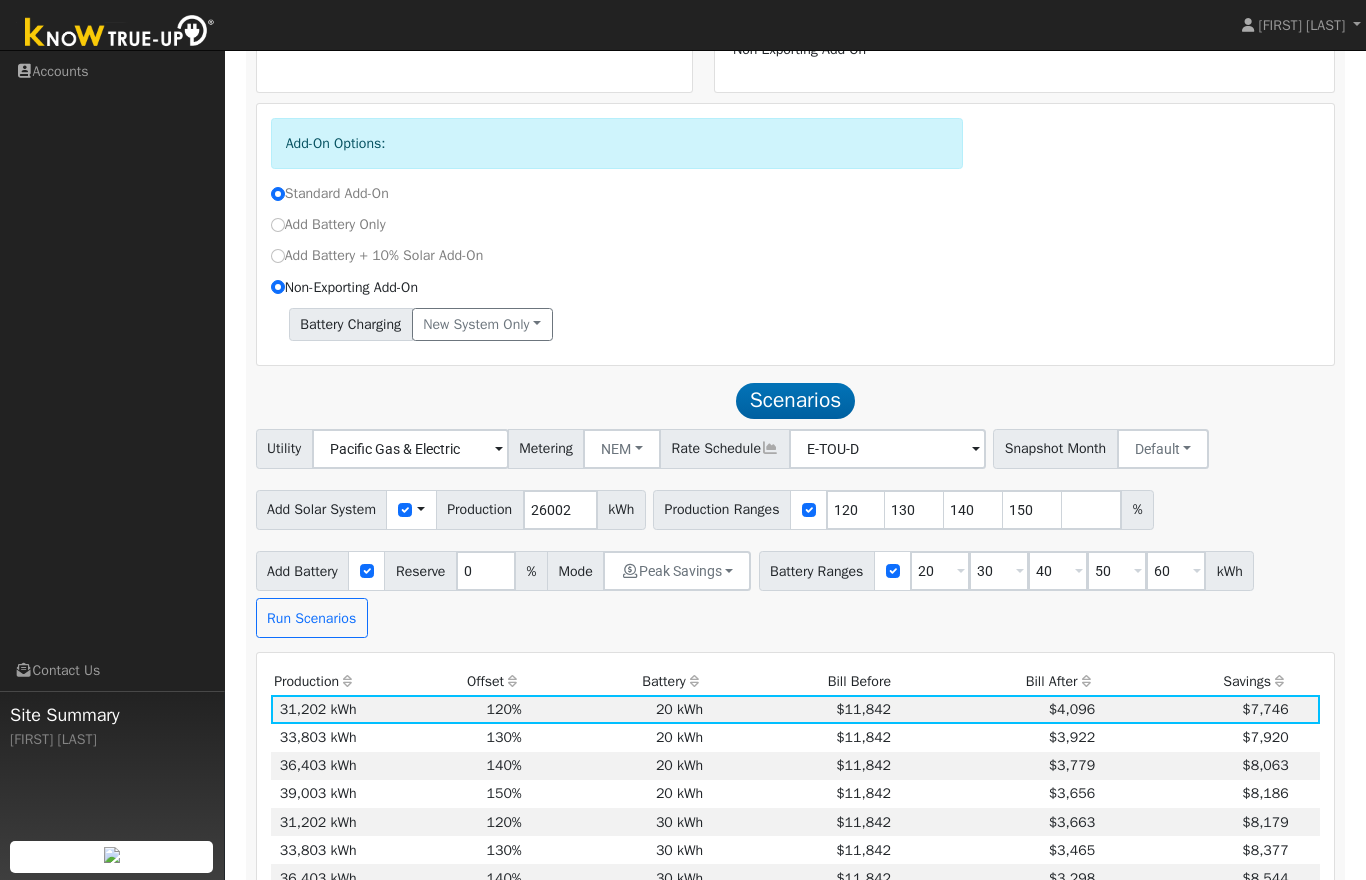 radio on "false" 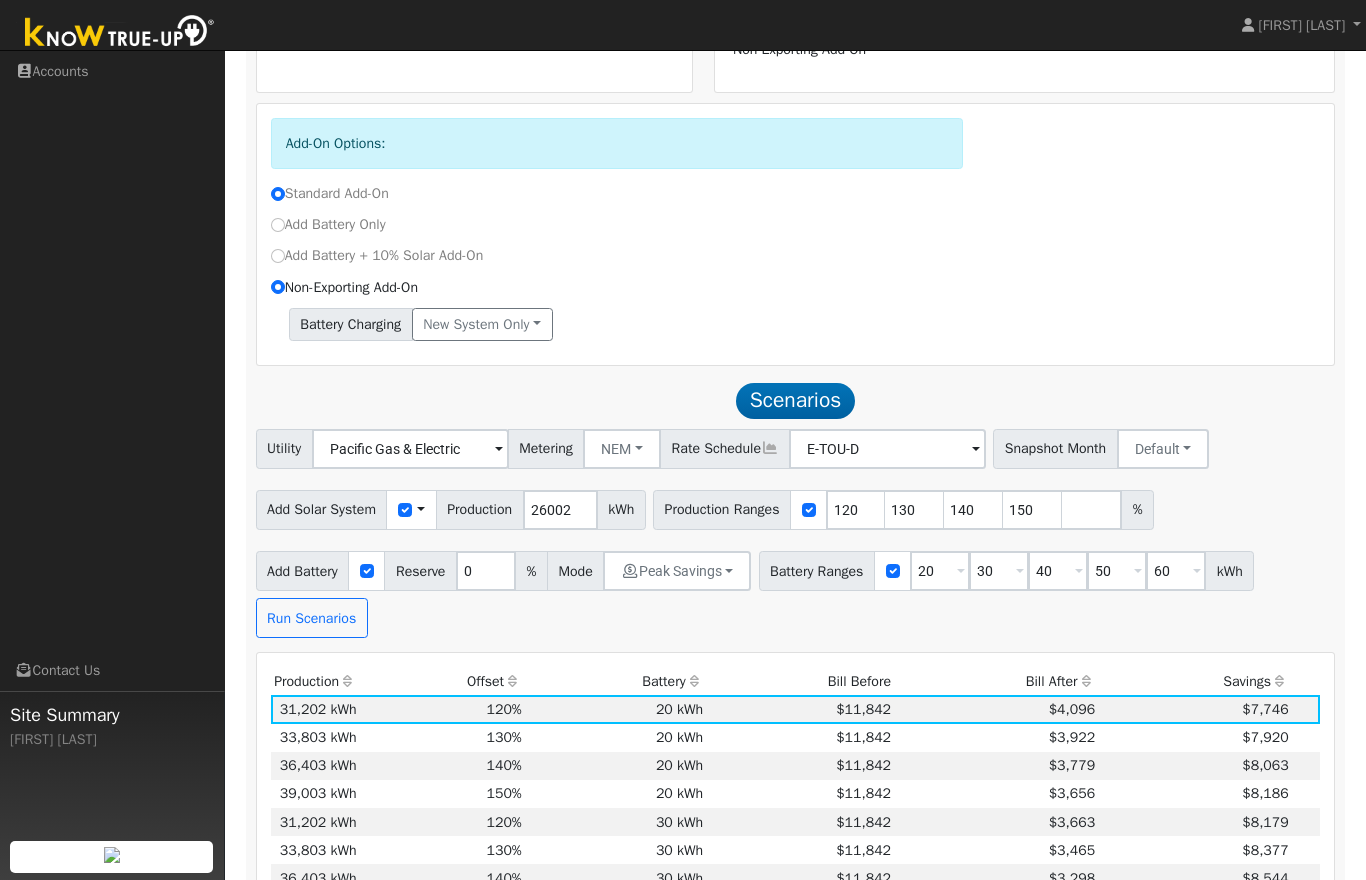 type on "E-ELEC" 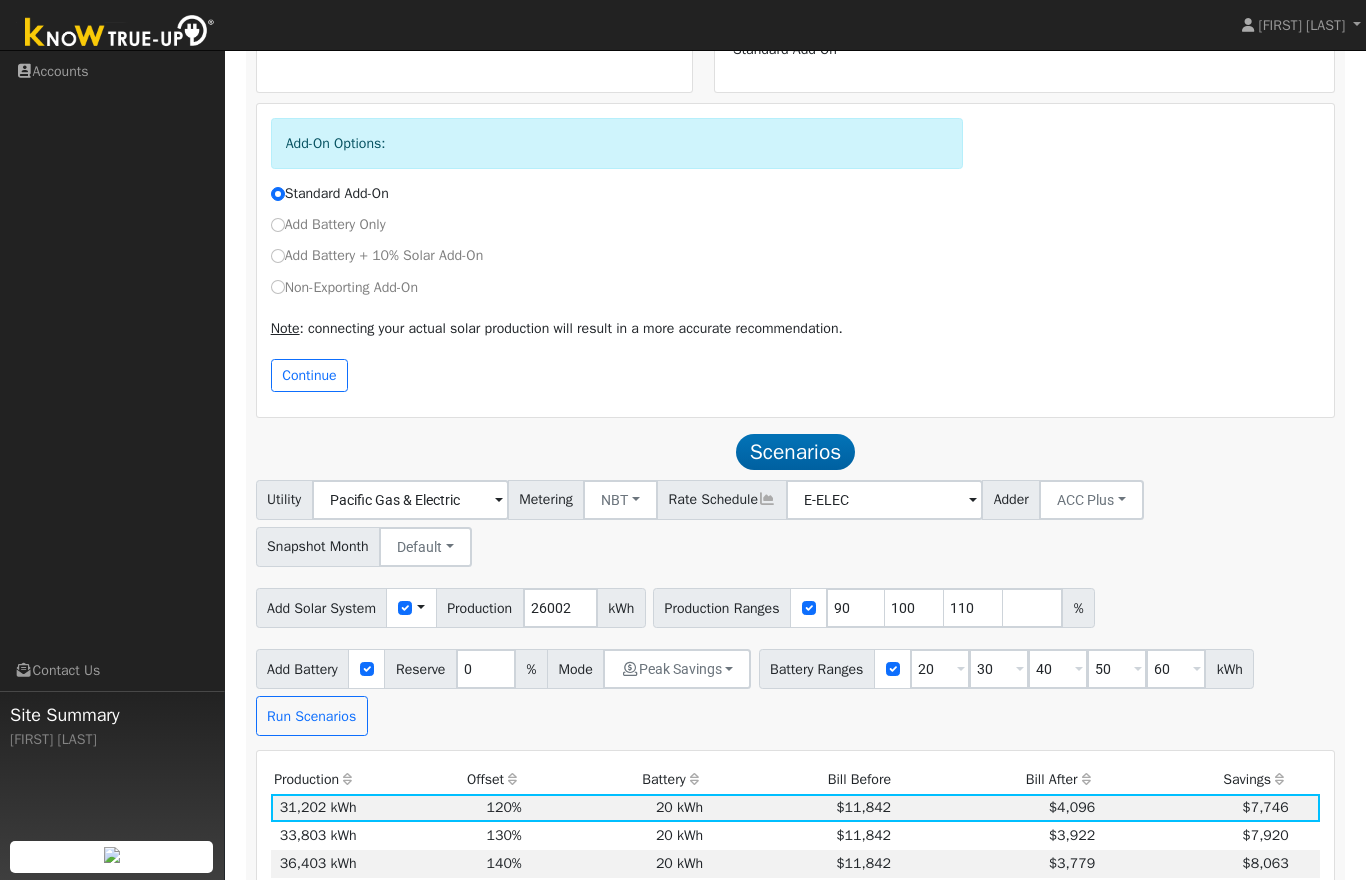 click on "Continue" at bounding box center [310, 376] 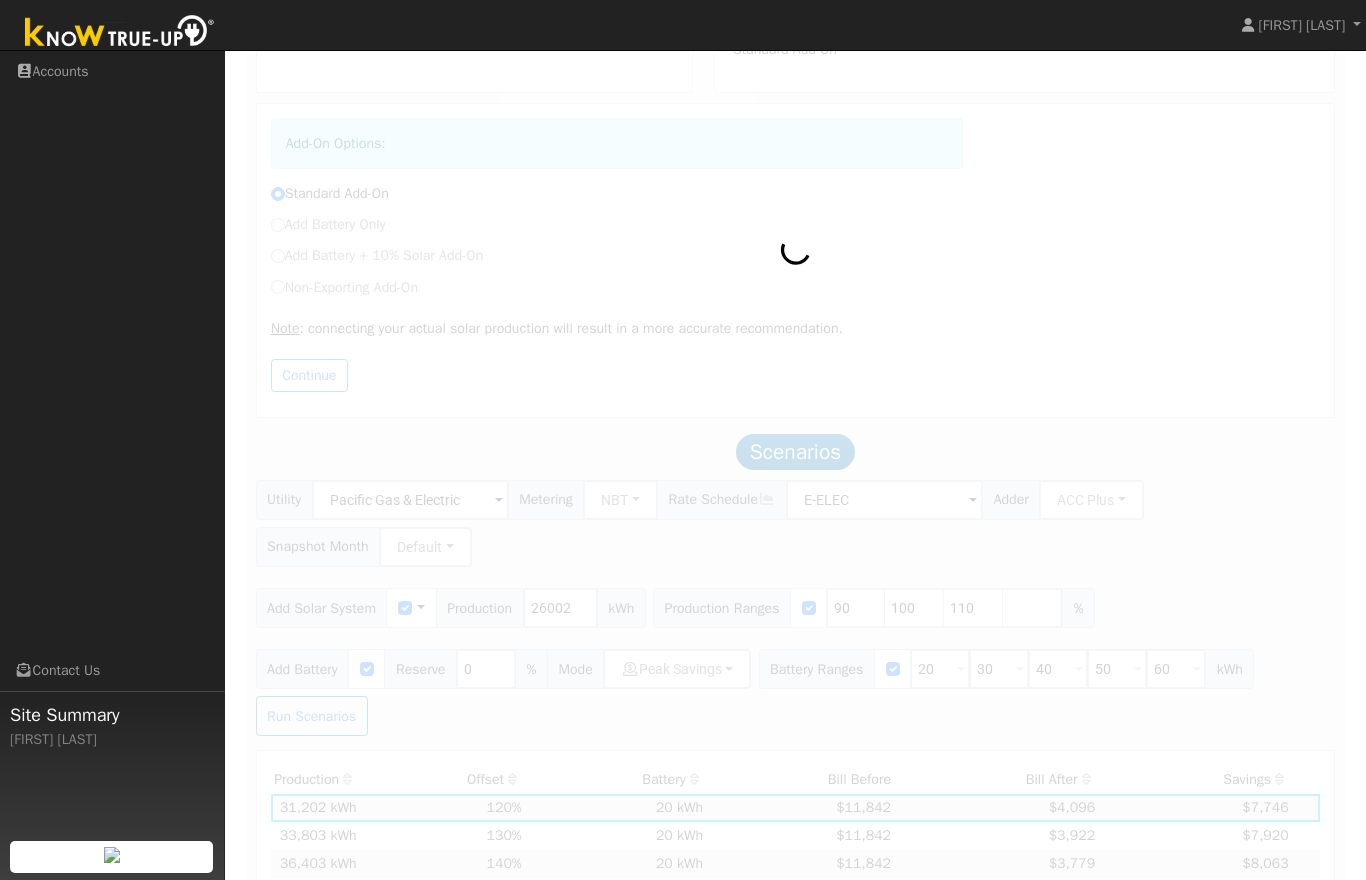 scroll, scrollTop: 428, scrollLeft: 0, axis: vertical 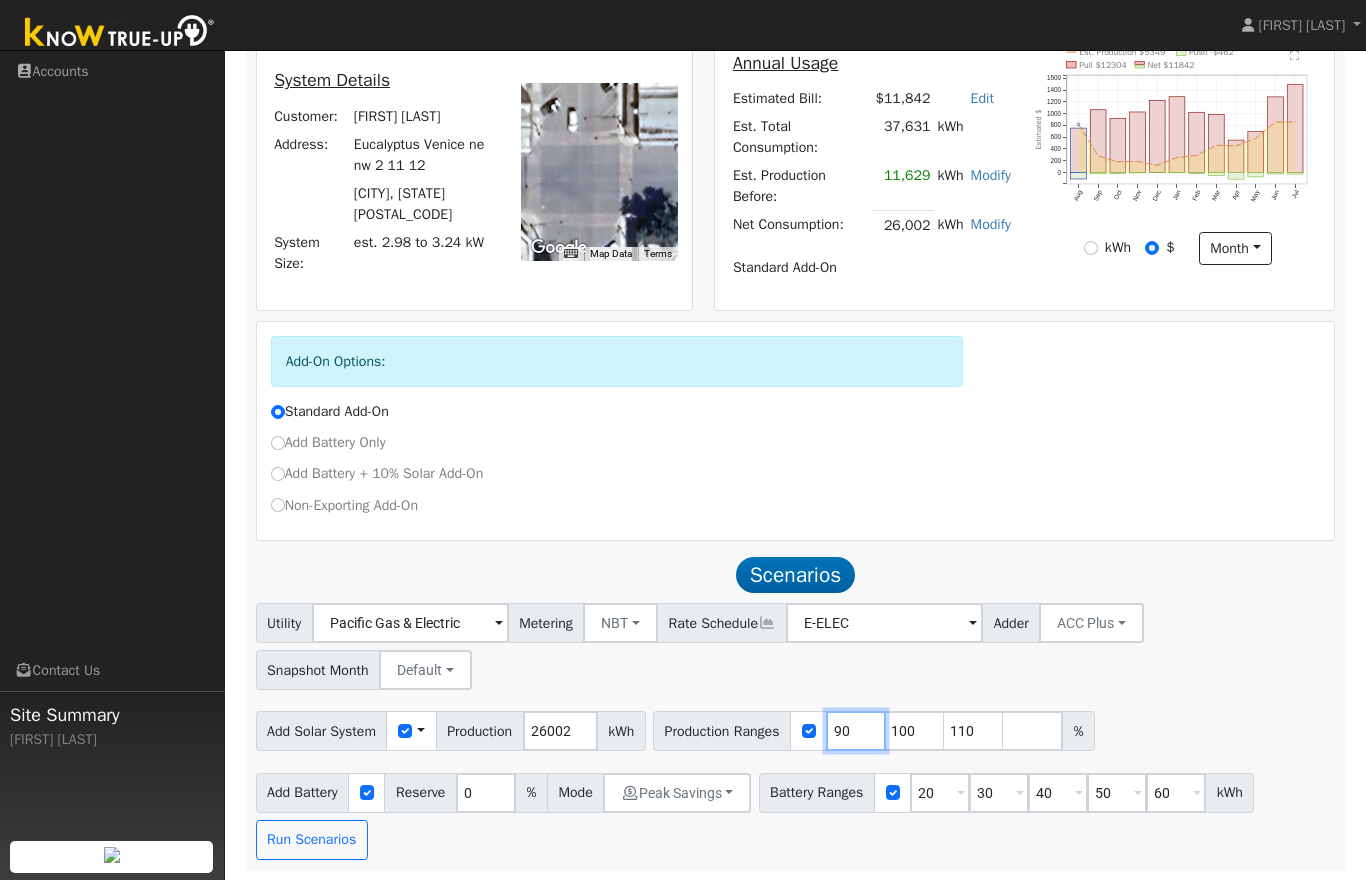 click on "90" at bounding box center (856, 731) 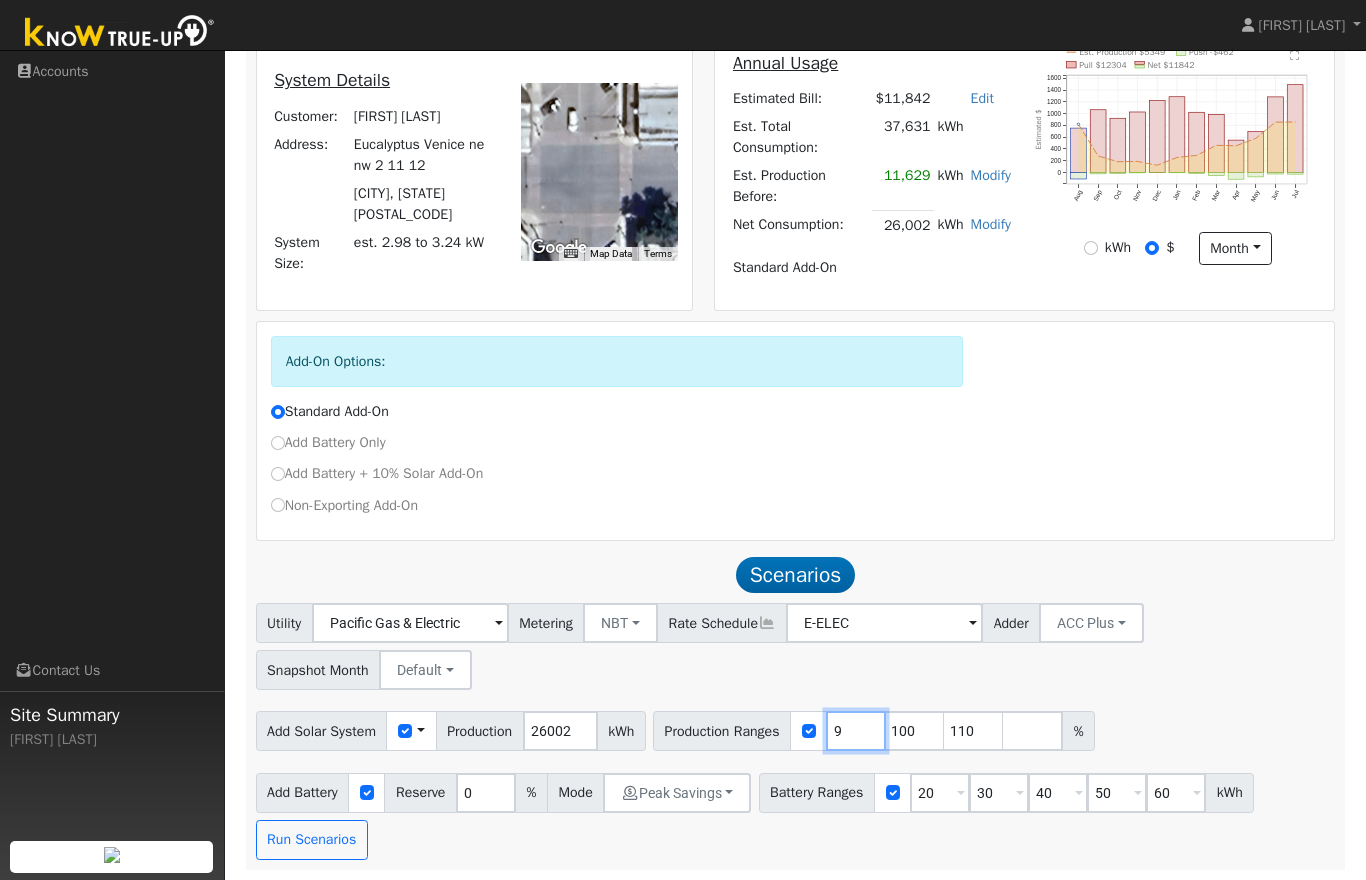type on "100" 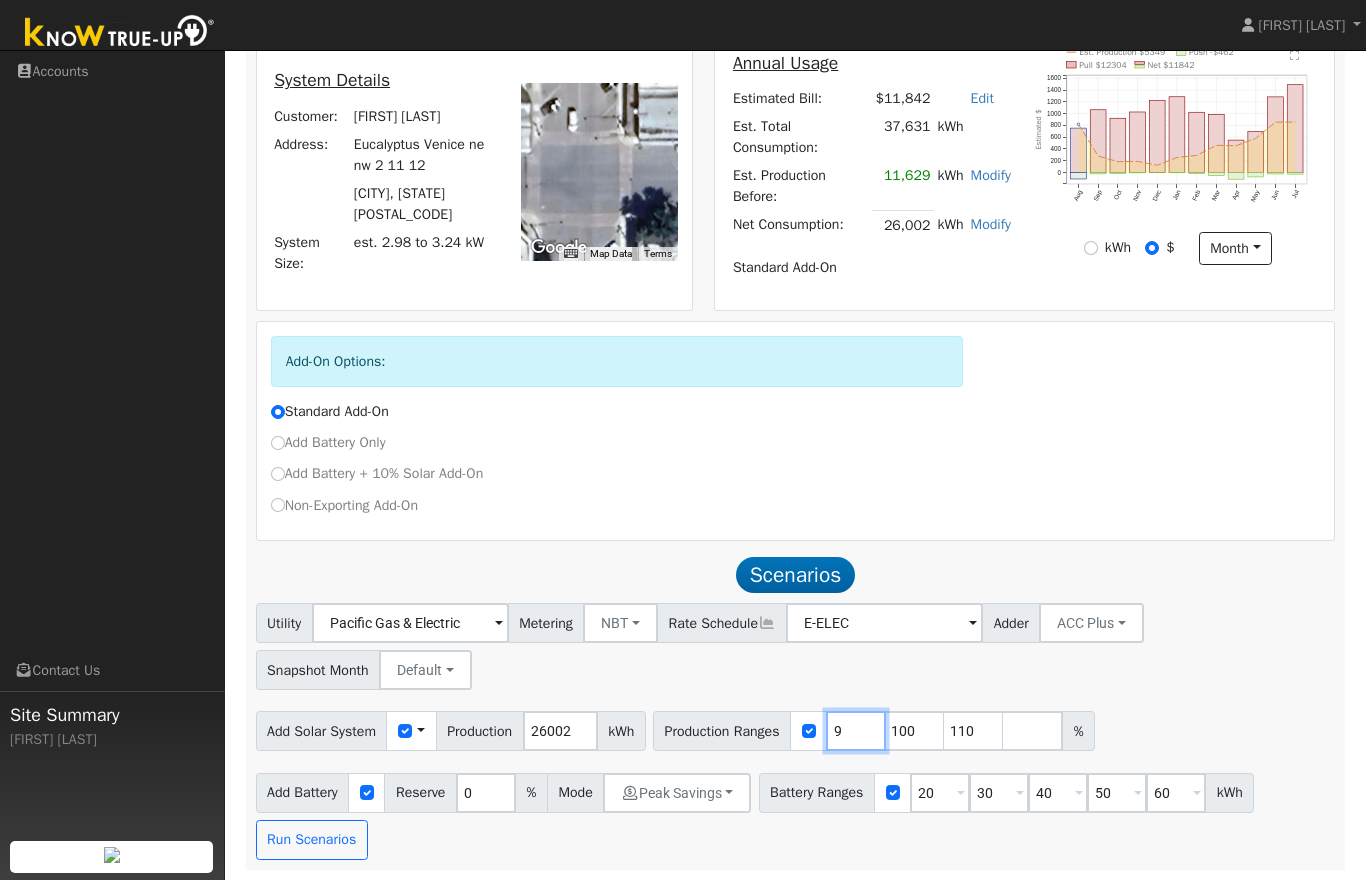 type on "110" 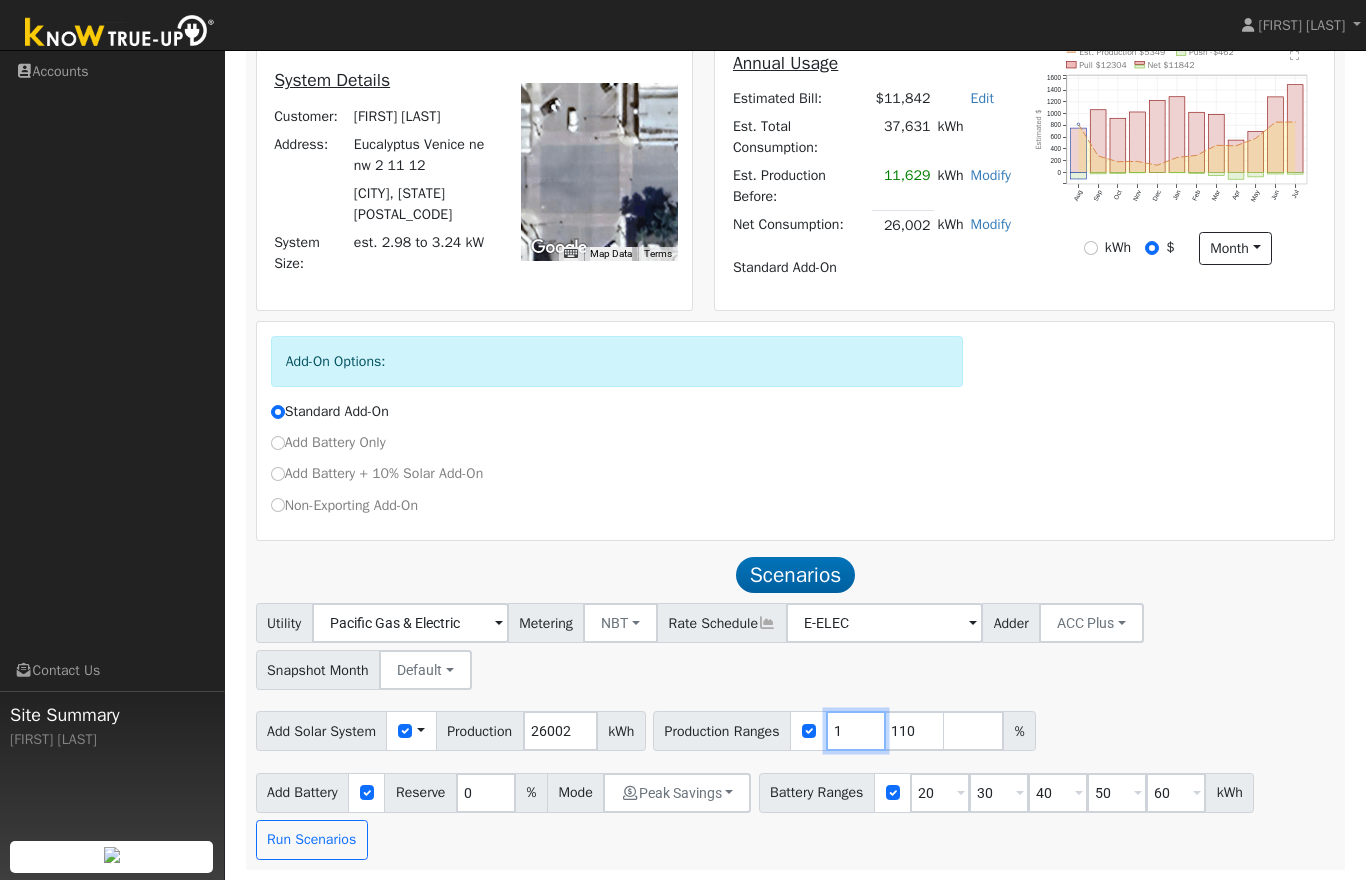 type on "110" 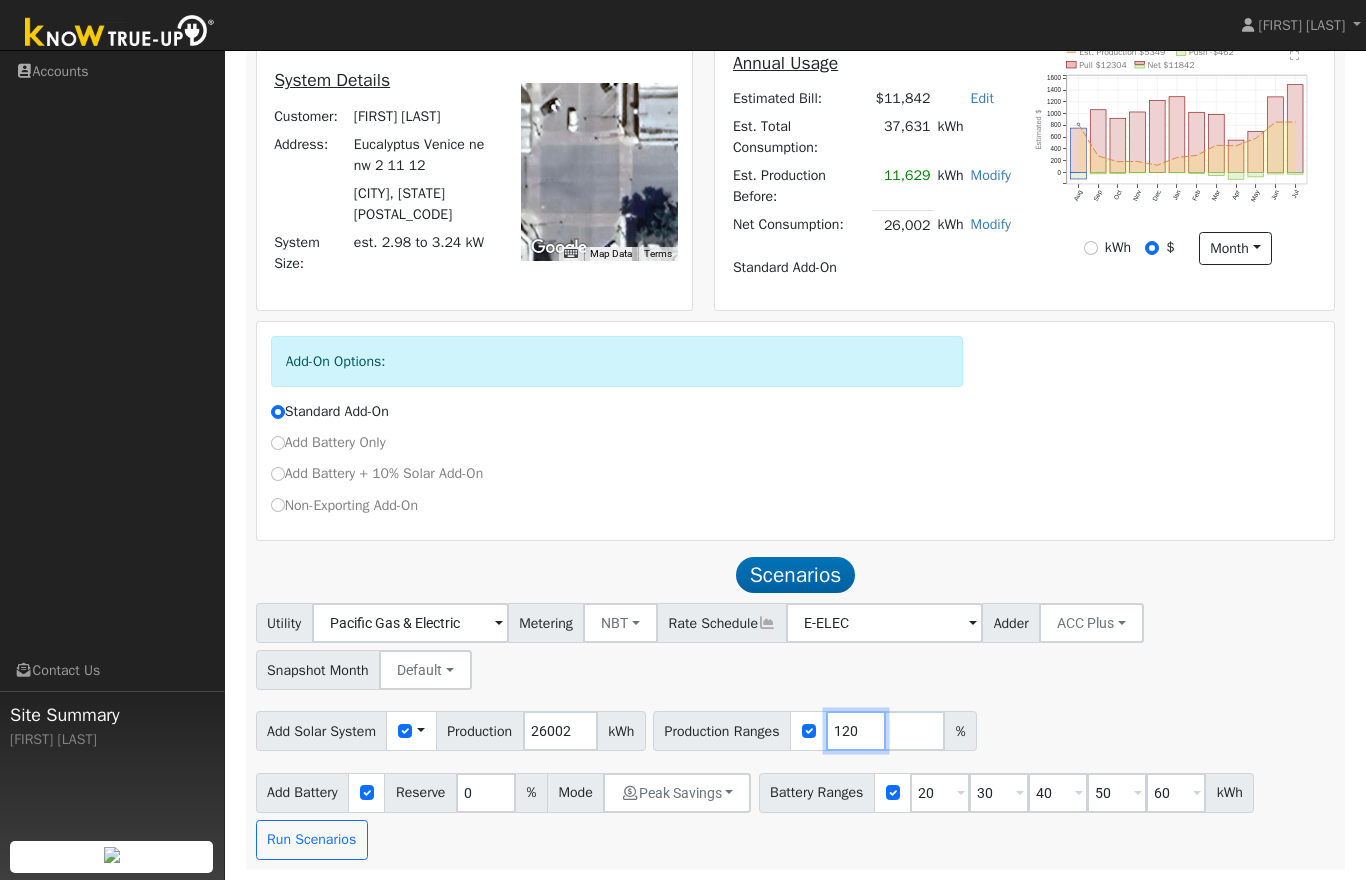 type on "120" 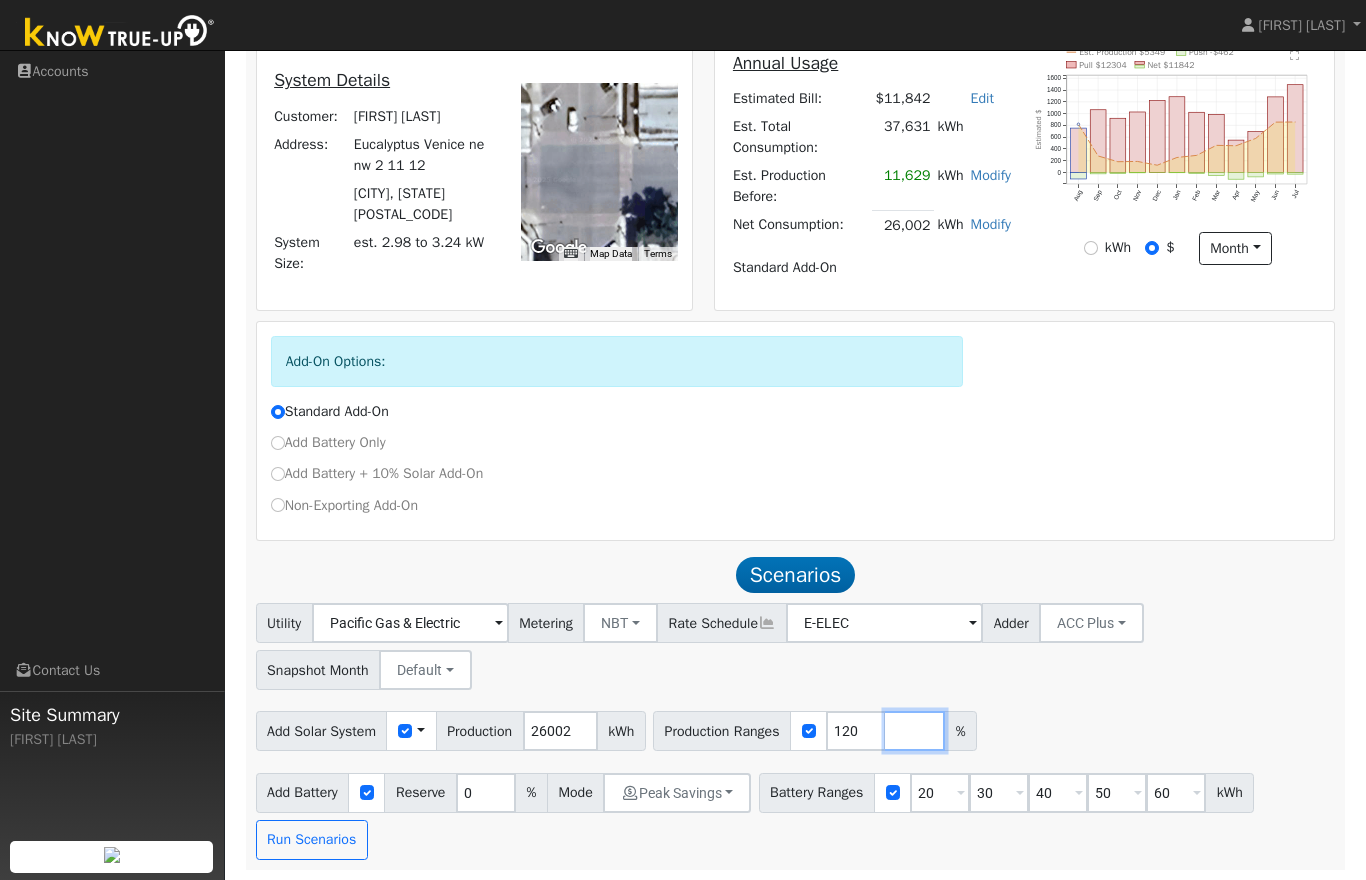 click at bounding box center [915, 731] 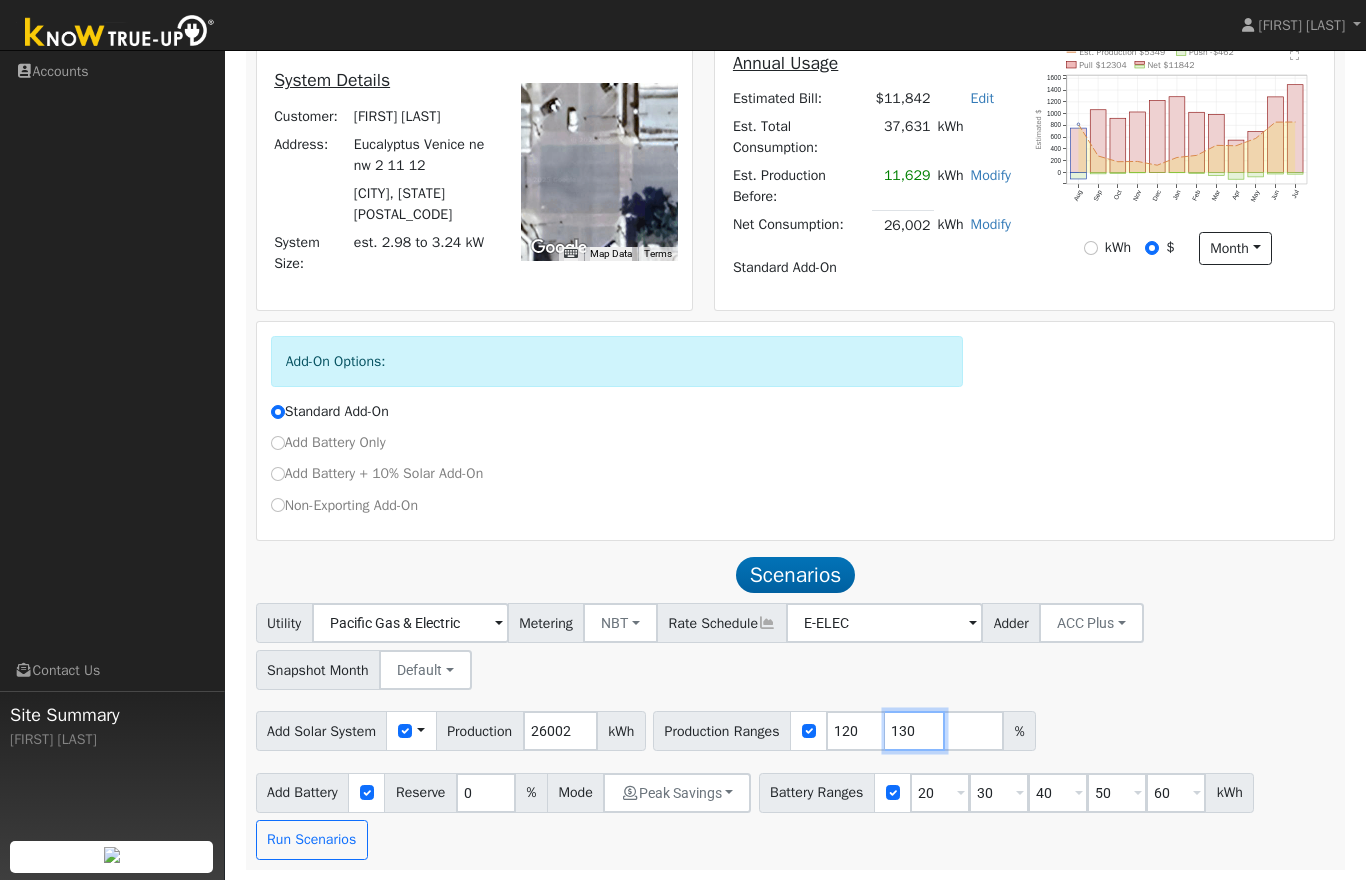 type on "130" 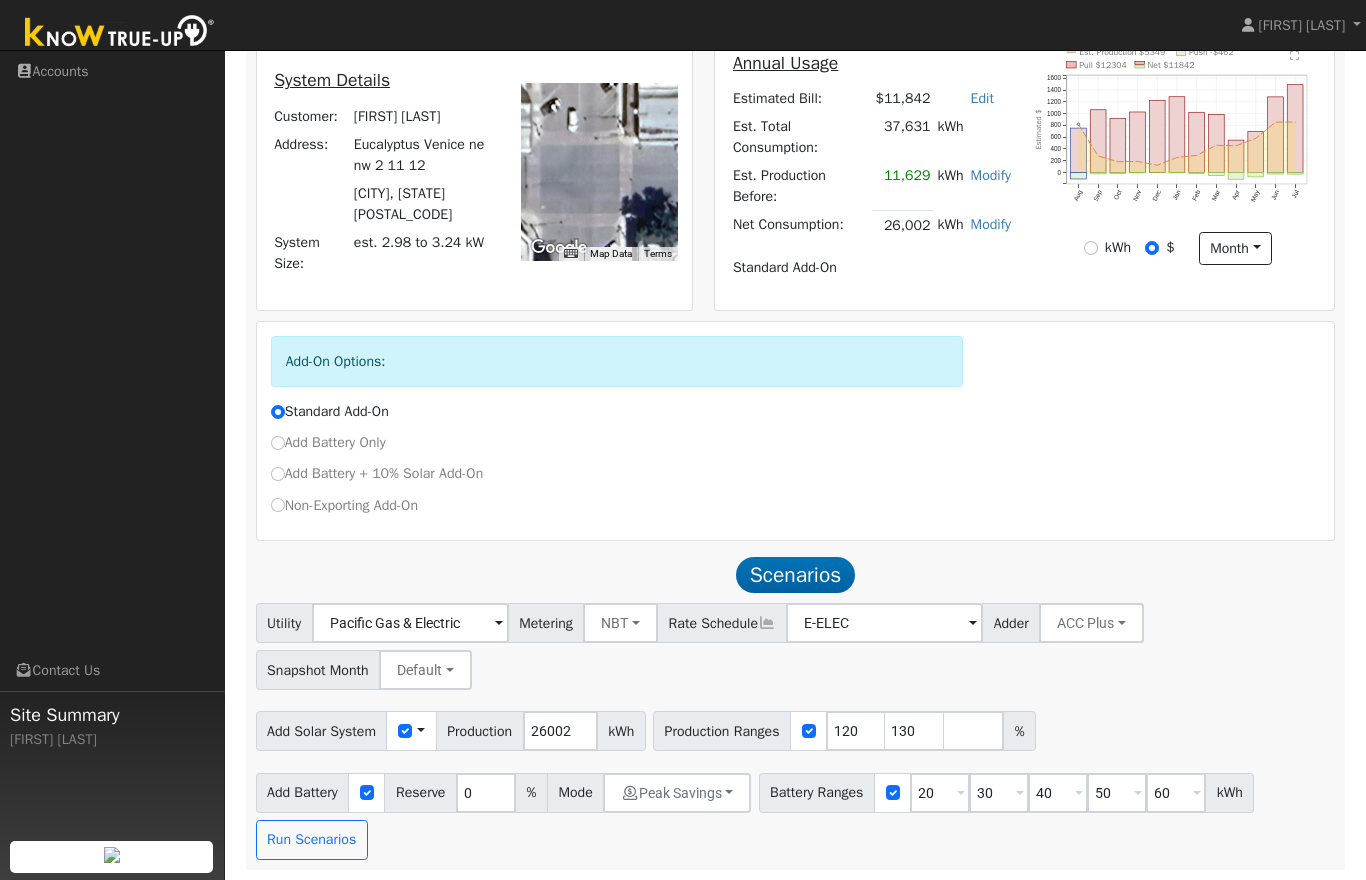 click at bounding box center (974, 731) 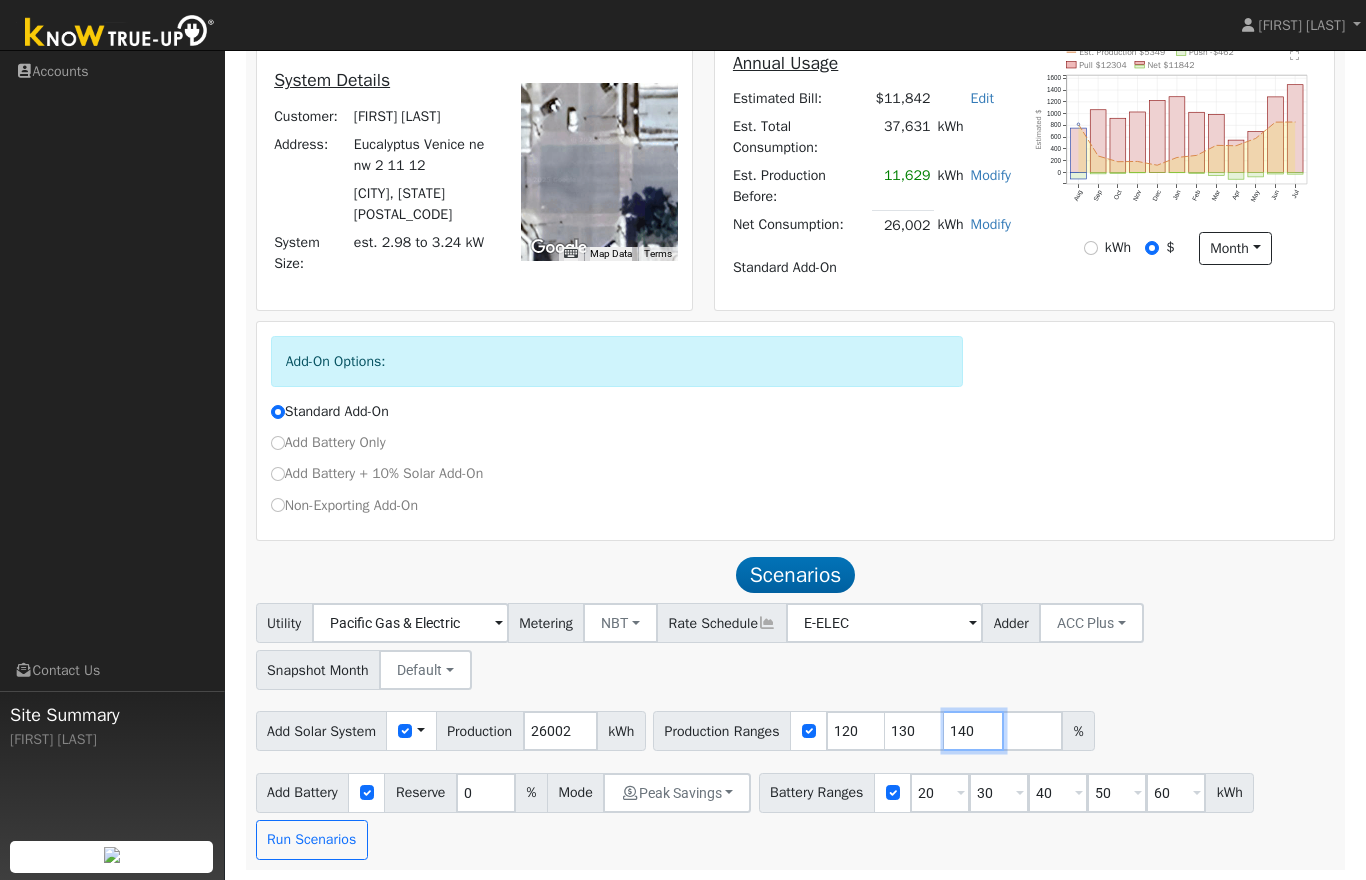 type on "140" 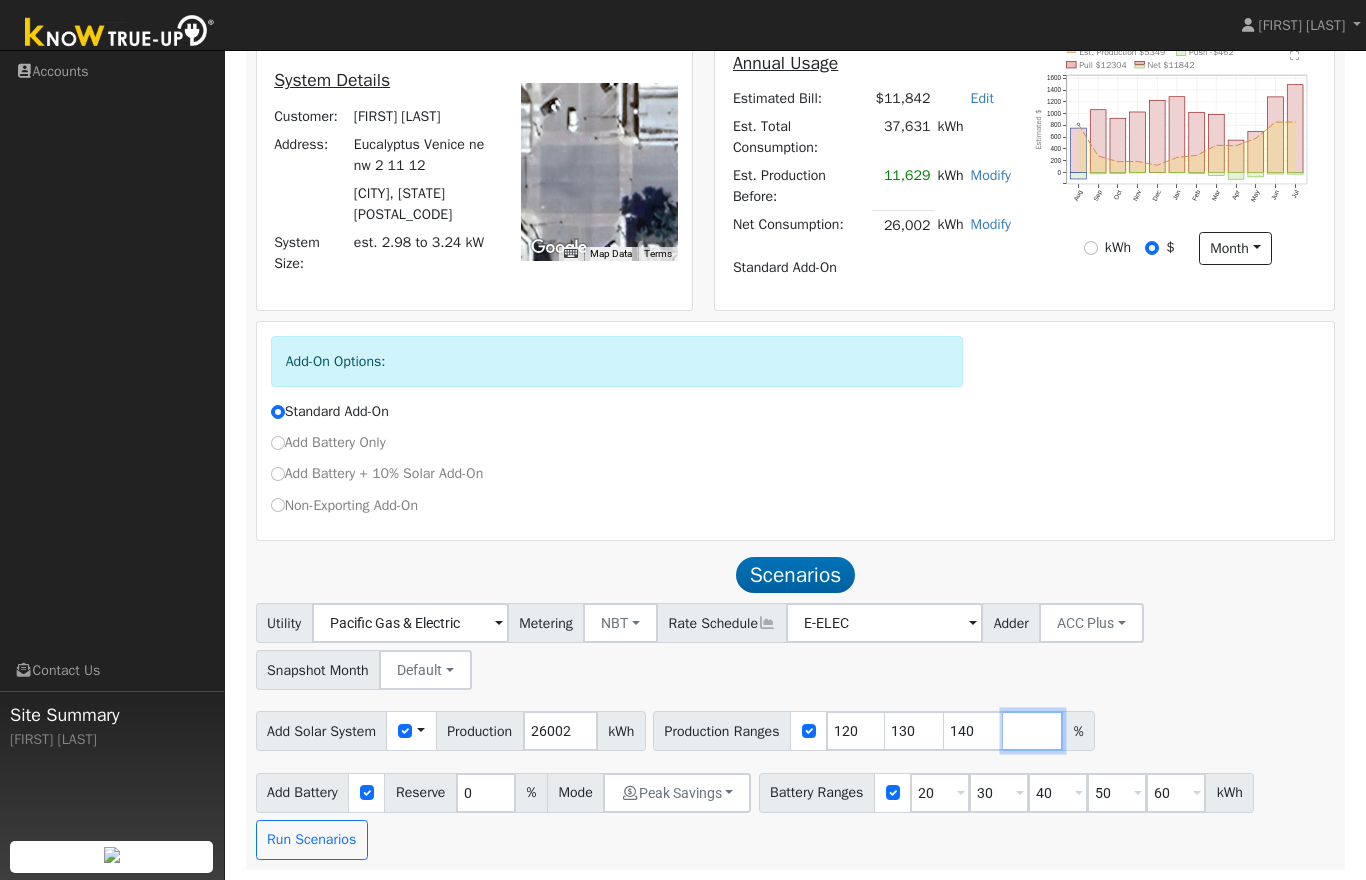 click at bounding box center (1033, 731) 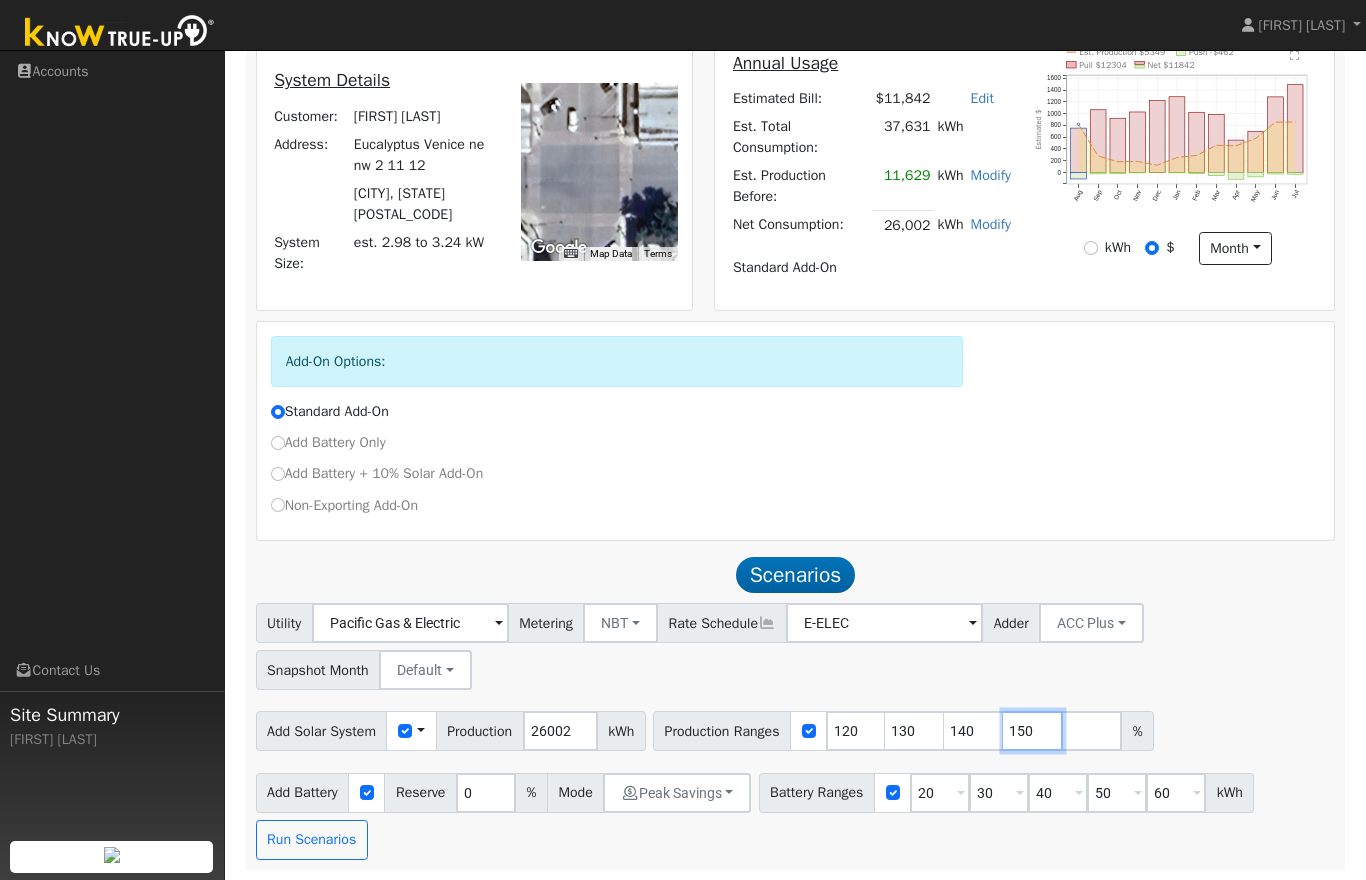 type on "150" 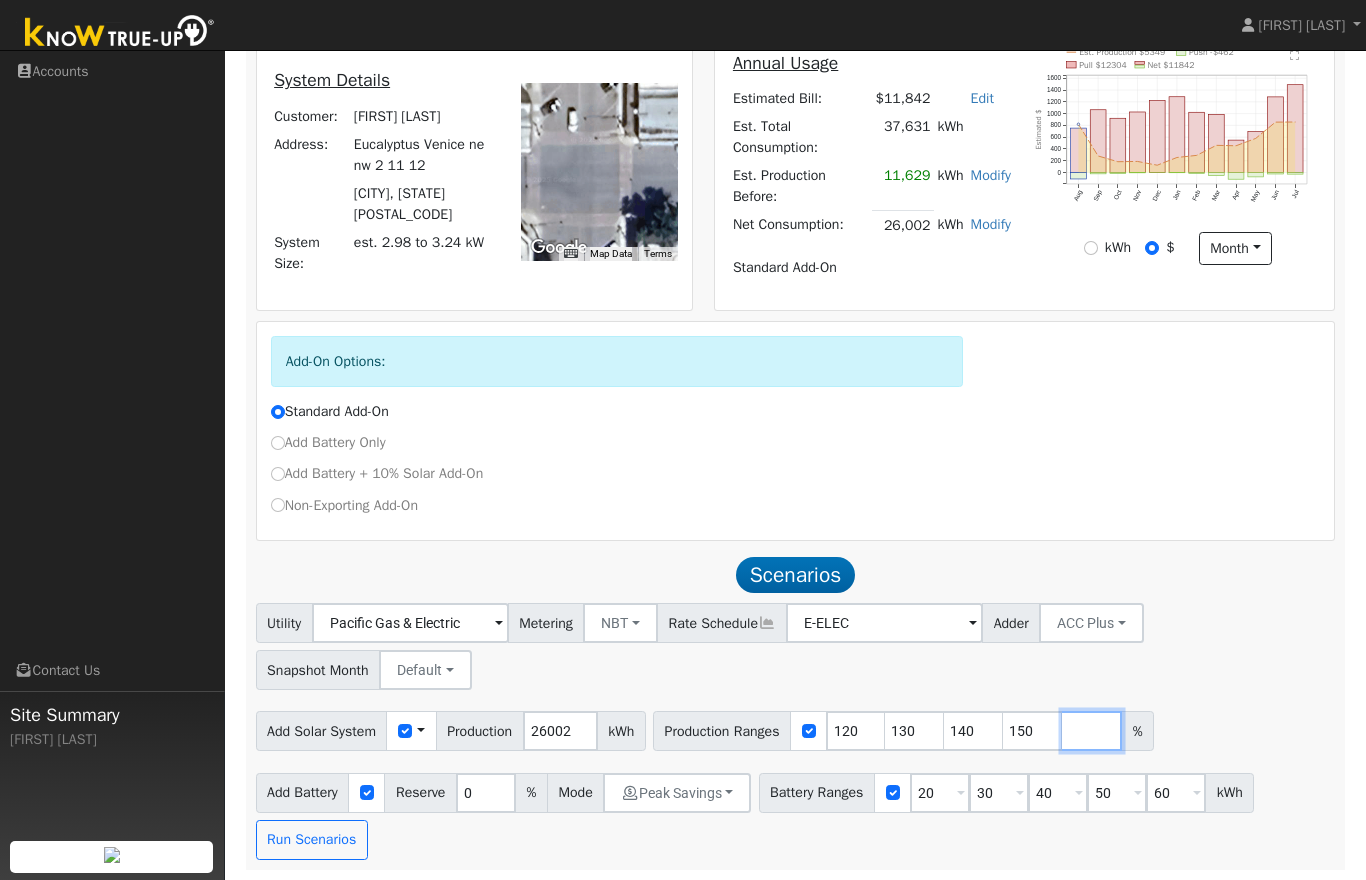 click at bounding box center (1092, 731) 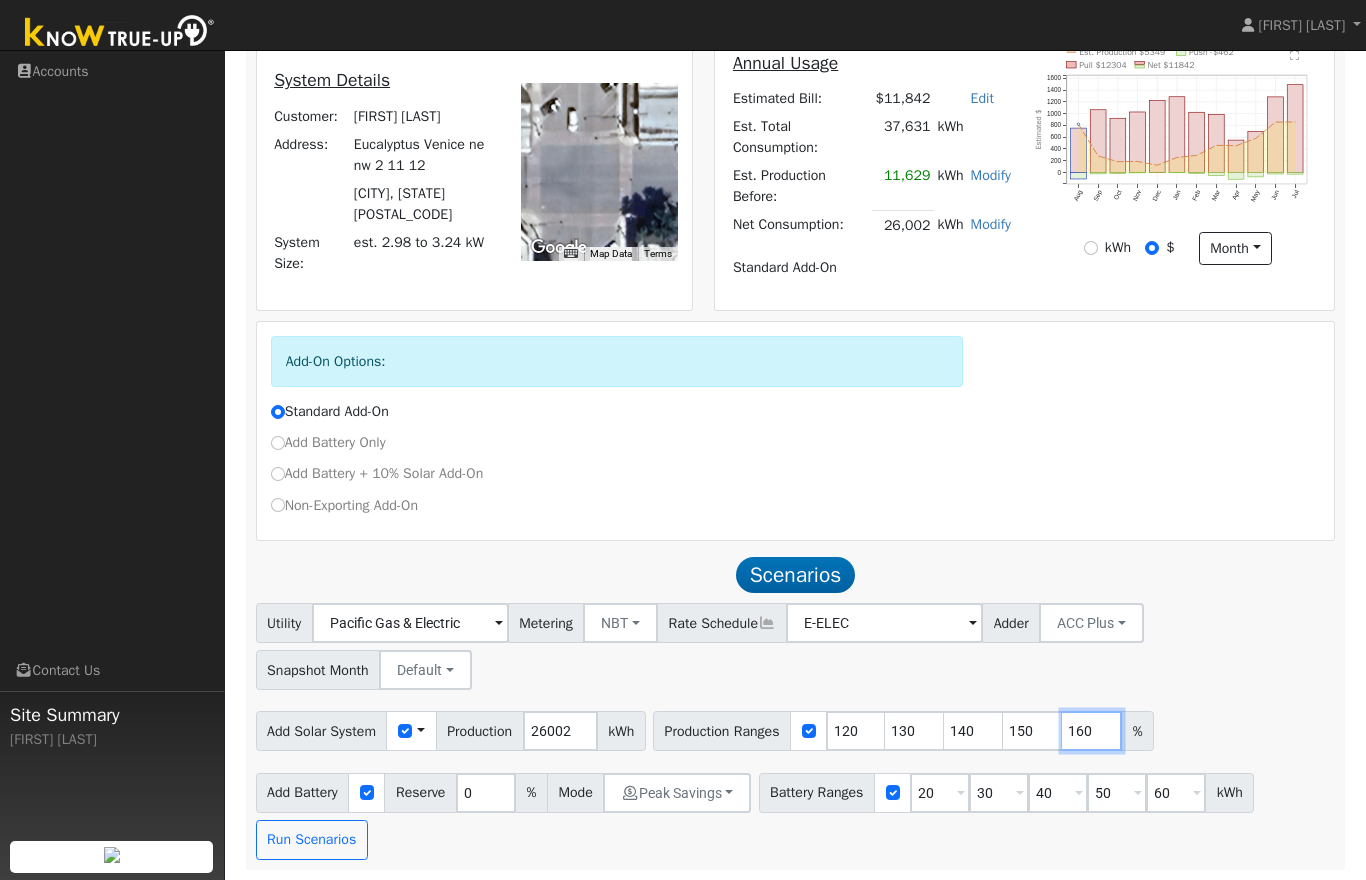 type on "160" 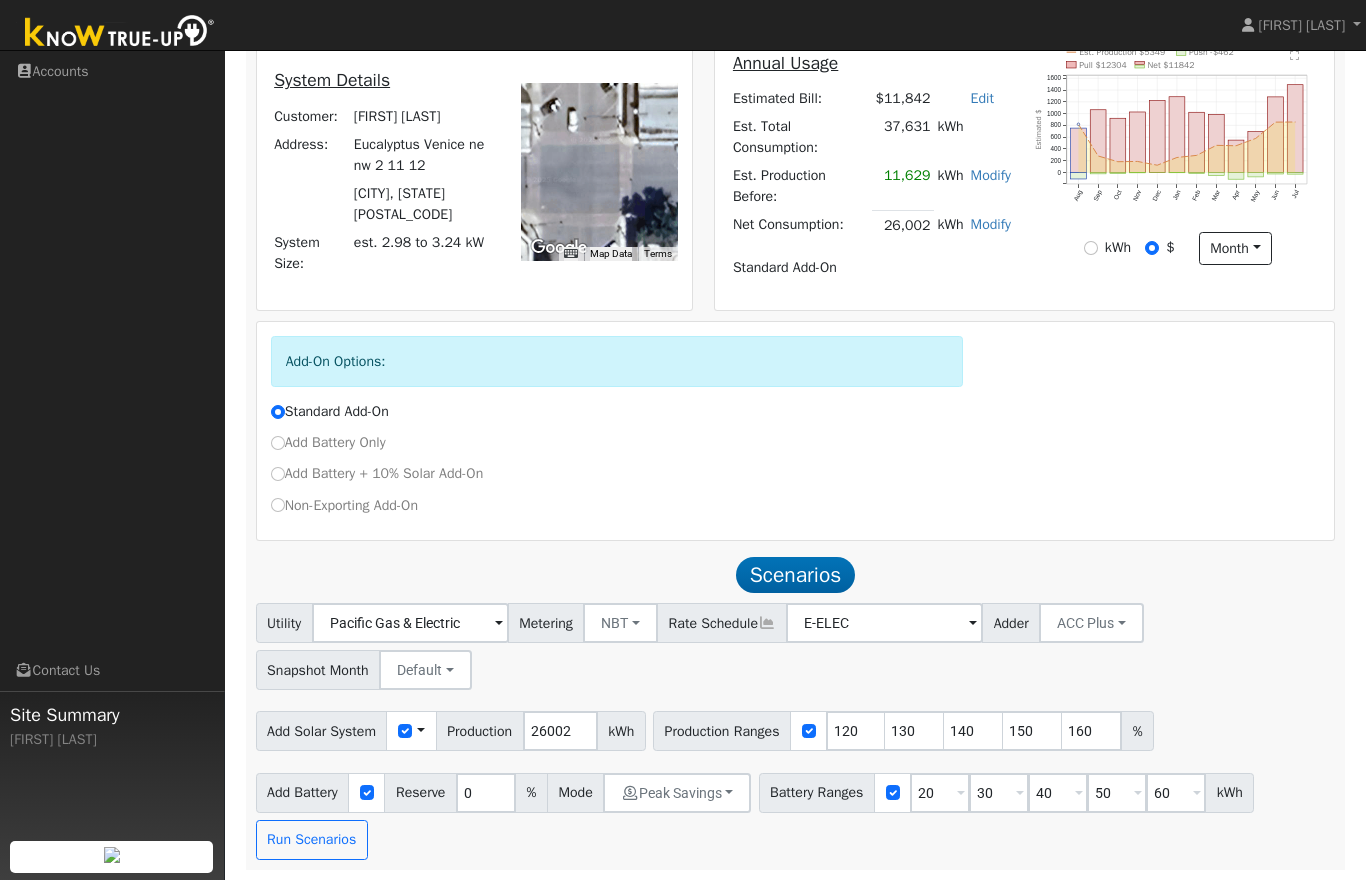 click on "Utility Pacific Gas & Electric Metering NBT NEM NBT  Rate Schedule  E-ELEC Adder ACC Plus - None - ACC Plus SB-535 Snapshot Month Default Jan Feb Mar Apr May Jun Jul Aug Sep Oct Nov Dec" at bounding box center [795, 643] 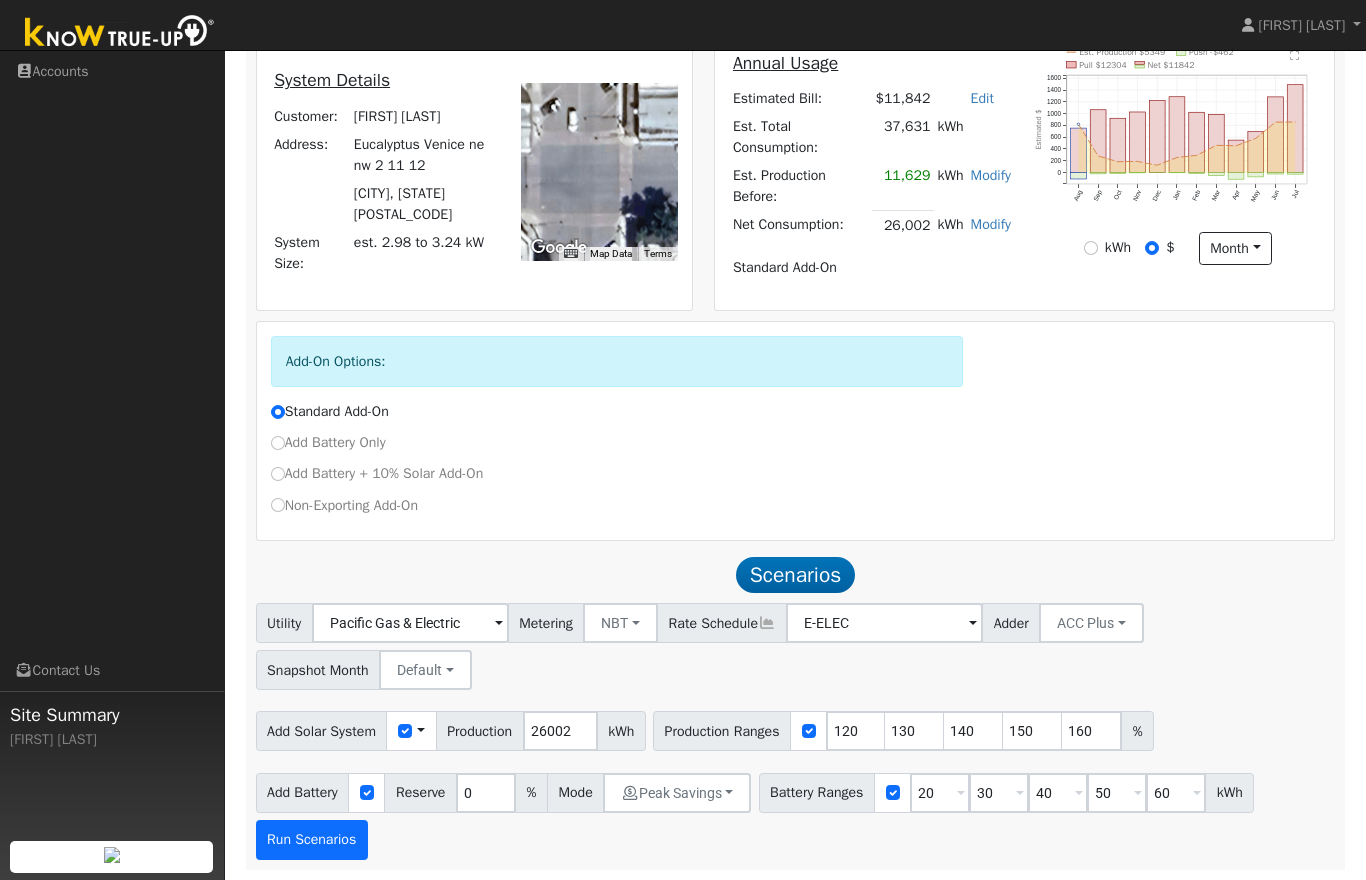 click on "Run Scenarios" at bounding box center (312, 840) 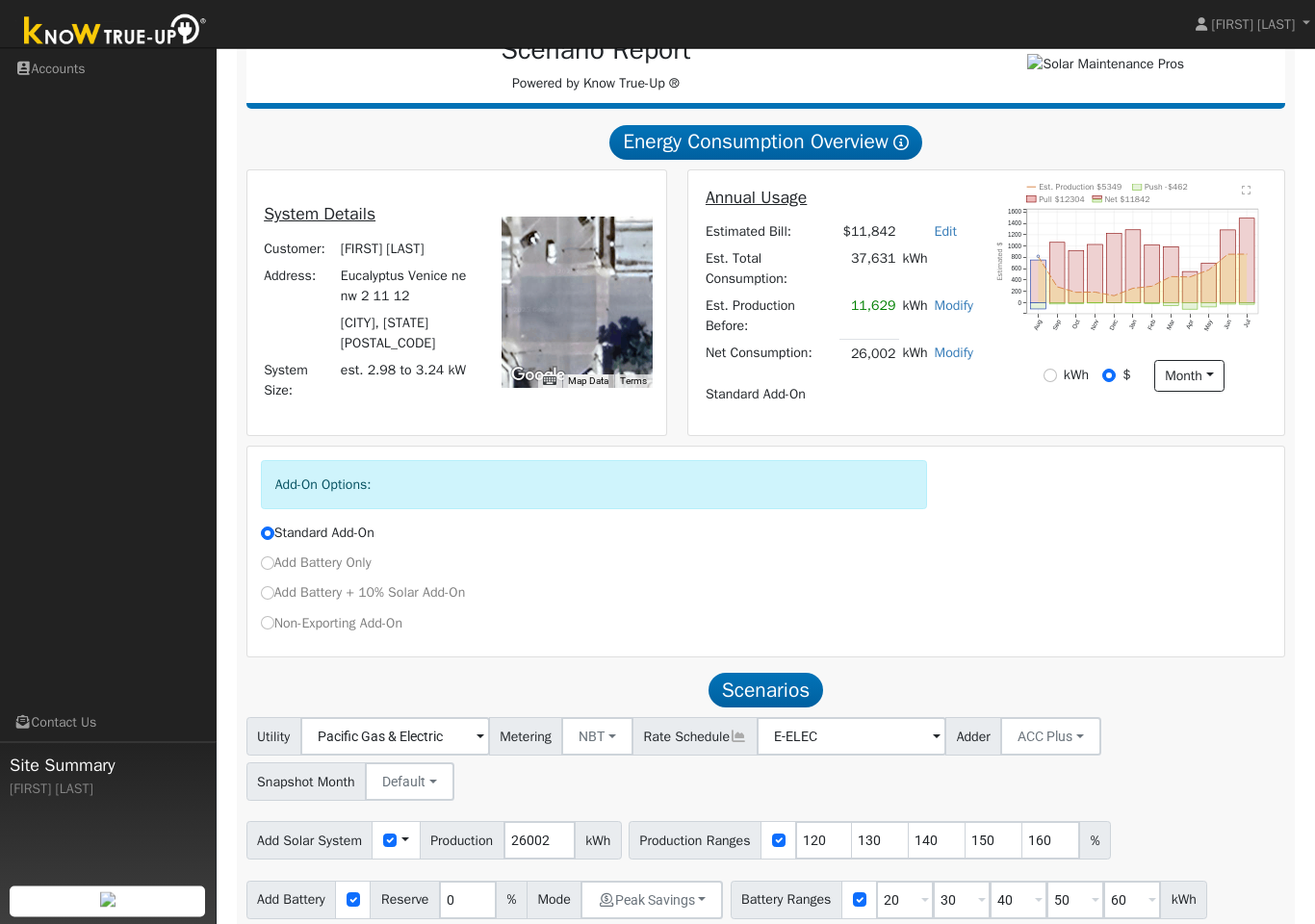 scroll, scrollTop: 271, scrollLeft: 0, axis: vertical 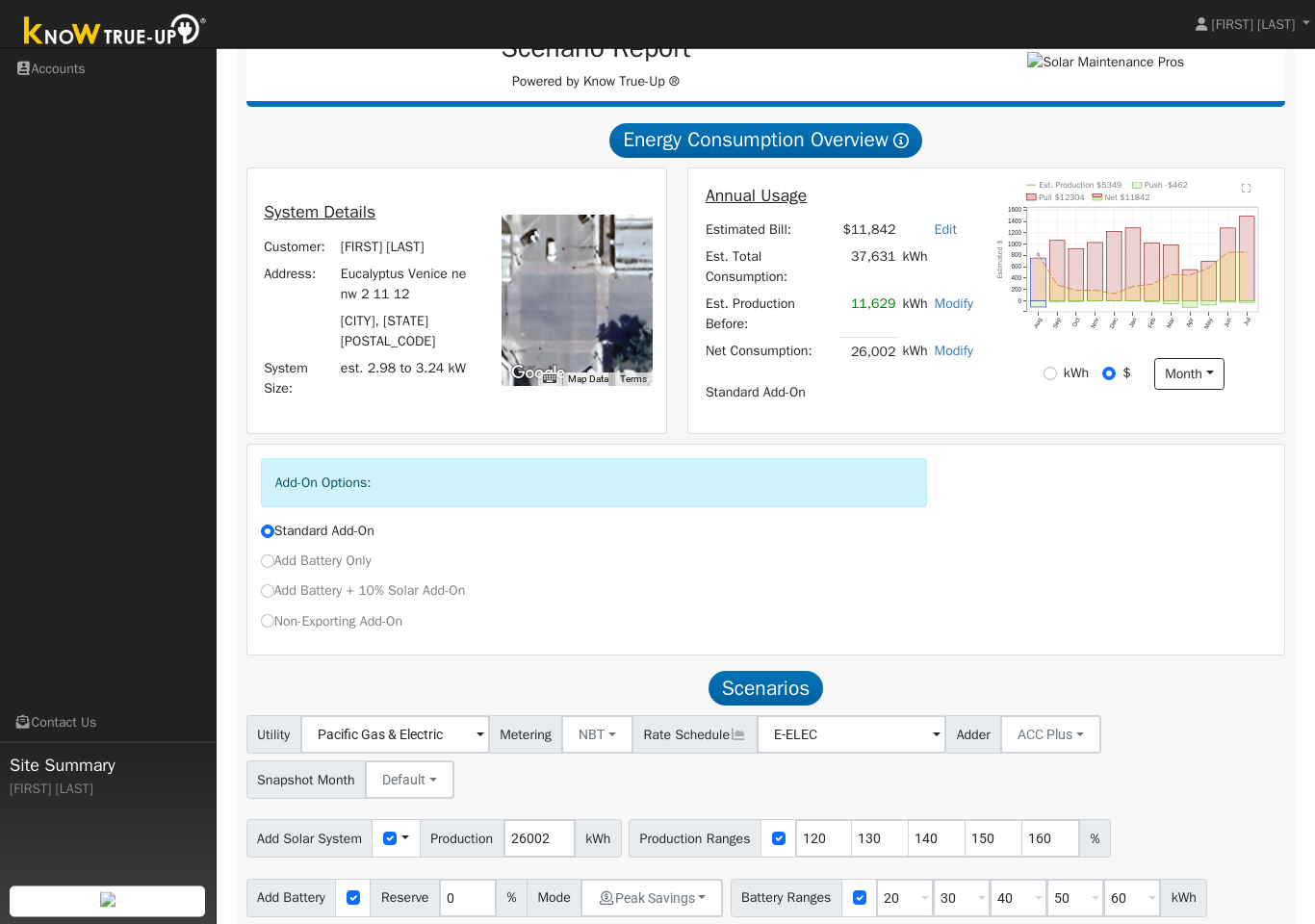 click on "Non-Exporting Add-On" at bounding box center (268, 622) 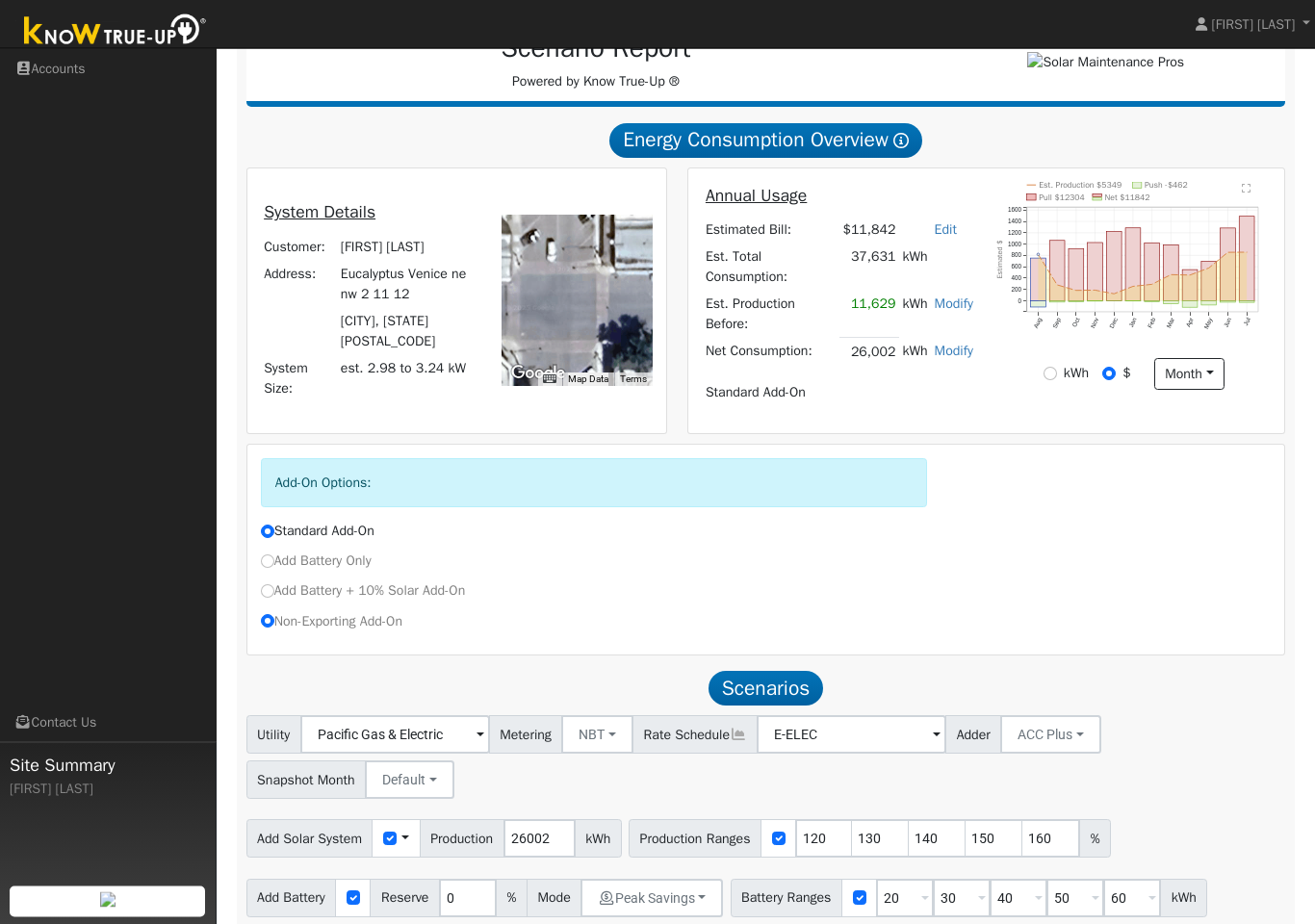 radio on "false" 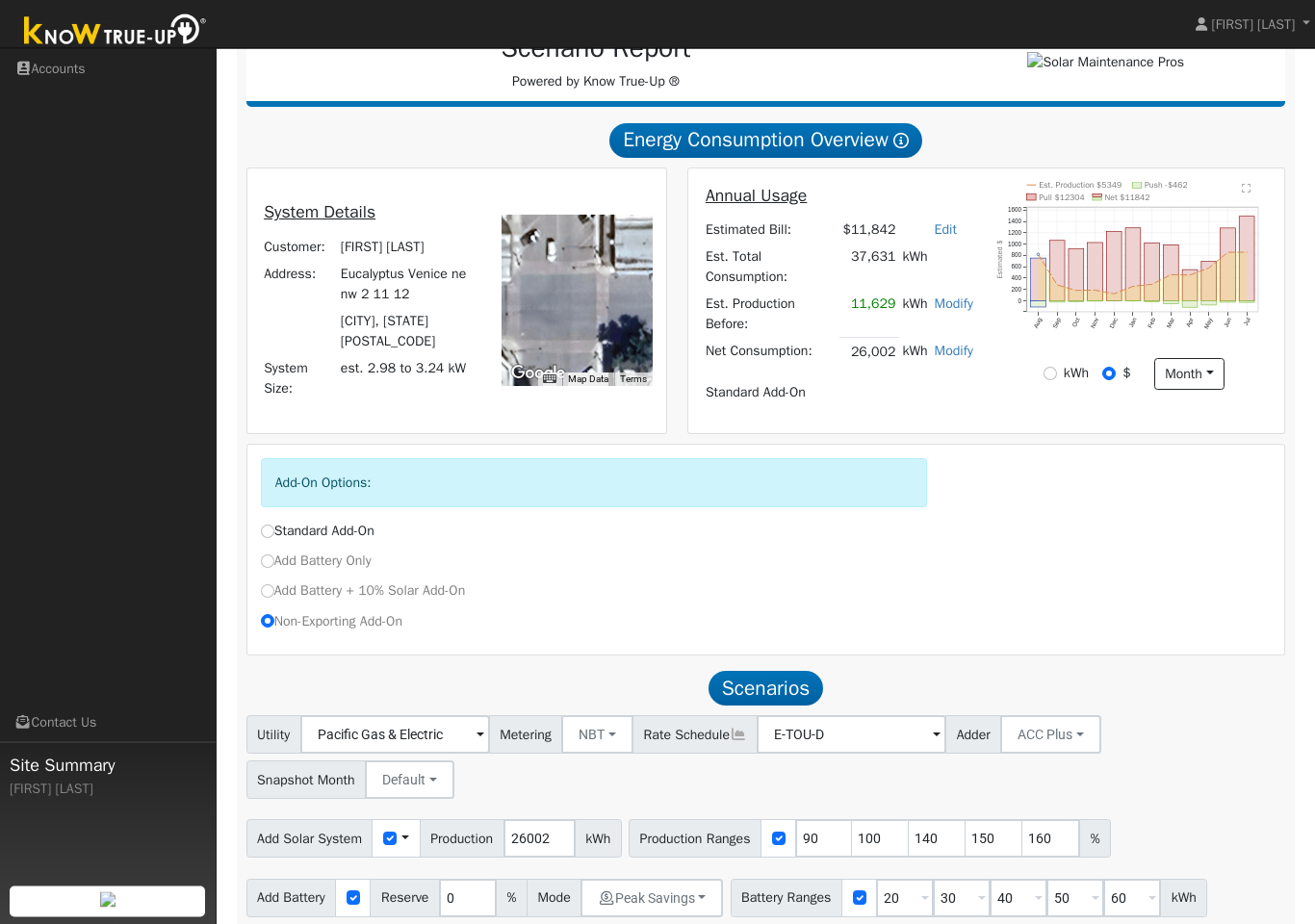 type on "110" 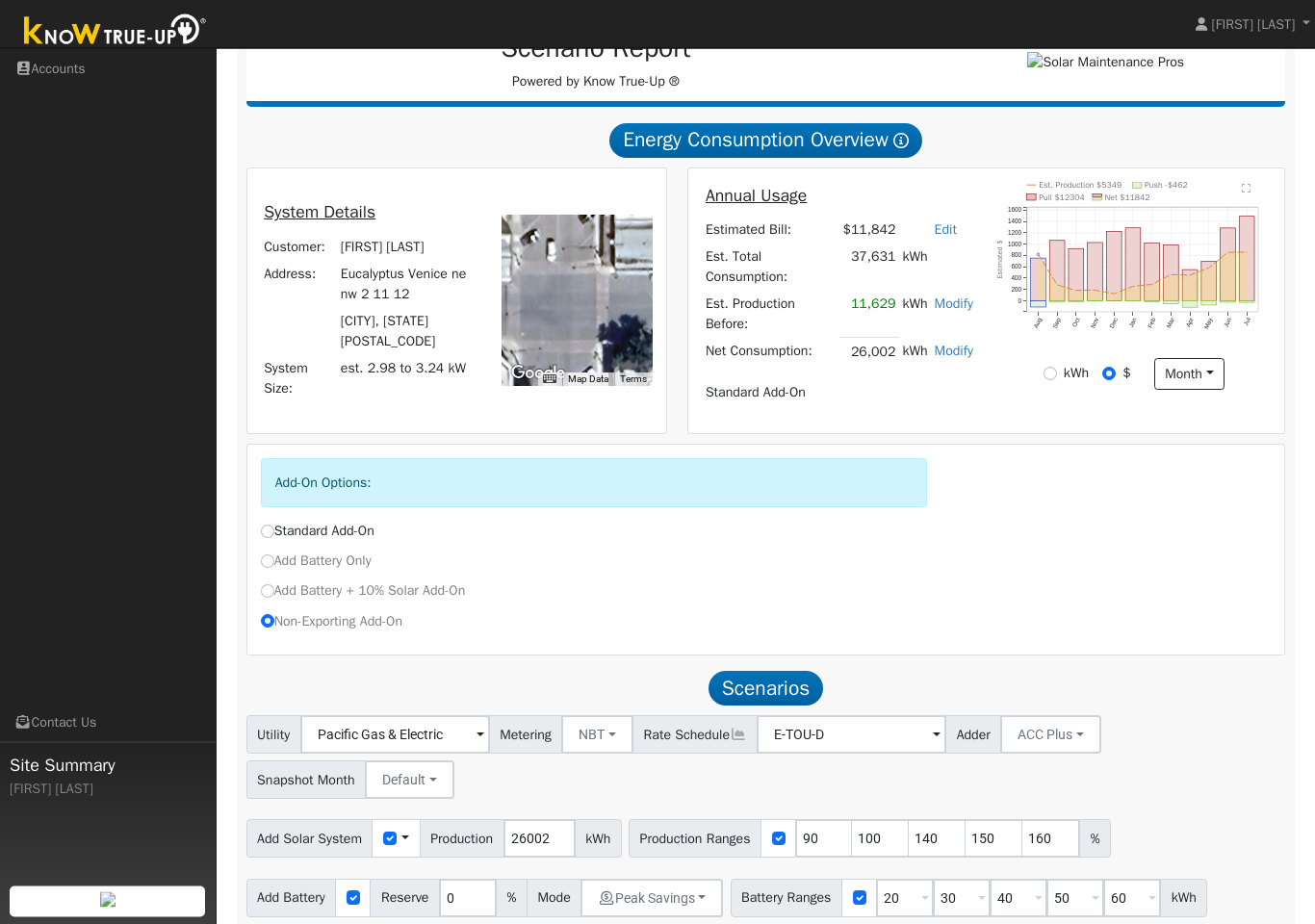 type 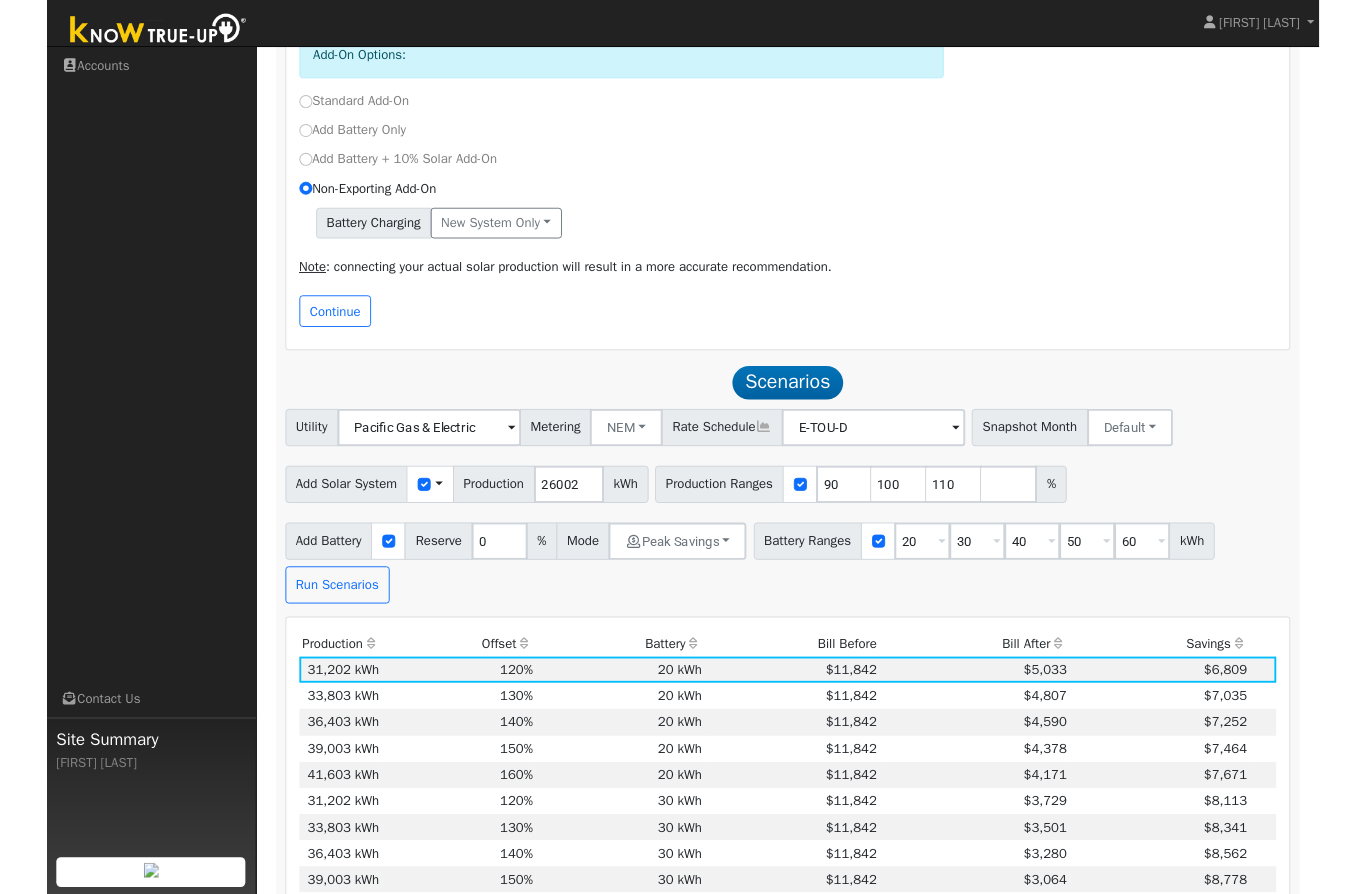 scroll, scrollTop: 726, scrollLeft: 0, axis: vertical 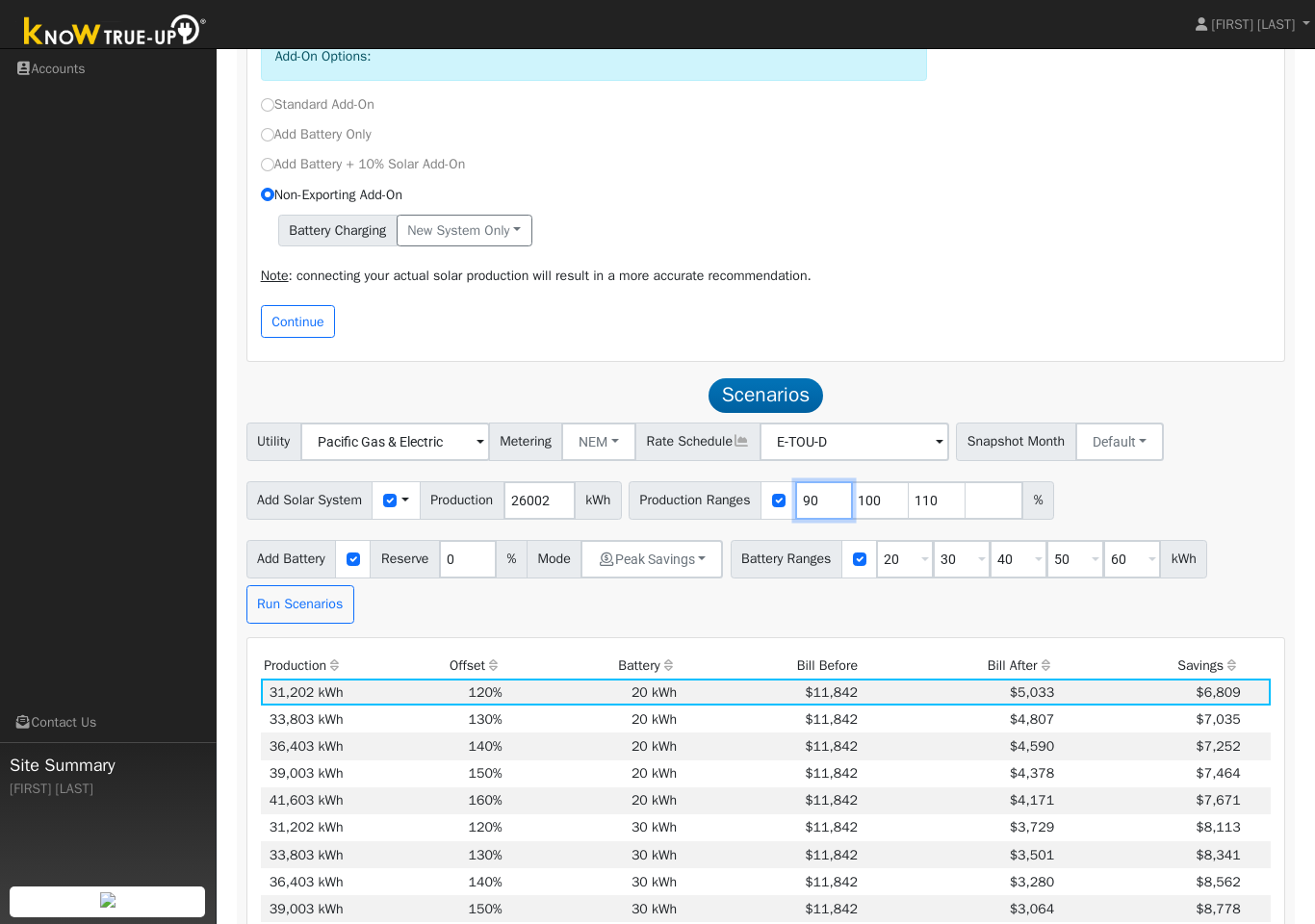 click on "90" at bounding box center [824, 500] 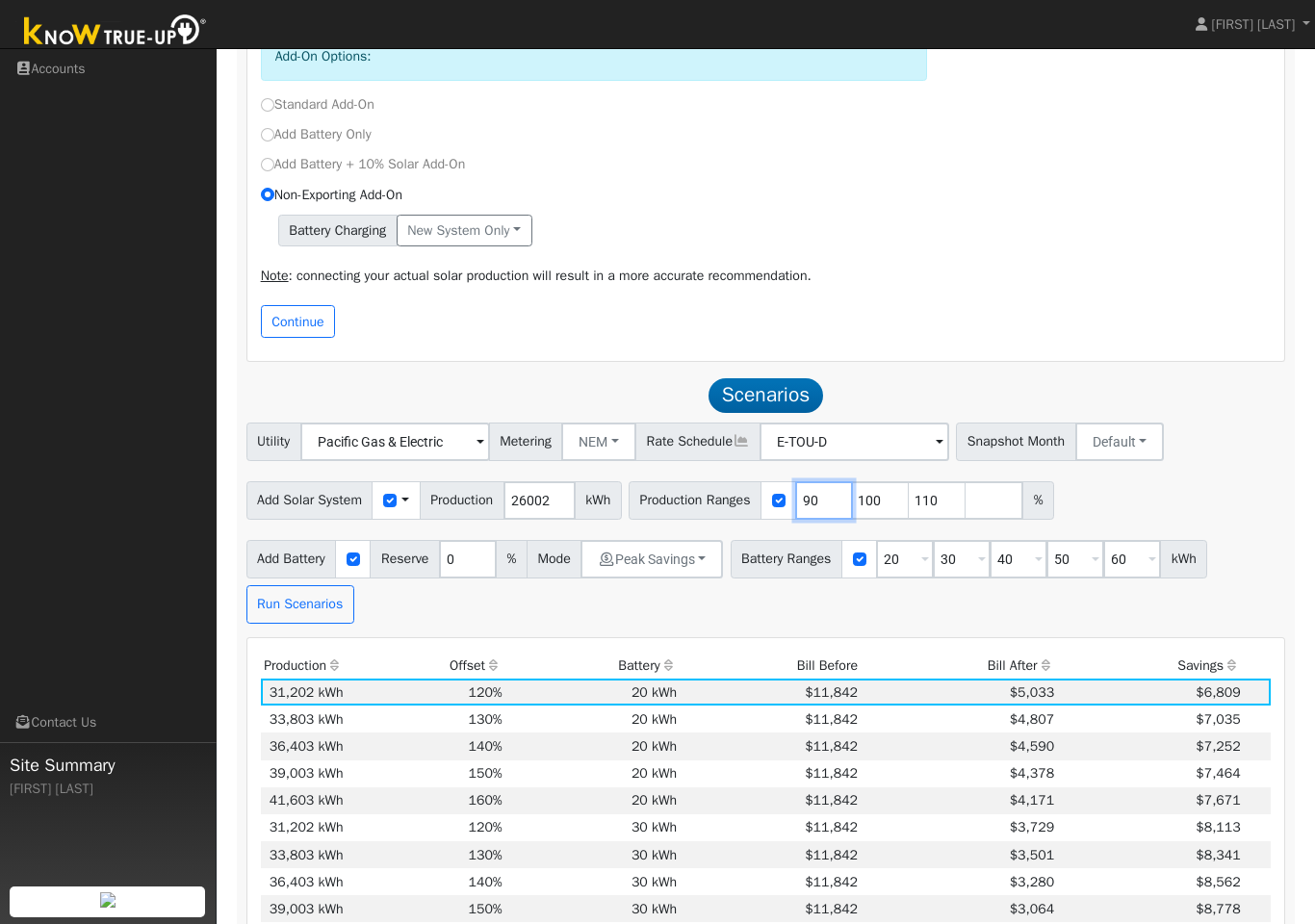 type on "100" 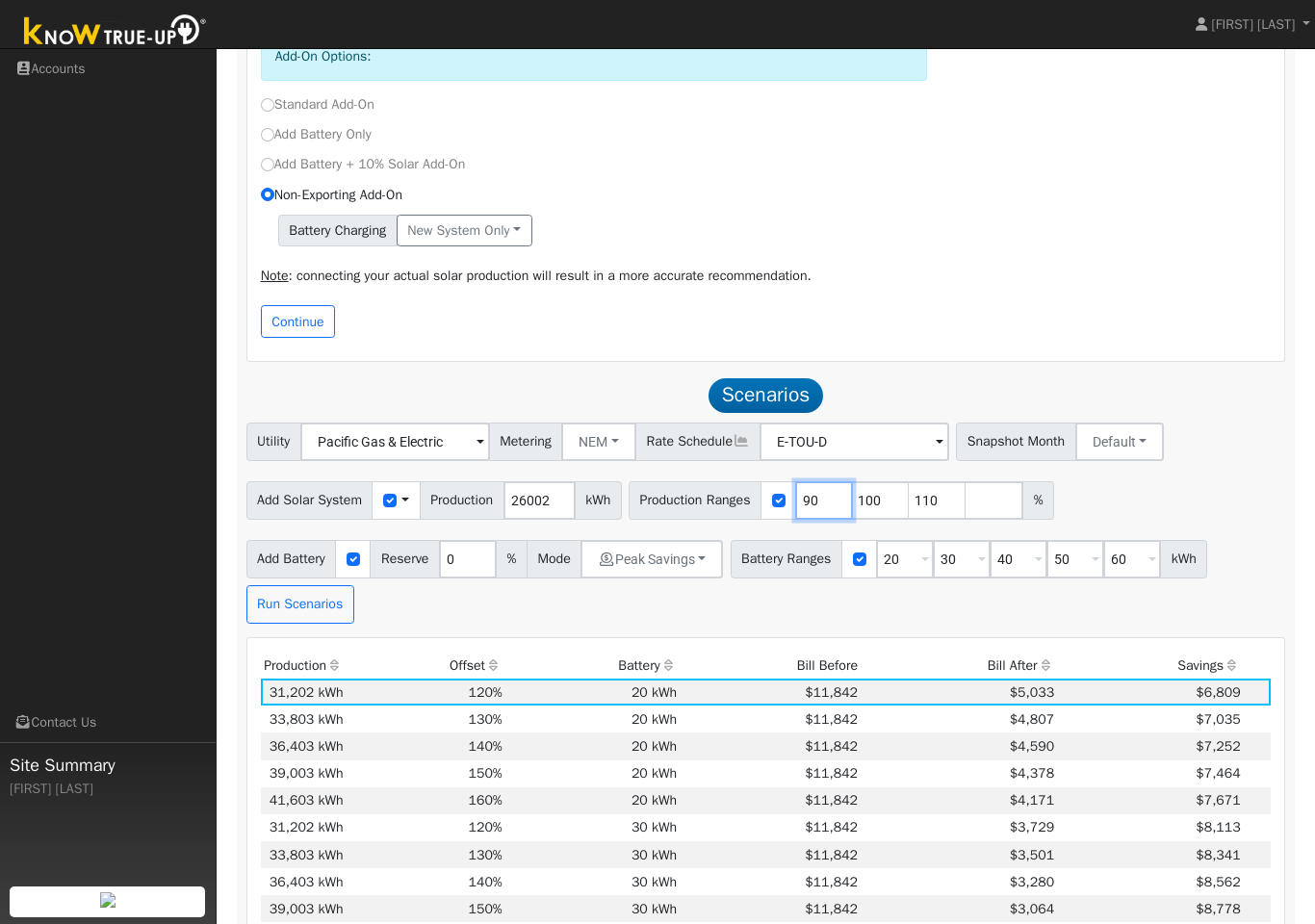 type on "110" 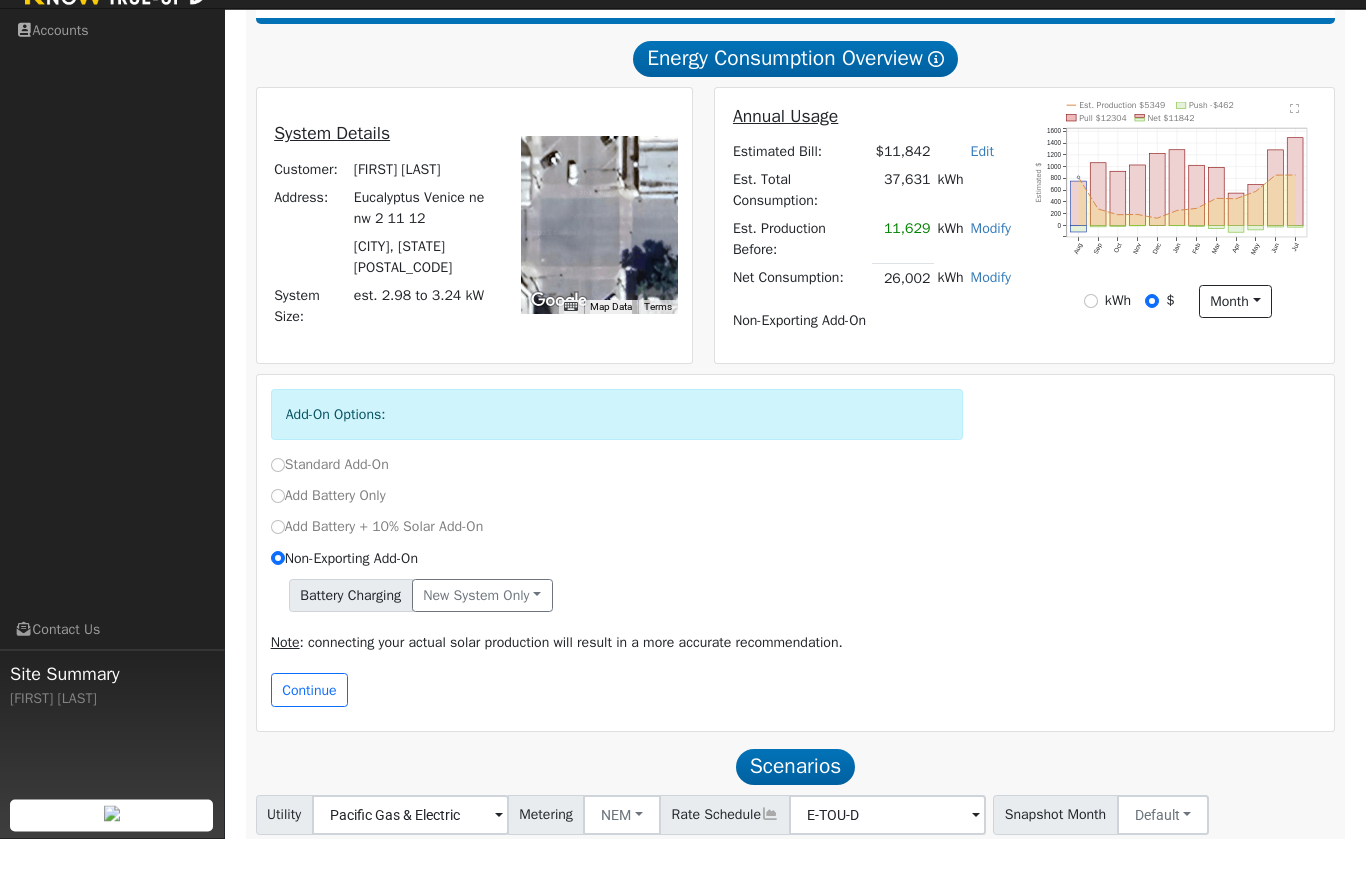 scroll, scrollTop: 322, scrollLeft: 0, axis: vertical 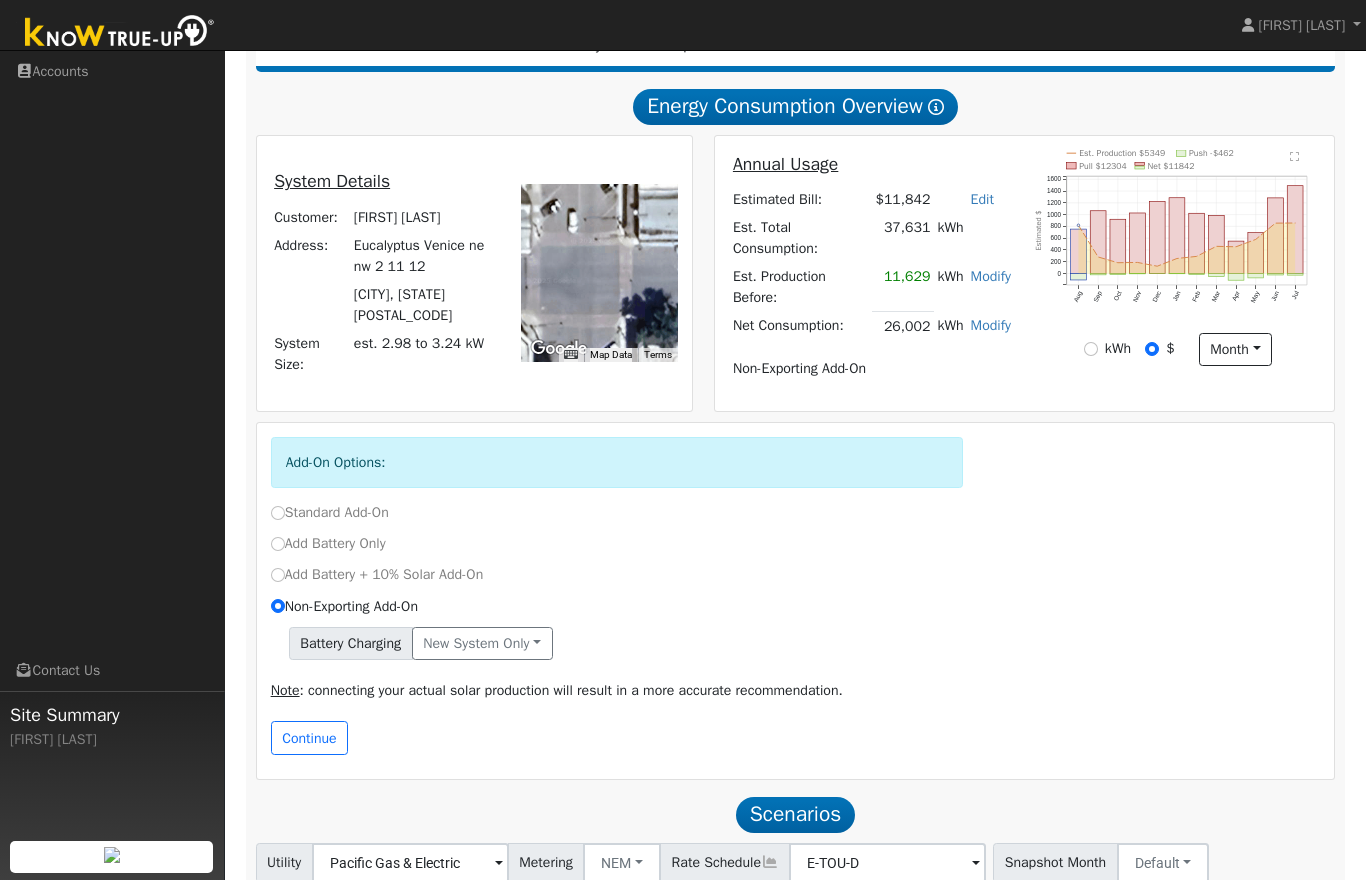 type on "12" 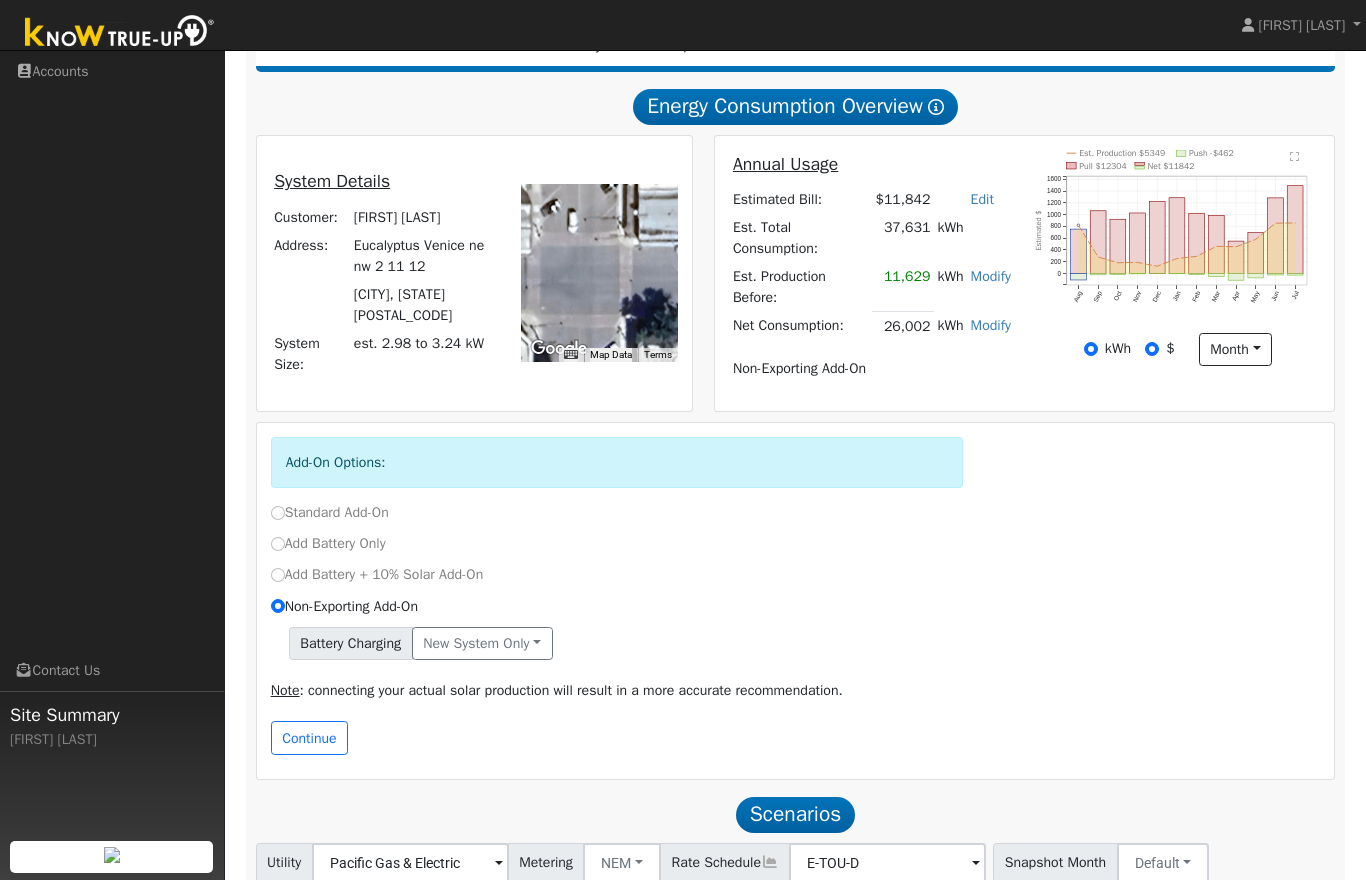 radio on "true" 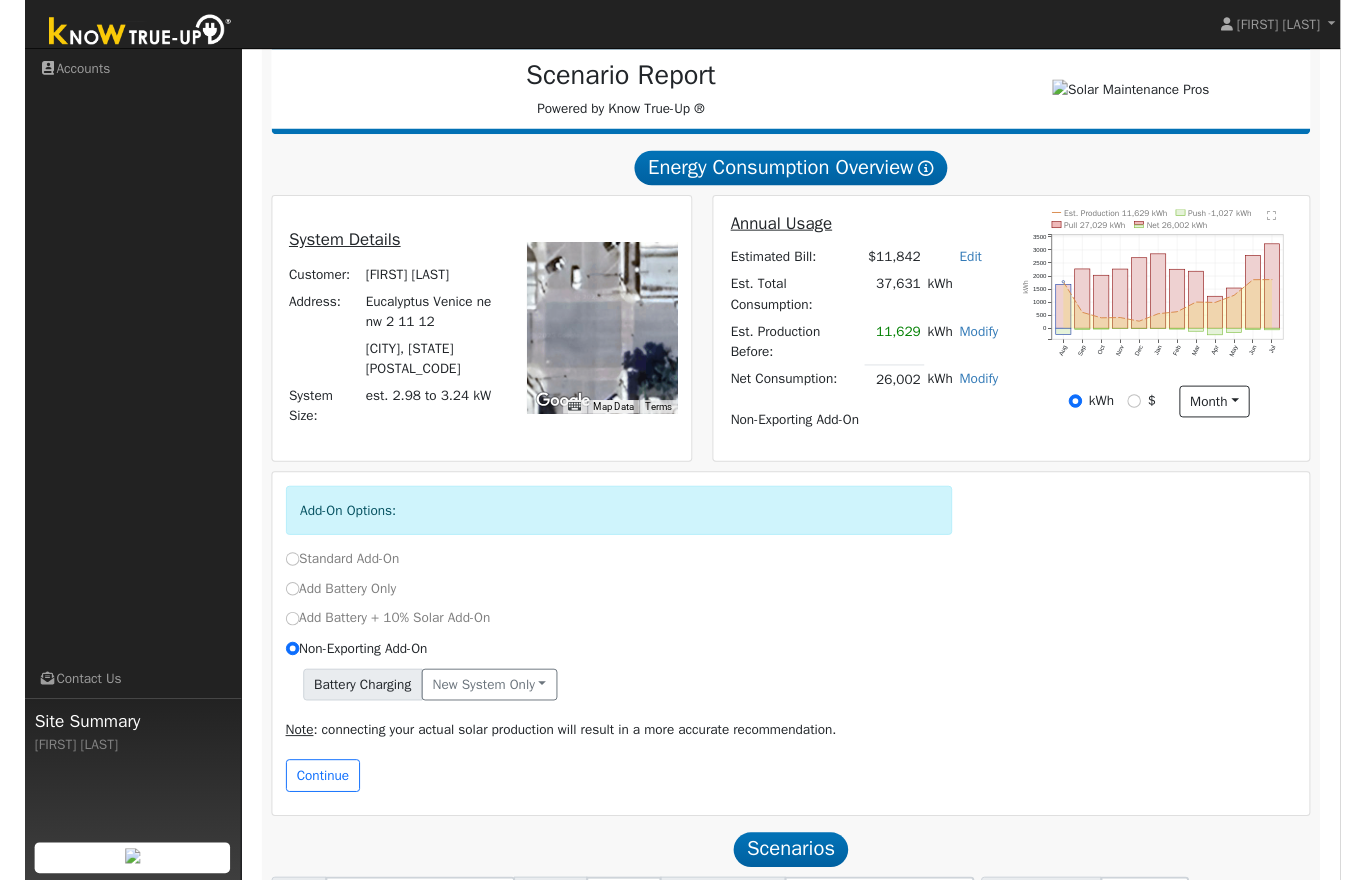 scroll, scrollTop: 250, scrollLeft: 0, axis: vertical 